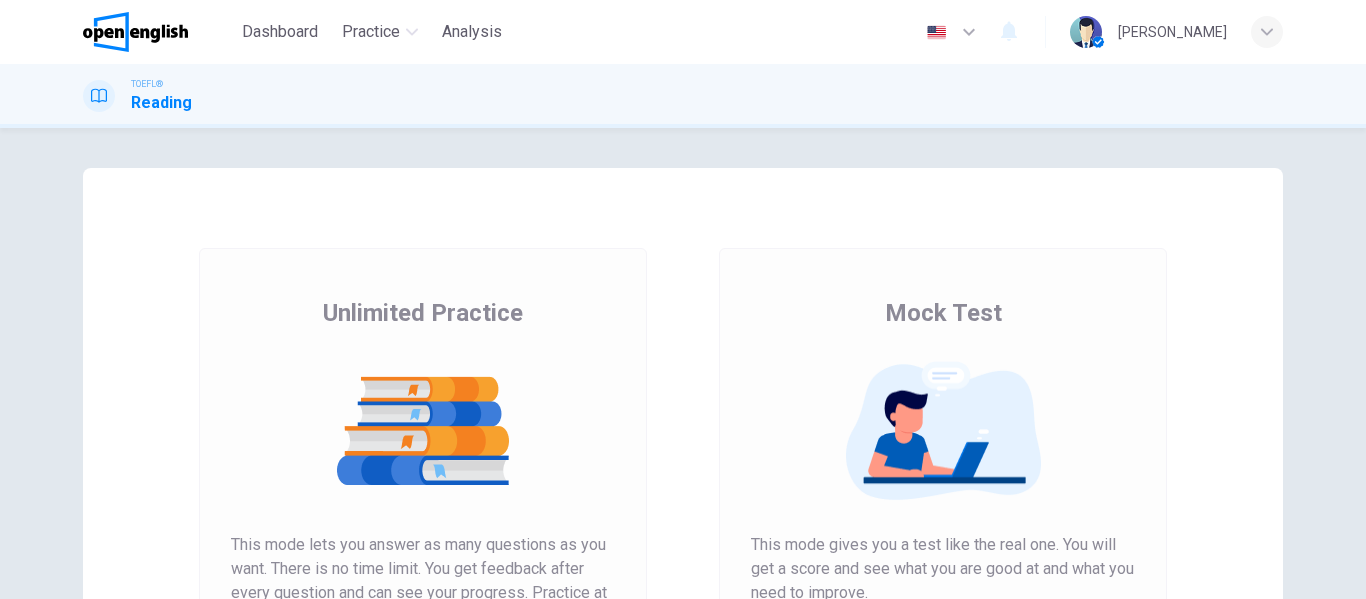 scroll, scrollTop: 0, scrollLeft: 0, axis: both 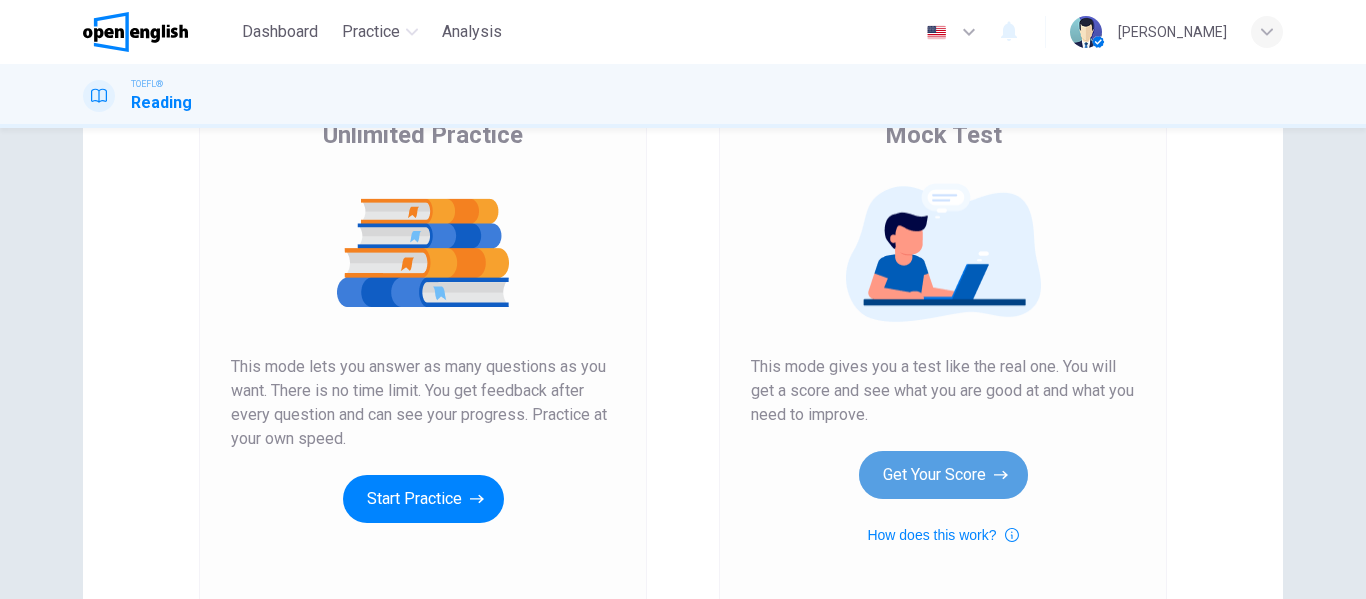 click on "Get Your Score" at bounding box center (943, 475) 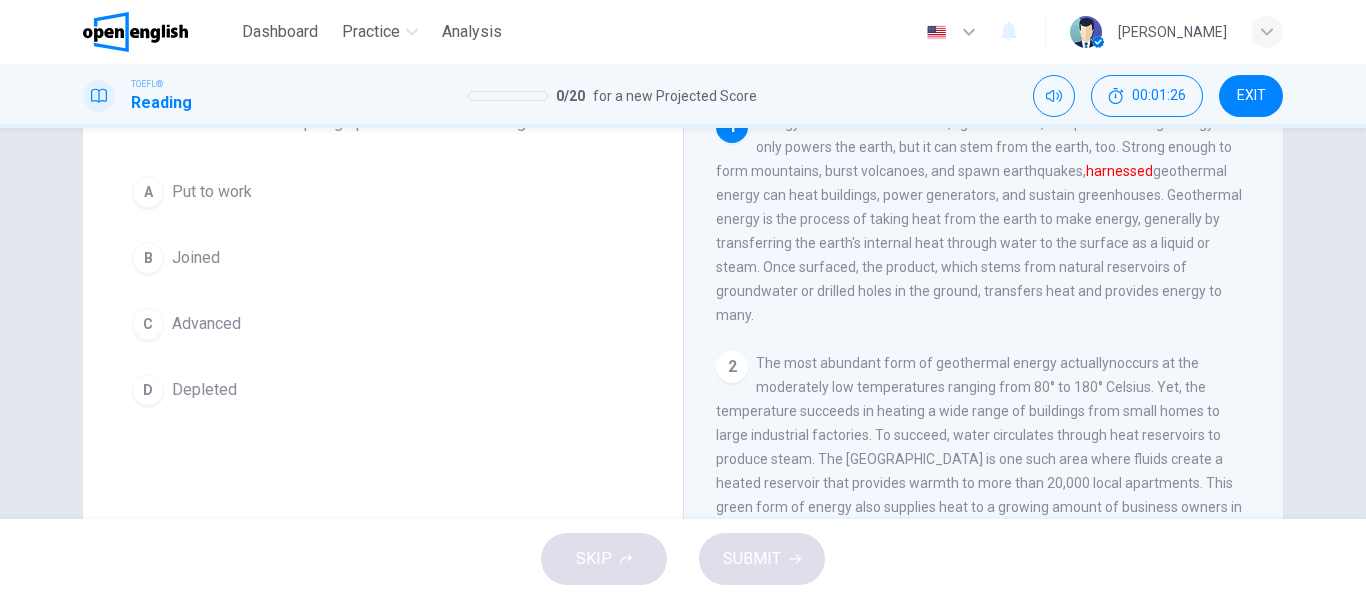 scroll, scrollTop: 138, scrollLeft: 0, axis: vertical 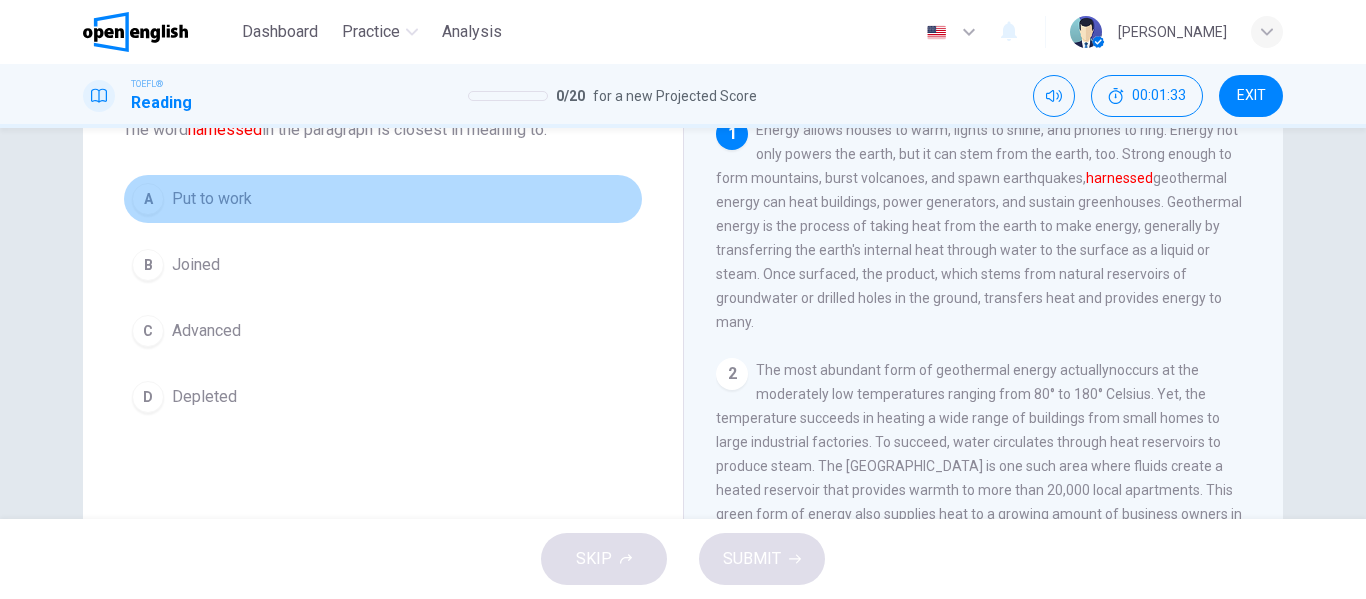 click on "Put to work" at bounding box center (212, 199) 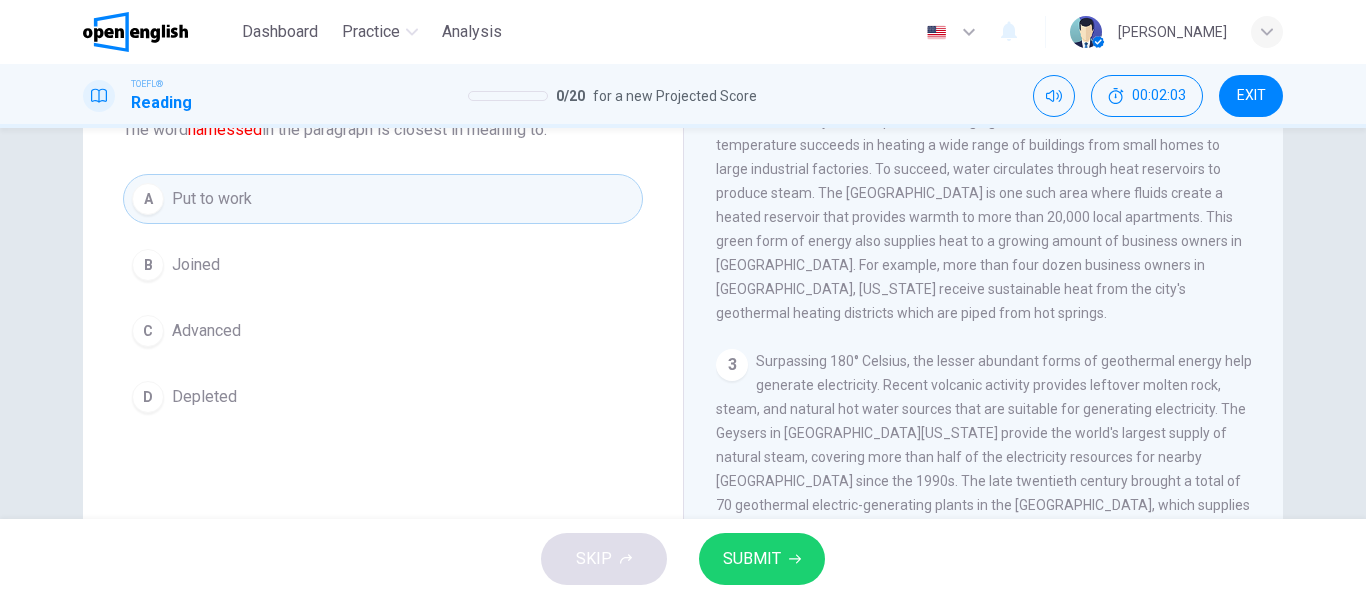 scroll, scrollTop: 270, scrollLeft: 0, axis: vertical 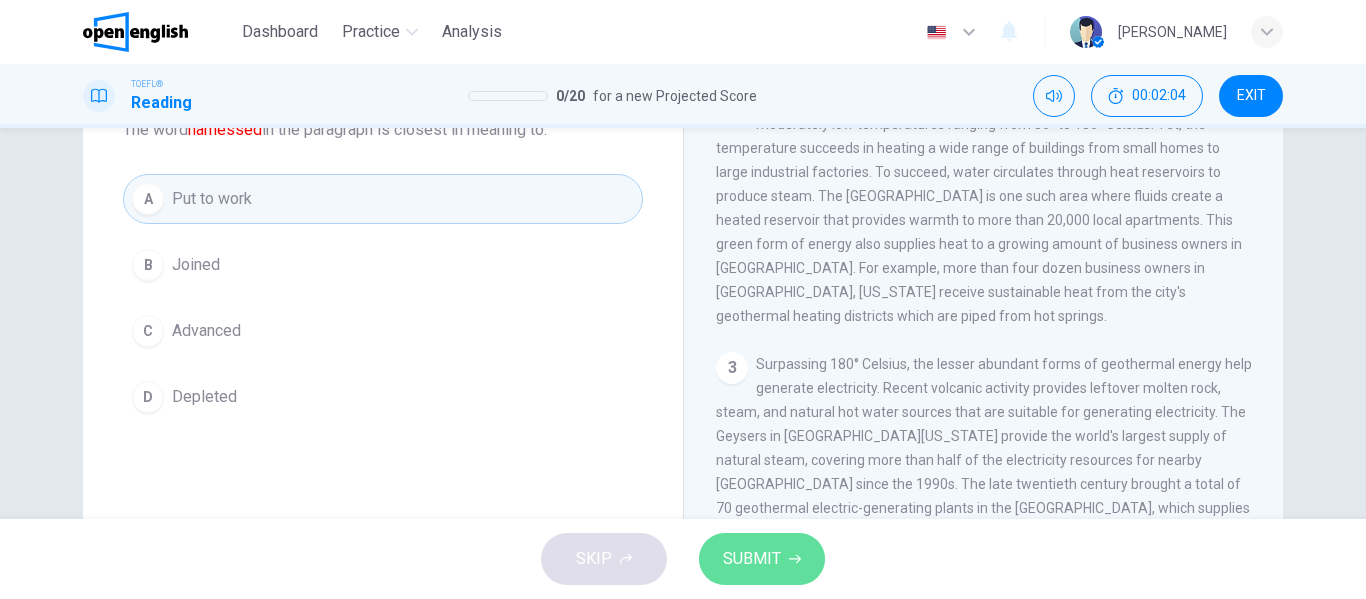 click on "SUBMIT" at bounding box center [752, 559] 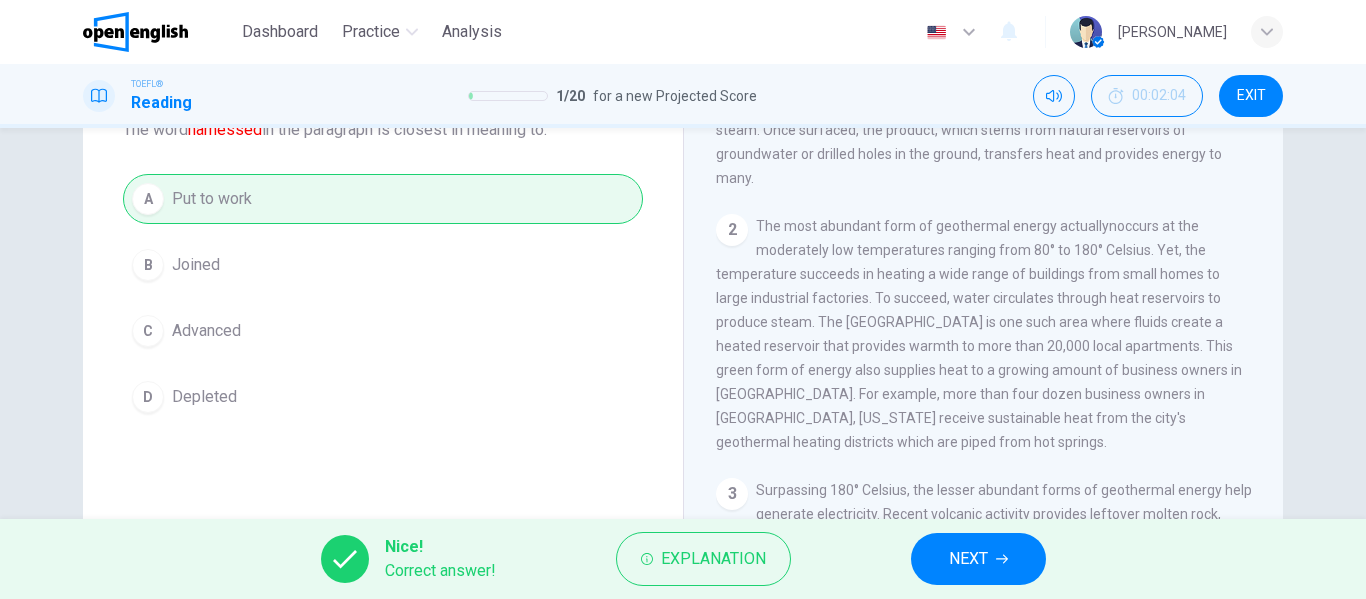 scroll, scrollTop: 0, scrollLeft: 0, axis: both 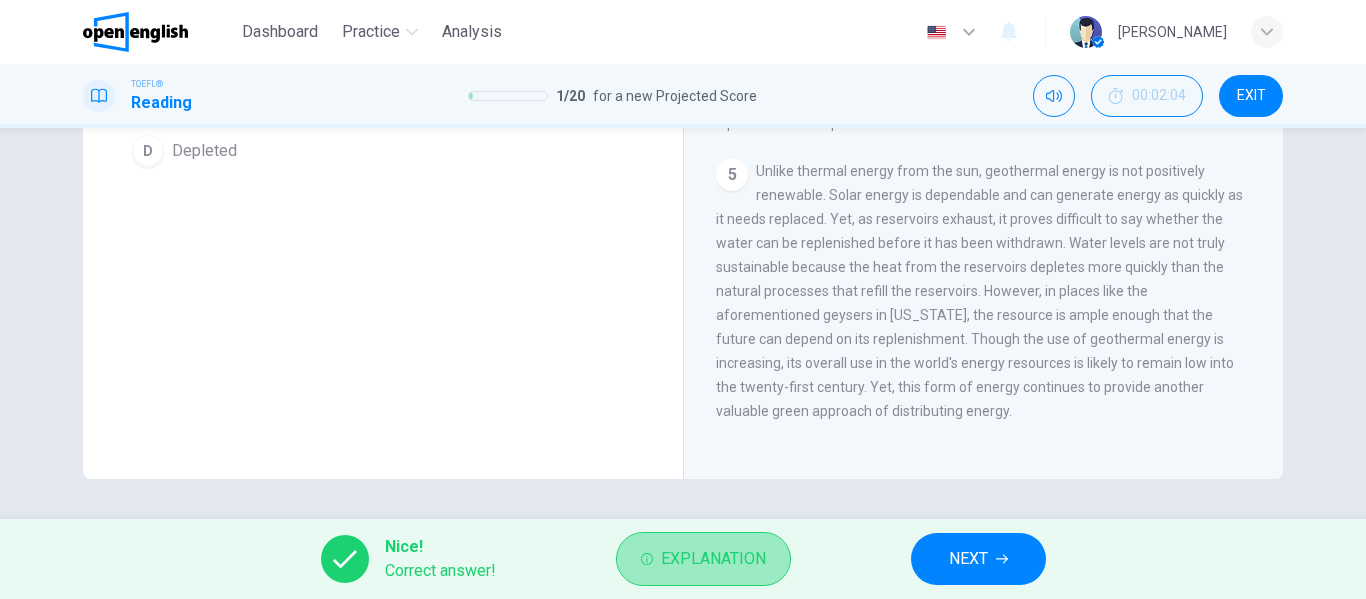 click on "Explanation" at bounding box center [713, 559] 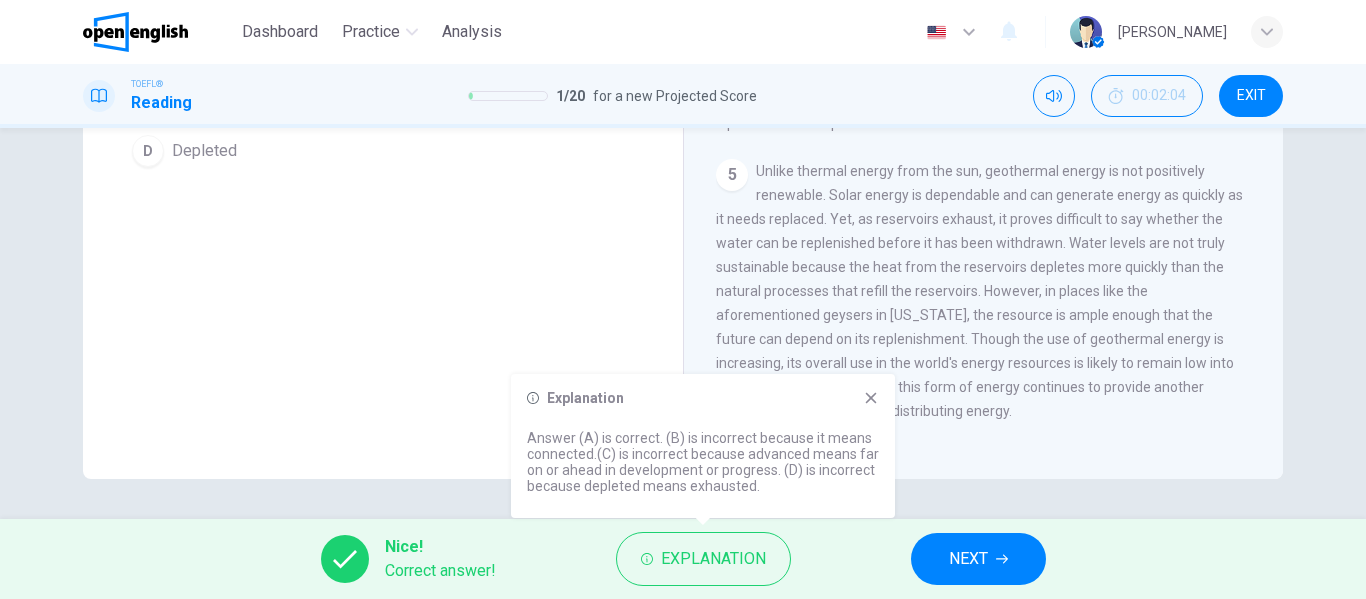 click 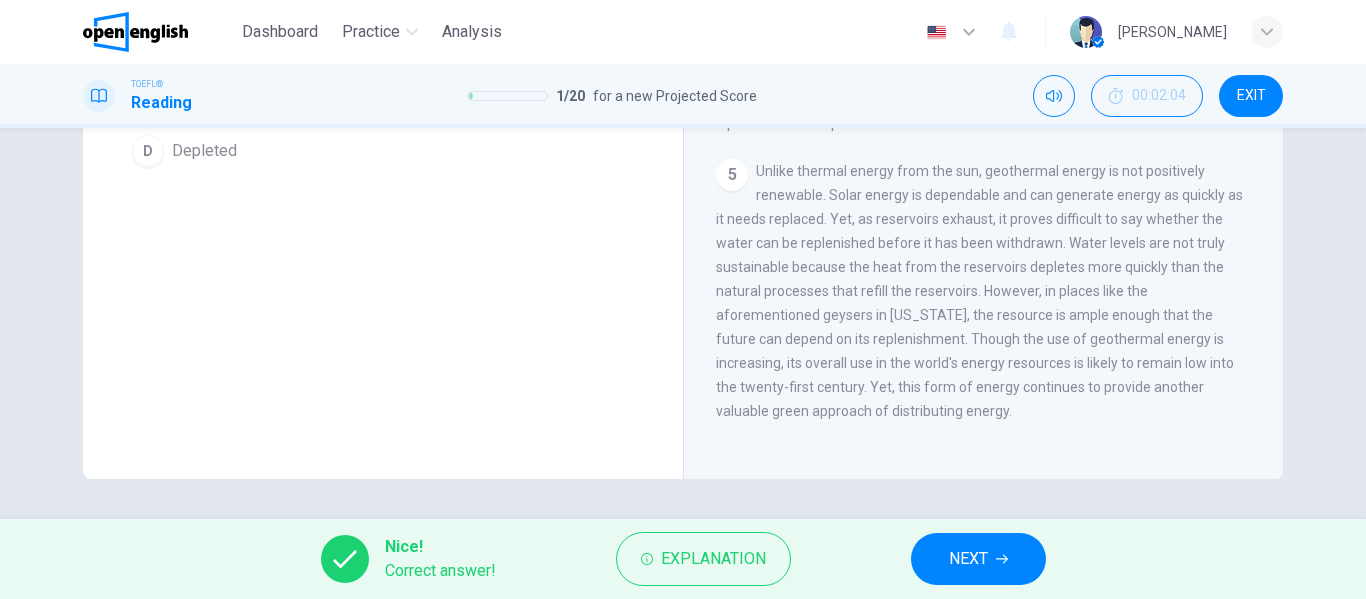click on "NEXT" at bounding box center [978, 559] 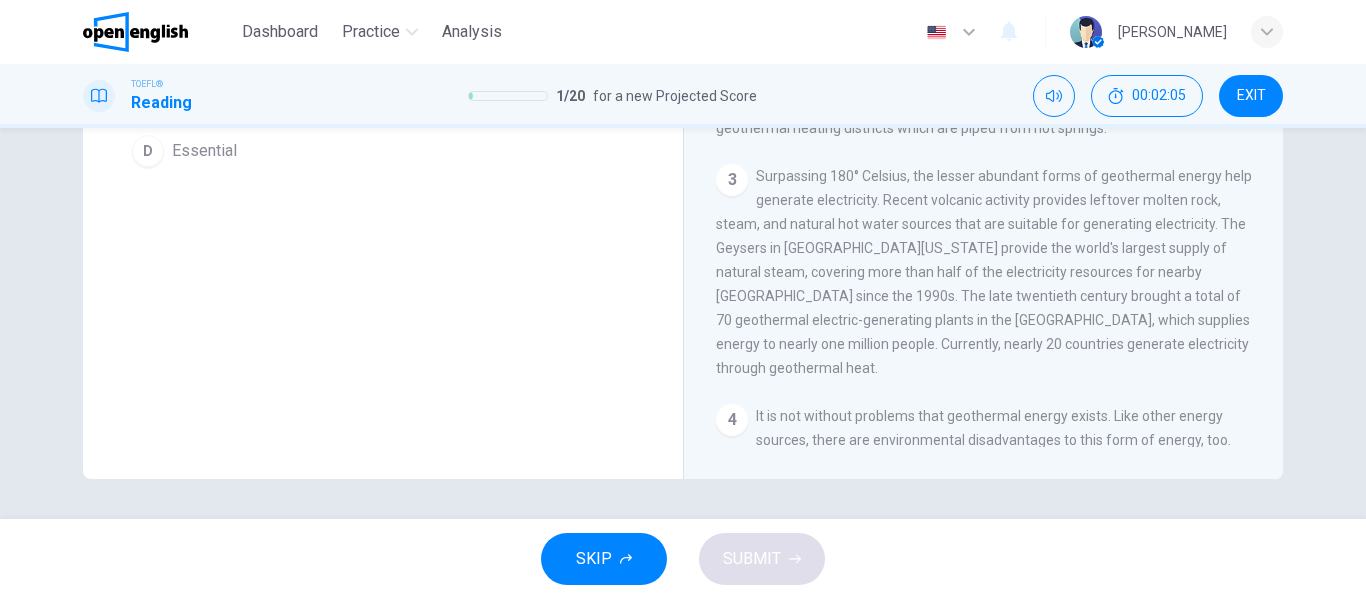 scroll, scrollTop: 0, scrollLeft: 0, axis: both 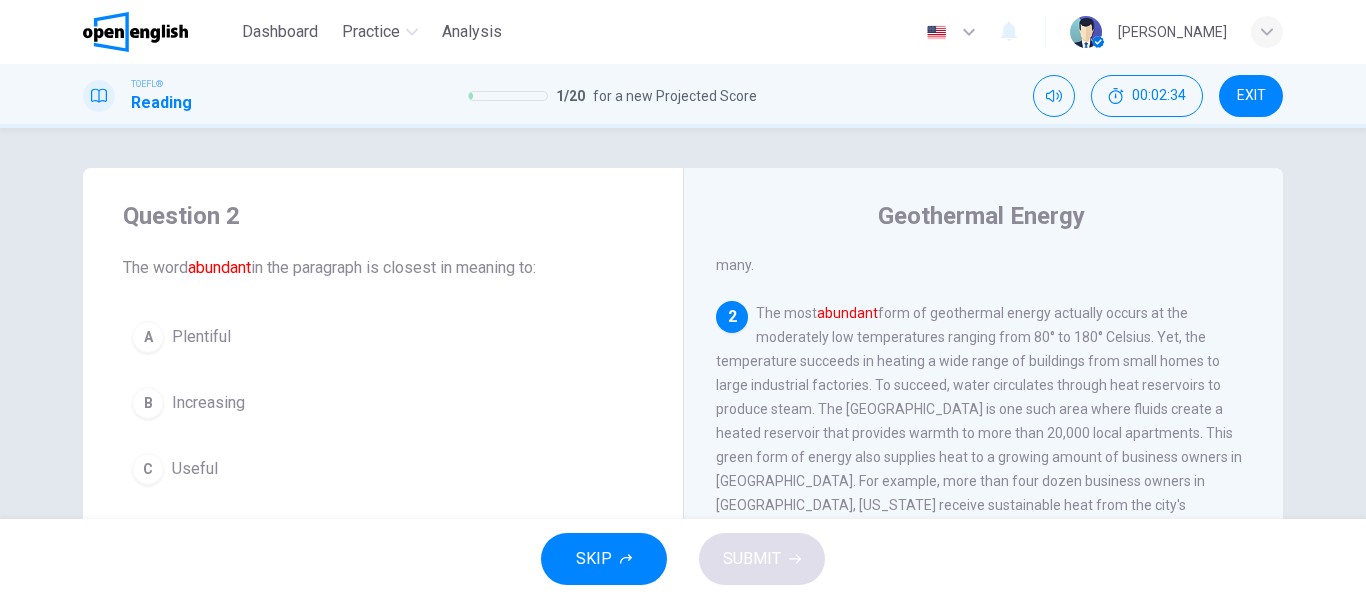 click on "Useful" at bounding box center (195, 469) 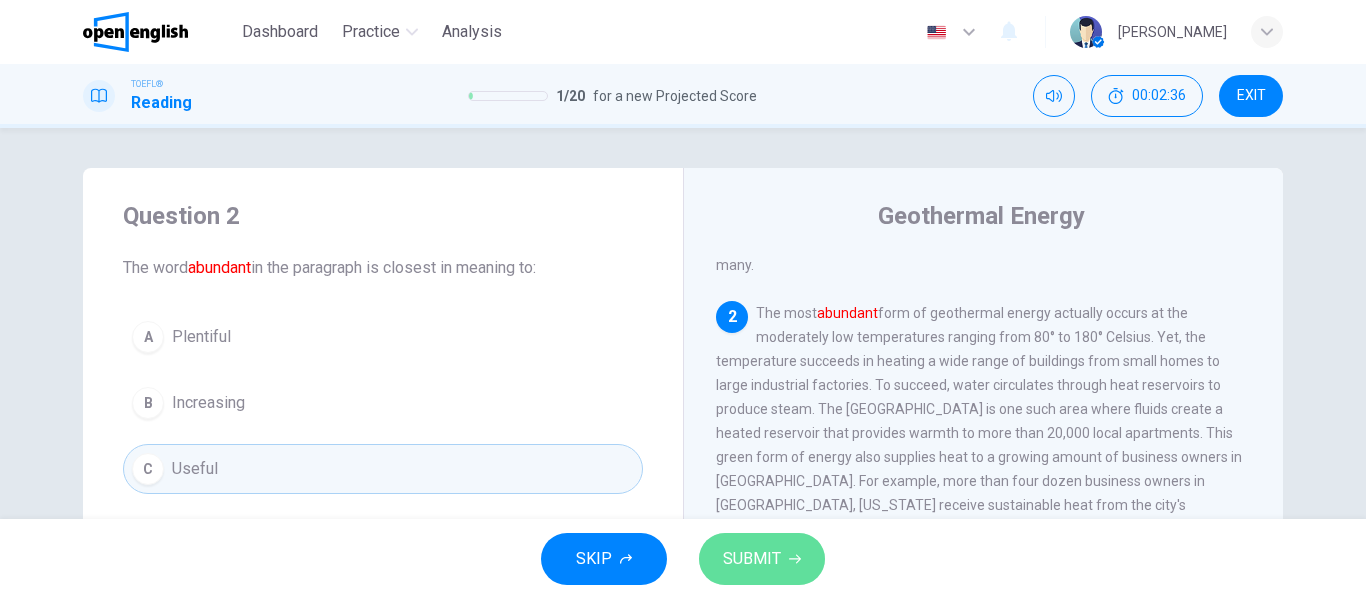 click on "SUBMIT" at bounding box center [752, 559] 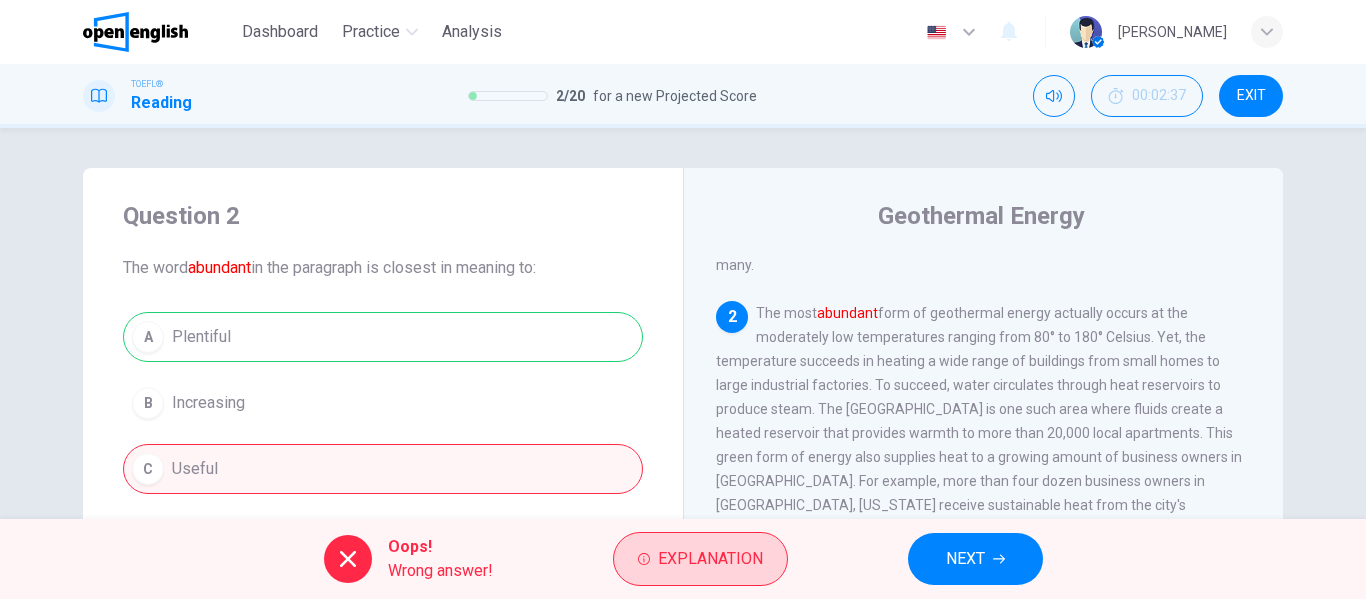 click on "Explanation" at bounding box center [710, 559] 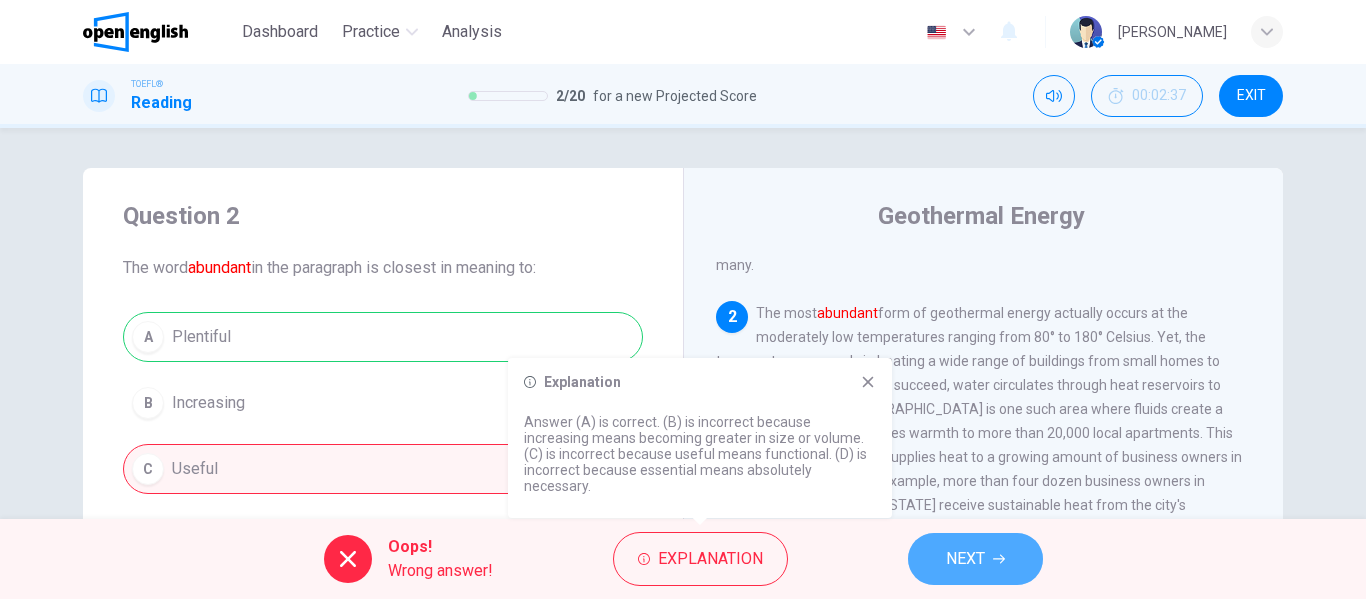 click on "NEXT" at bounding box center (975, 559) 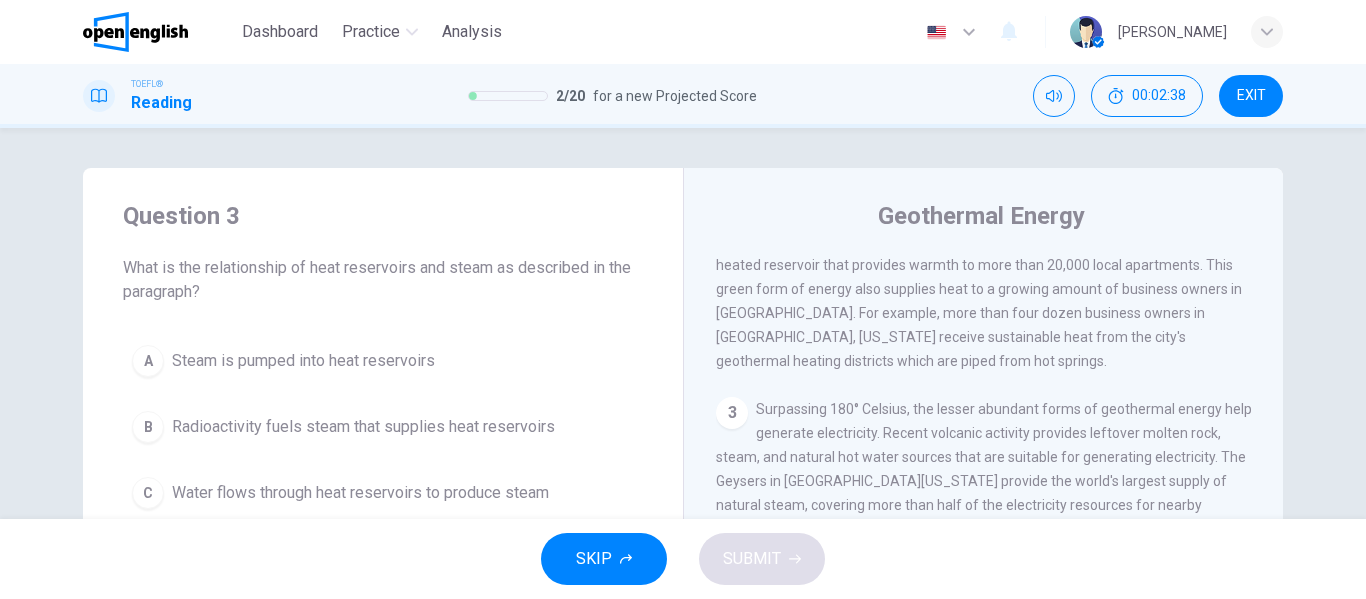 scroll, scrollTop: 364, scrollLeft: 0, axis: vertical 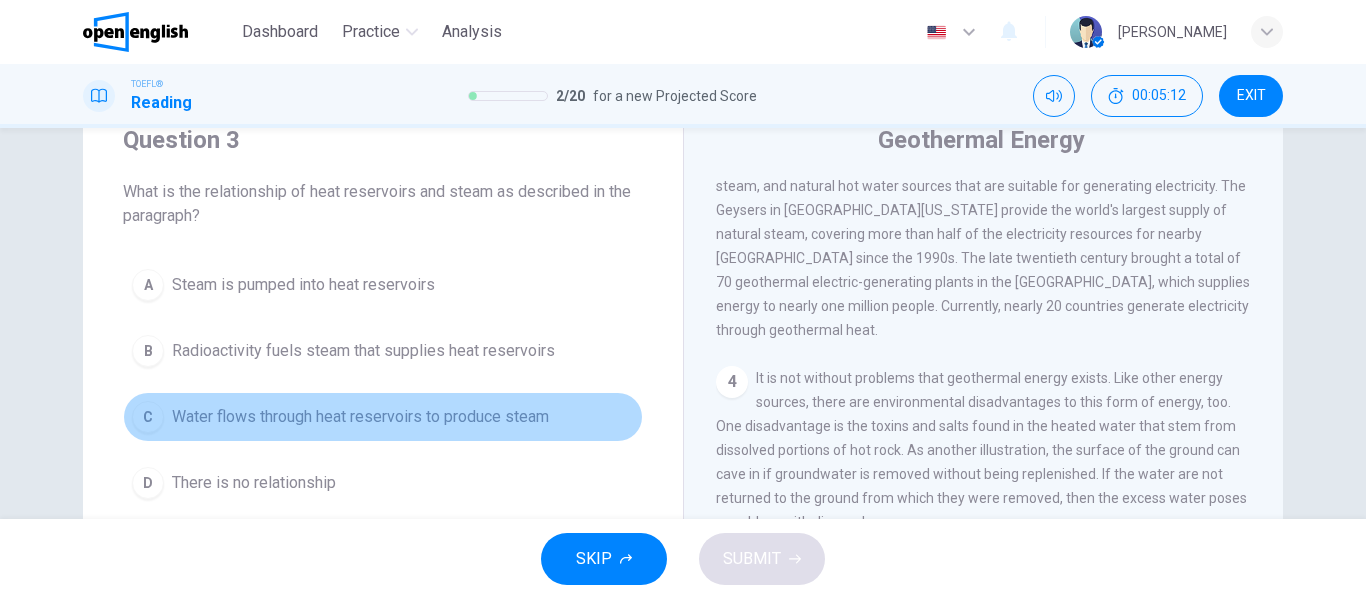 click on "Water flows through heat reservoirs to produce steam" at bounding box center (360, 417) 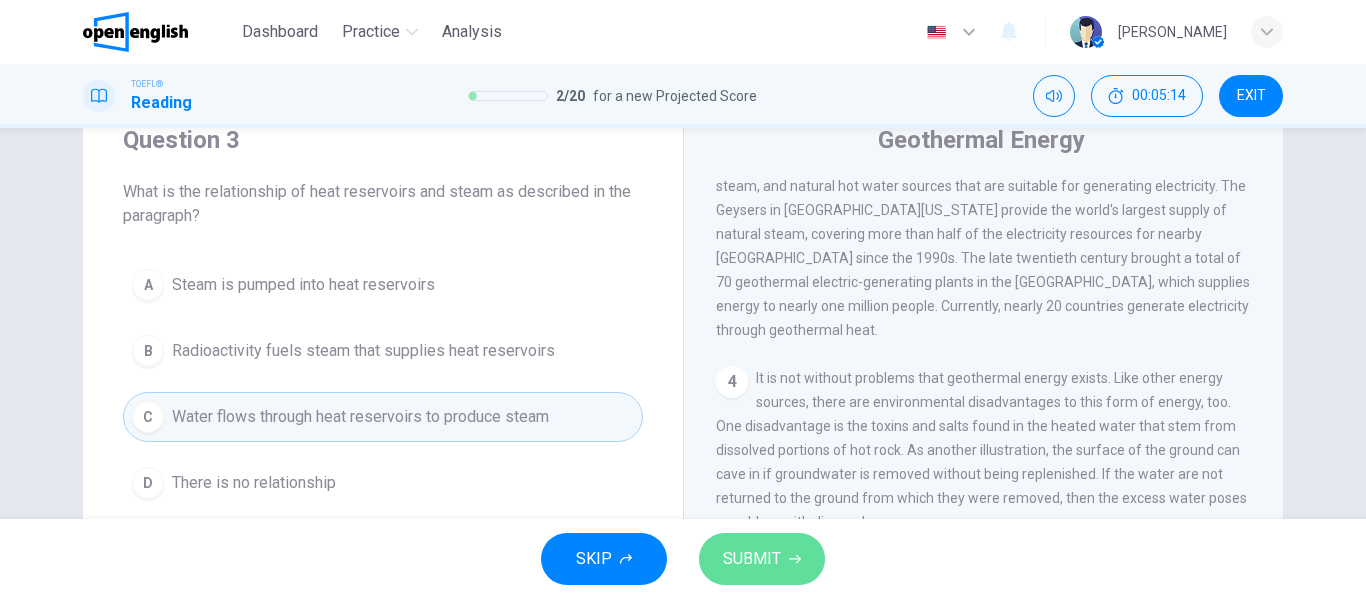 click on "SUBMIT" at bounding box center (762, 559) 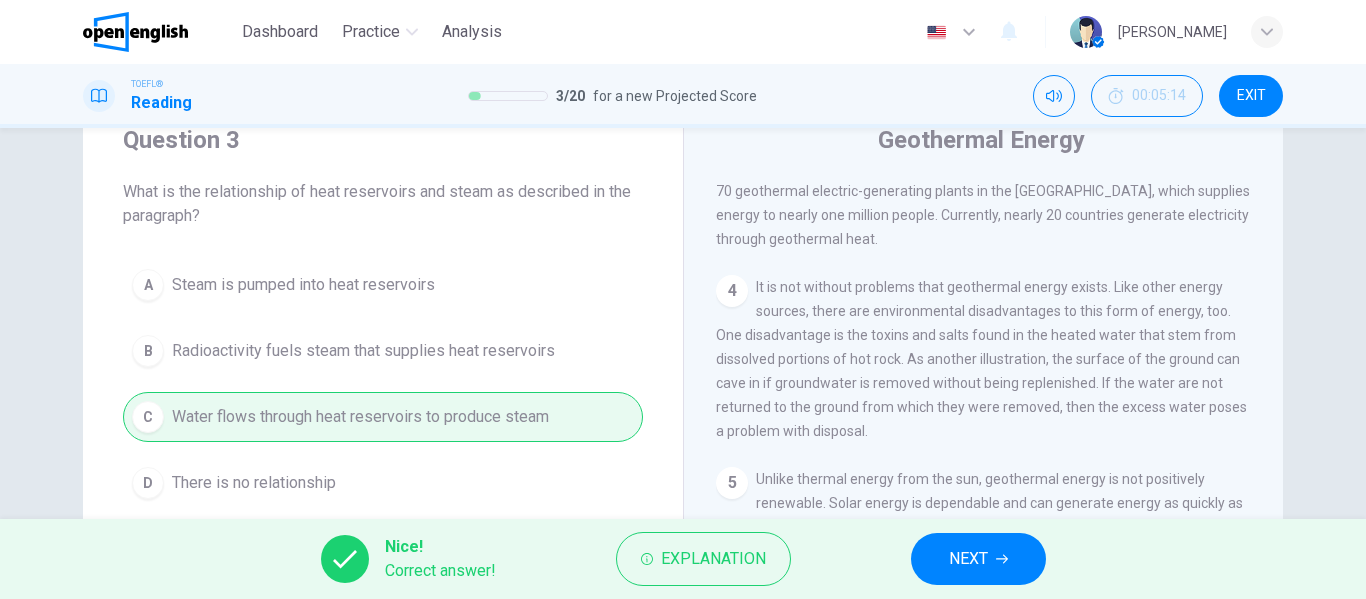 scroll, scrollTop: 695, scrollLeft: 0, axis: vertical 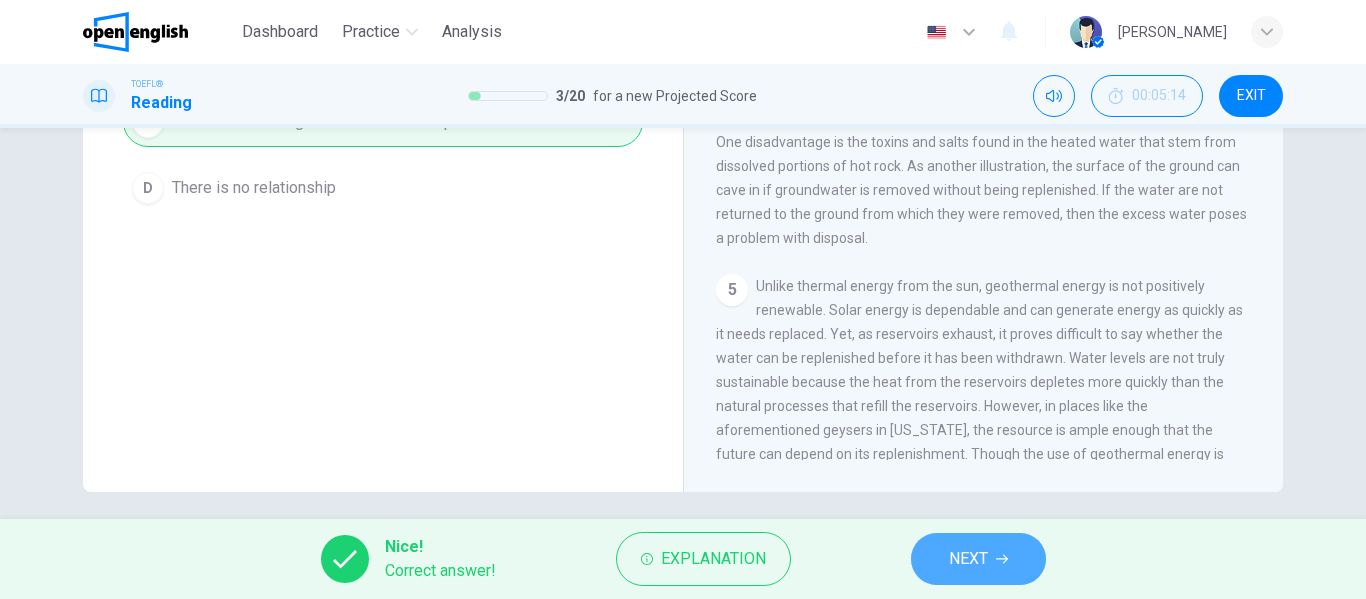 click on "NEXT" at bounding box center [968, 559] 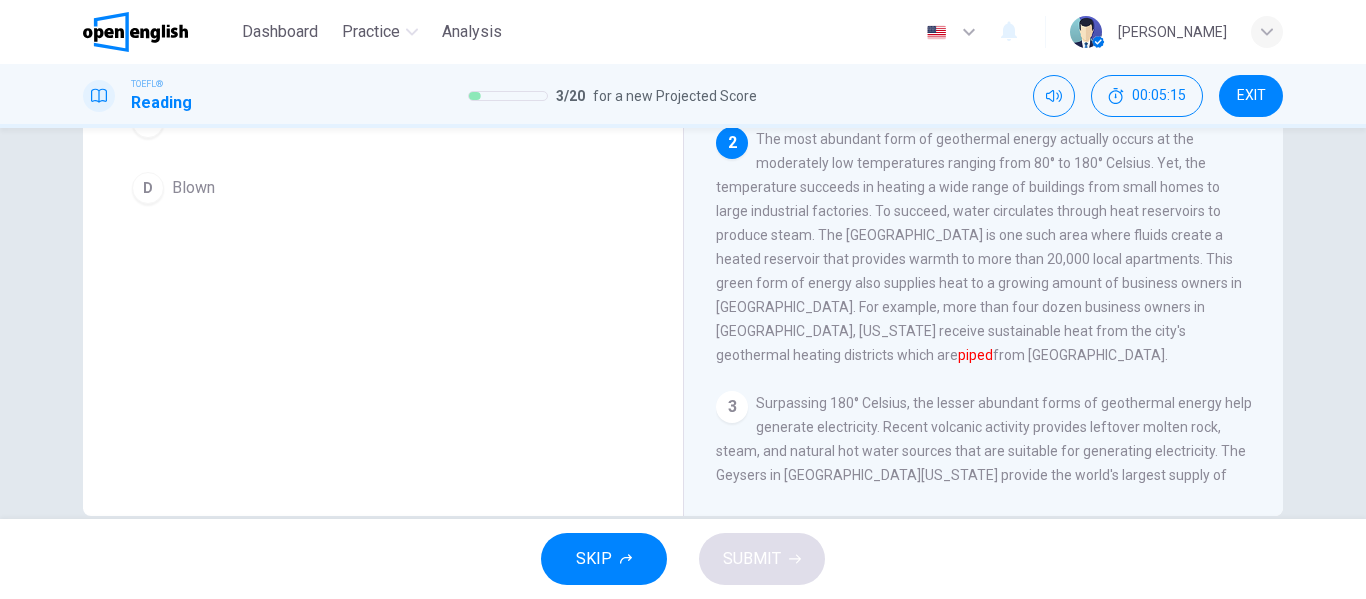 scroll, scrollTop: 0, scrollLeft: 0, axis: both 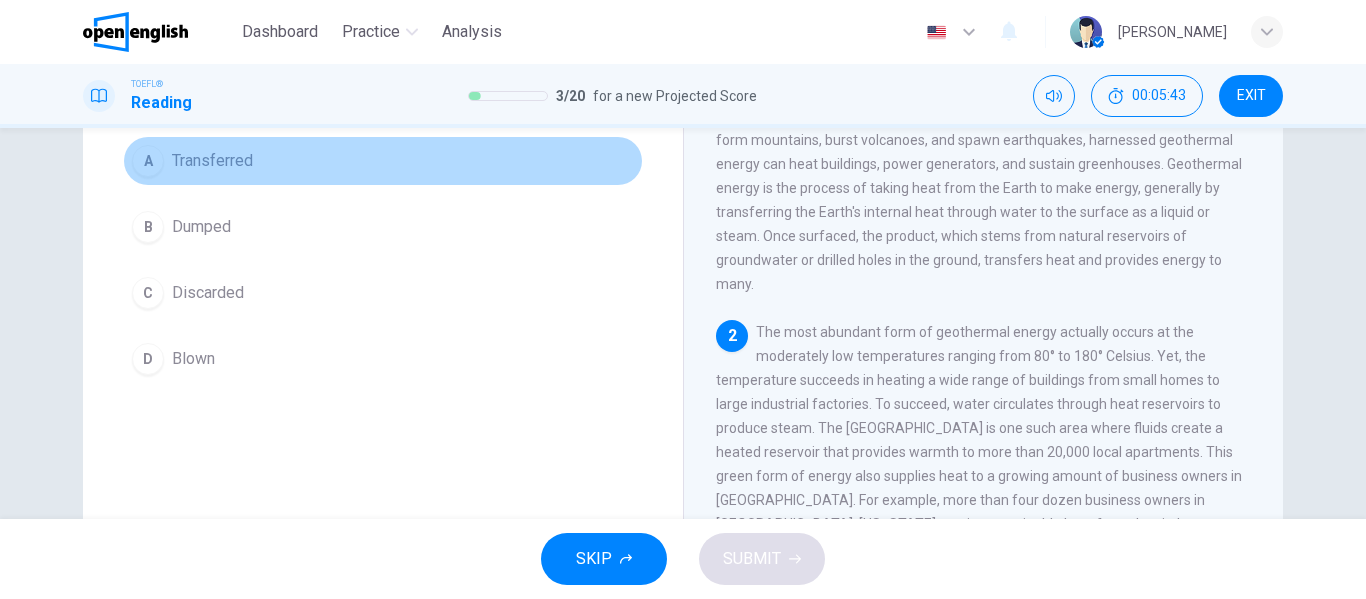 click on "Transferred" at bounding box center [212, 161] 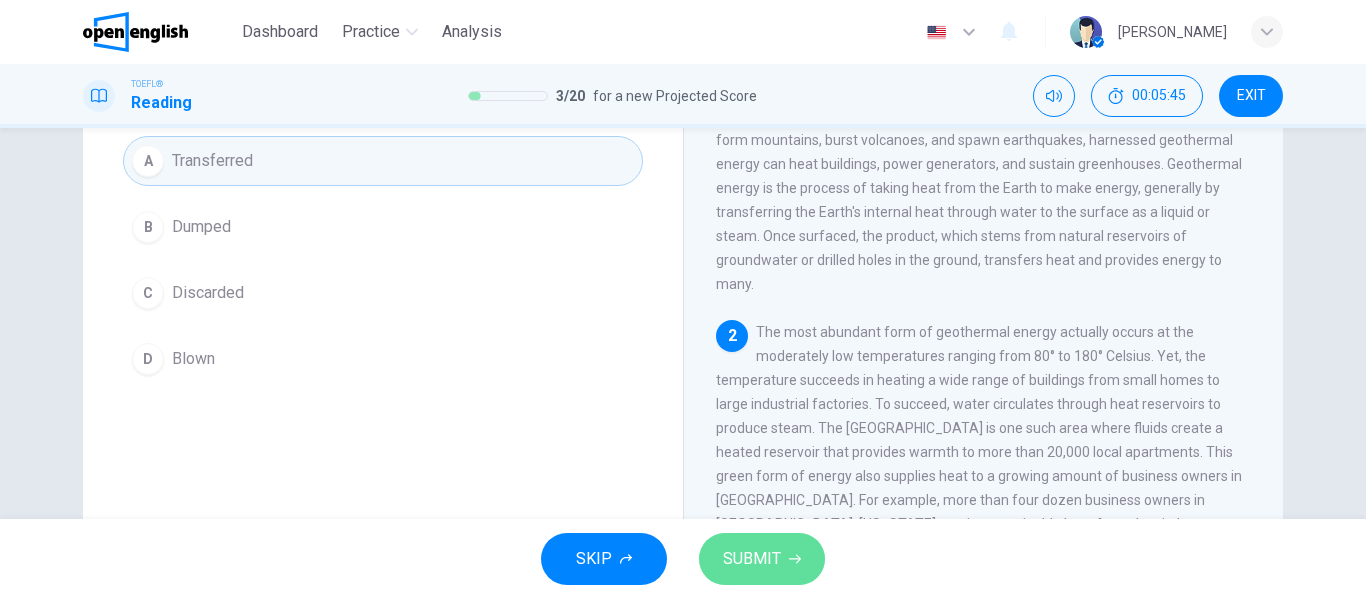 click on "SUBMIT" at bounding box center [762, 559] 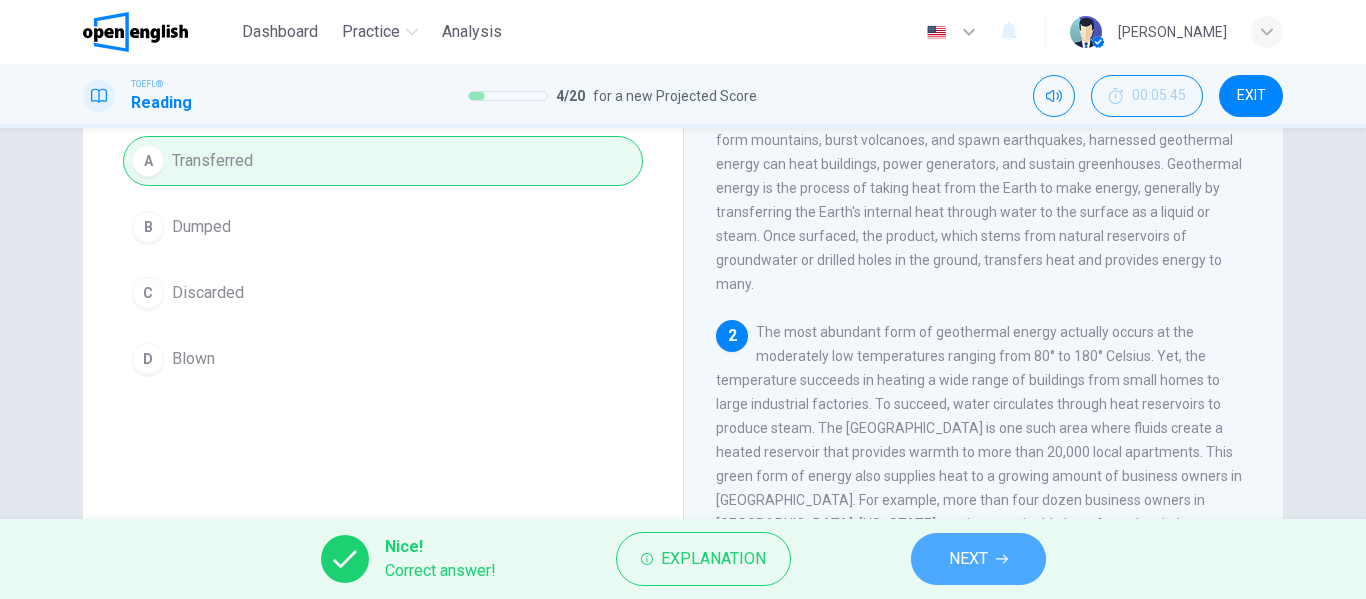 click on "NEXT" at bounding box center [968, 559] 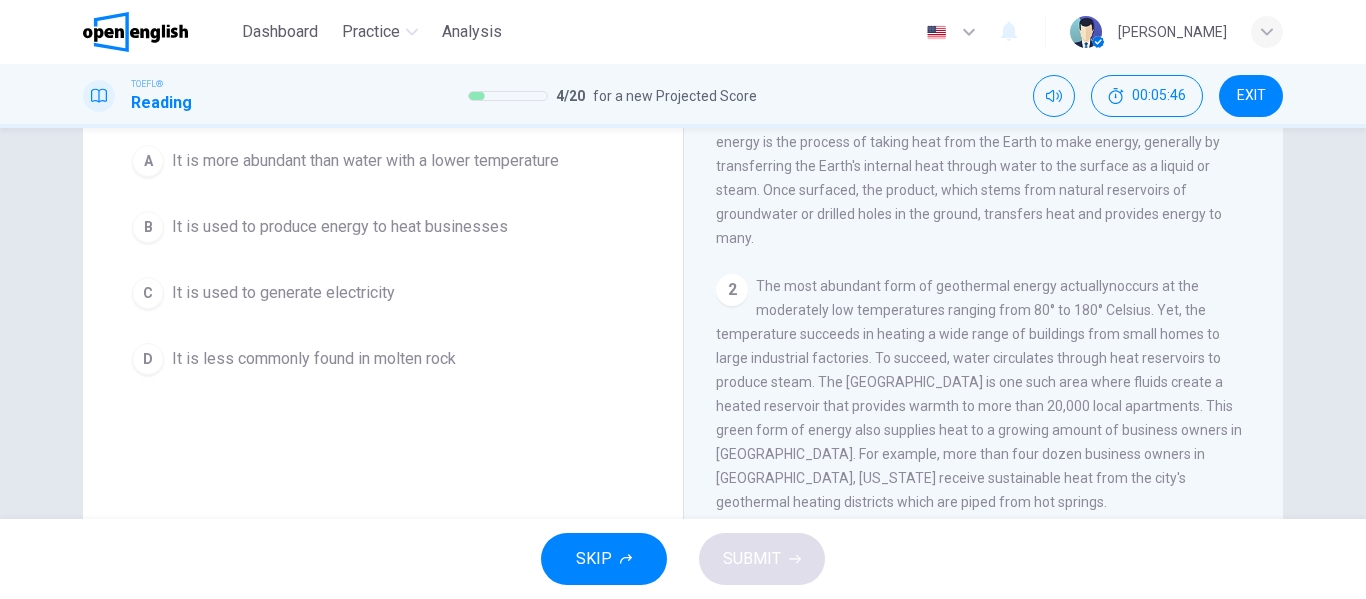 scroll, scrollTop: 0, scrollLeft: 0, axis: both 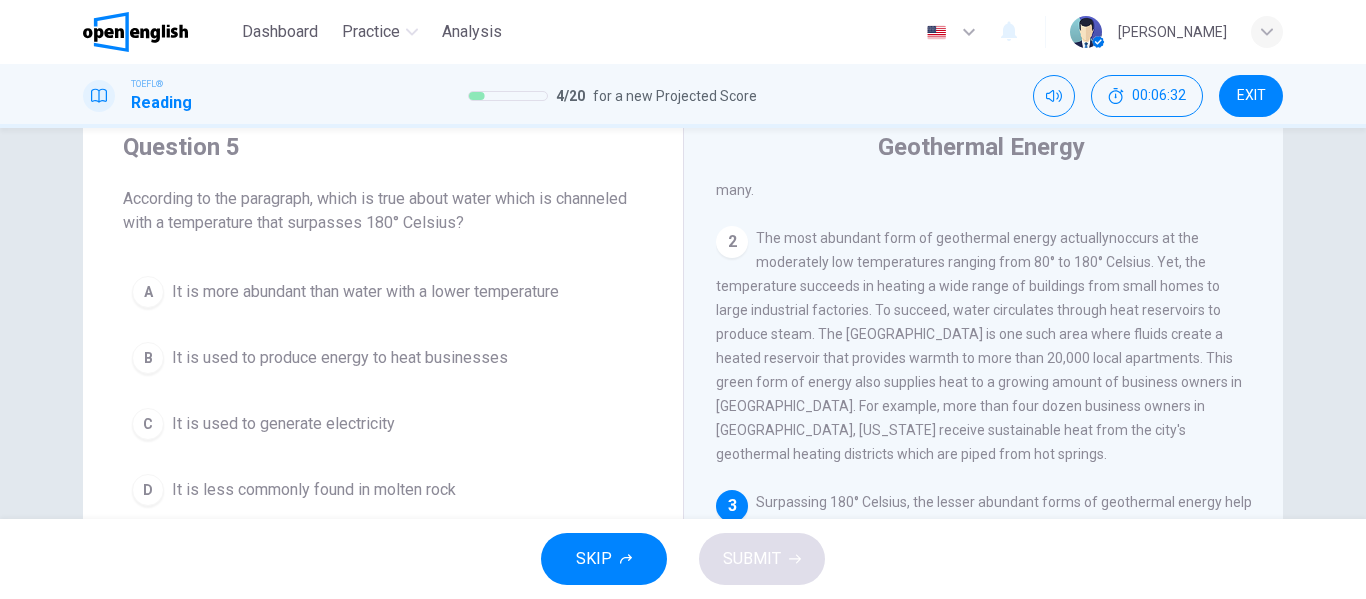 click on "It is used to produce energy to heat businesses" at bounding box center (340, 358) 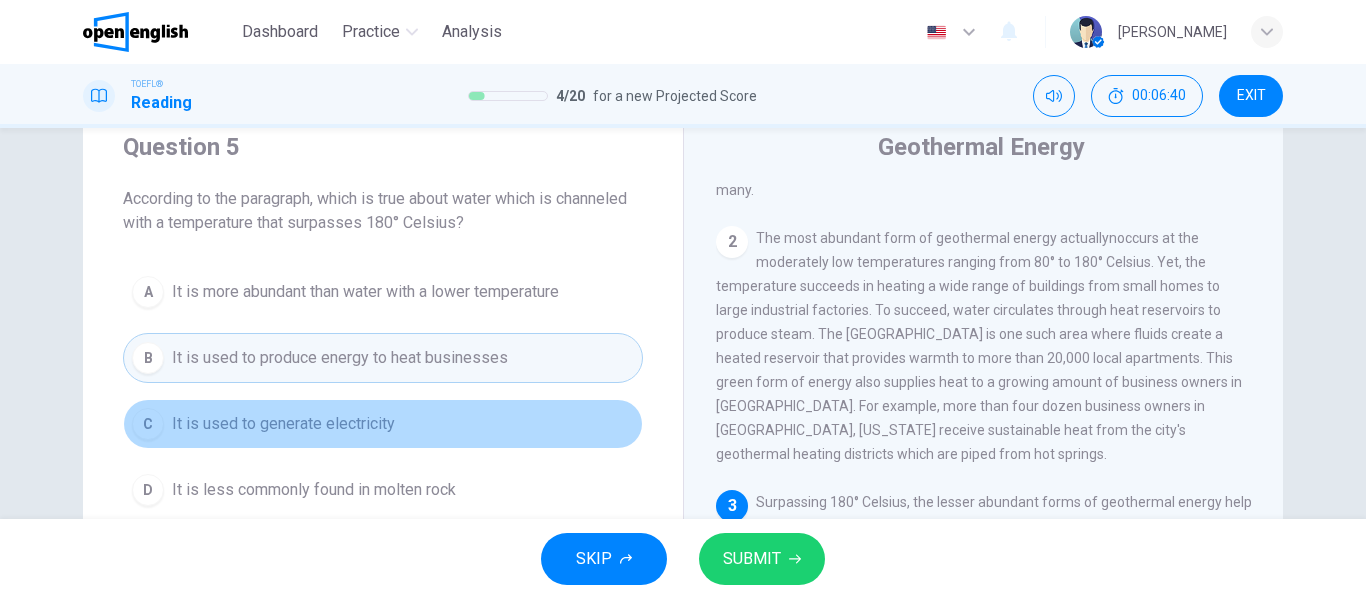 click on "C It is used to generate electricity" at bounding box center (383, 424) 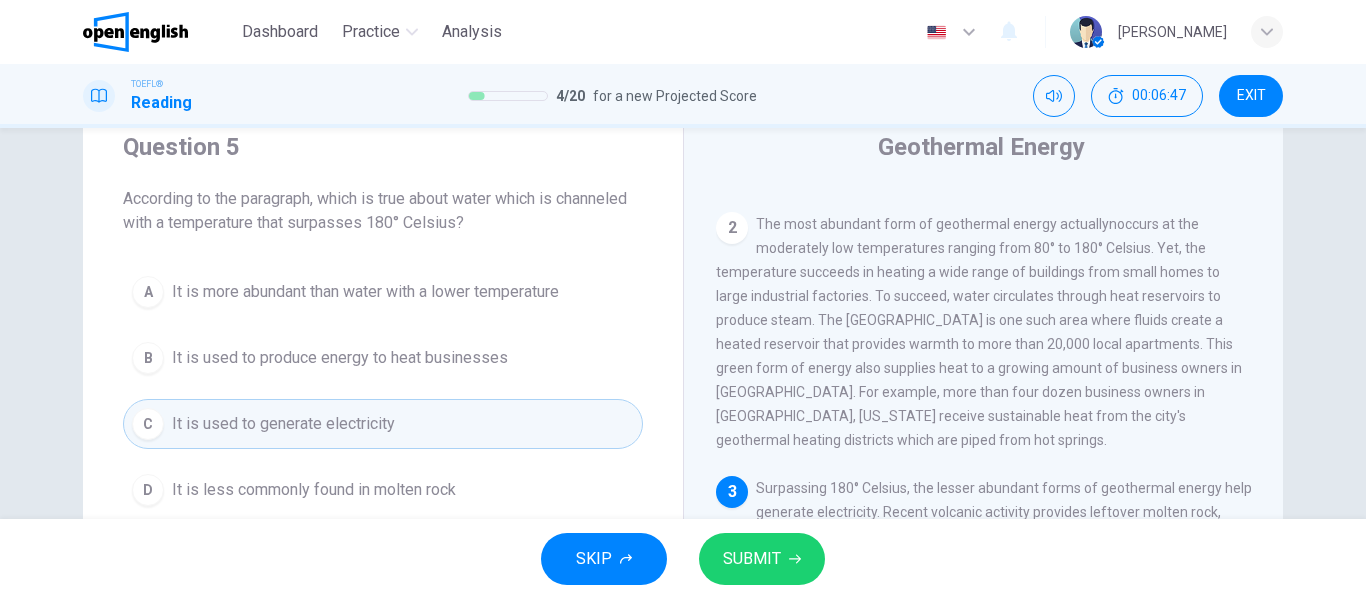 scroll, scrollTop: 216, scrollLeft: 0, axis: vertical 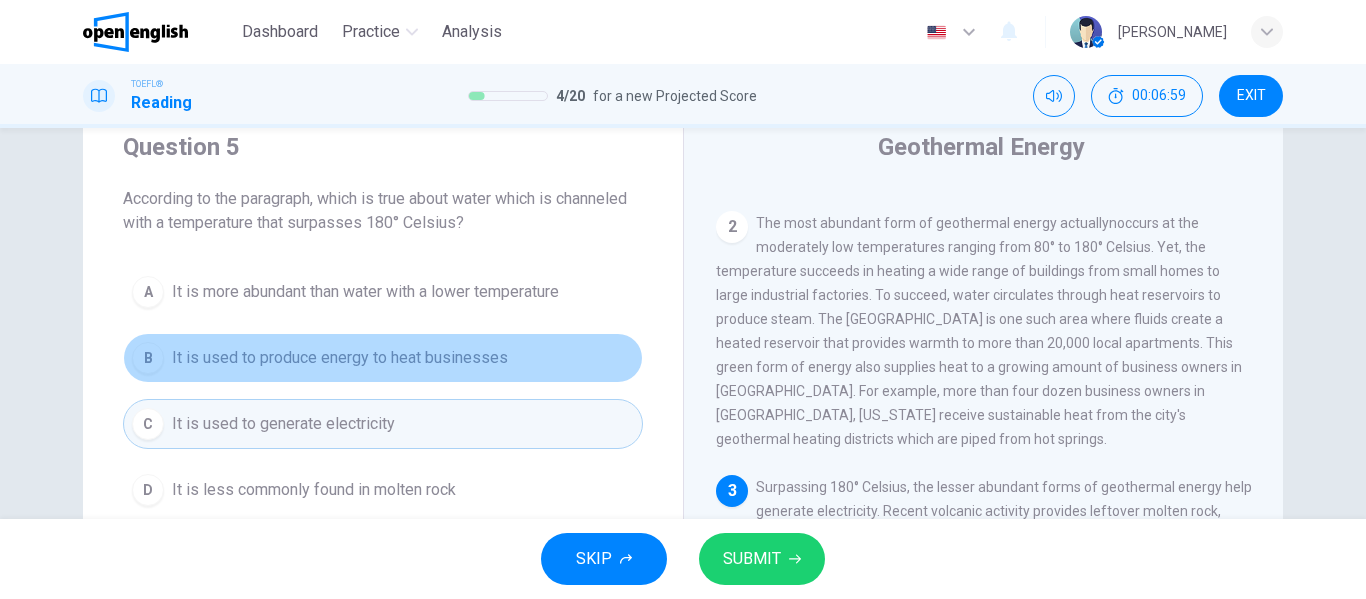 click on "B It is used to produce energy to heat businesses" at bounding box center [383, 358] 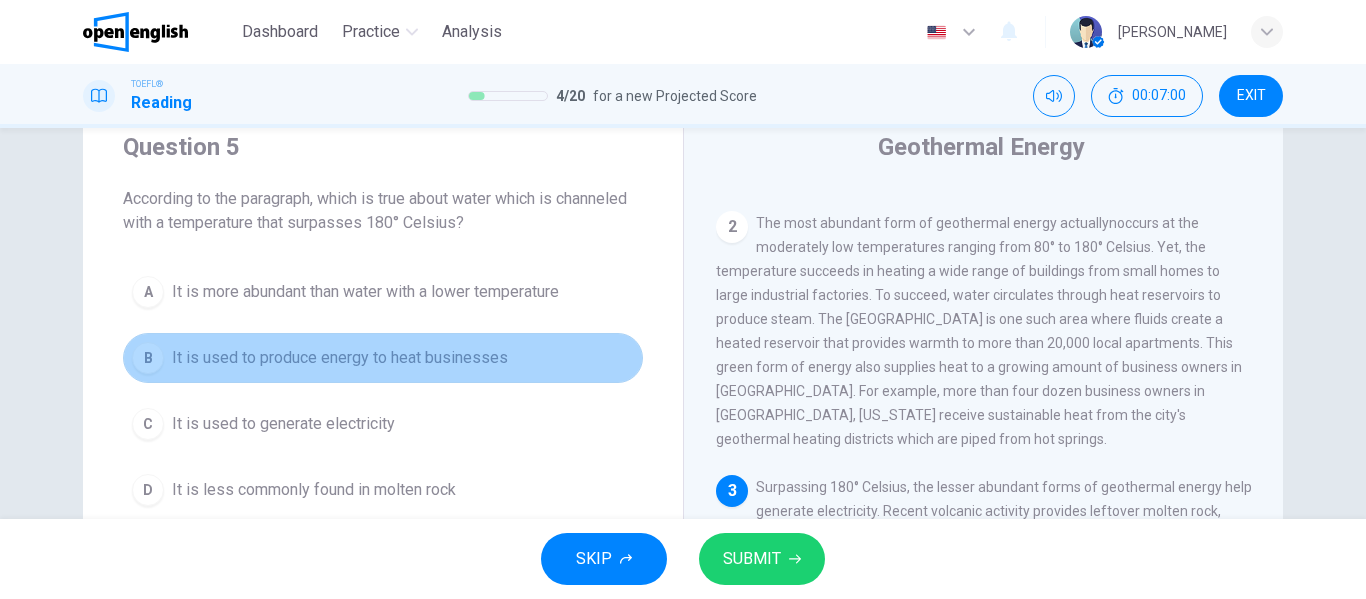 click on "B It is used to produce energy to heat businesses" at bounding box center (383, 358) 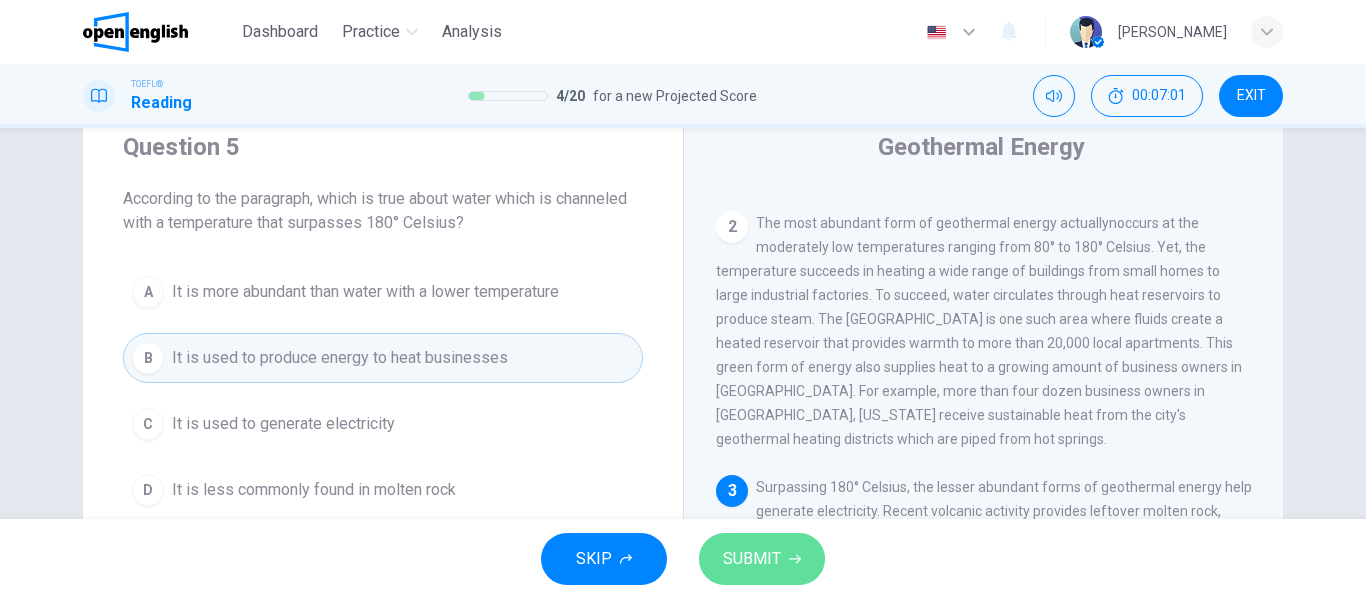 click on "SUBMIT" at bounding box center (762, 559) 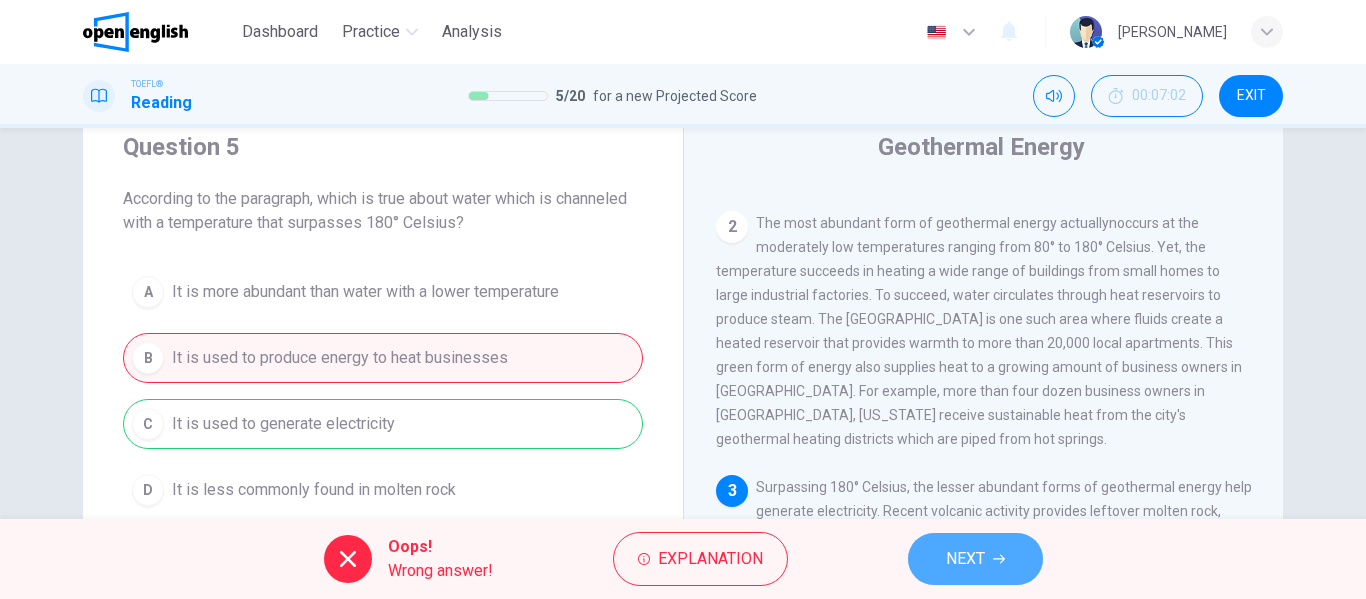 click on "NEXT" at bounding box center [965, 559] 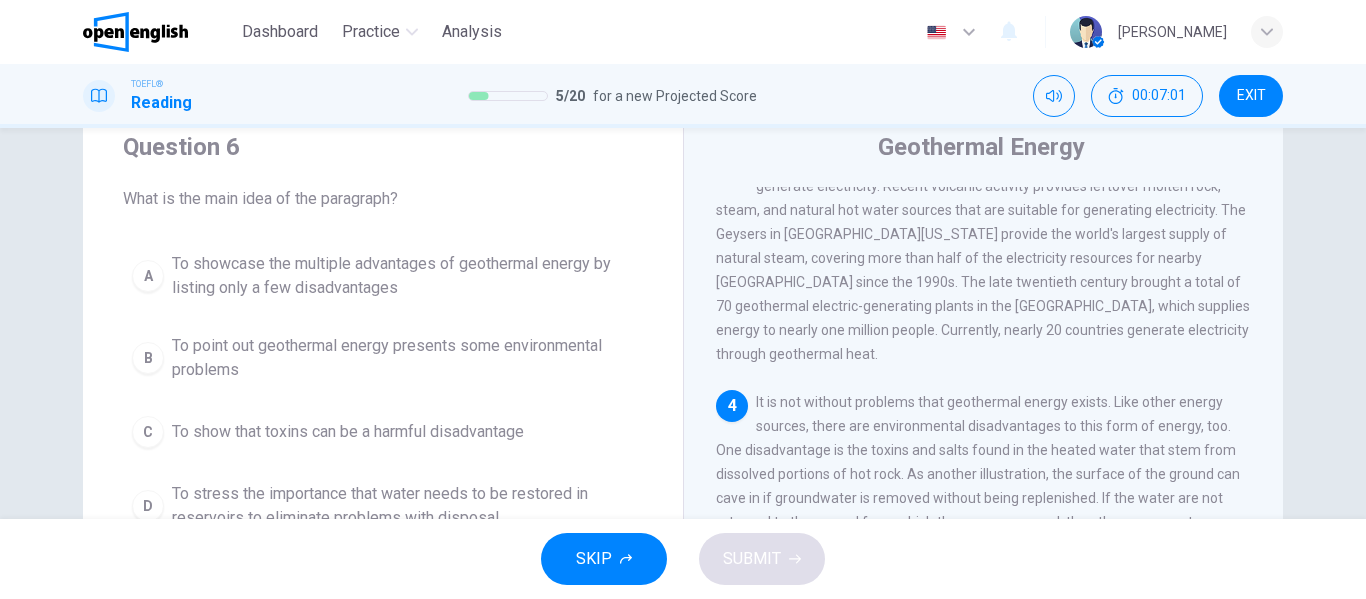 scroll, scrollTop: 572, scrollLeft: 0, axis: vertical 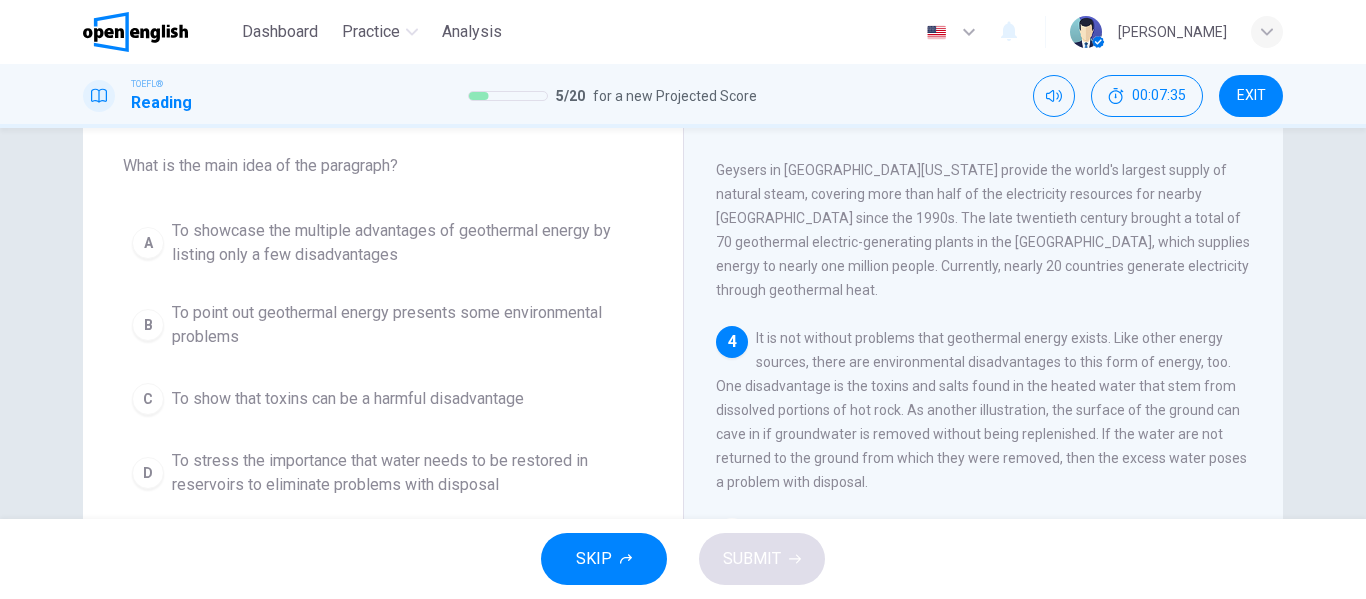 click on "To point out geothermal energy presents some environmental problems" at bounding box center (403, 325) 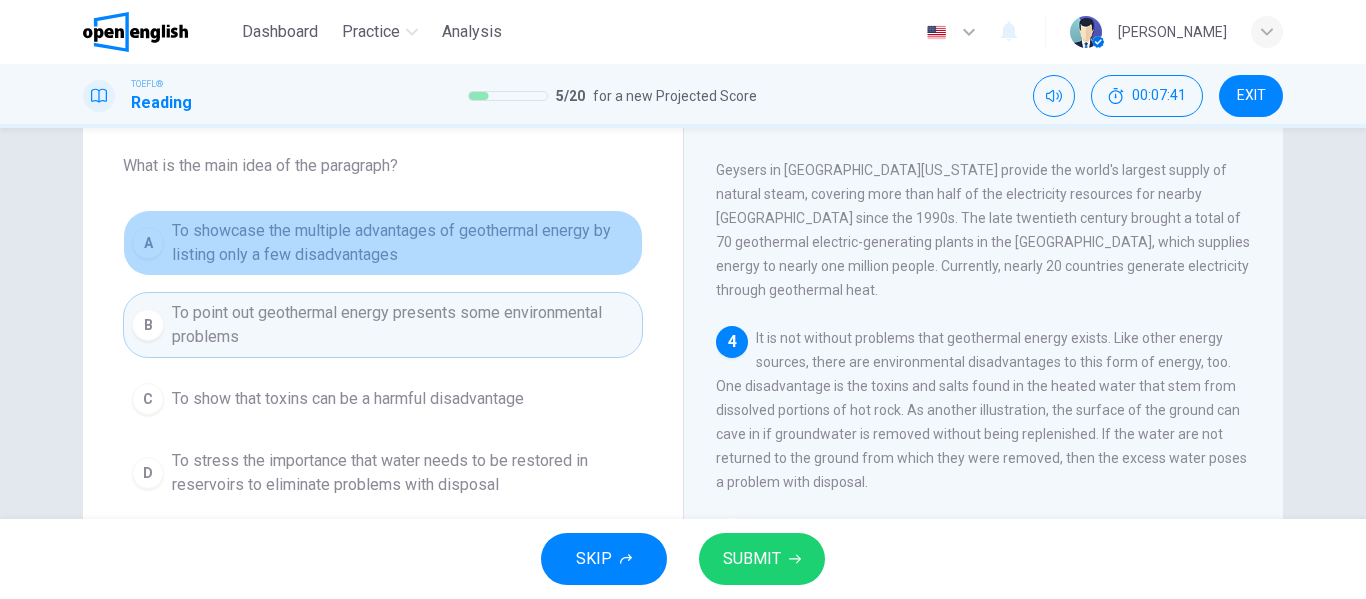 click on "To showcase the multiple advantages of geothermal energy by listing only a few disadvantages" at bounding box center [403, 243] 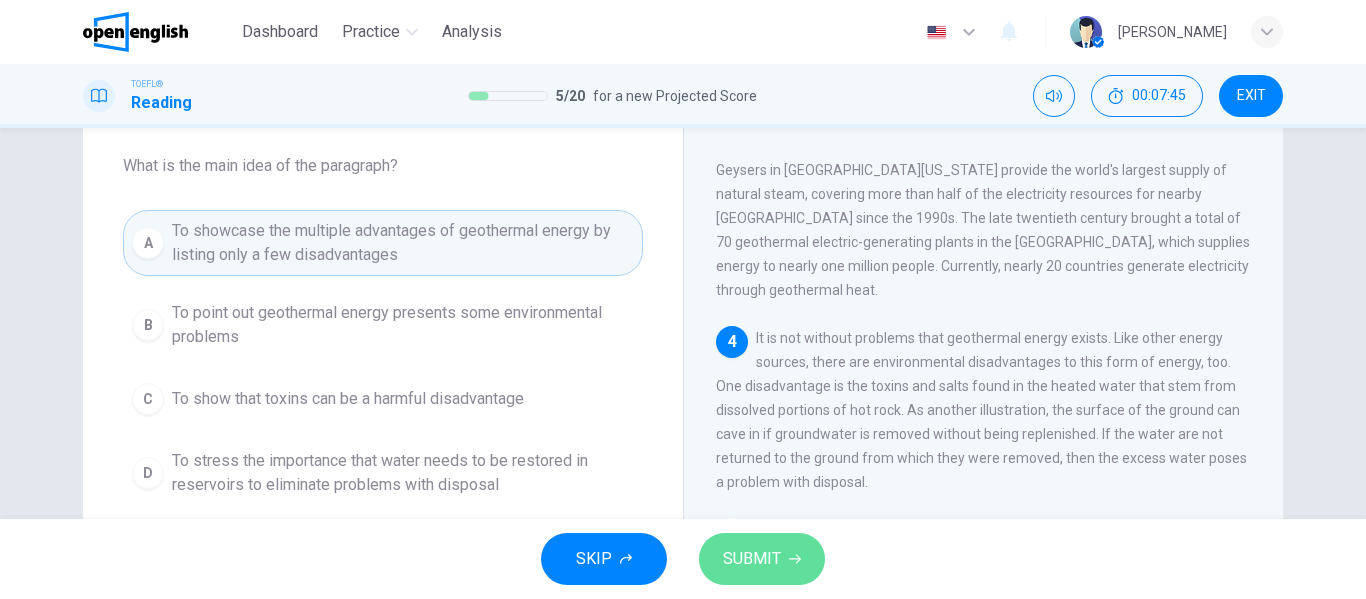 click on "SUBMIT" at bounding box center (752, 559) 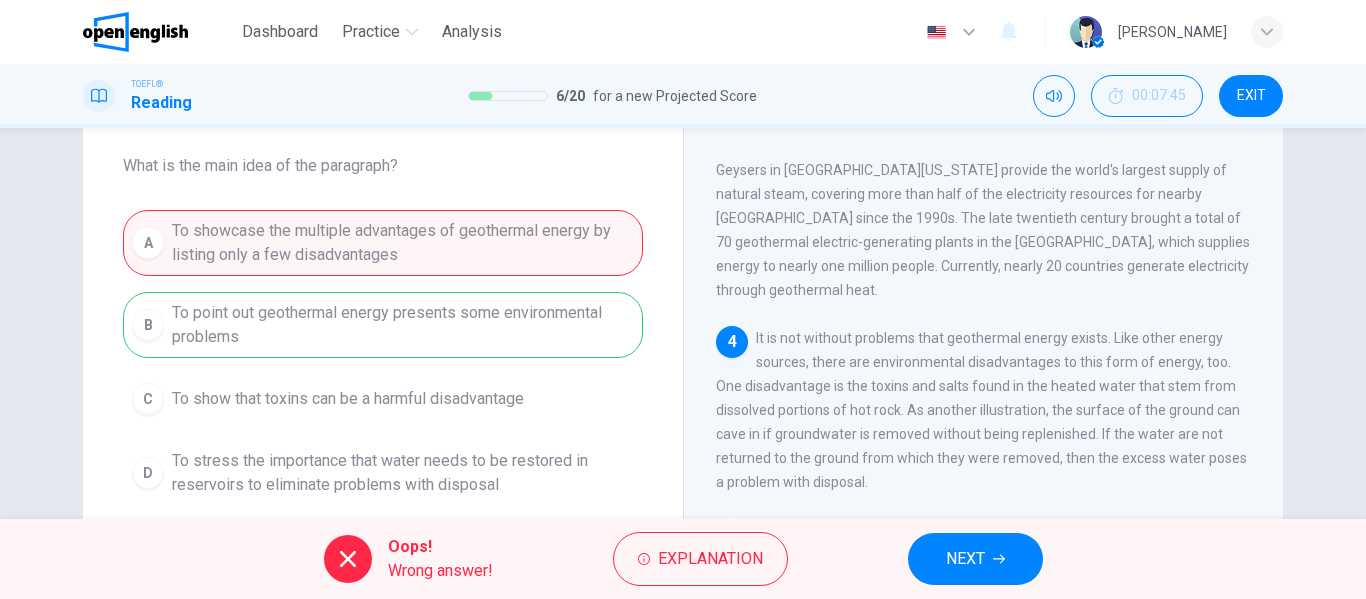 scroll, scrollTop: 695, scrollLeft: 0, axis: vertical 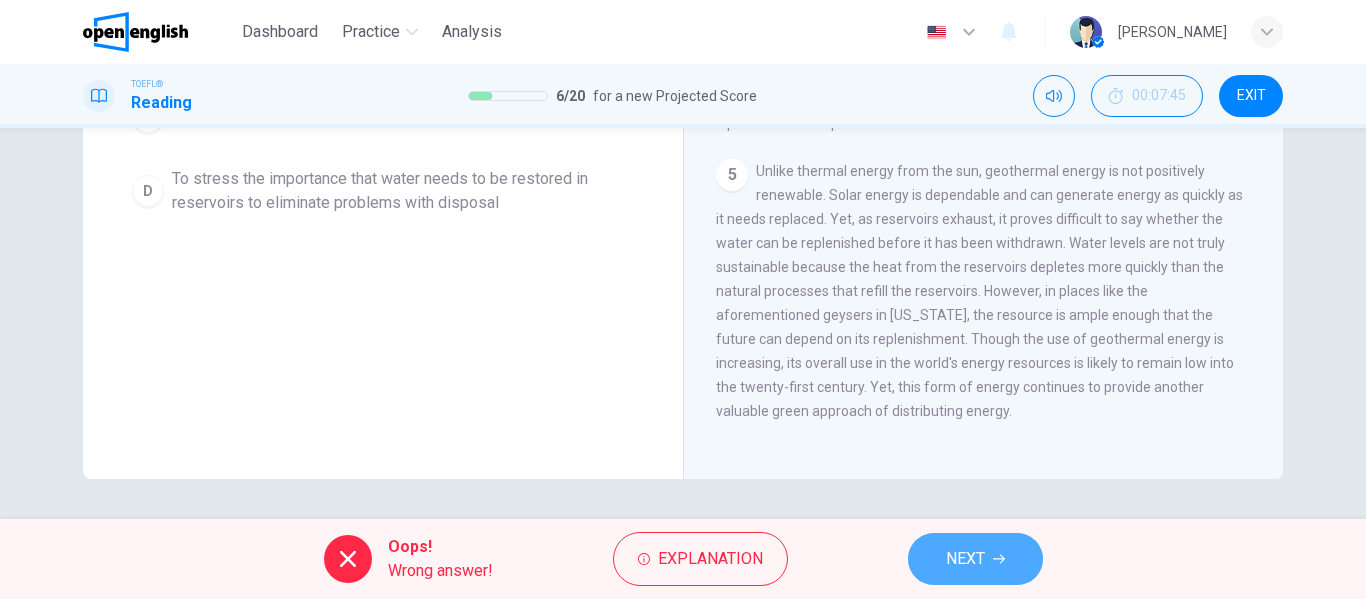 click on "NEXT" at bounding box center [965, 559] 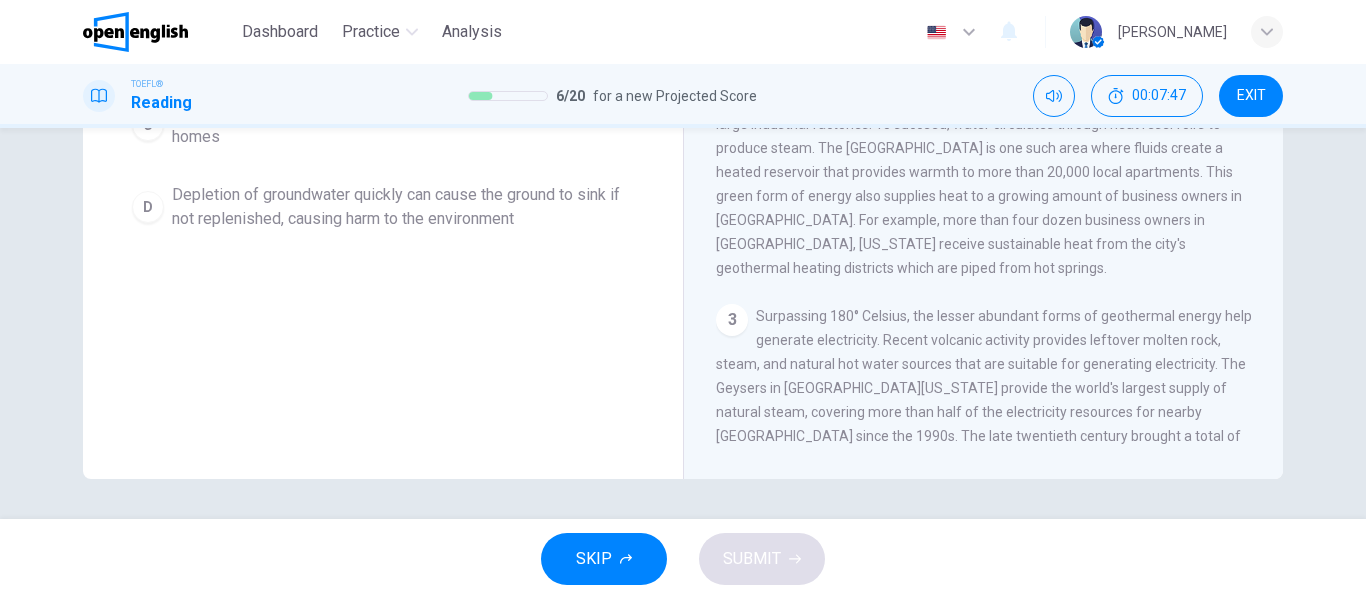 scroll, scrollTop: 0, scrollLeft: 0, axis: both 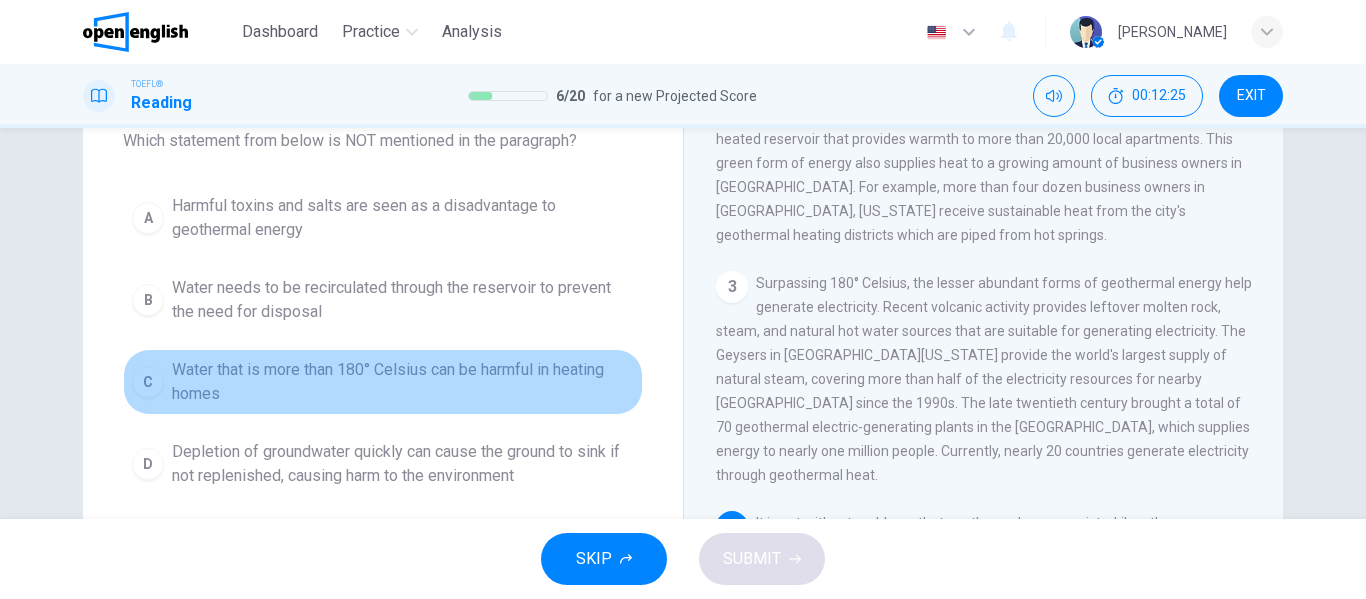 click on "Water that is more than 180° Celsius can be harmful in heating homes" at bounding box center [403, 382] 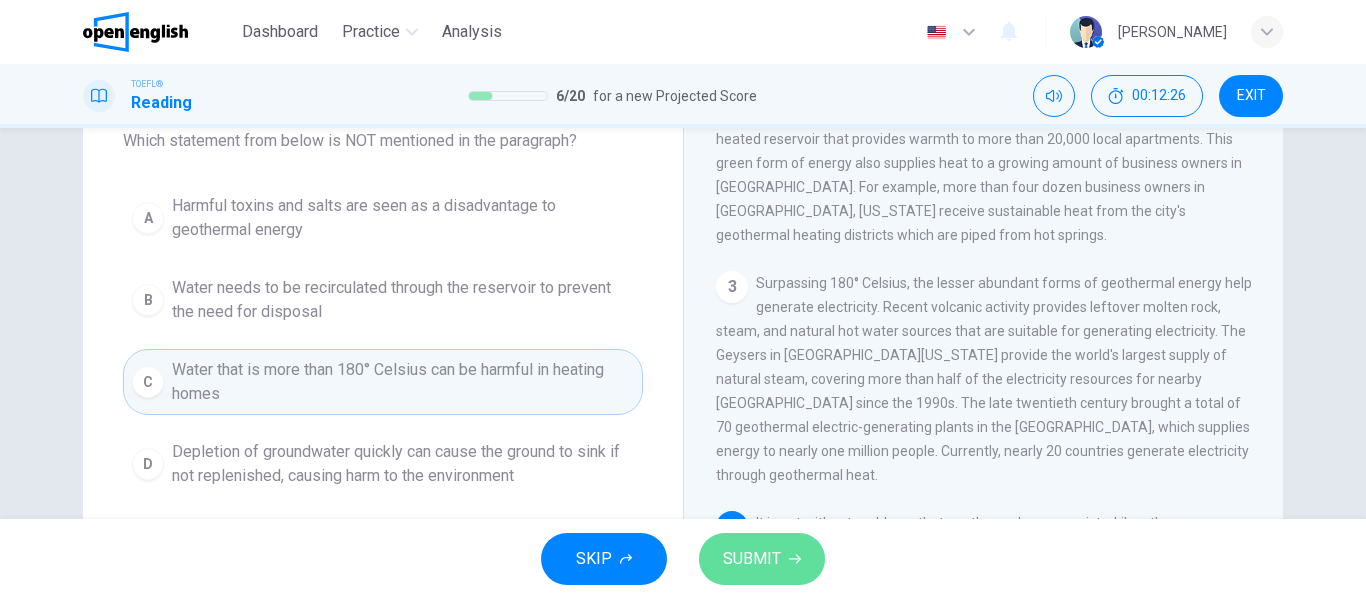 click on "SUBMIT" at bounding box center [752, 559] 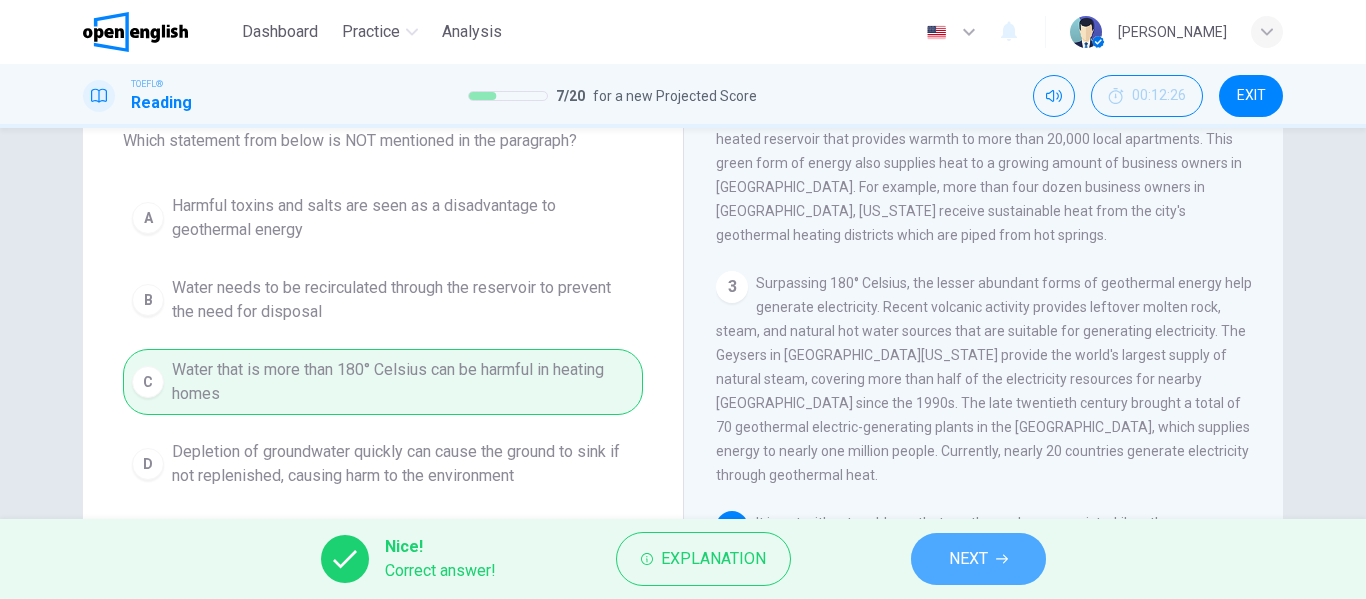 click on "NEXT" at bounding box center (978, 559) 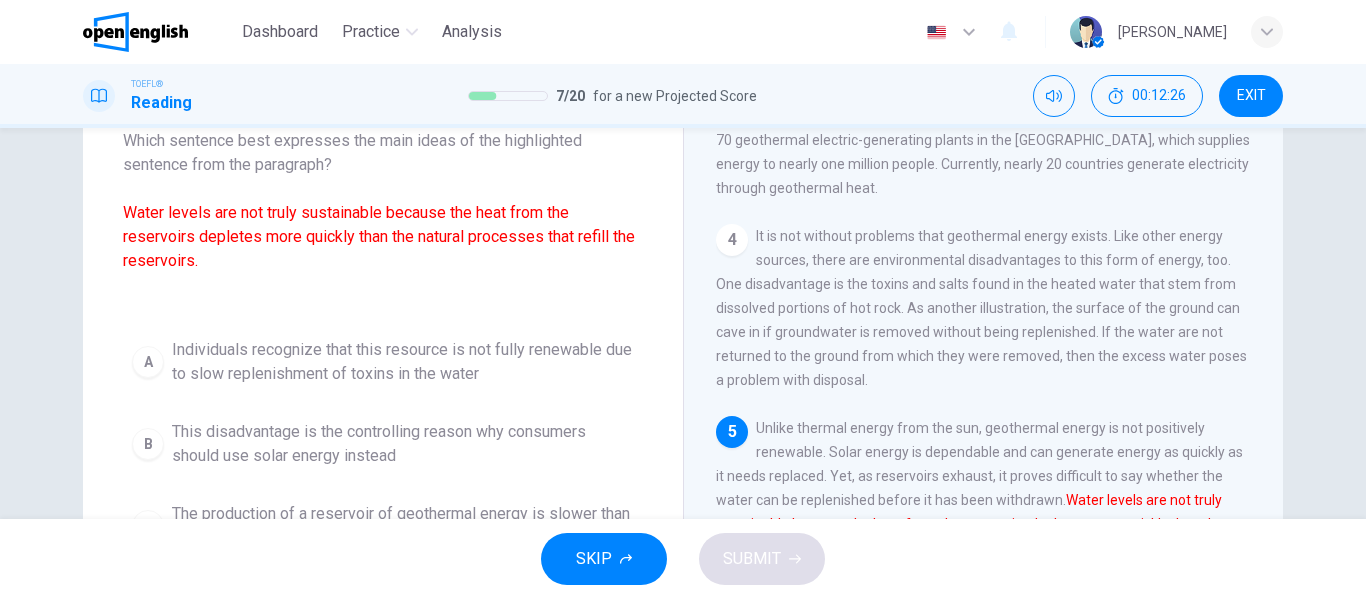scroll, scrollTop: 695, scrollLeft: 0, axis: vertical 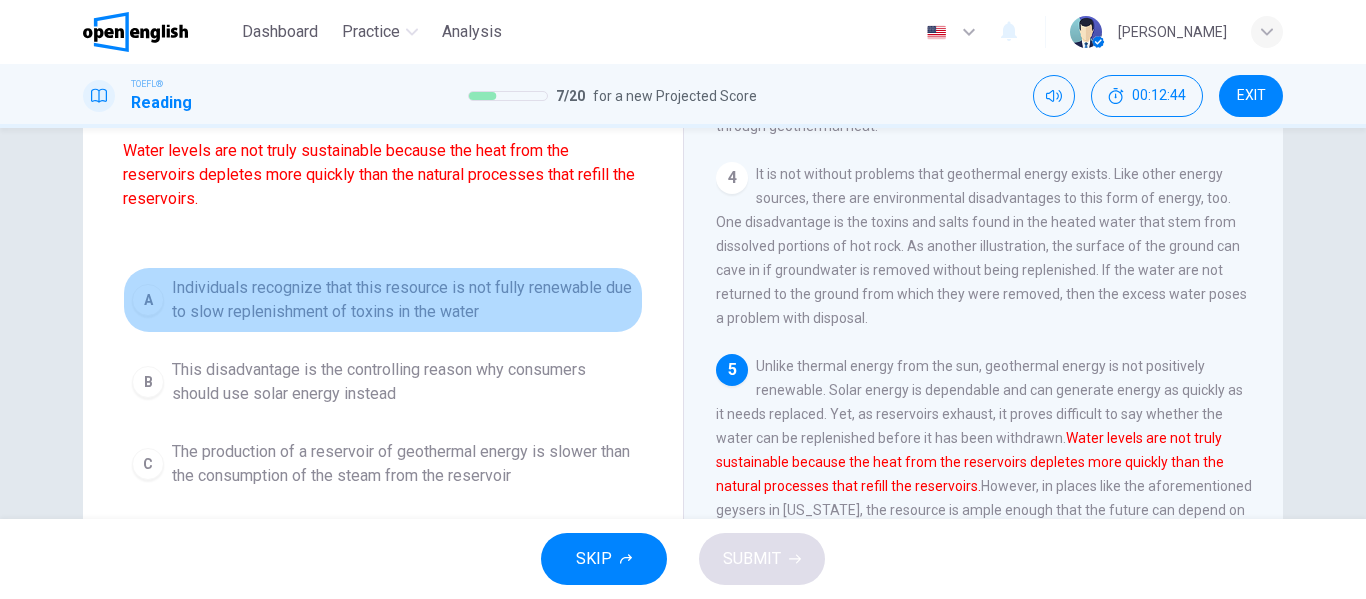 click on "A Individuals recognize that this resource is not fully renewable due to slow replenishment of toxins in the water" at bounding box center (383, 300) 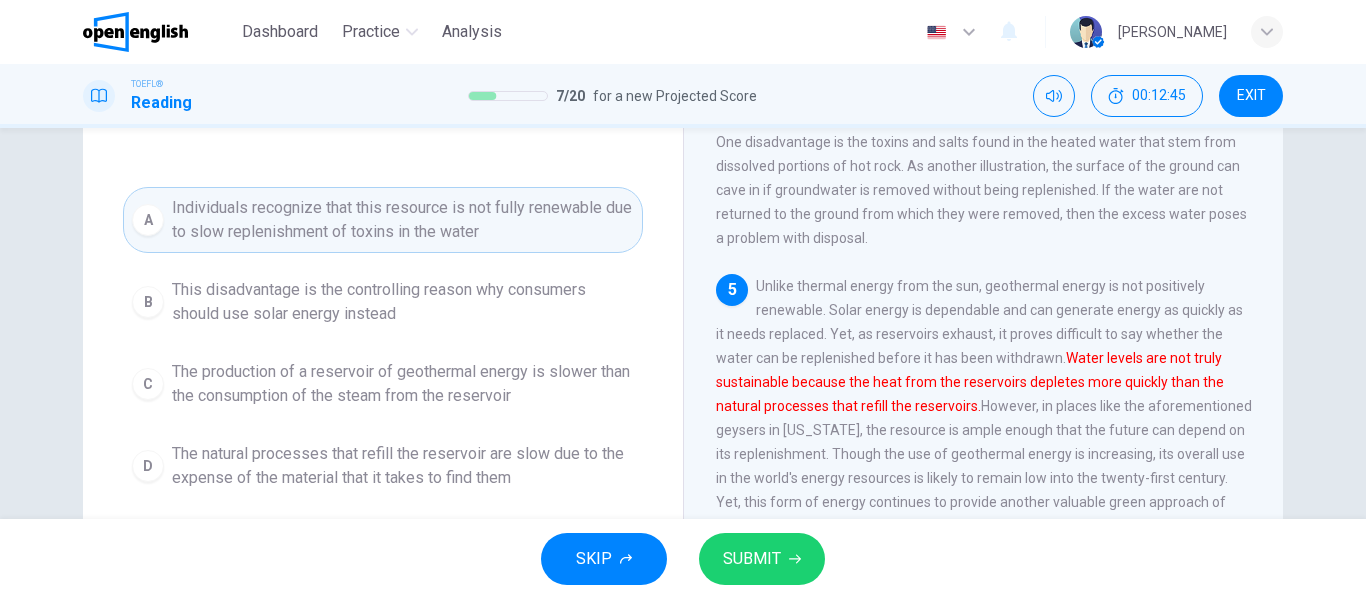 scroll, scrollTop: 270, scrollLeft: 0, axis: vertical 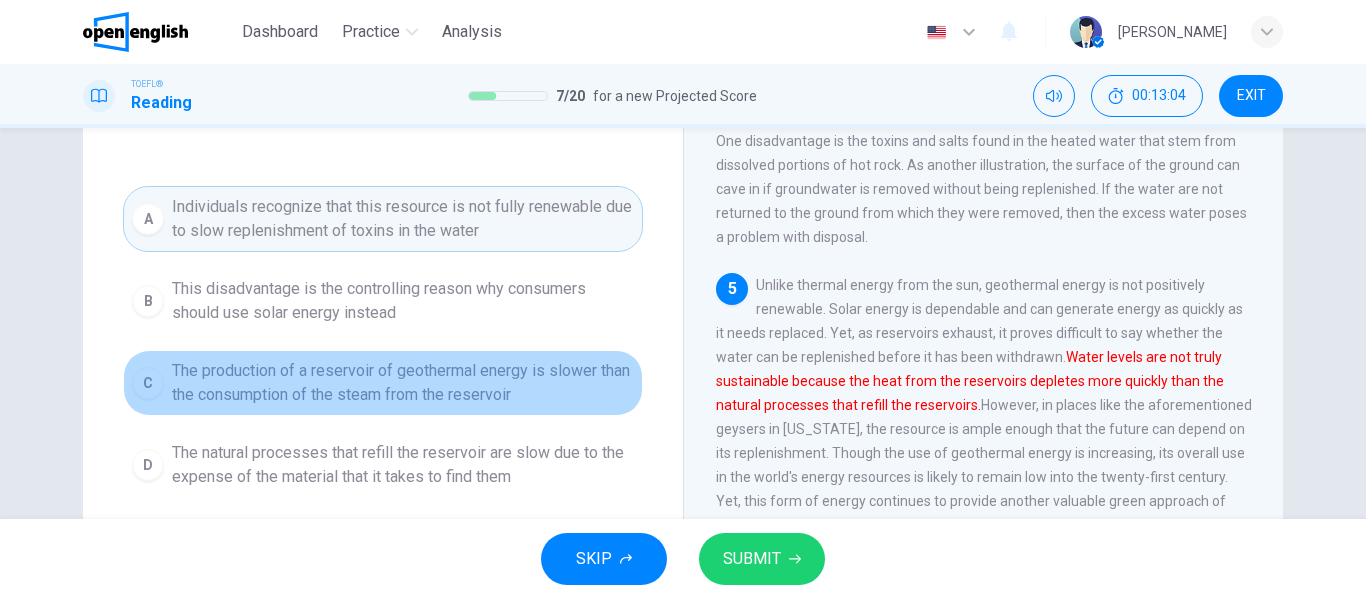 click on "The production of a reservoir of geothermal energy is slower than the consumption of the steam from the reservoir" at bounding box center (403, 383) 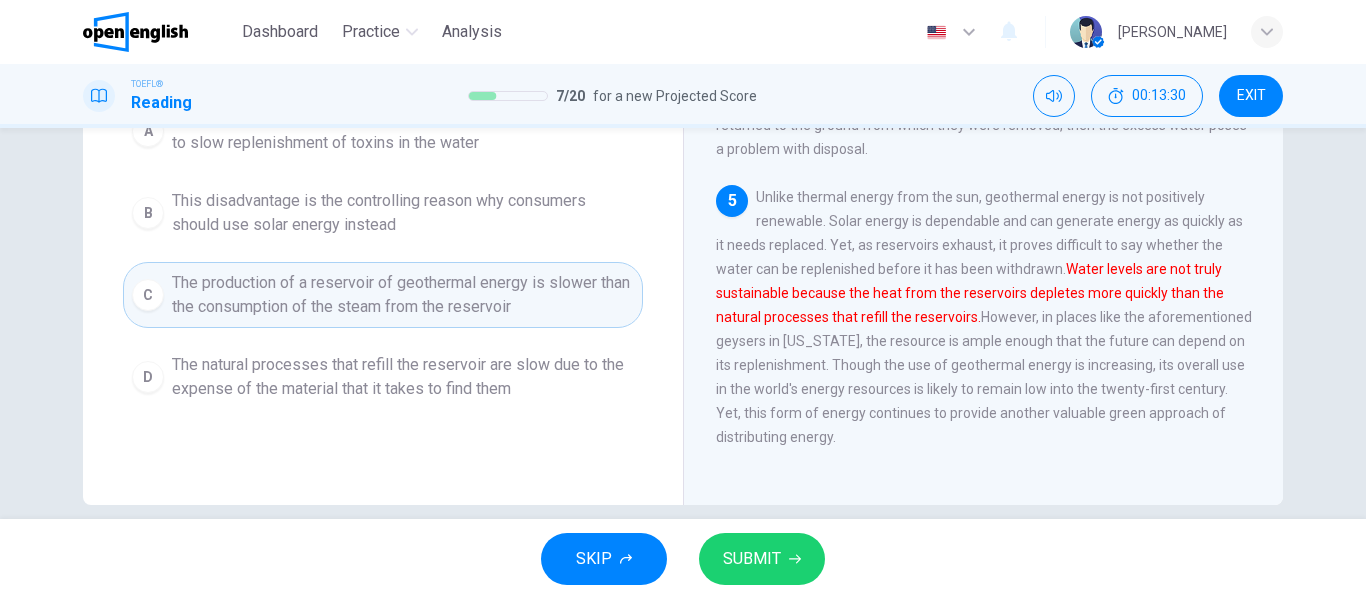 scroll, scrollTop: 356, scrollLeft: 0, axis: vertical 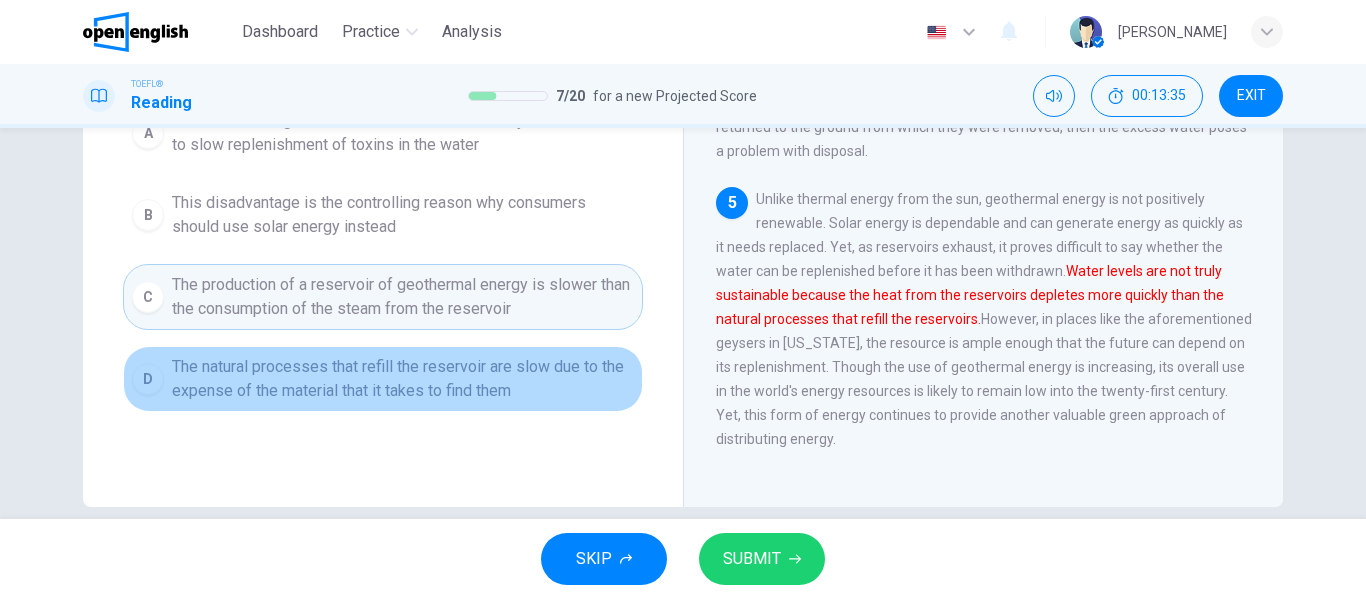 click on "The natural processes that refill the reservoir are slow due to the expense of the material that it takes to find them" at bounding box center [403, 379] 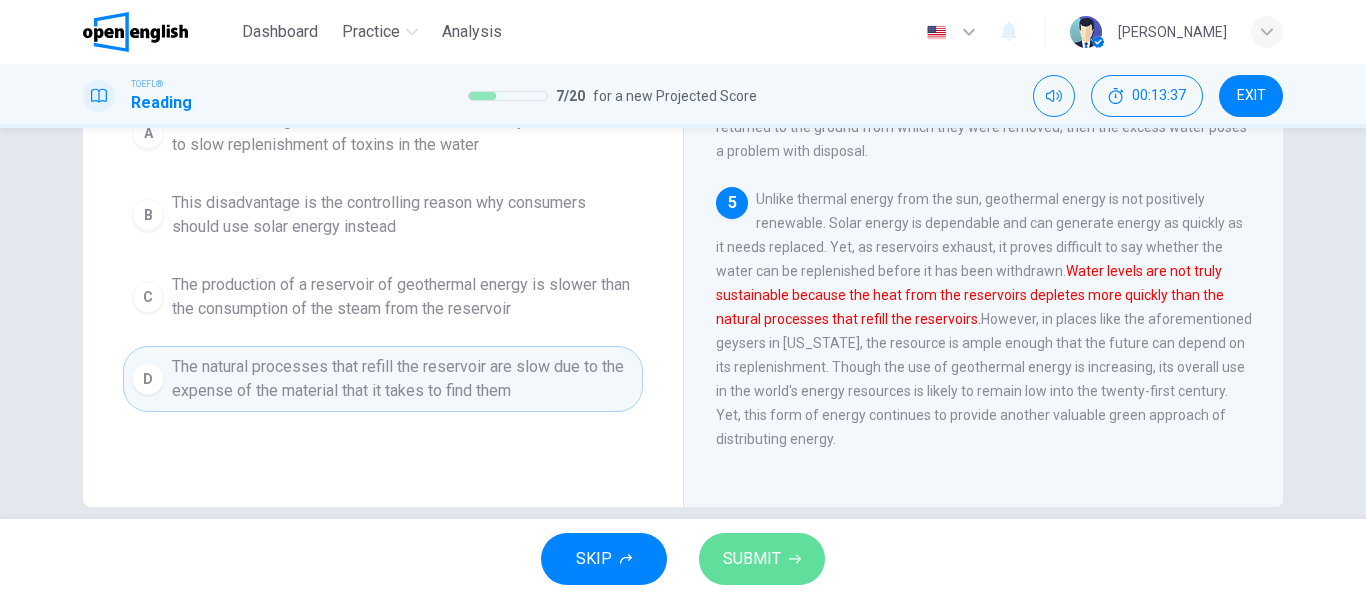 click on "SUBMIT" at bounding box center [762, 559] 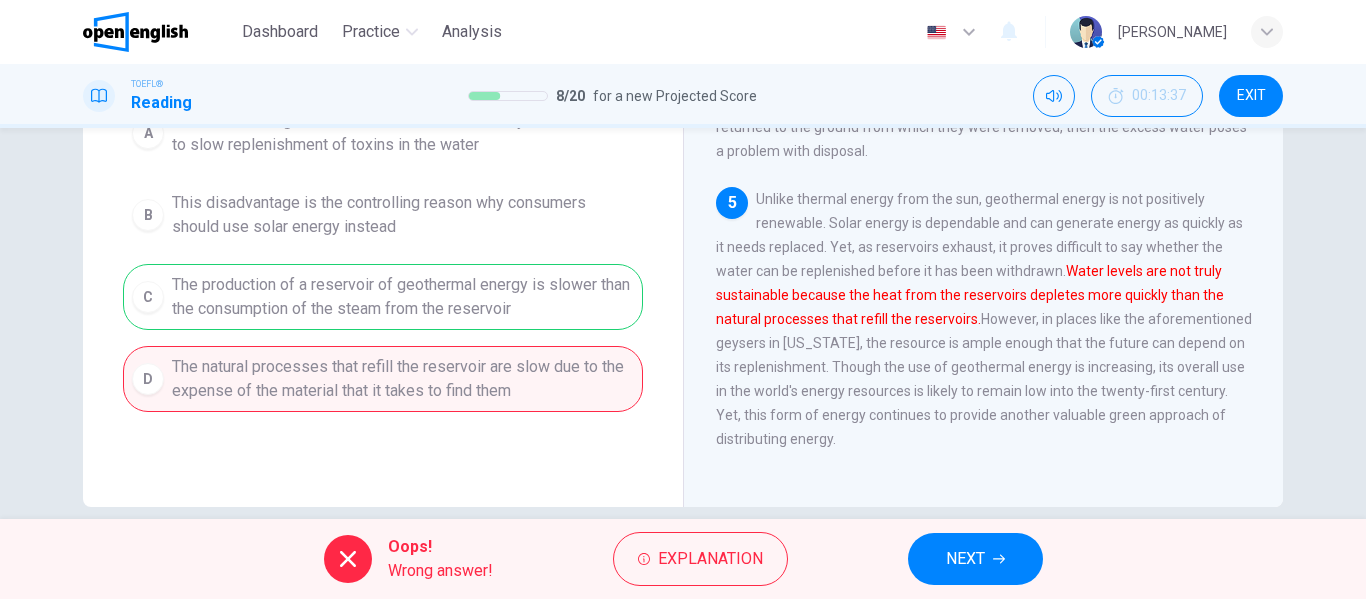 click on "A Individuals recognize that this resource is not fully renewable due to slow replenishment of toxins in the water B This disadvantage is the controlling reason why consumers should use solar energy instead C The production of a reservoir of geothermal energy is slower than the consumption of the steam from the reservoir D The natural processes that refill the reservoir are slow due to the expense of the material that it takes to find them" at bounding box center [383, 256] 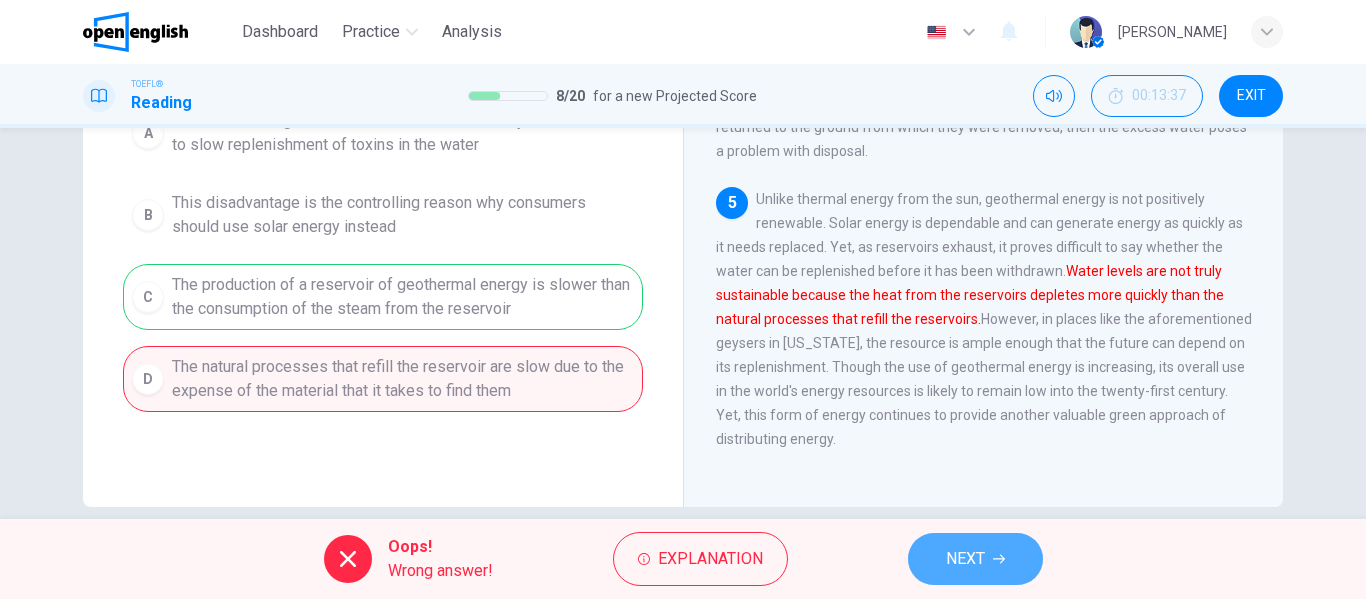 click on "NEXT" at bounding box center (965, 559) 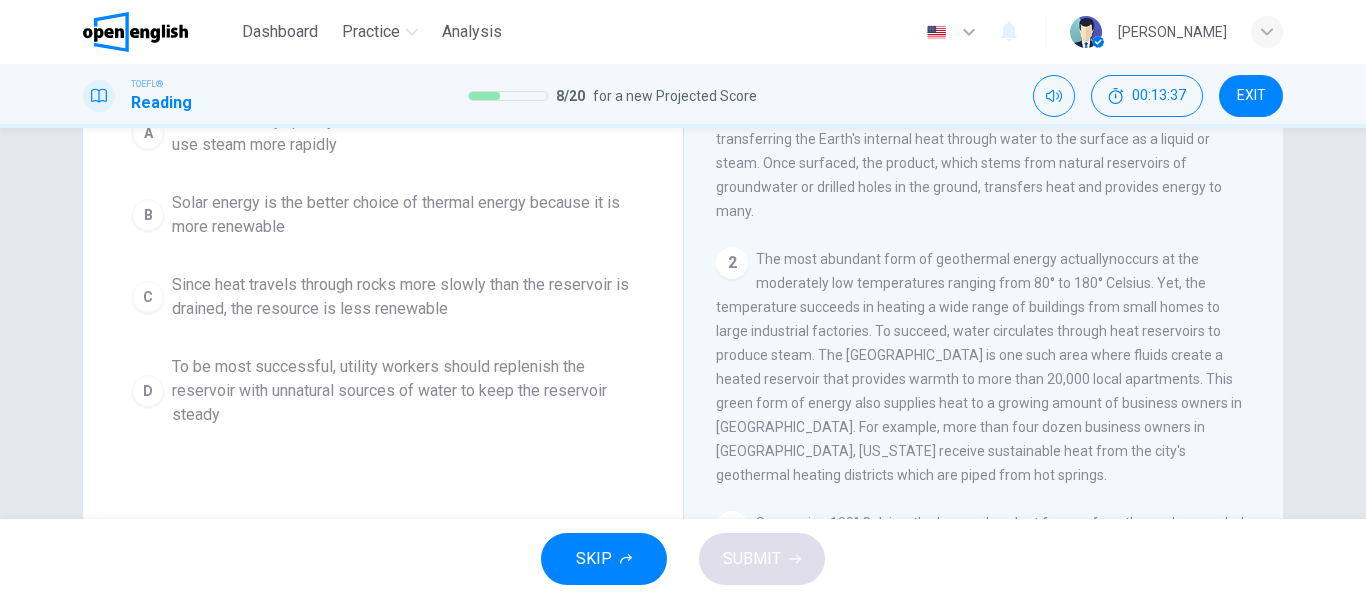 scroll, scrollTop: 0, scrollLeft: 0, axis: both 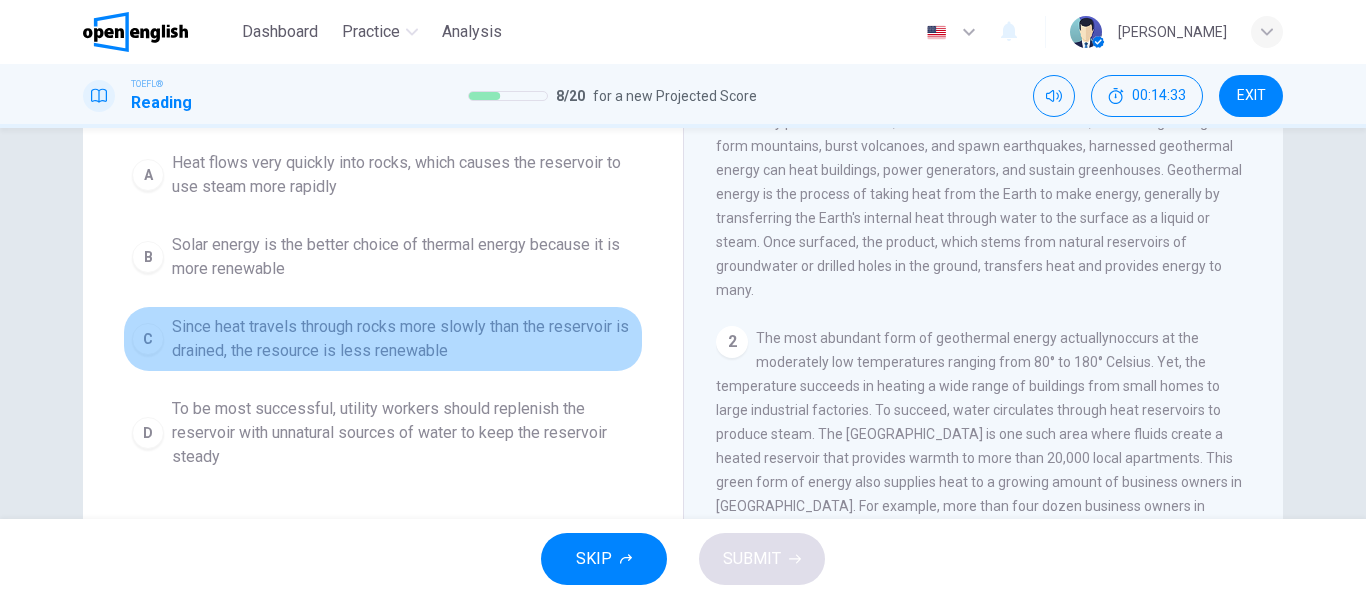 click on "Since heat travels through rocks more slowly than the reservoir is drained, the resource is less renewable" at bounding box center [403, 339] 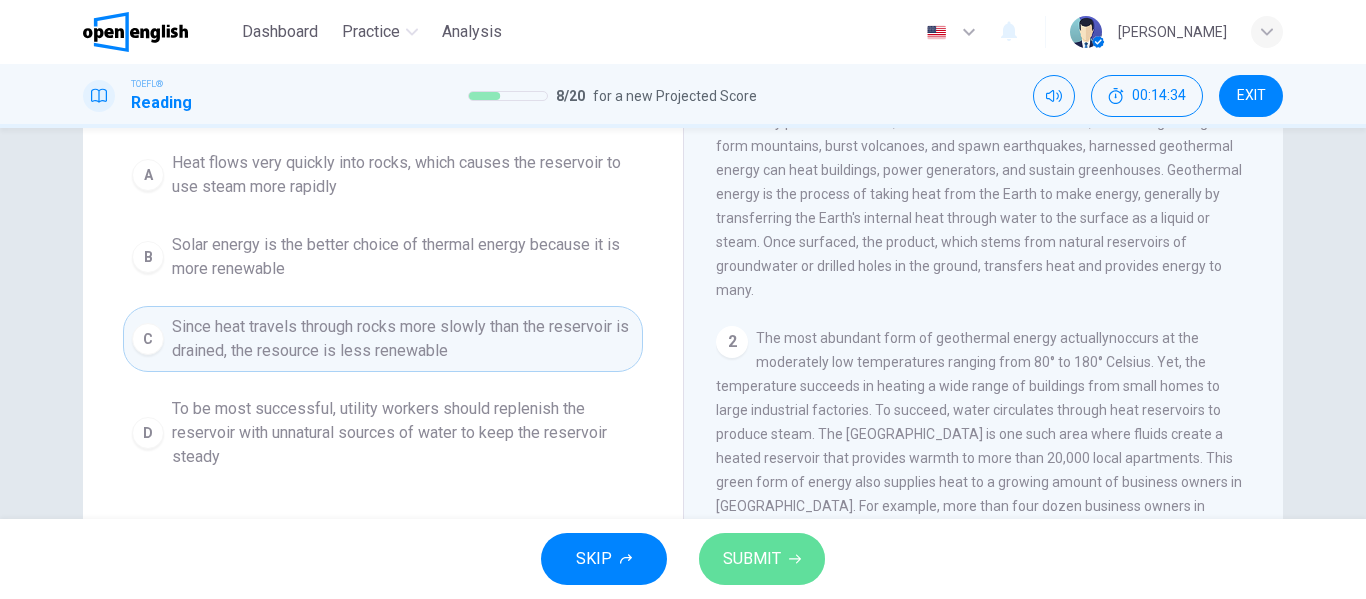 click on "SUBMIT" at bounding box center [752, 559] 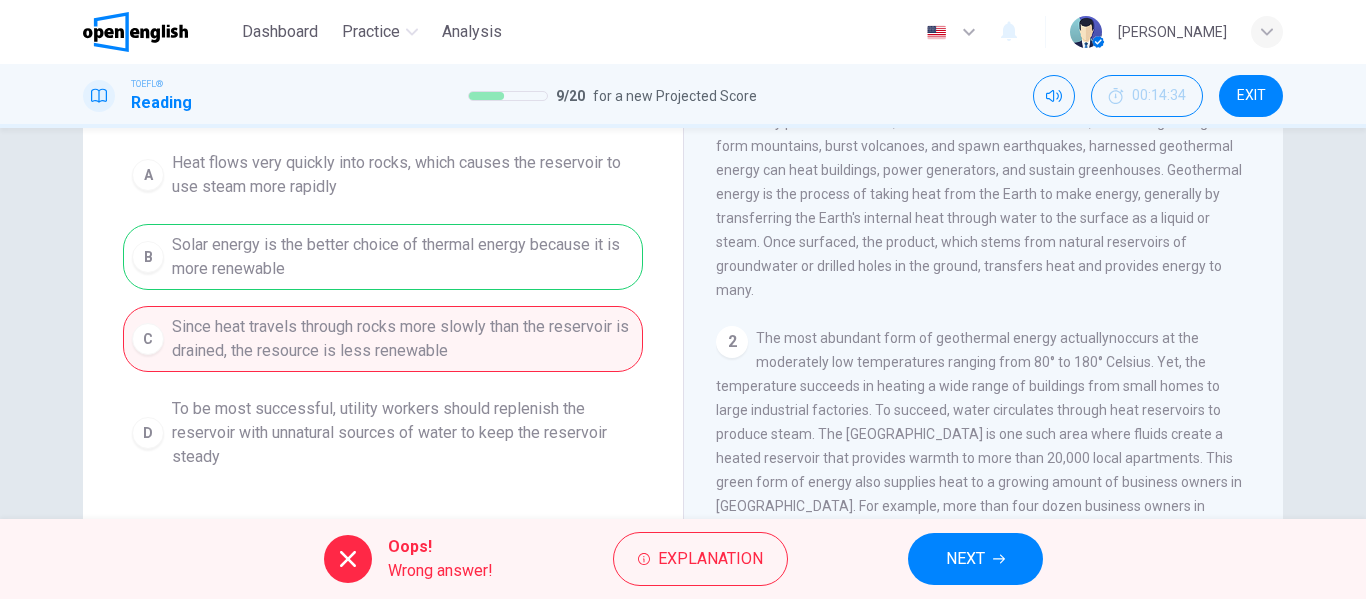 click on "A Heat flows very quickly into rocks, which causes the reservoir to use steam more rapidly B Solar energy is the better choice of thermal energy because it is more renewable C Since heat travels through rocks more slowly than the reservoir is drained, the resource is less renewable D To be most successful, utility workers should replenish the reservoir with unnatural sources of water to keep the reservoir steady" at bounding box center (383, 310) 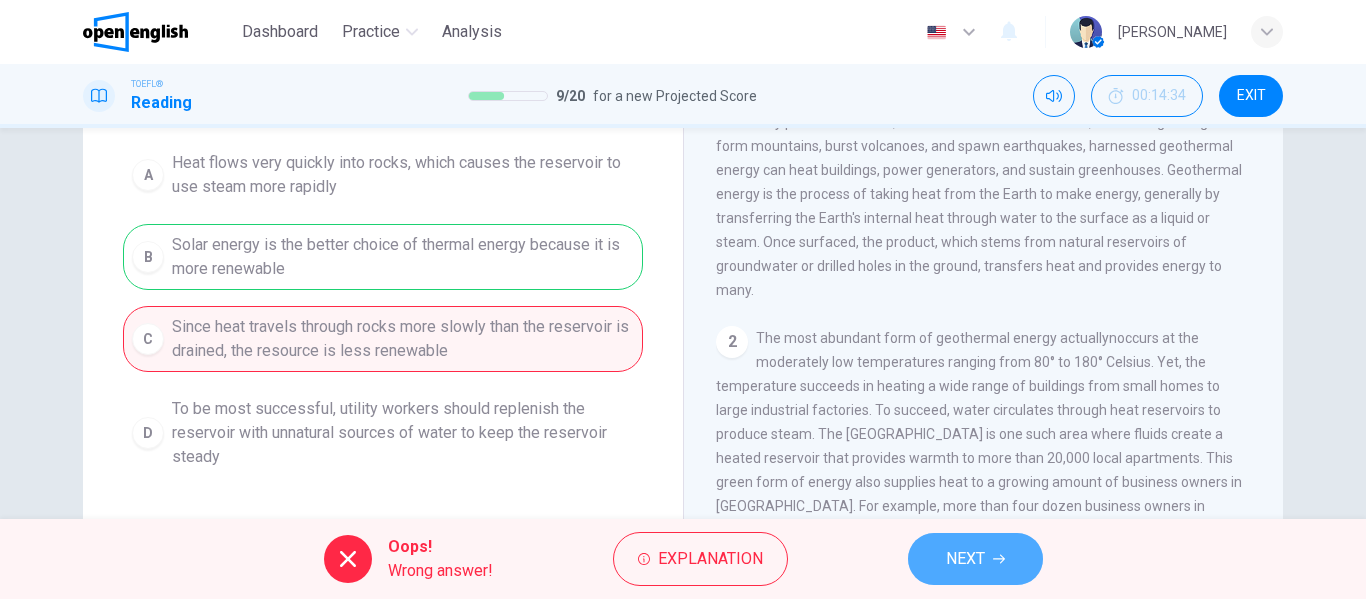 click 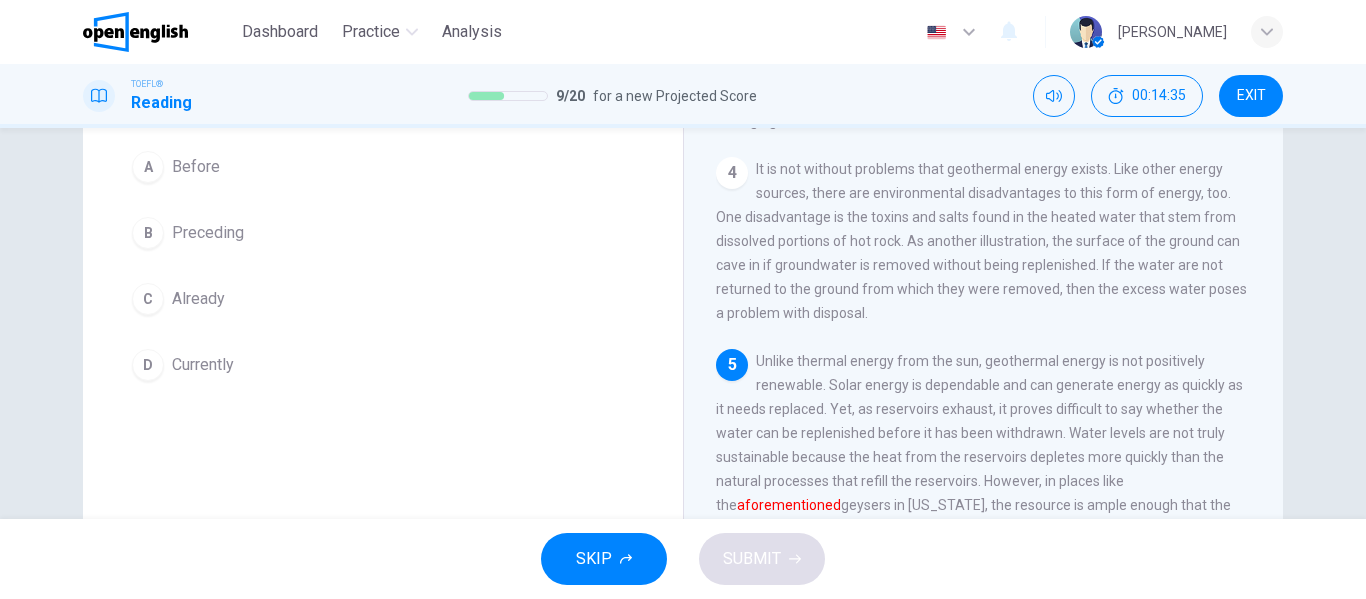 scroll, scrollTop: 695, scrollLeft: 0, axis: vertical 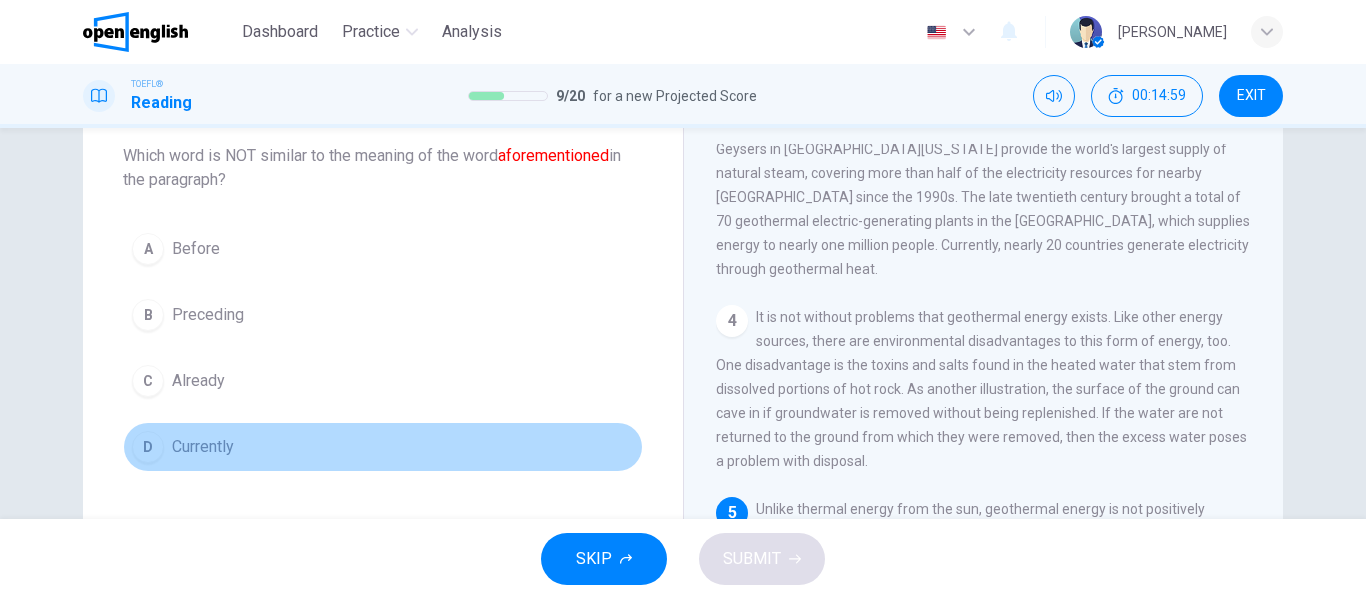 click on "Currently" at bounding box center (203, 447) 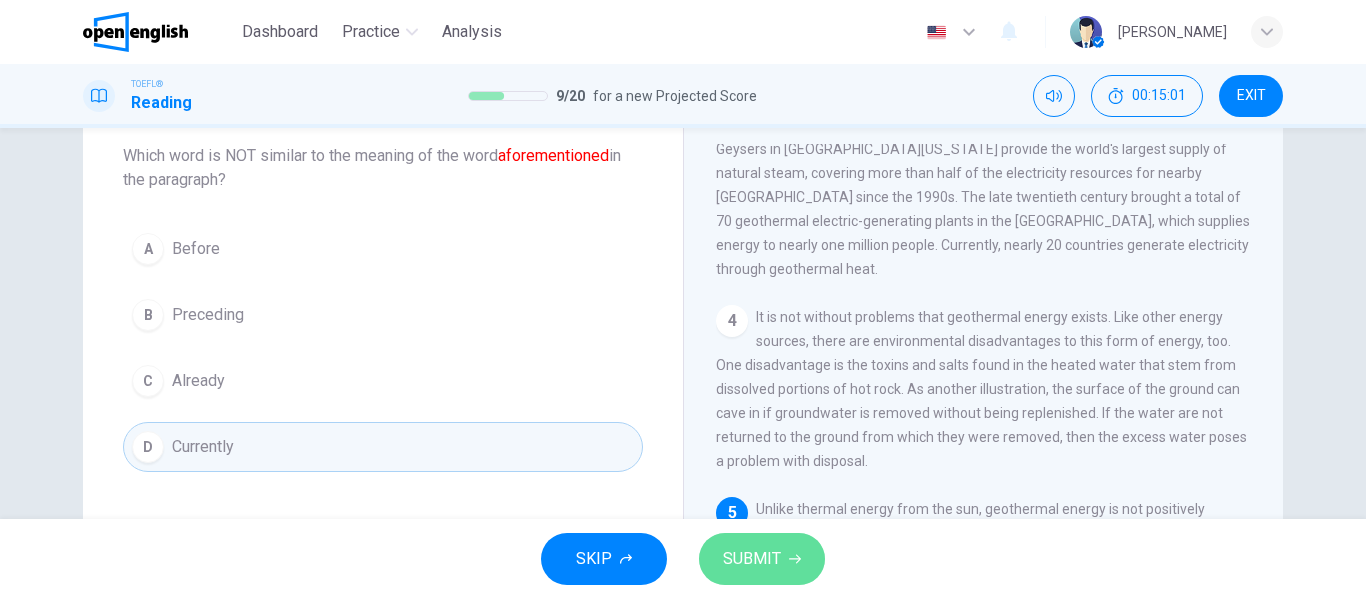 click on "SUBMIT" at bounding box center [752, 559] 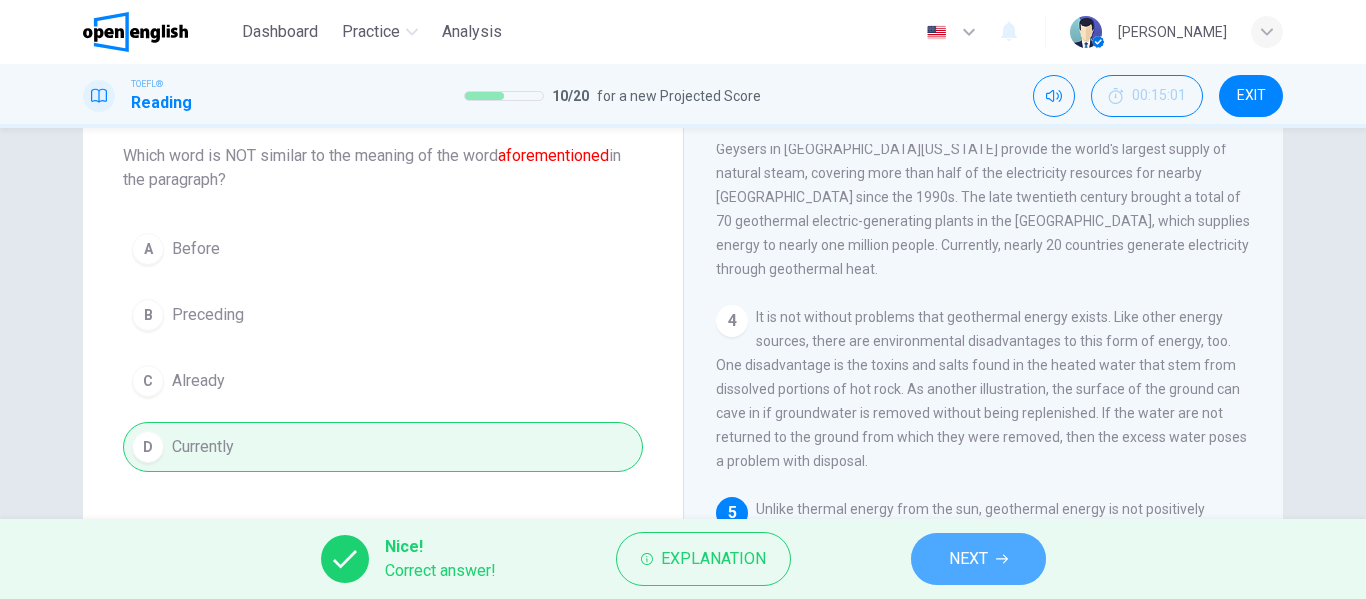 click on "NEXT" at bounding box center (968, 559) 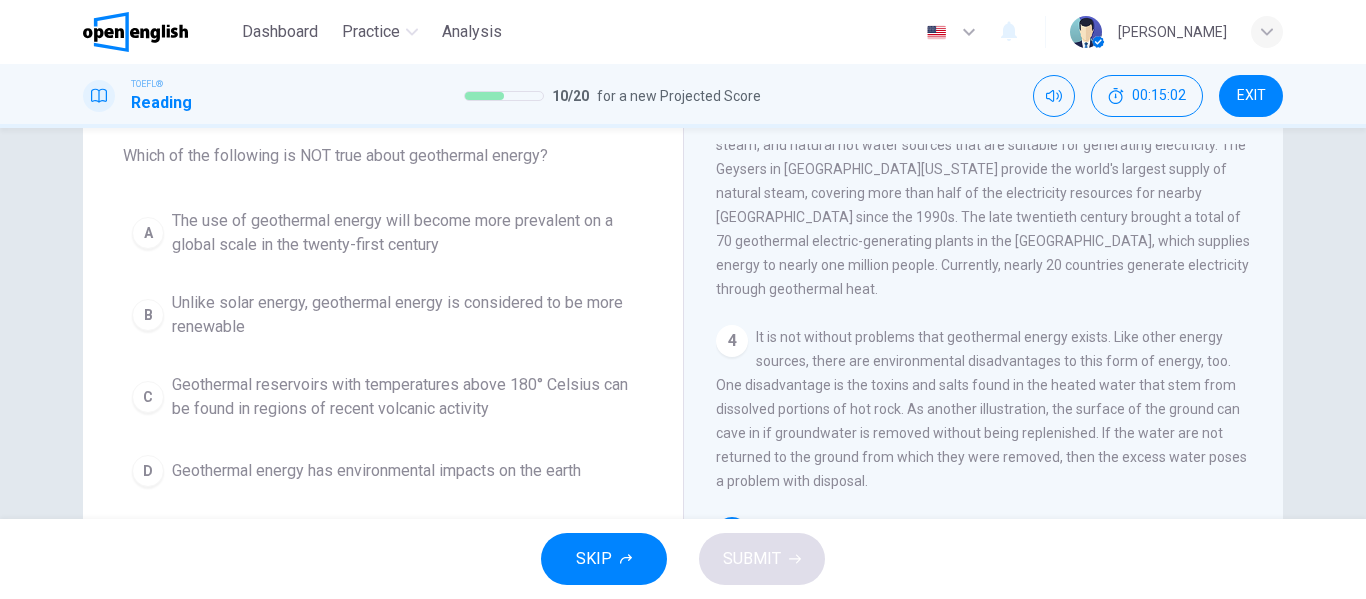 scroll, scrollTop: 561, scrollLeft: 0, axis: vertical 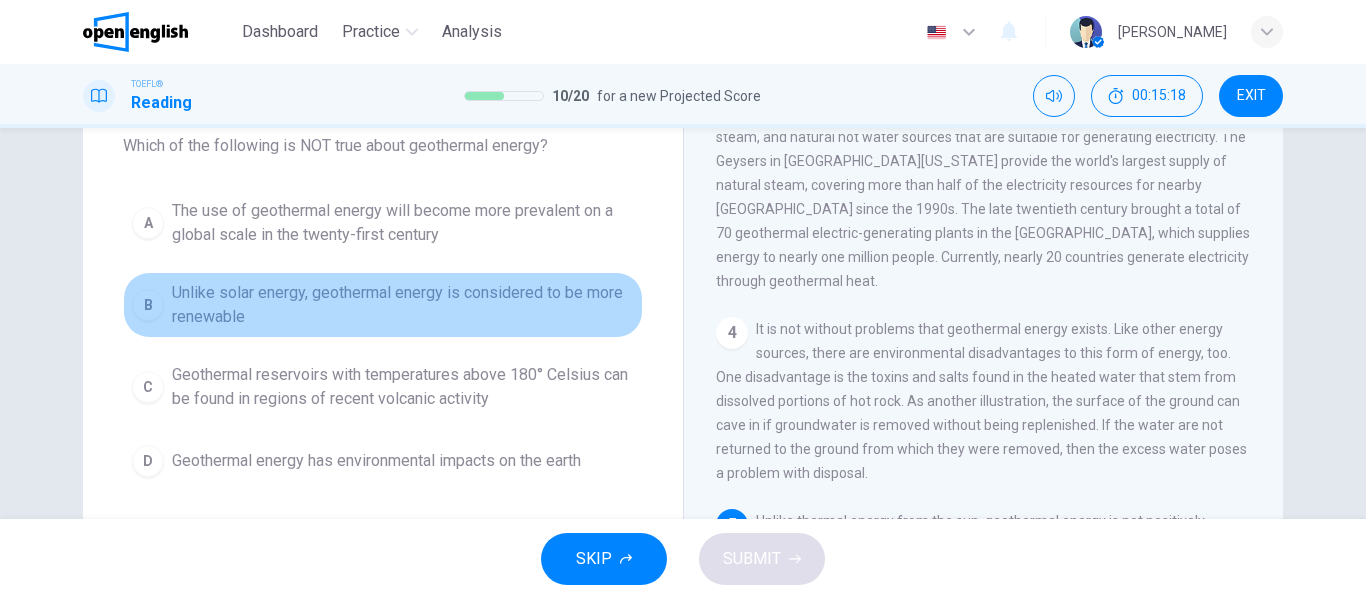 click on "Unlike solar energy, geothermal energy is considered to be more renewable" at bounding box center [403, 305] 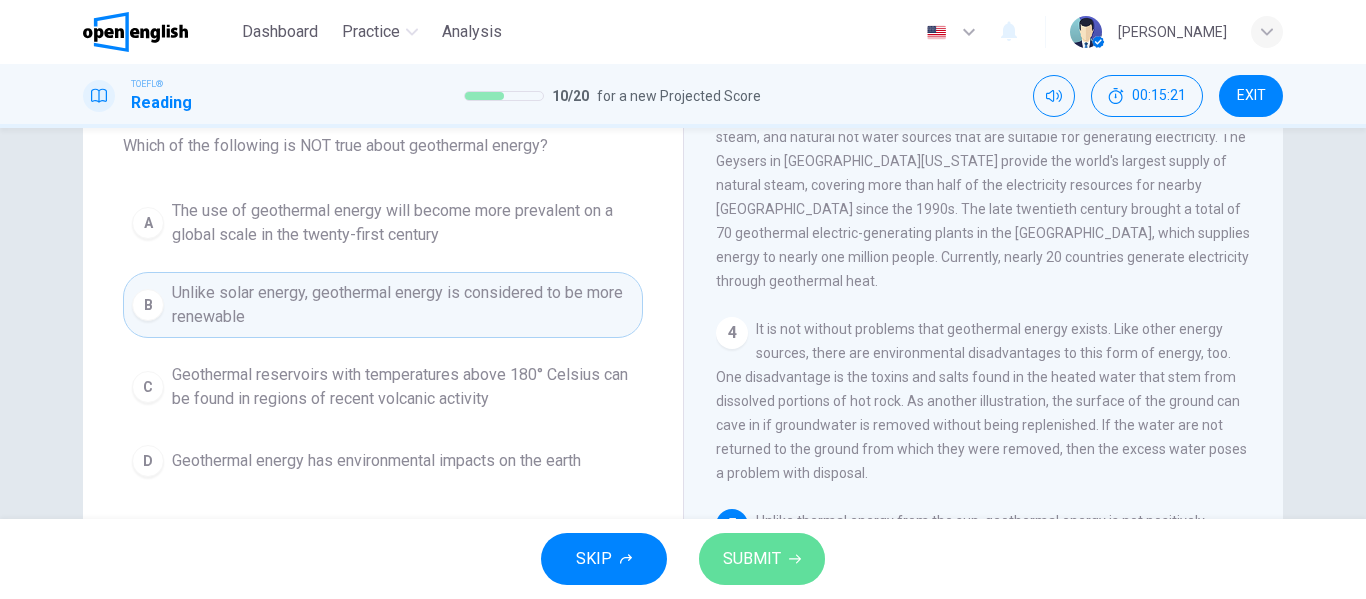 click on "SUBMIT" at bounding box center [762, 559] 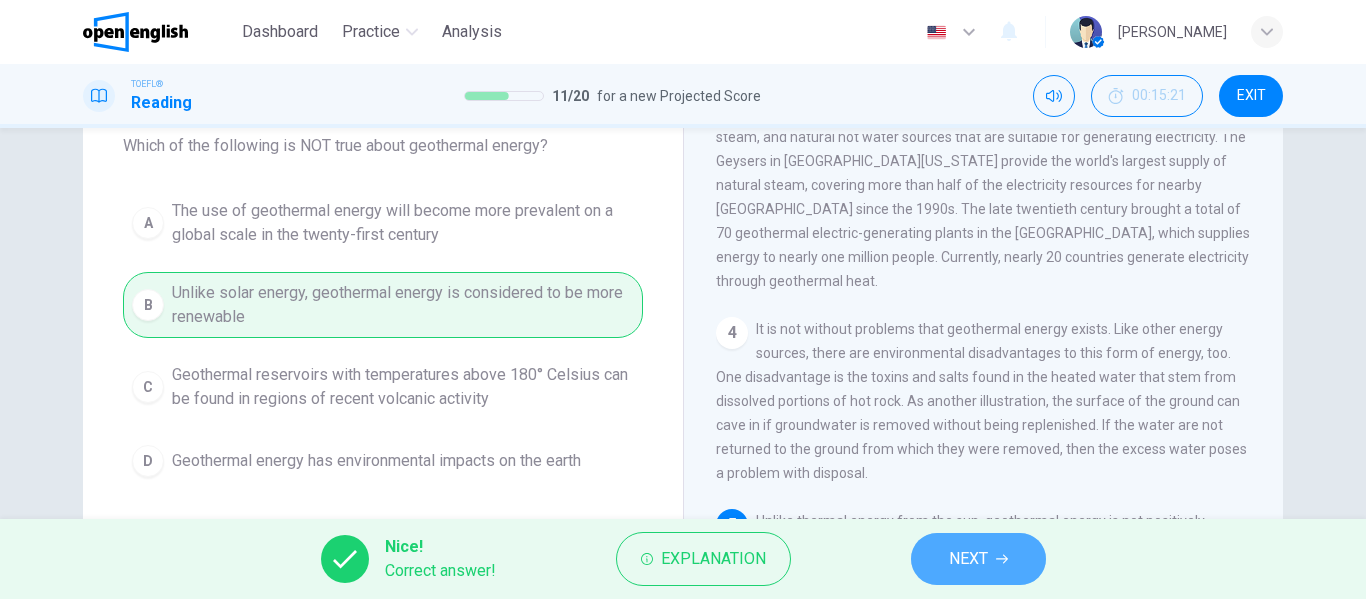 click on "NEXT" at bounding box center [978, 559] 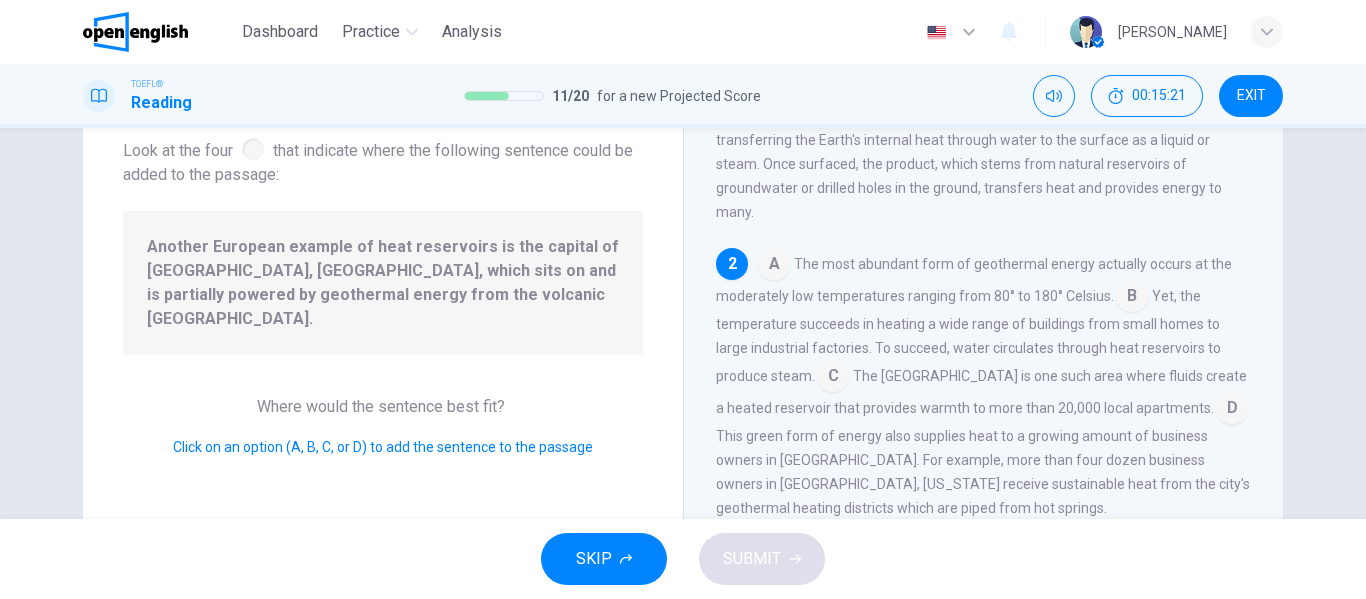 scroll, scrollTop: 146, scrollLeft: 0, axis: vertical 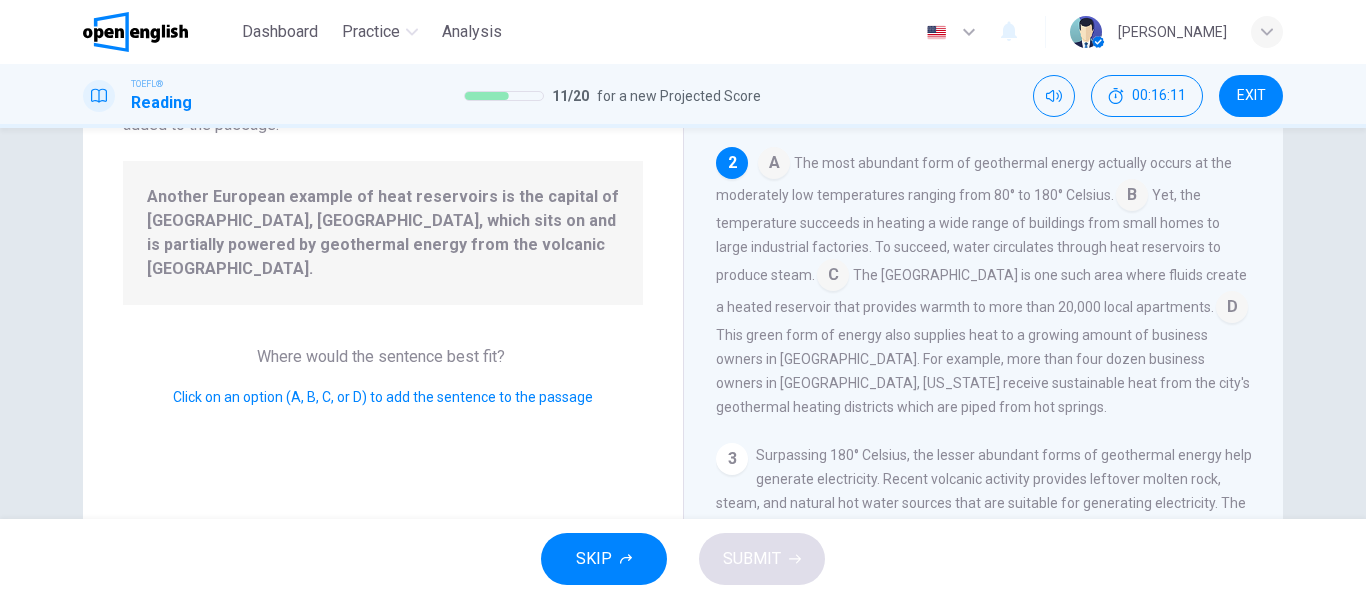 click at bounding box center (1232, 309) 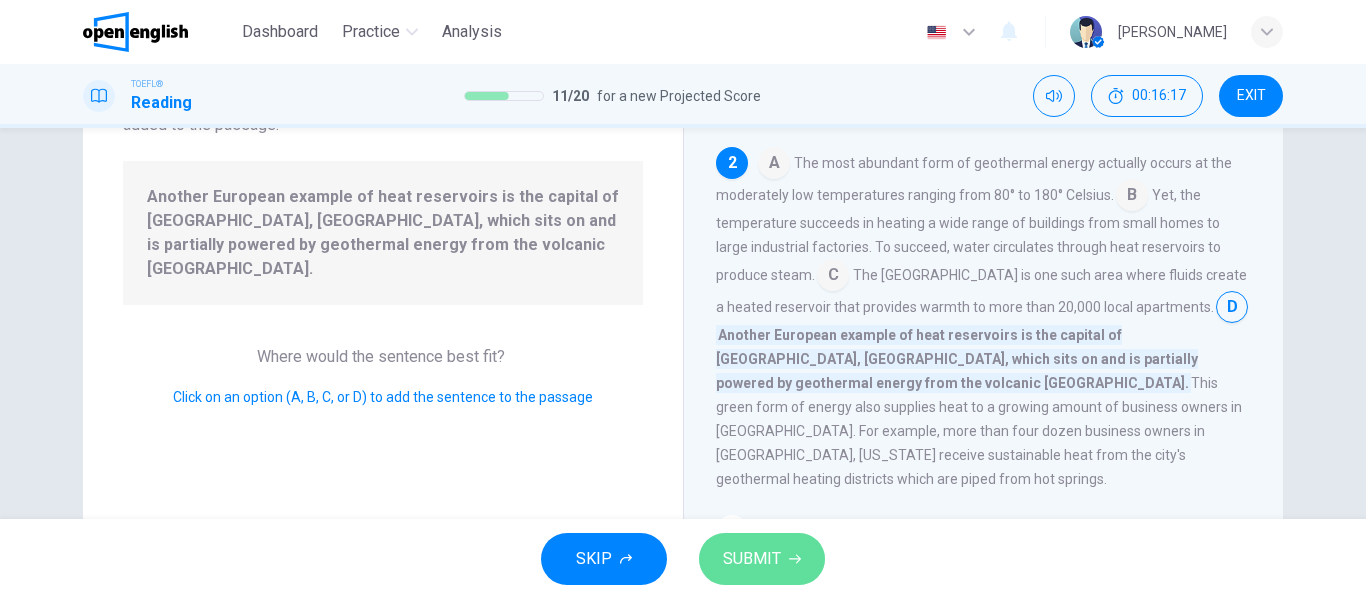 click on "SUBMIT" at bounding box center (752, 559) 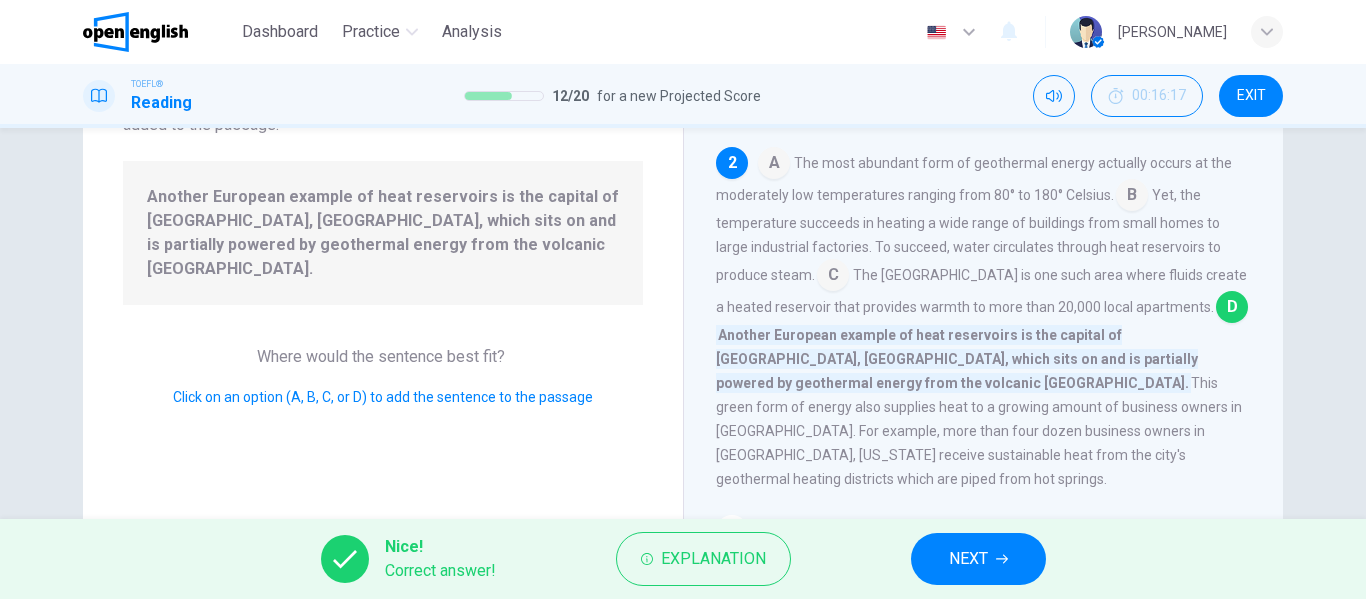 click on "NEXT" at bounding box center [968, 559] 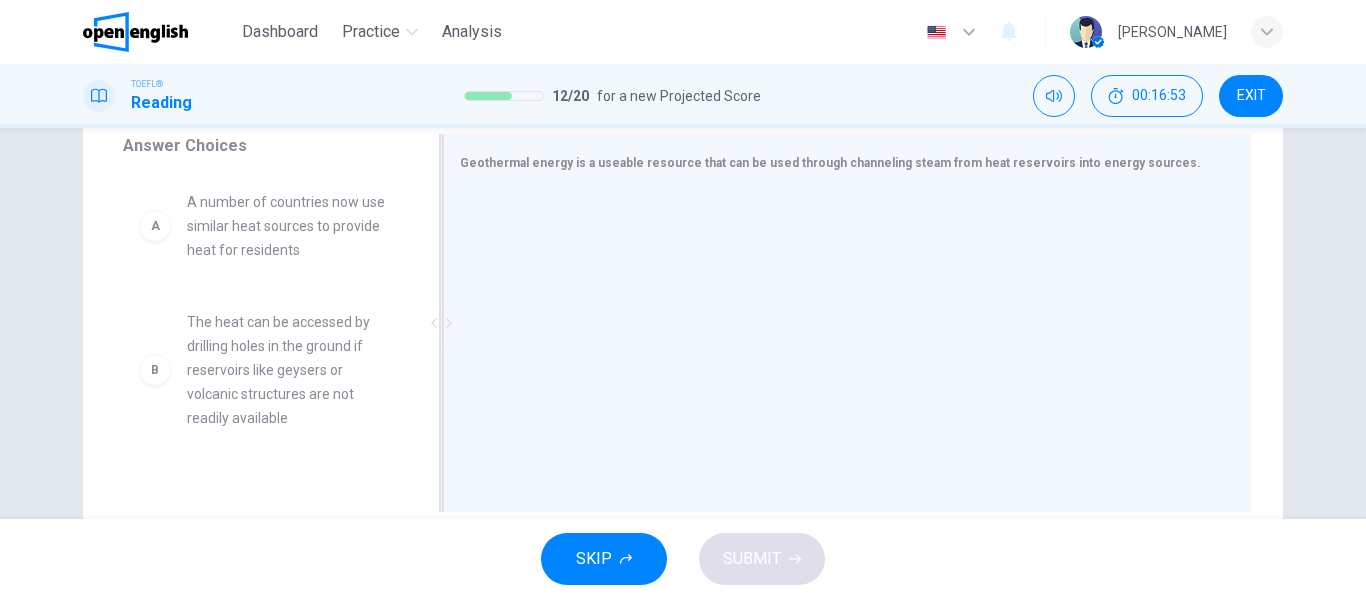 scroll, scrollTop: 384, scrollLeft: 0, axis: vertical 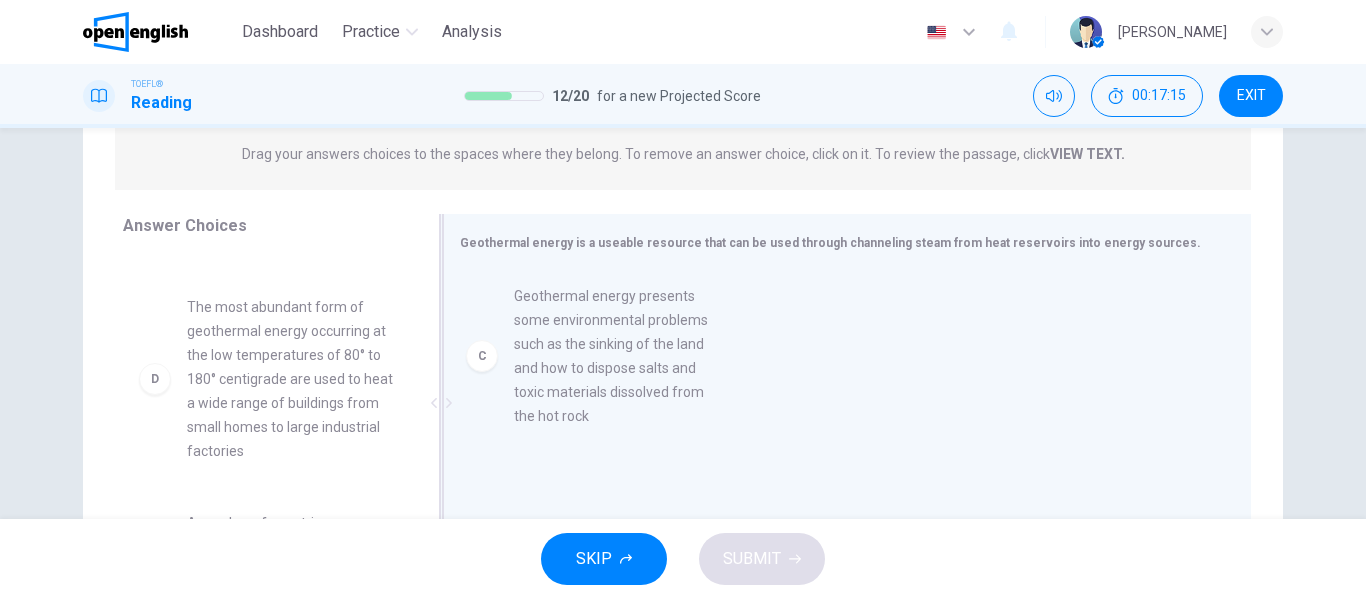 drag, startPoint x: 260, startPoint y: 372, endPoint x: 626, endPoint y: 359, distance: 366.2308 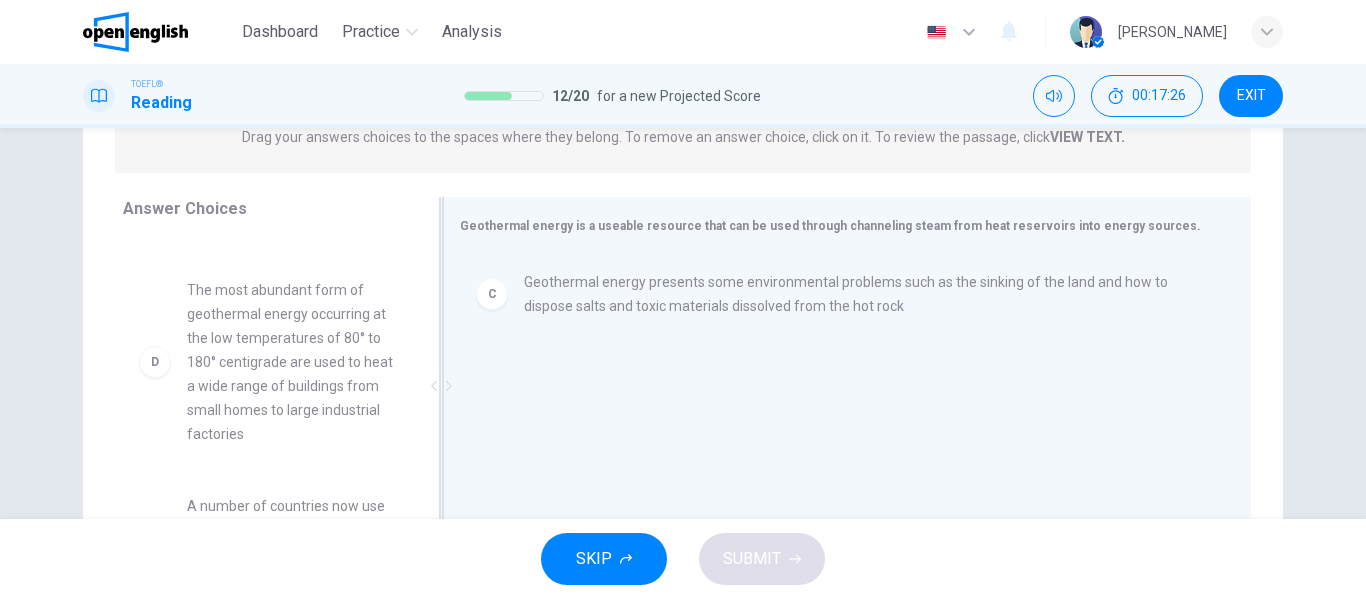 scroll, scrollTop: 277, scrollLeft: 0, axis: vertical 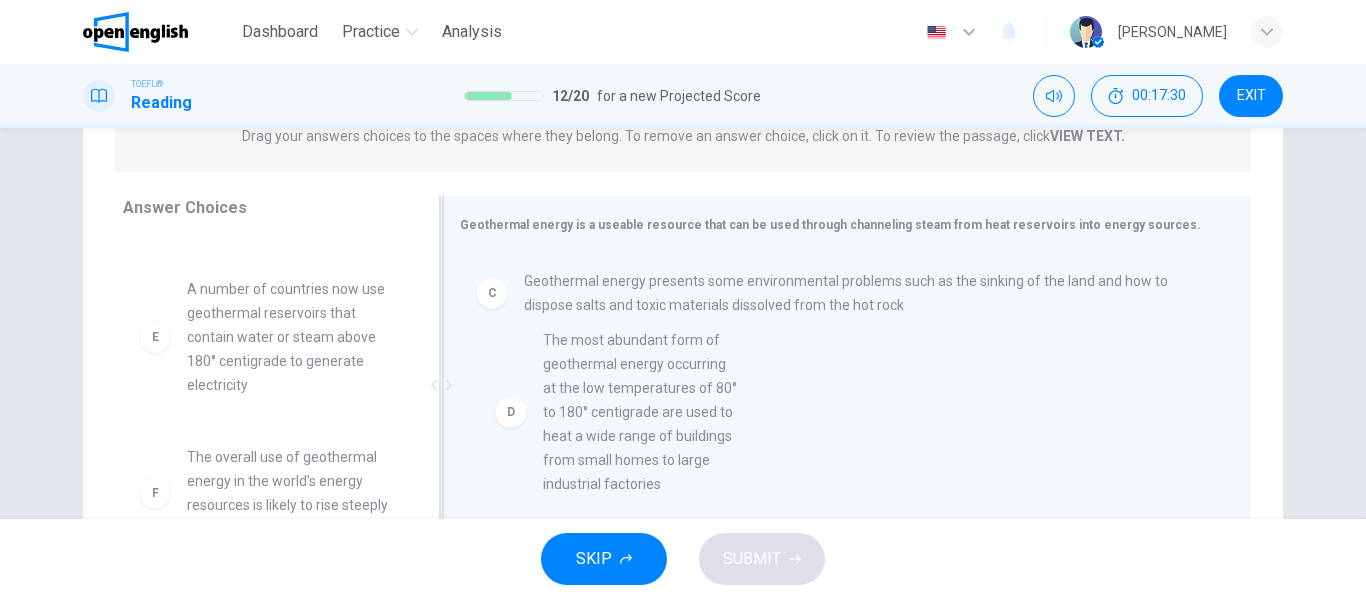 drag, startPoint x: 310, startPoint y: 379, endPoint x: 676, endPoint y: 432, distance: 369.81754 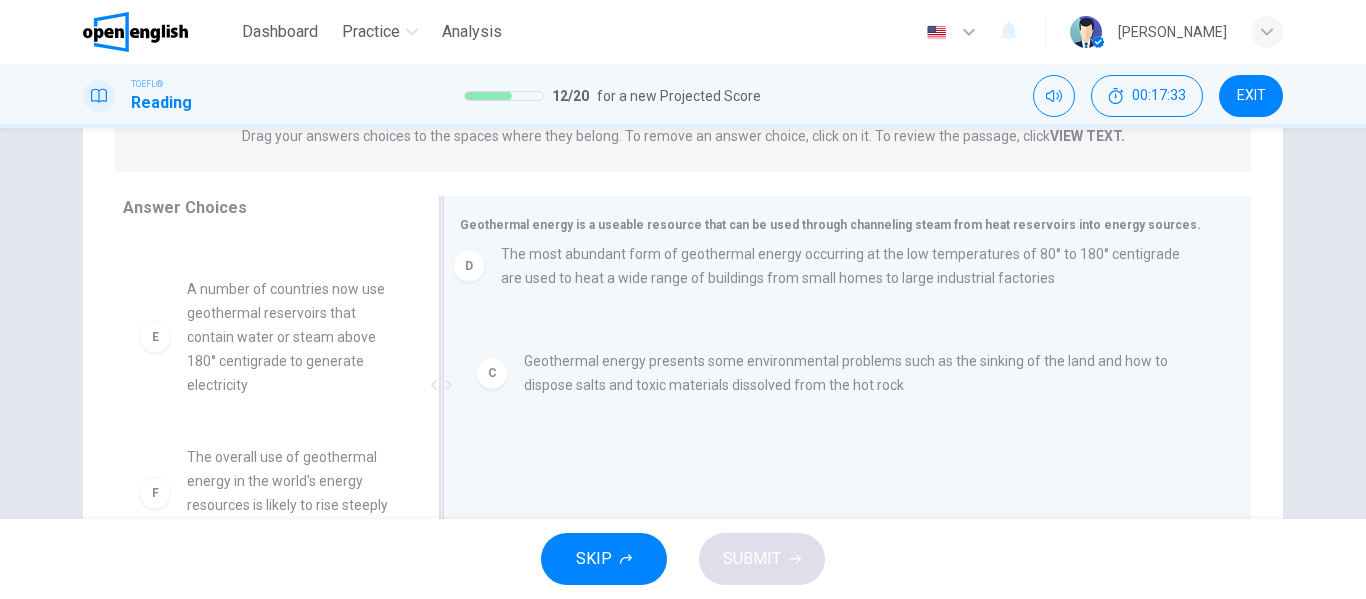 drag, startPoint x: 564, startPoint y: 397, endPoint x: 548, endPoint y: 262, distance: 135.94484 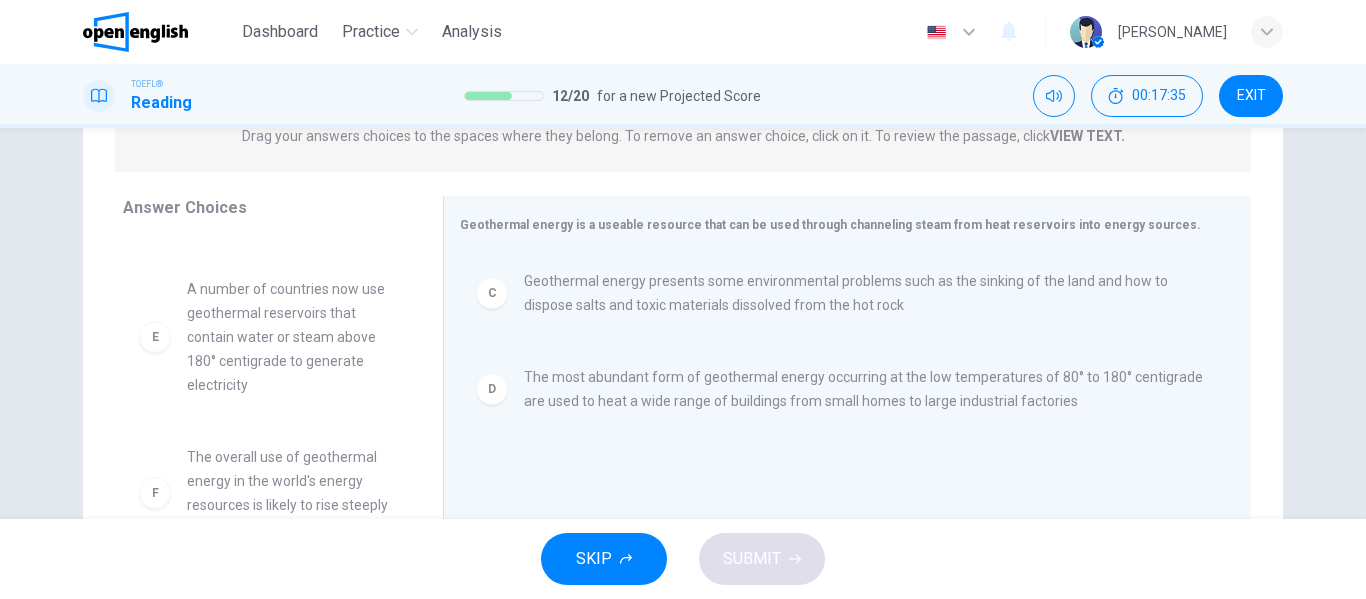 scroll, scrollTop: 300, scrollLeft: 0, axis: vertical 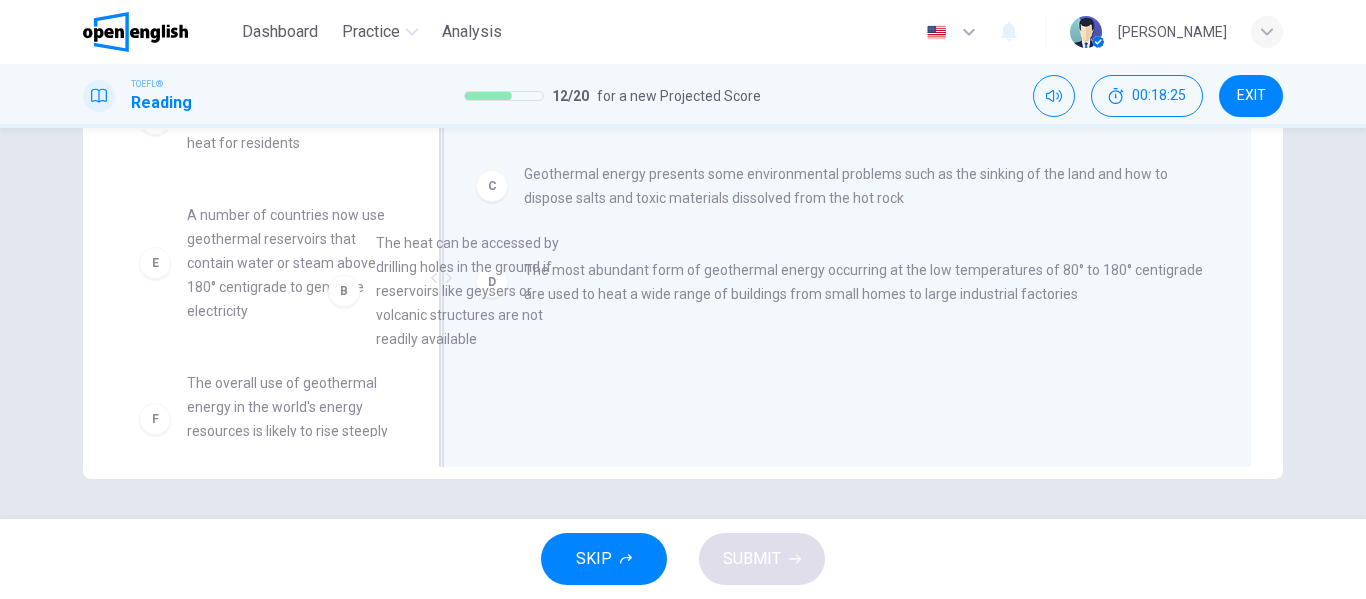 drag, startPoint x: 336, startPoint y: 232, endPoint x: 567, endPoint y: 314, distance: 245.12242 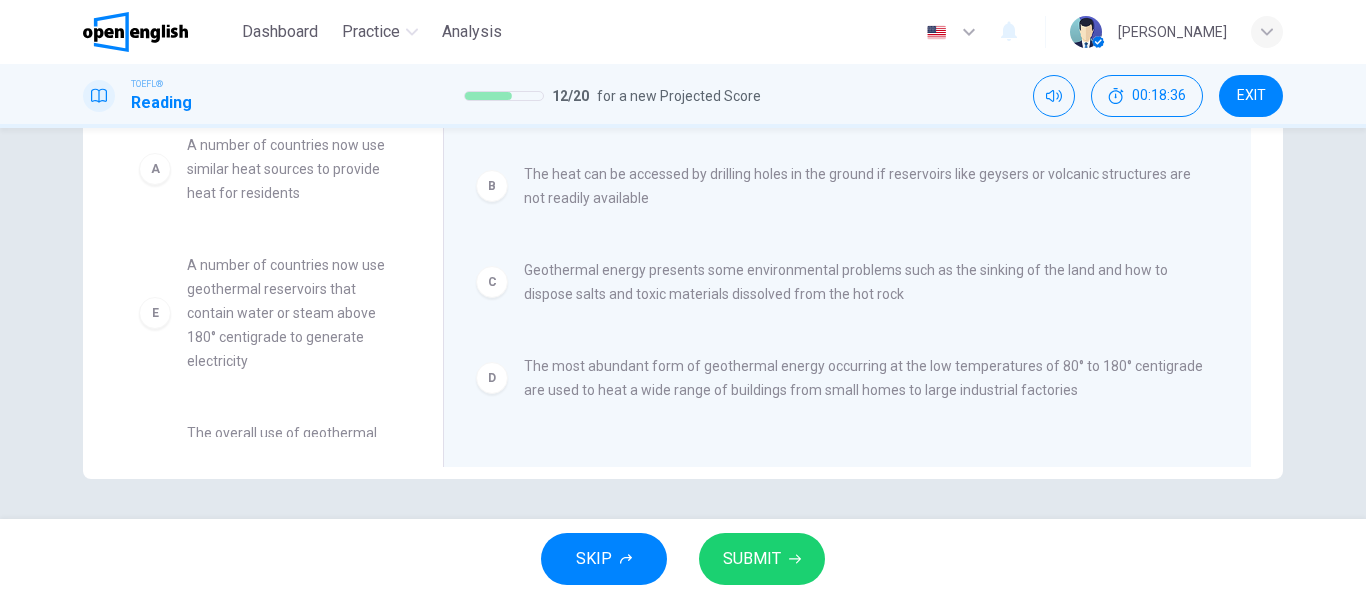 scroll, scrollTop: 0, scrollLeft: 0, axis: both 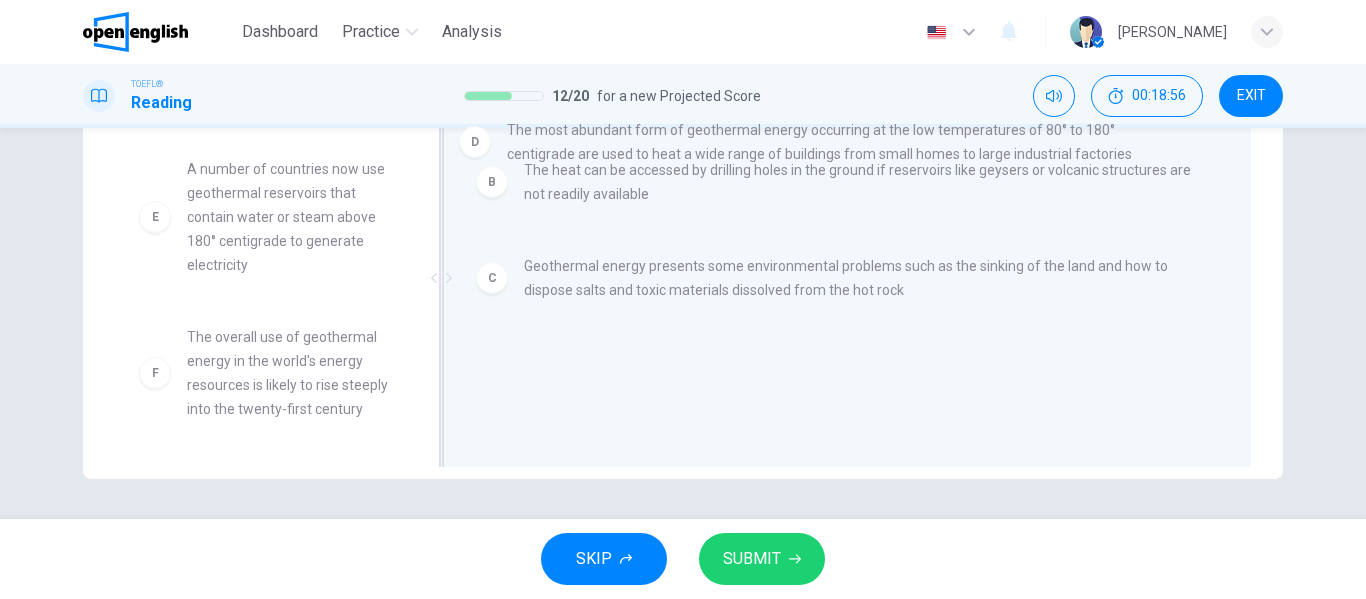 drag, startPoint x: 747, startPoint y: 383, endPoint x: 738, endPoint y: 161, distance: 222.18236 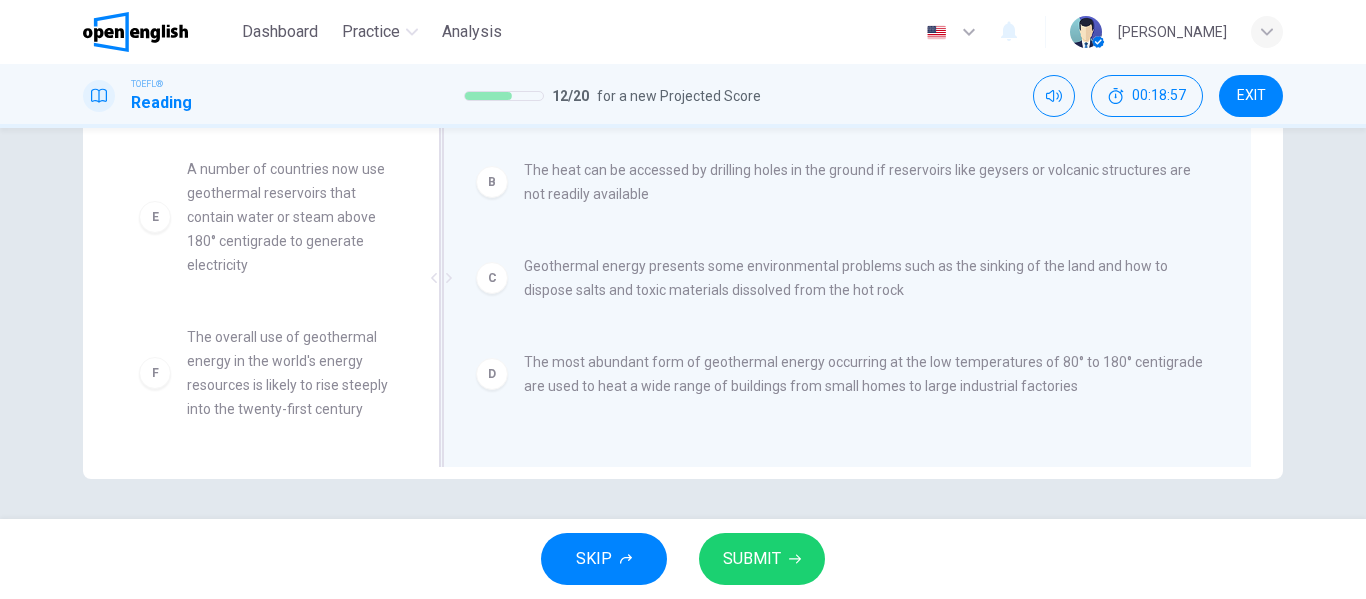 scroll, scrollTop: 2, scrollLeft: 0, axis: vertical 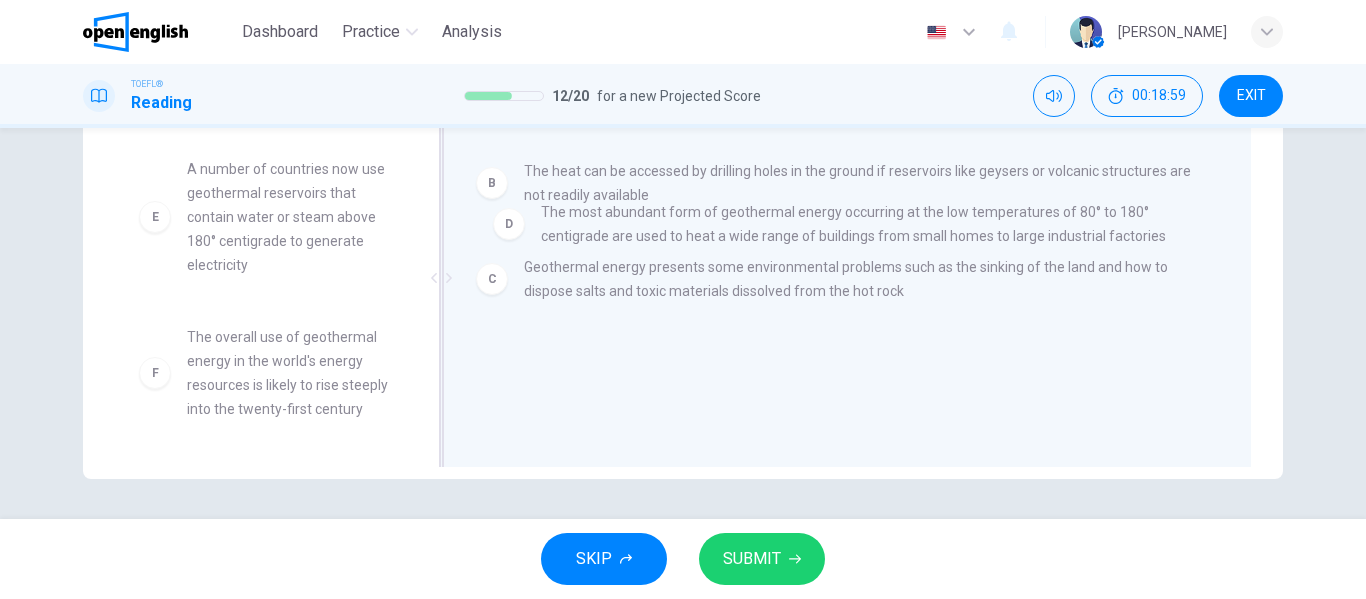 drag, startPoint x: 629, startPoint y: 354, endPoint x: 639, endPoint y: 215, distance: 139.35925 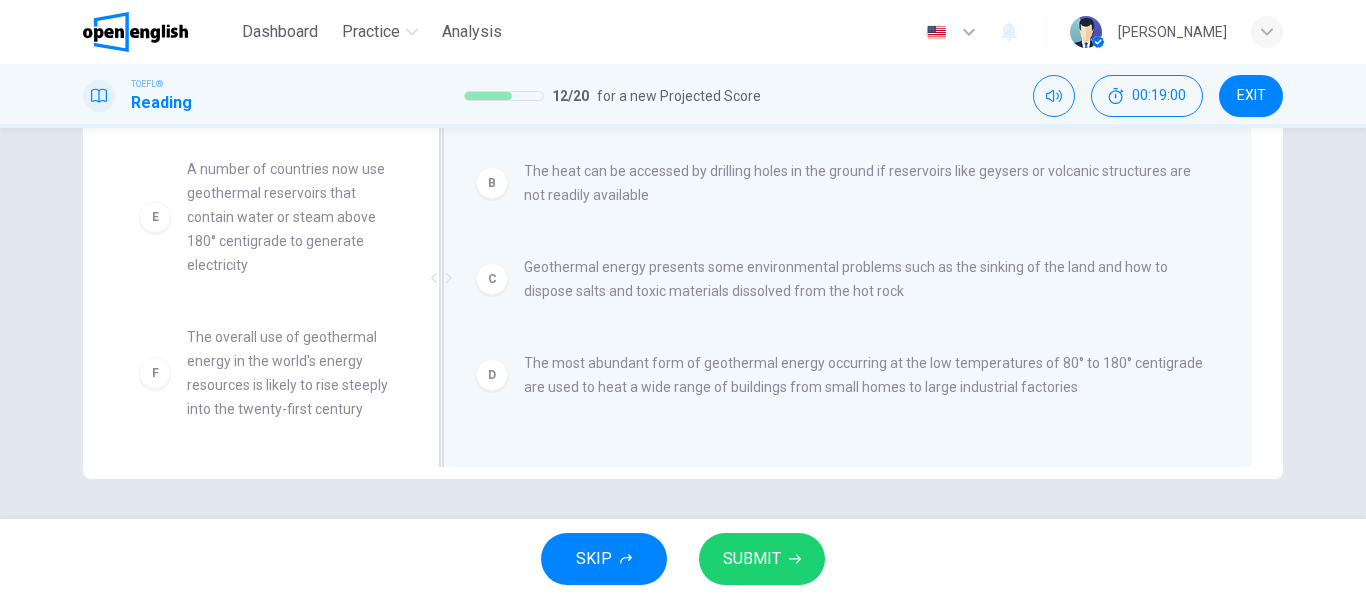 scroll, scrollTop: 2, scrollLeft: 0, axis: vertical 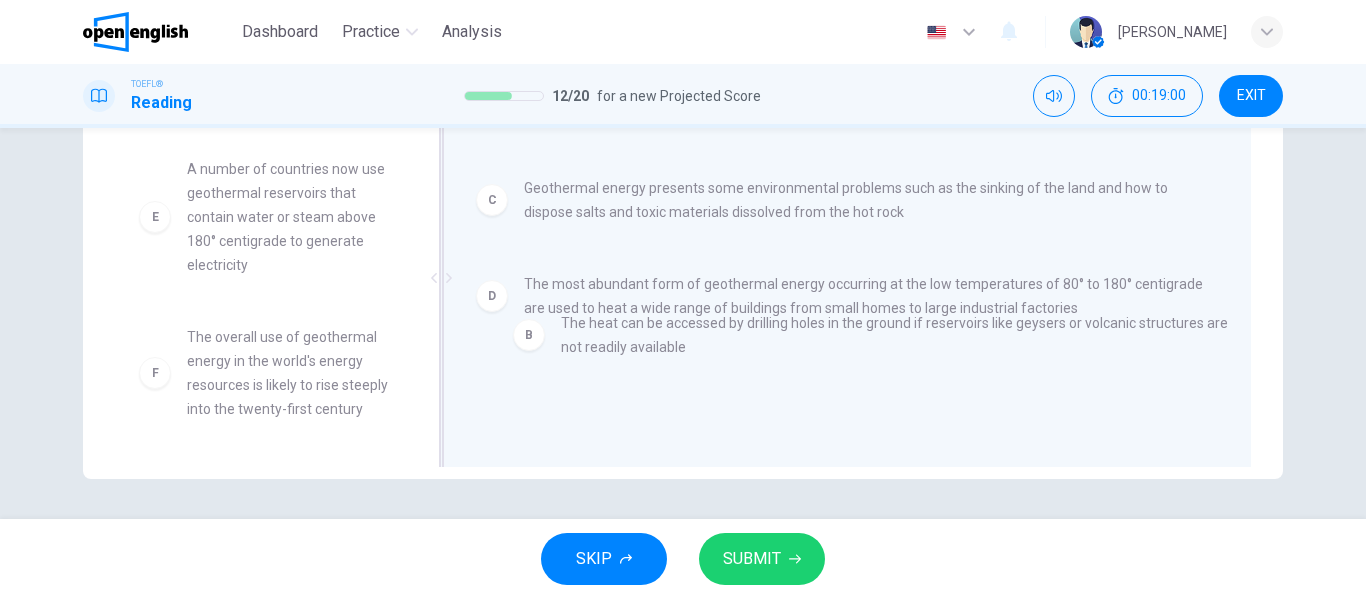 drag, startPoint x: 553, startPoint y: 192, endPoint x: 596, endPoint y: 349, distance: 162.78206 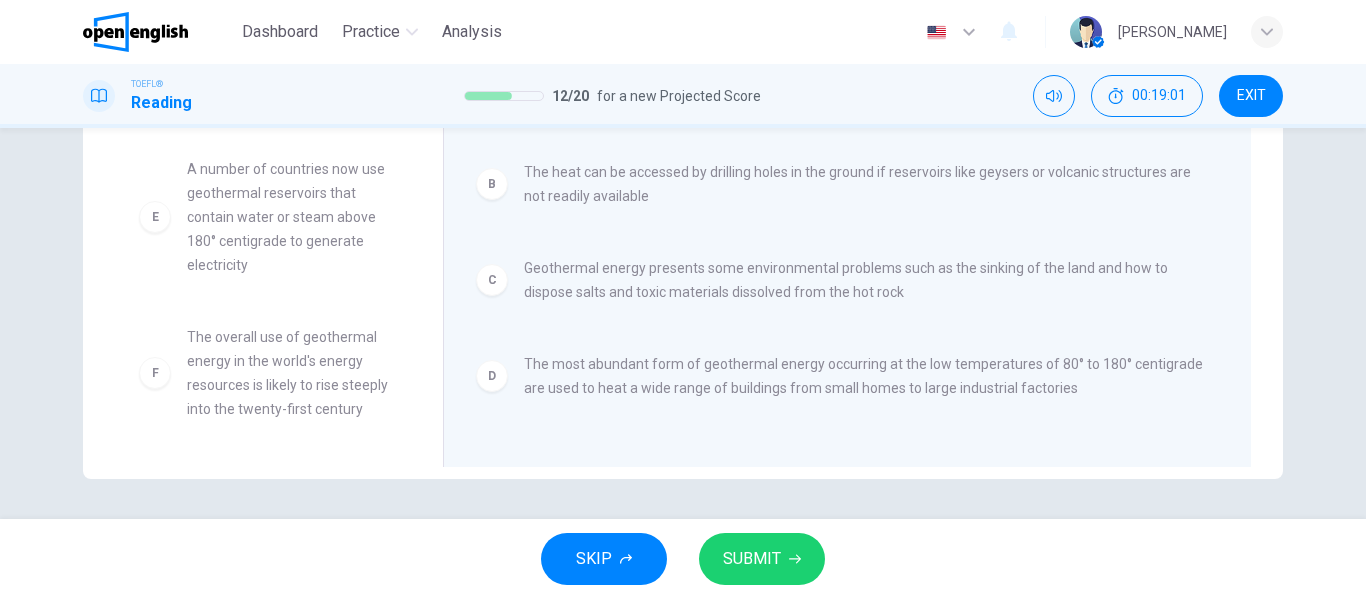 scroll, scrollTop: 1, scrollLeft: 0, axis: vertical 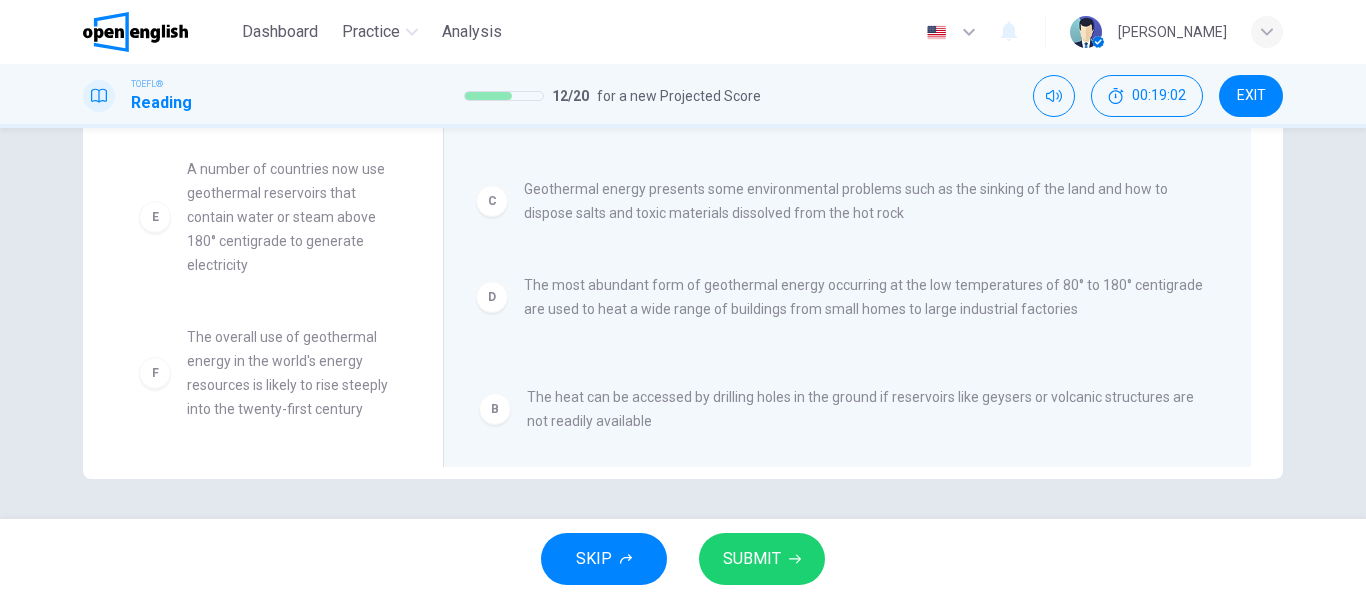 drag, startPoint x: 552, startPoint y: 198, endPoint x: 554, endPoint y: 417, distance: 219.00912 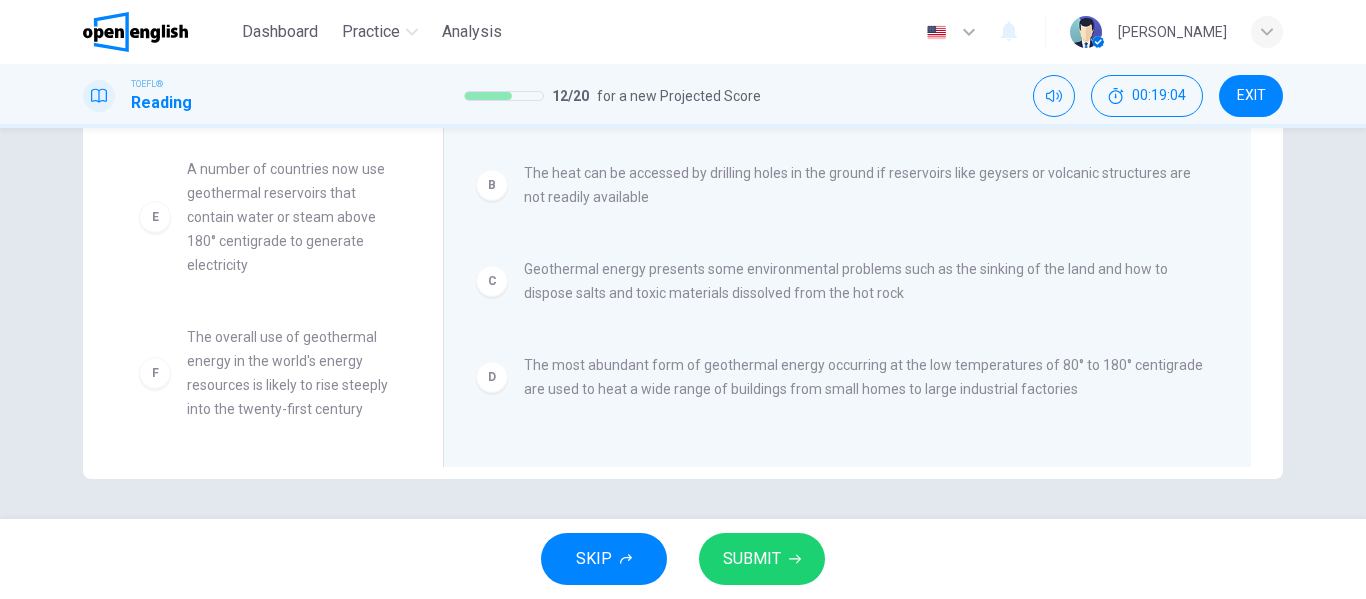 click on "SKIP SUBMIT" at bounding box center [683, 559] 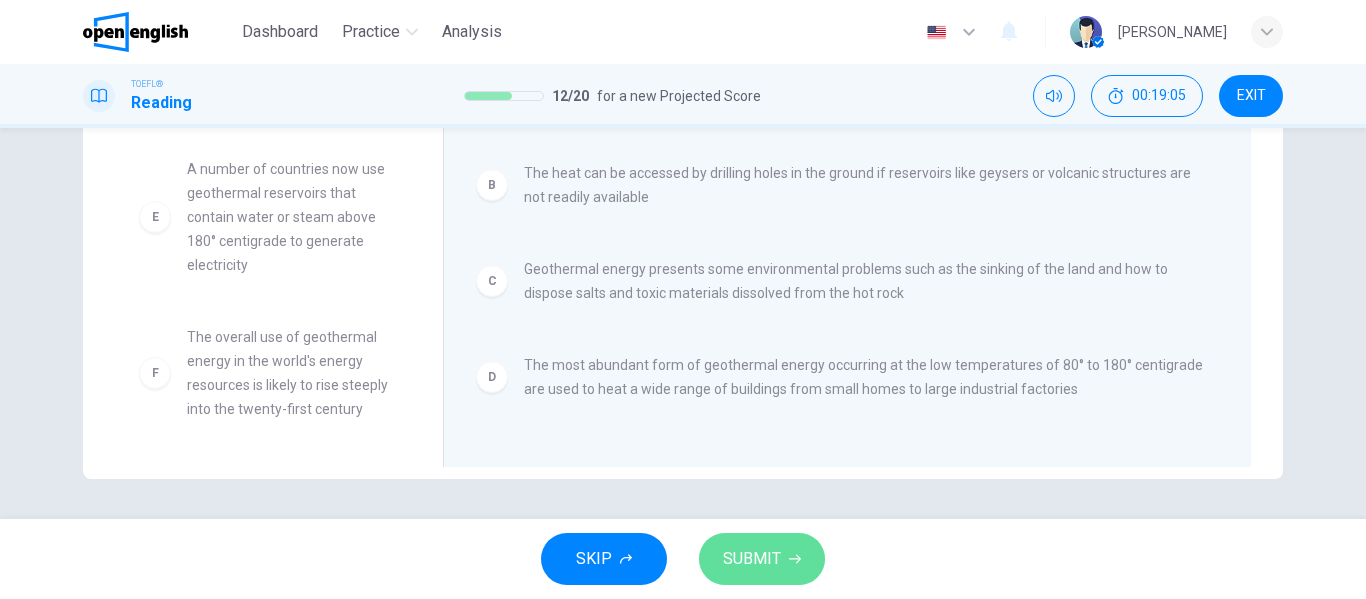 click on "SUBMIT" at bounding box center (752, 559) 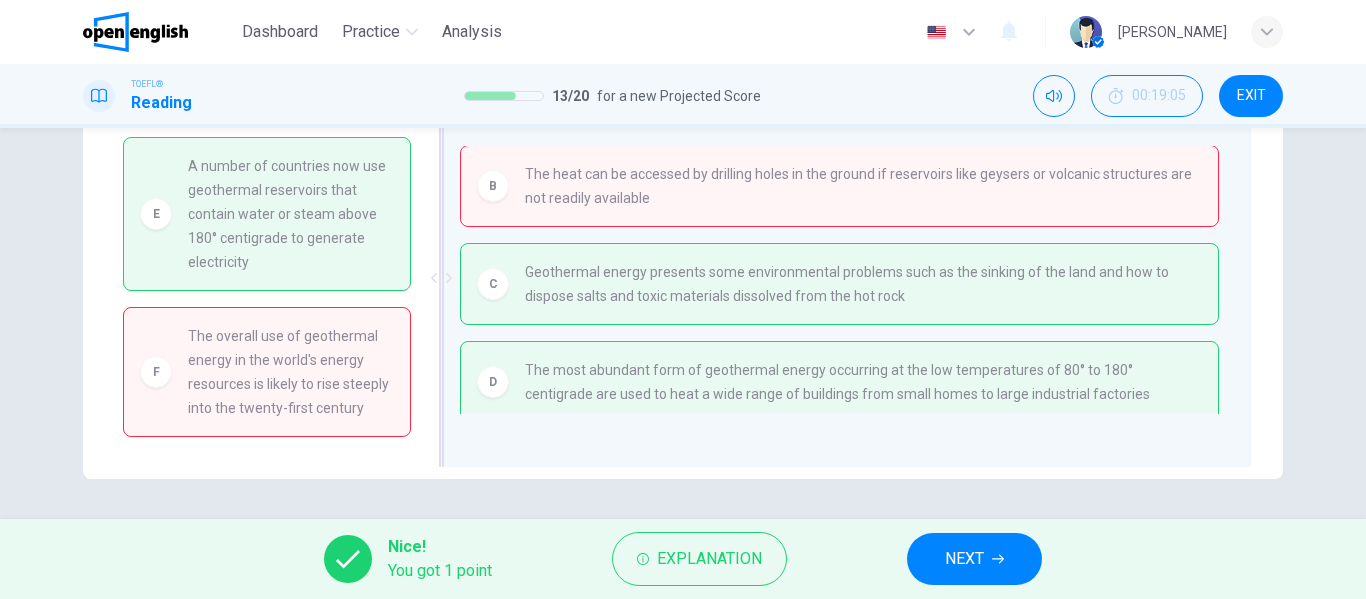 scroll, scrollTop: 10, scrollLeft: 0, axis: vertical 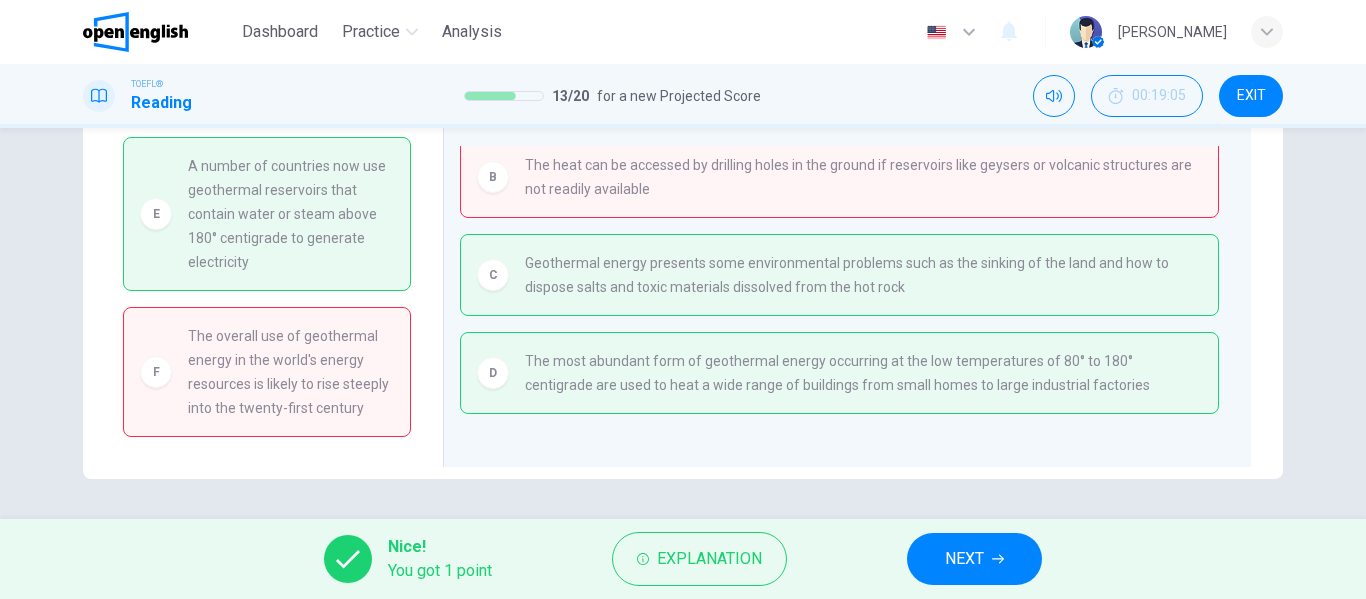 click on "NEXT" at bounding box center [974, 559] 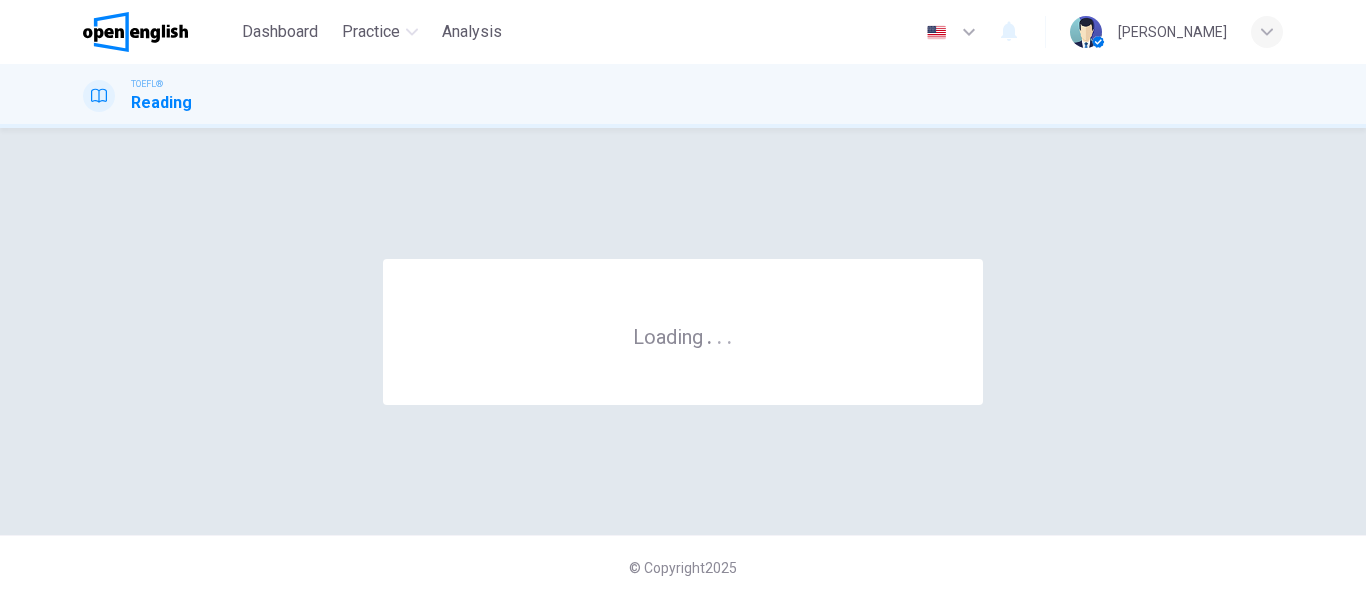scroll, scrollTop: 0, scrollLeft: 0, axis: both 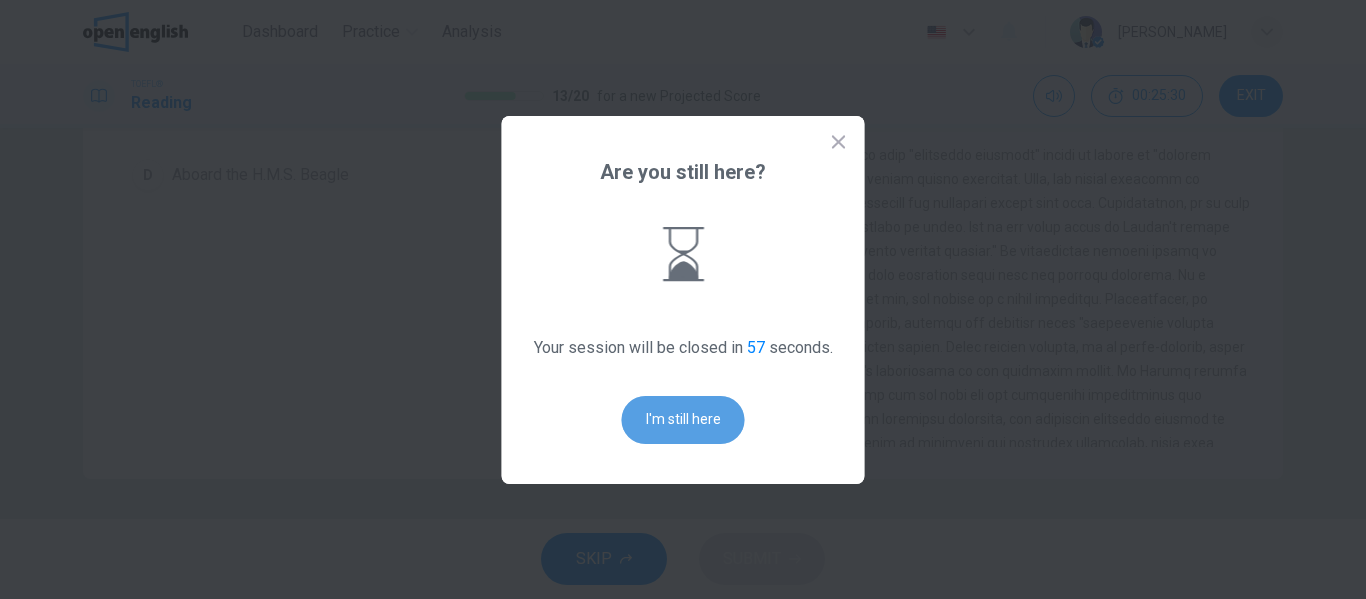click on "I'm still here" at bounding box center (683, 420) 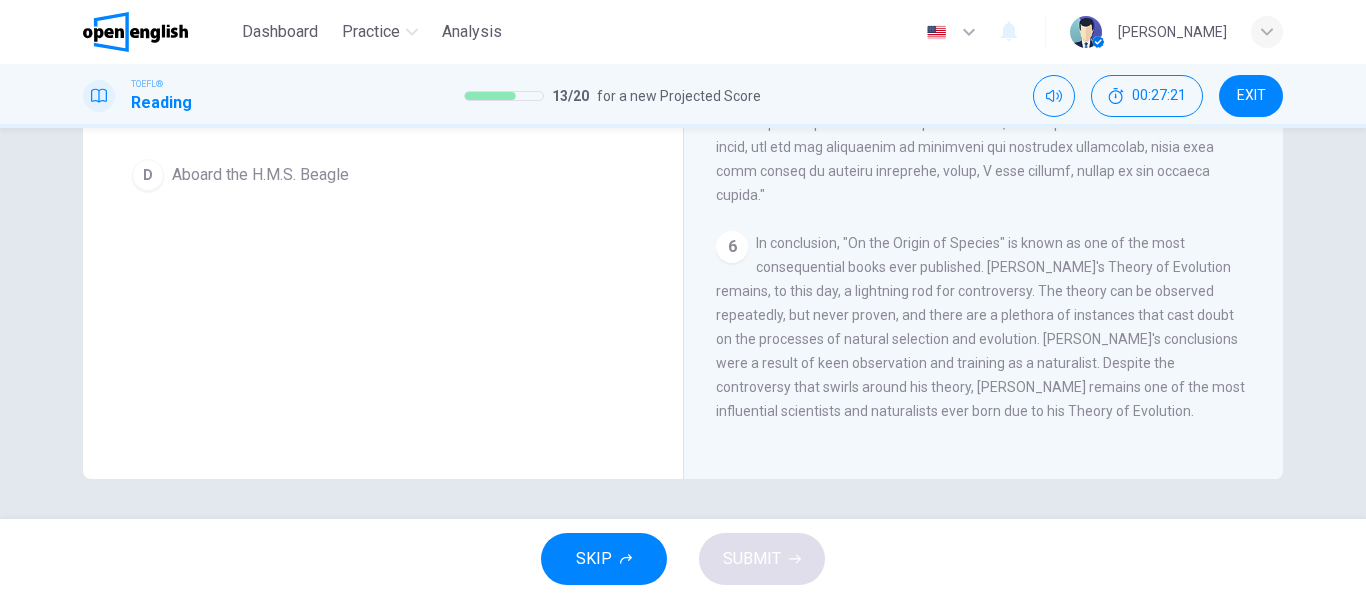 scroll, scrollTop: 1044, scrollLeft: 0, axis: vertical 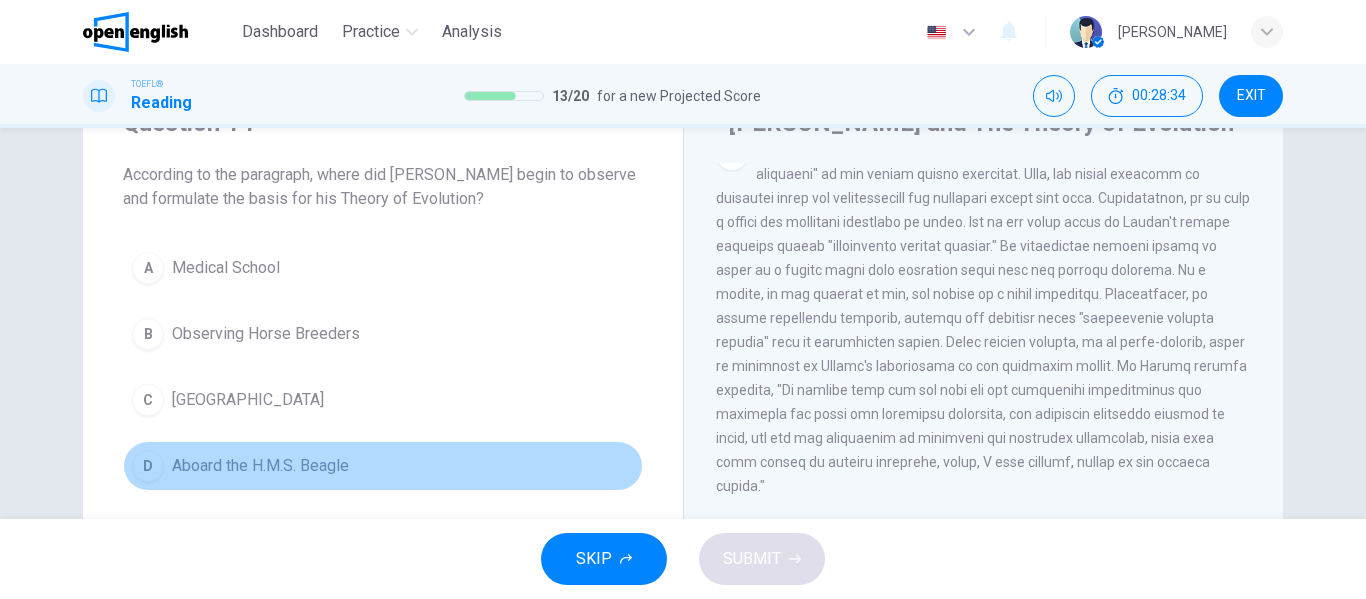 click on "Aboard the H.M.S. Beagle" at bounding box center [260, 466] 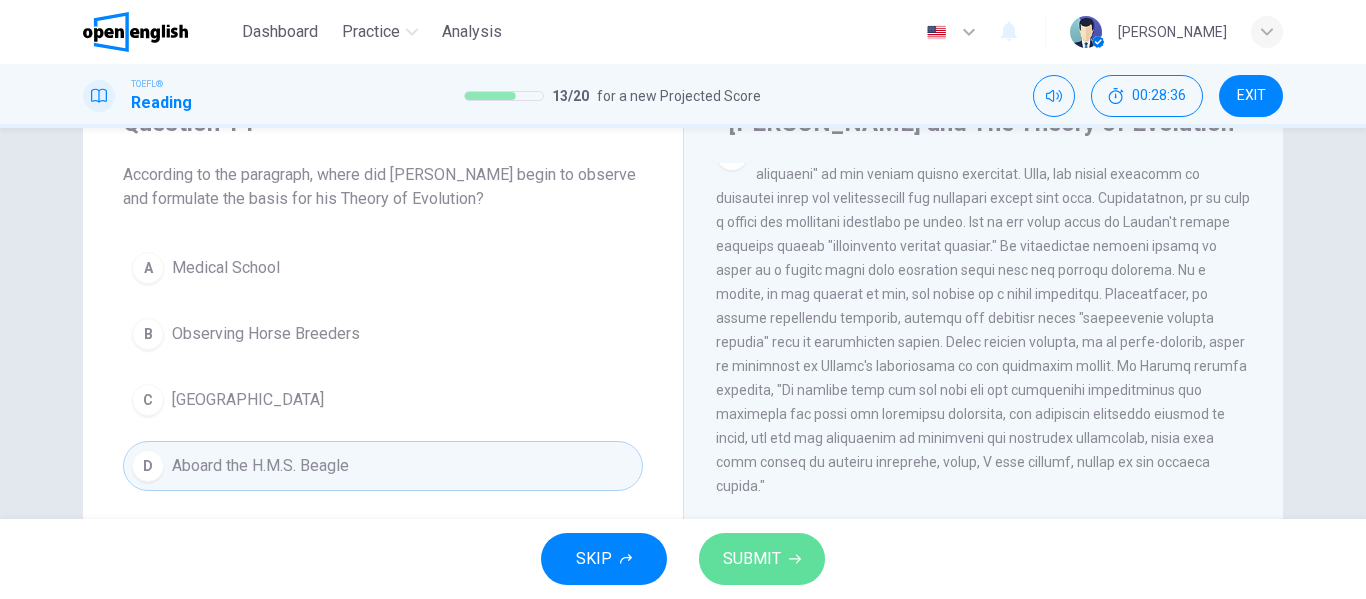click on "SUBMIT" at bounding box center (762, 559) 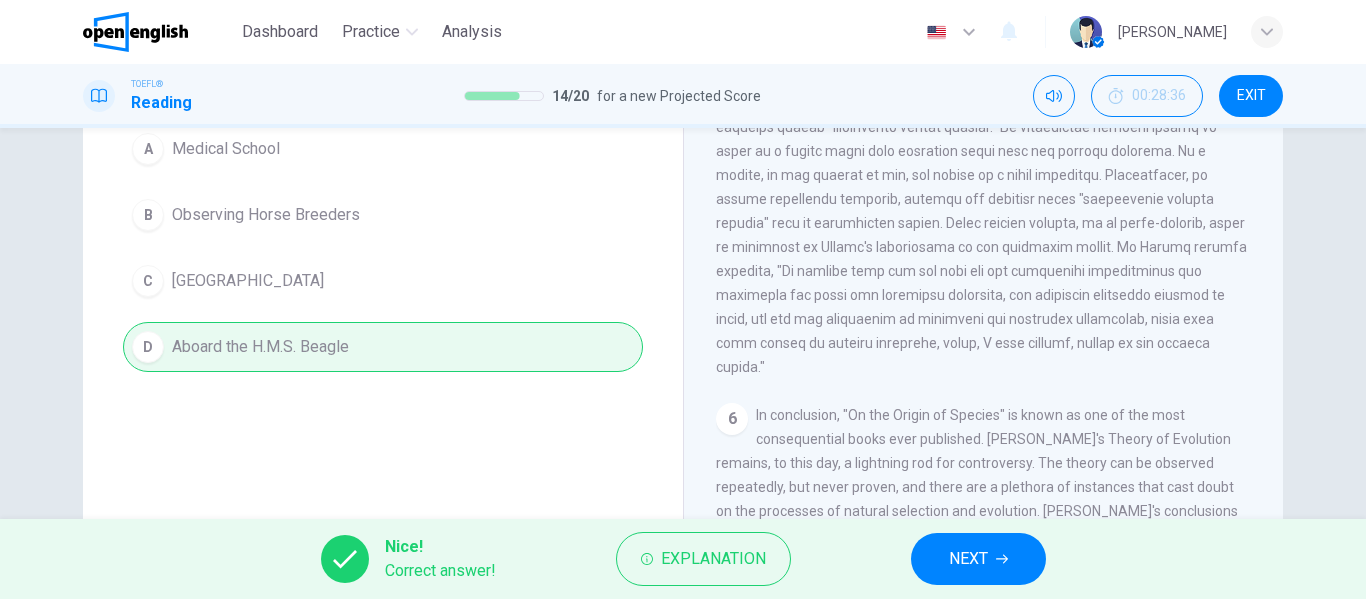 click on "NEXT" at bounding box center [978, 559] 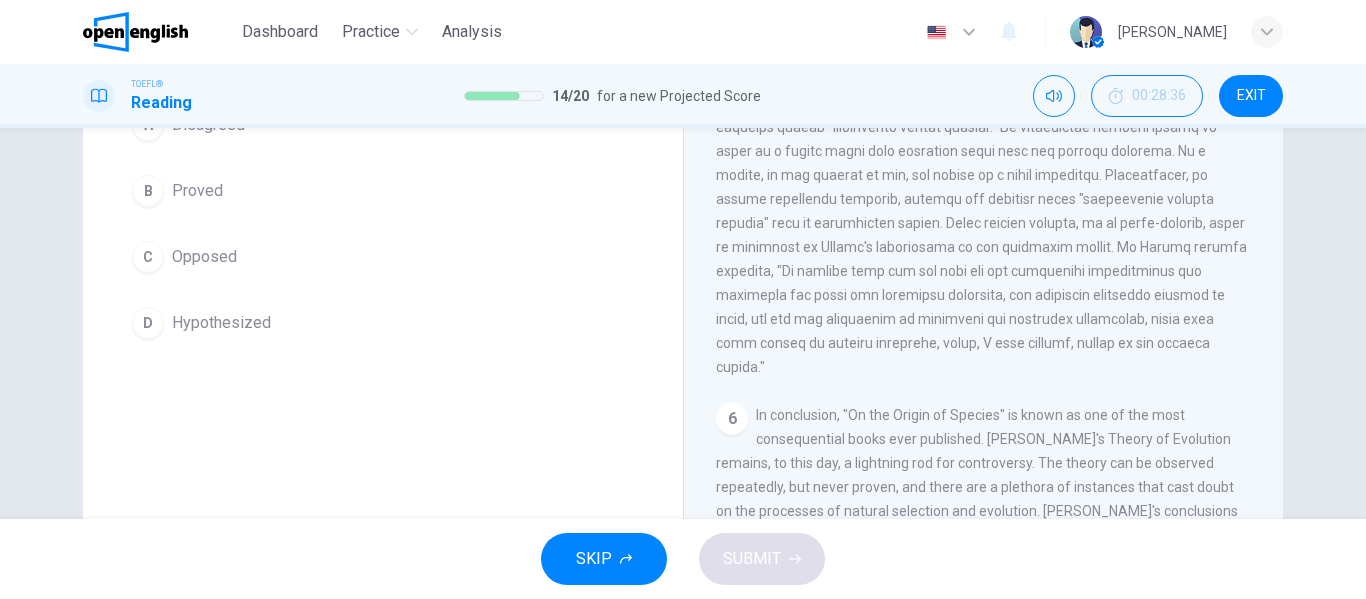 scroll, scrollTop: 188, scrollLeft: 0, axis: vertical 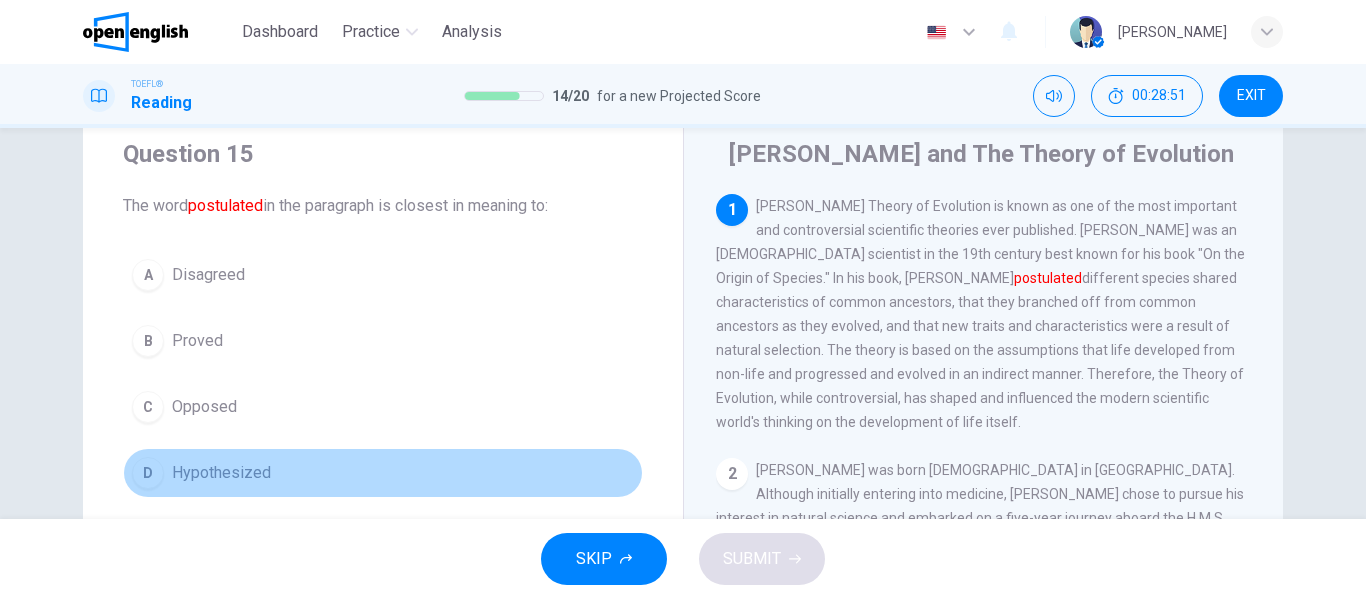 click on "Hypothesized" at bounding box center (221, 473) 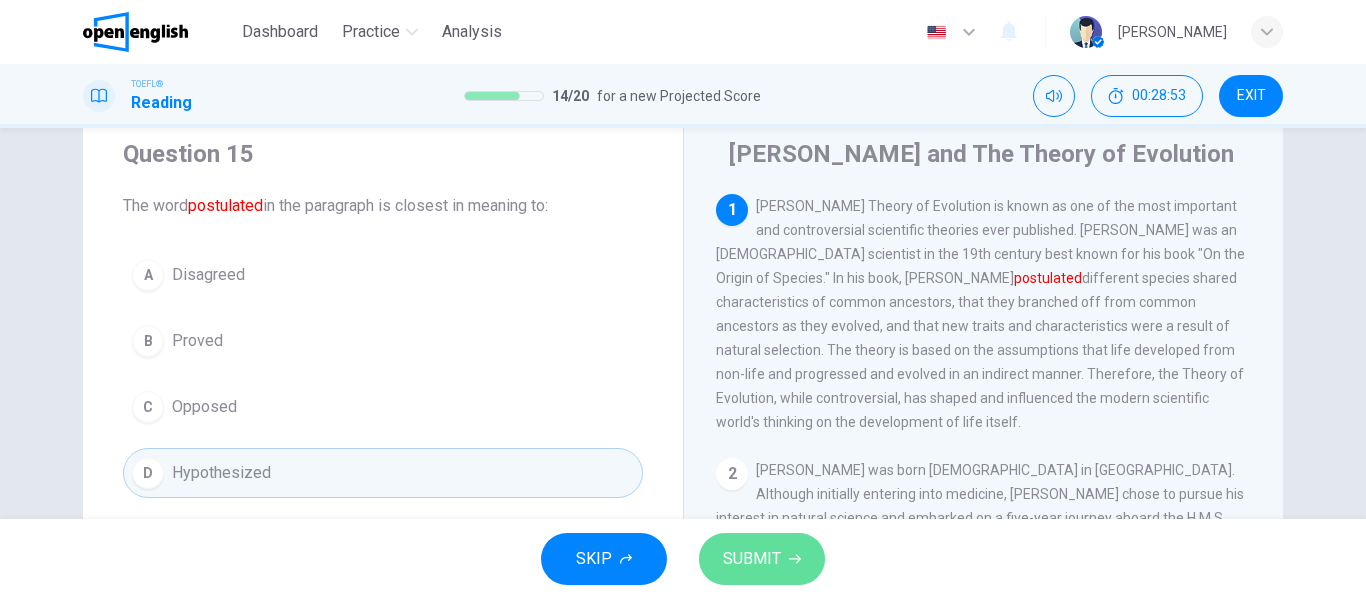 click 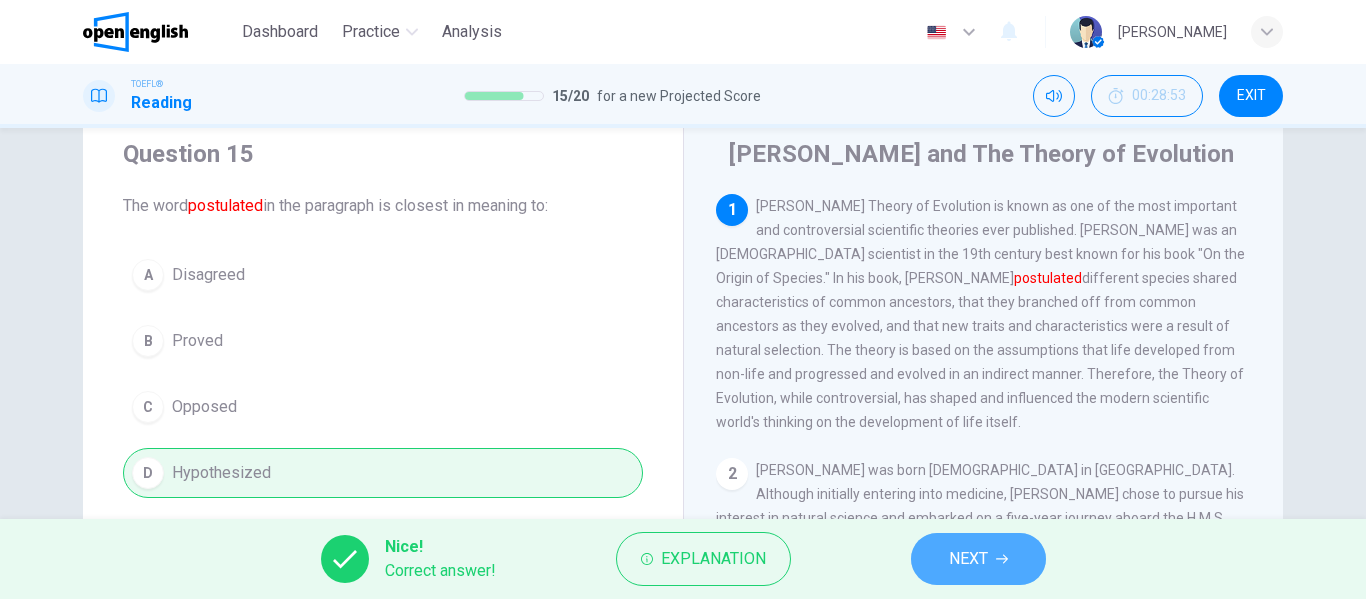 click on "NEXT" at bounding box center [968, 559] 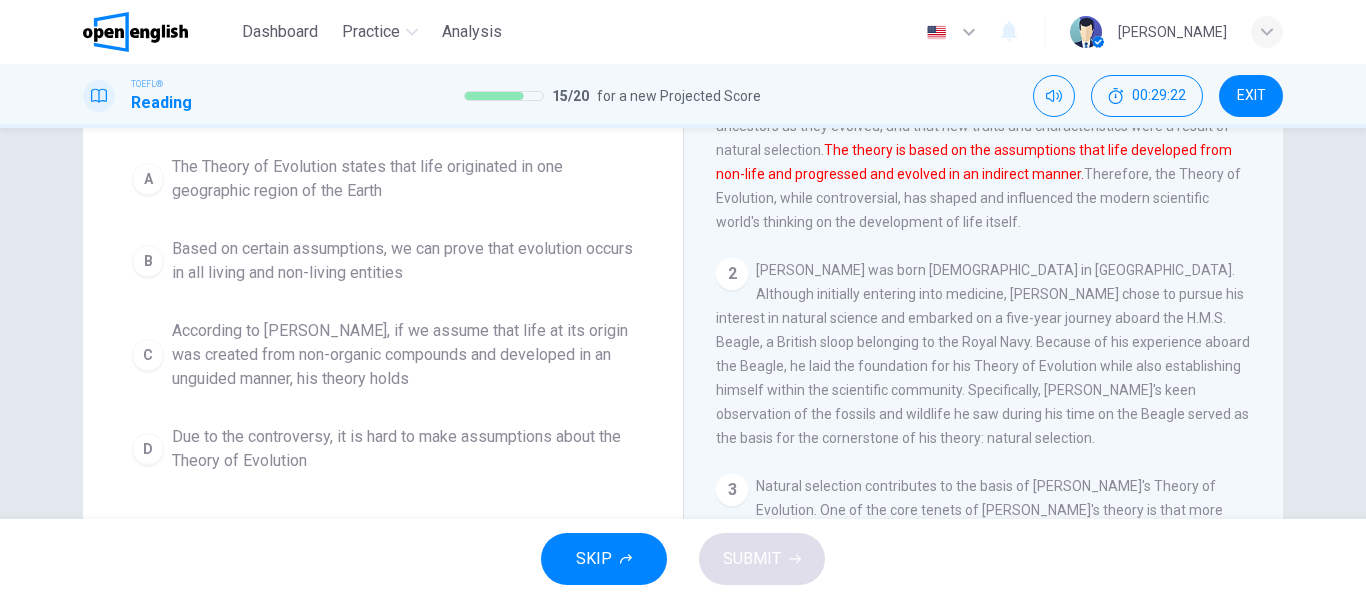 scroll, scrollTop: 263, scrollLeft: 0, axis: vertical 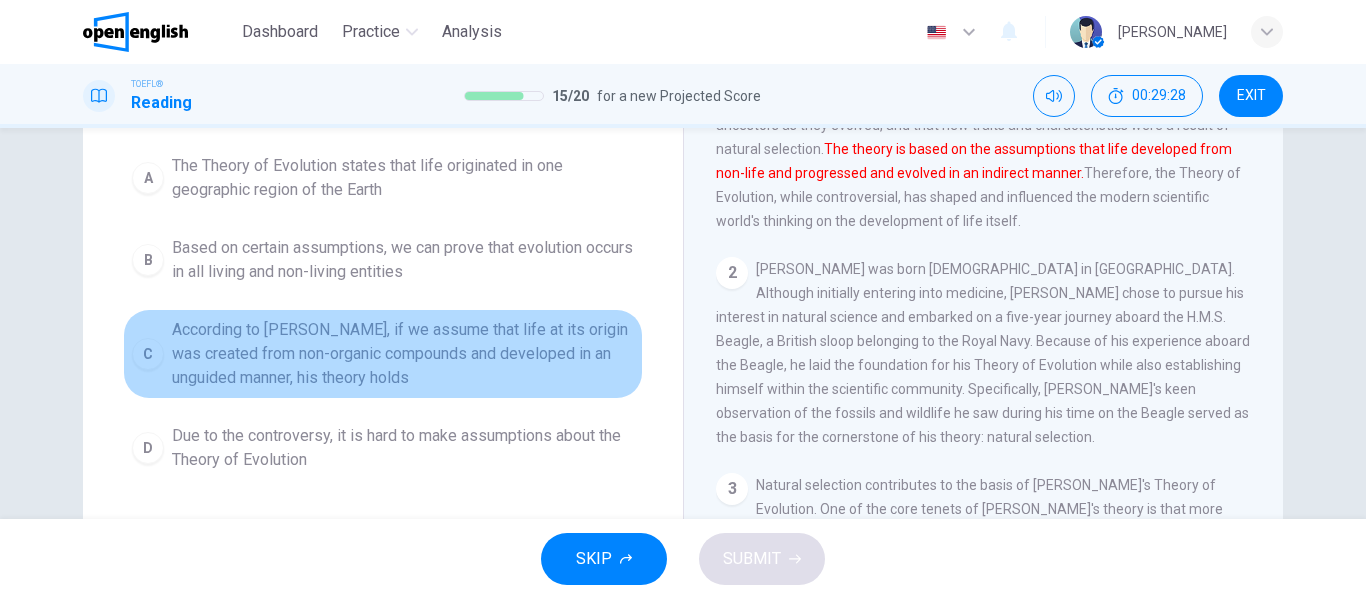 click on "According to Darwin, if we assume that life at its origin was created from non-organic compounds and developed in an unguided manner, his theory holds" at bounding box center (403, 354) 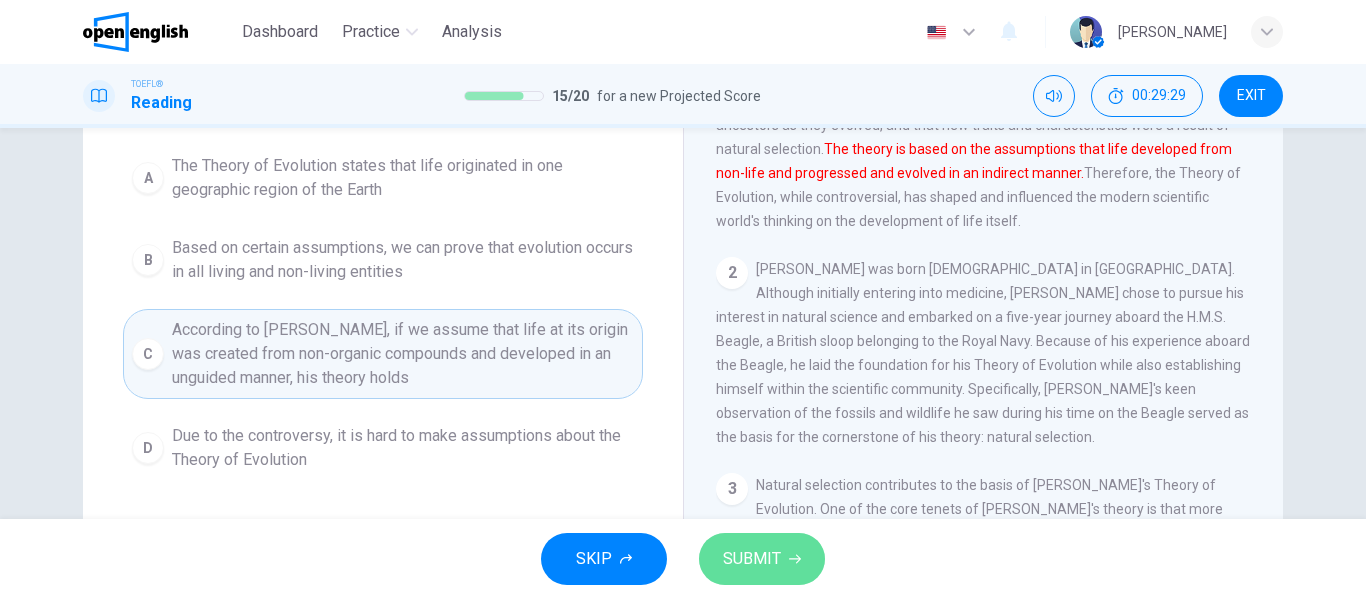 click on "SUBMIT" at bounding box center (762, 559) 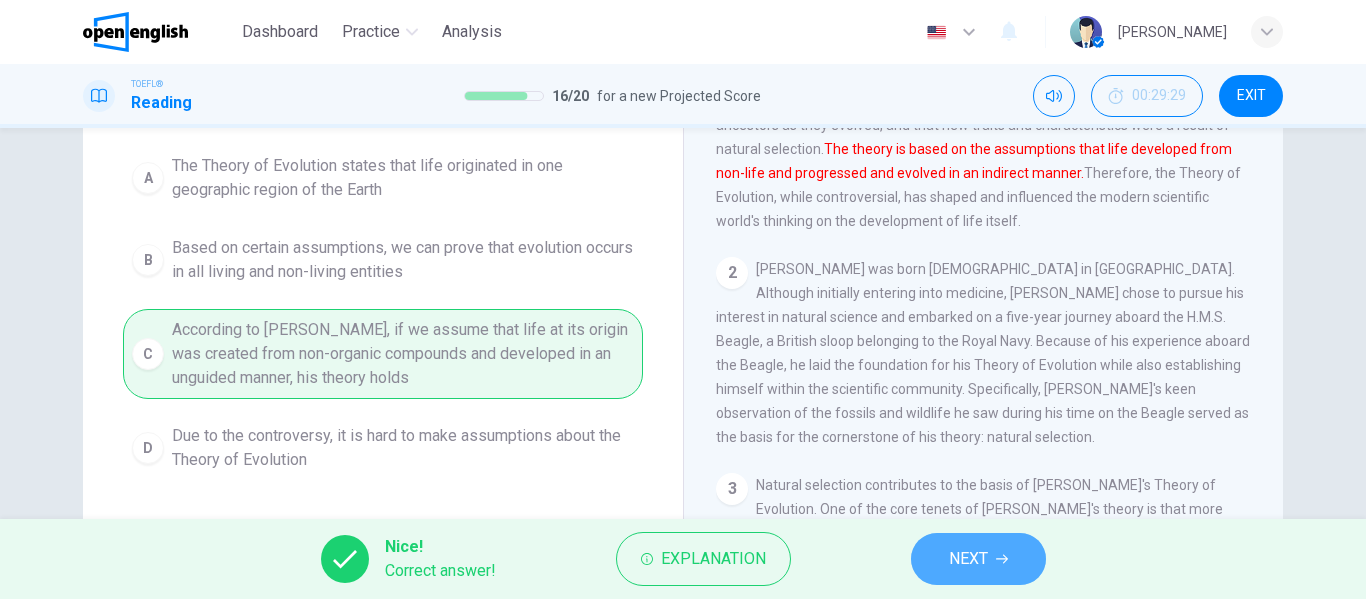 click on "NEXT" at bounding box center (968, 559) 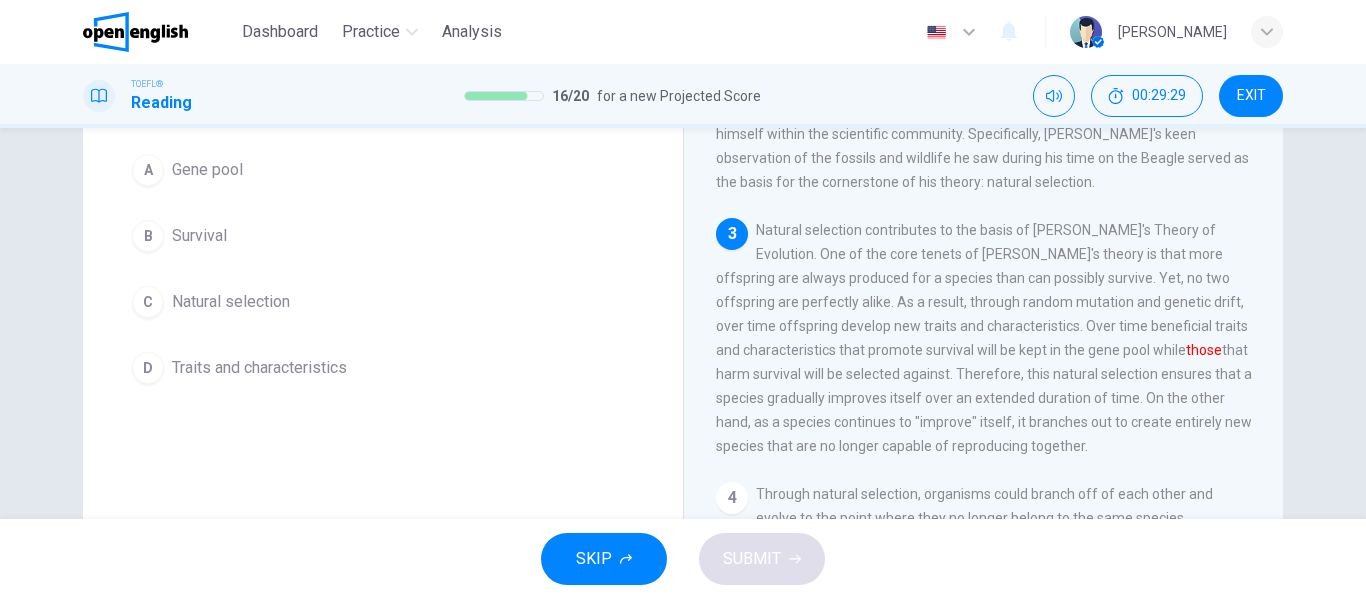 scroll, scrollTop: 373, scrollLeft: 0, axis: vertical 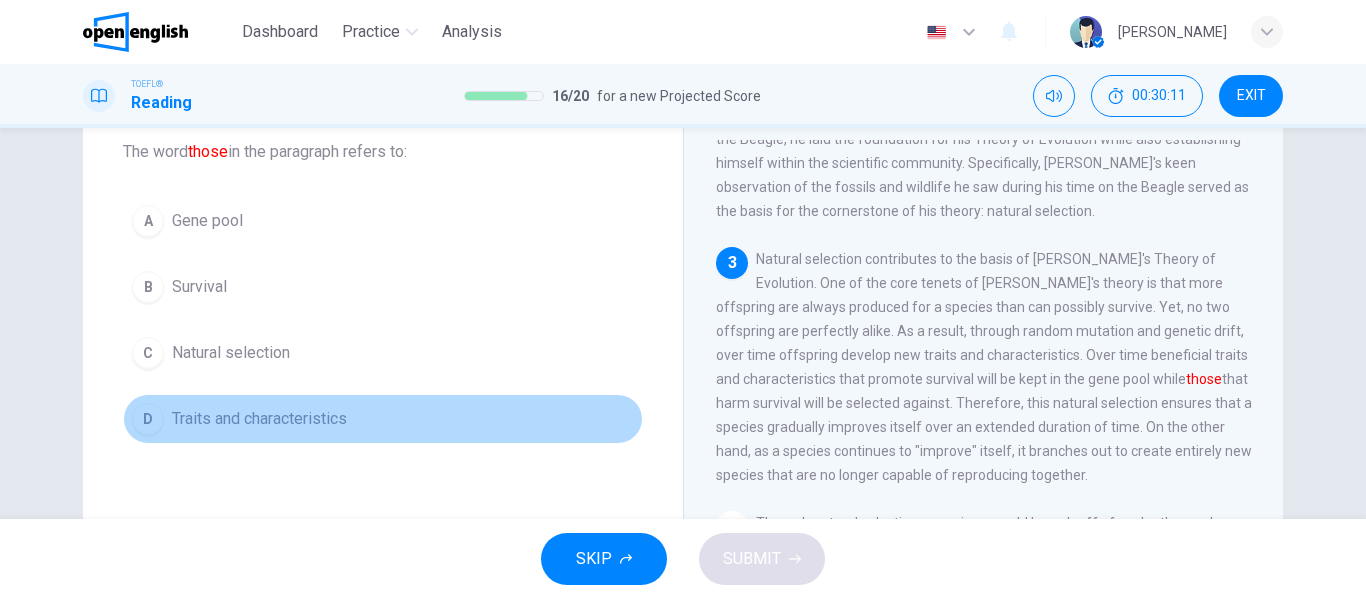 click on "D Traits and characteristics" at bounding box center (383, 419) 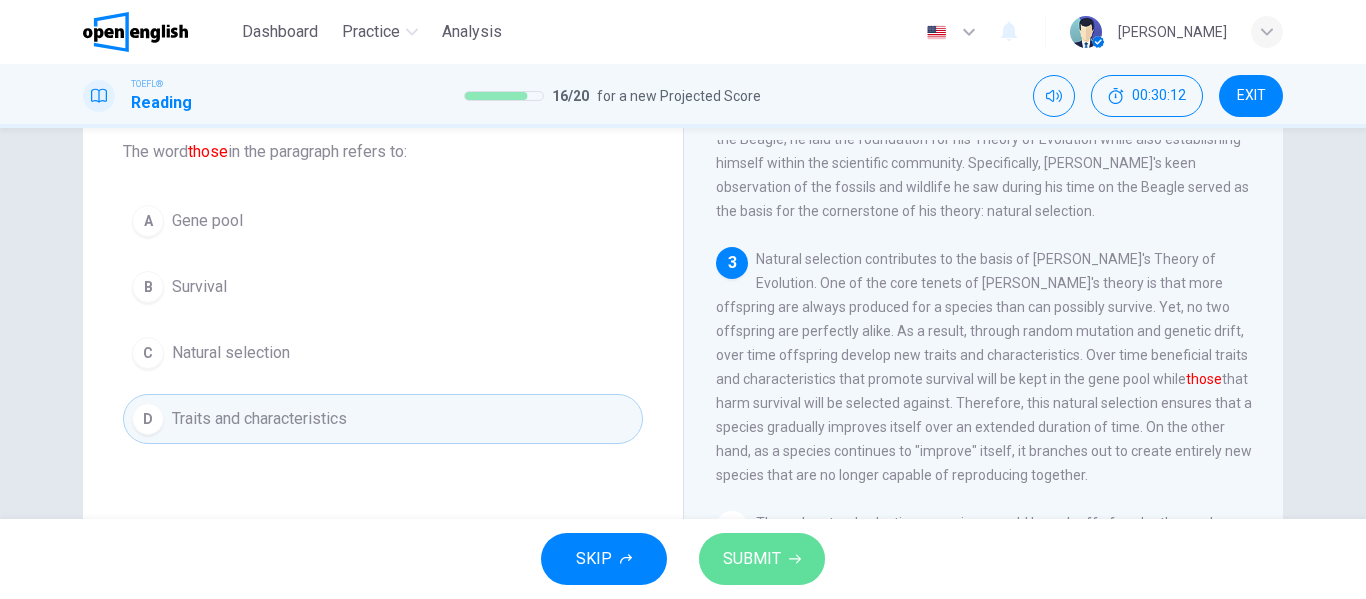 click on "SUBMIT" at bounding box center (762, 559) 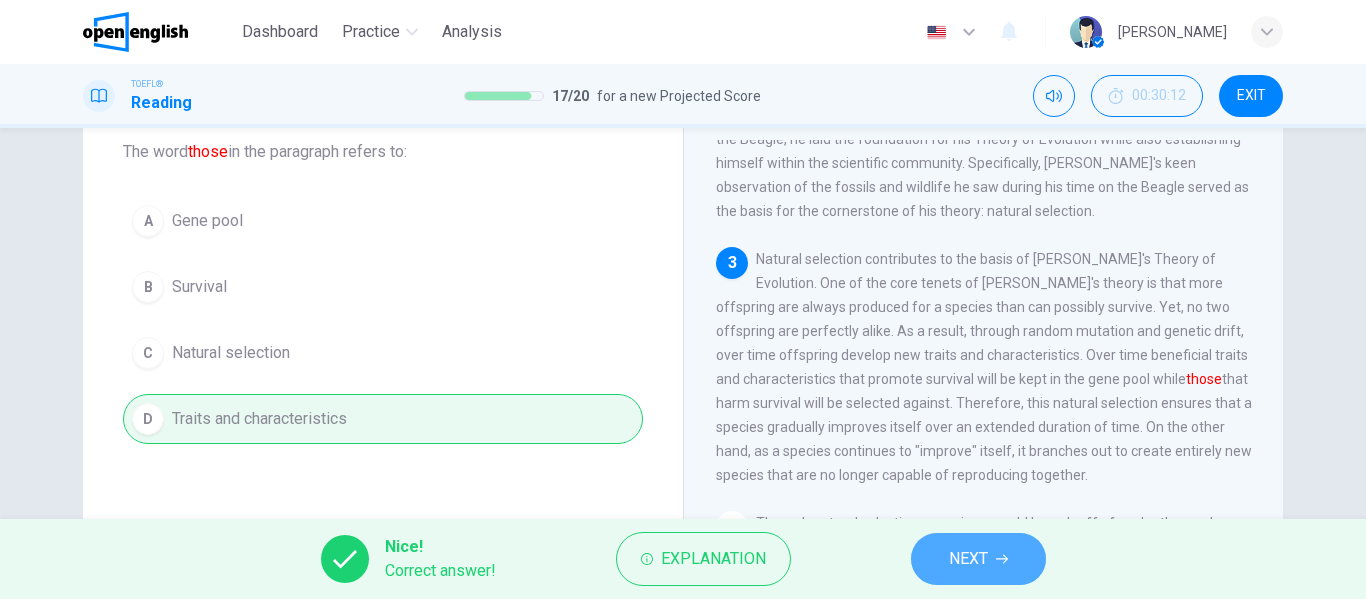 click on "NEXT" at bounding box center [968, 559] 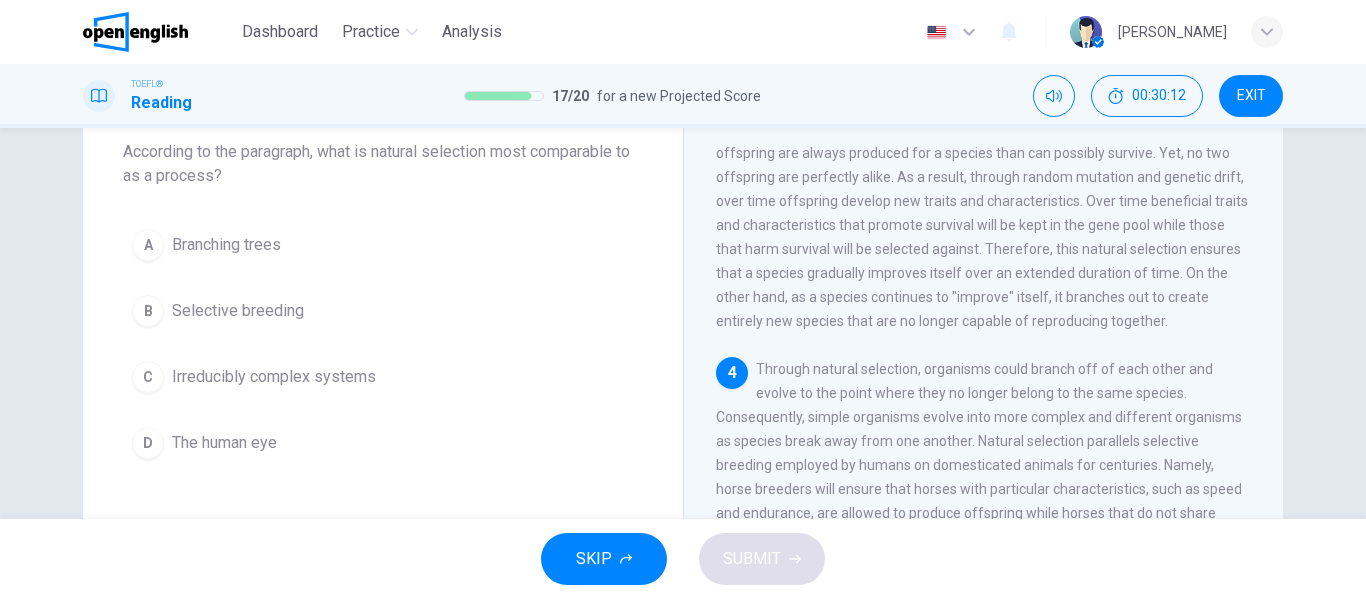 scroll, scrollTop: 622, scrollLeft: 0, axis: vertical 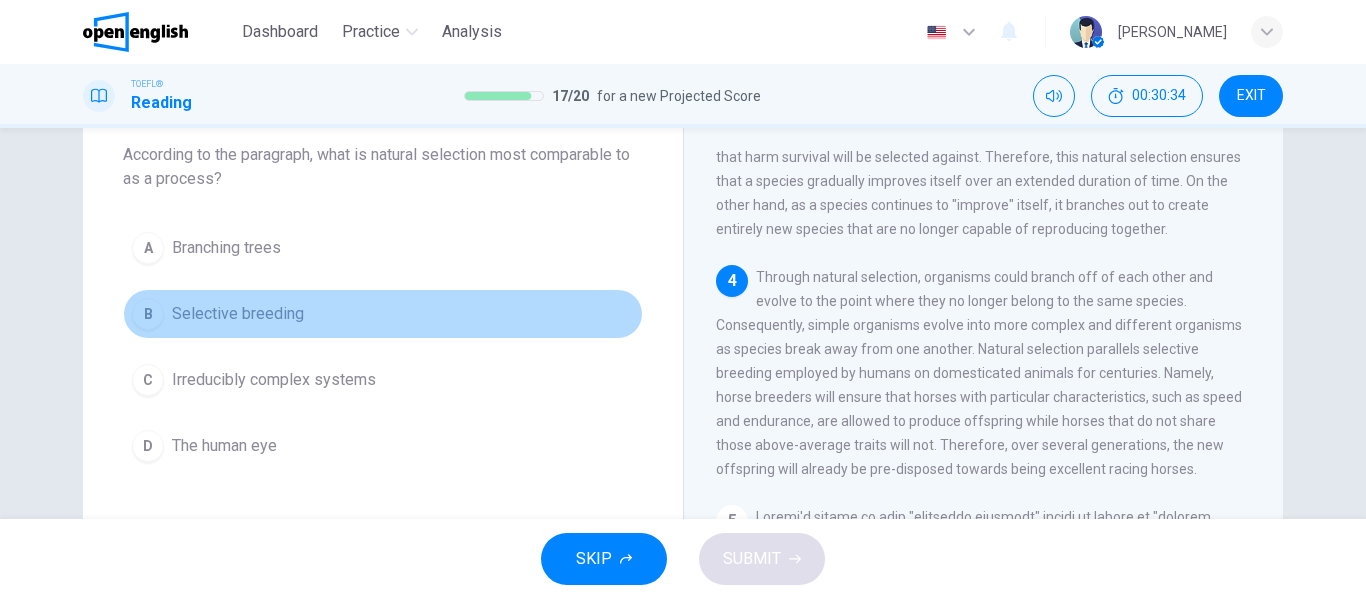 click on "Selective breeding" at bounding box center [238, 314] 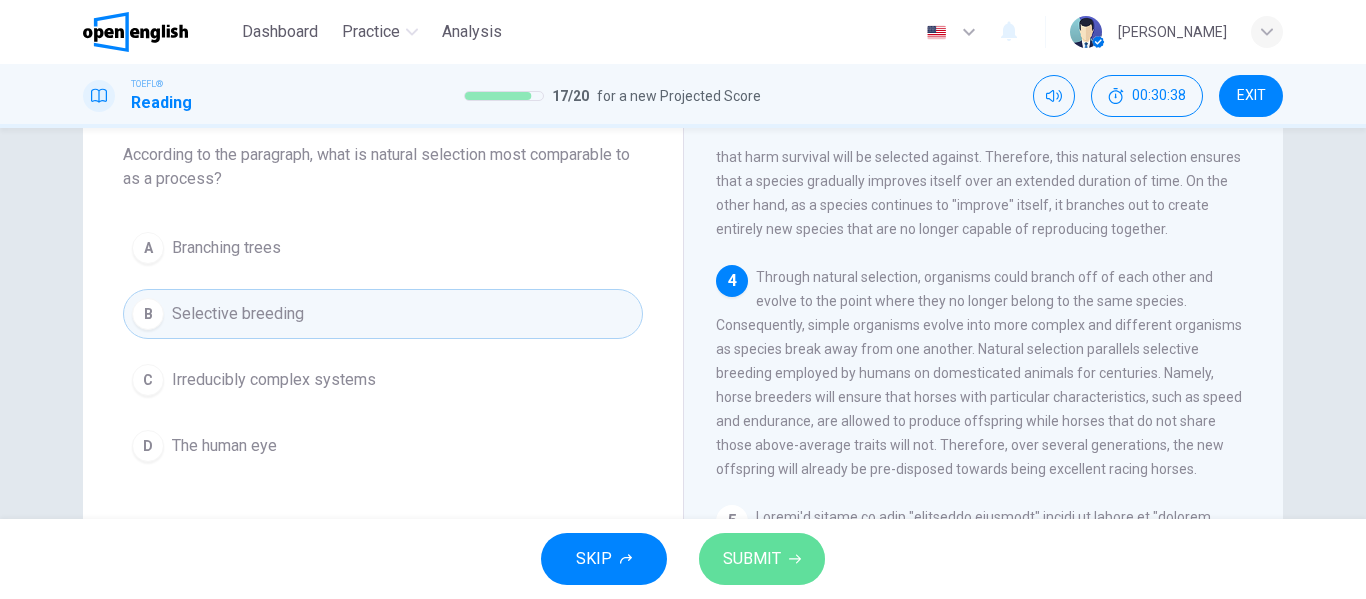 click on "SUBMIT" at bounding box center (762, 559) 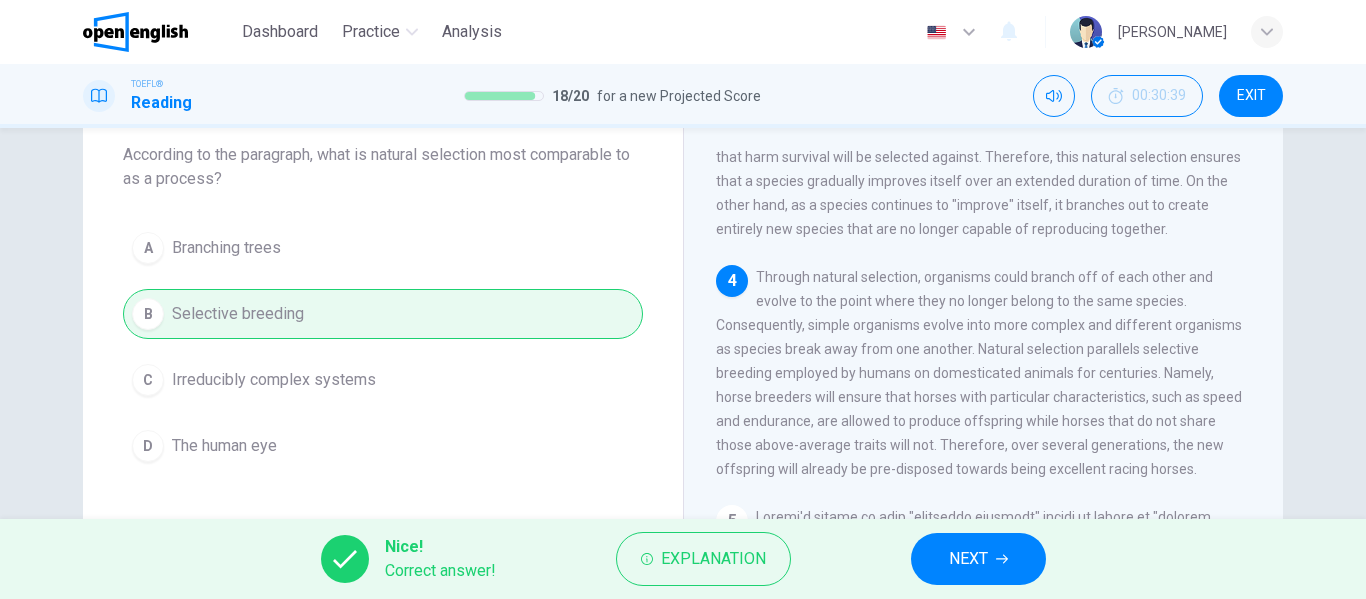 click on "NEXT" at bounding box center [978, 559] 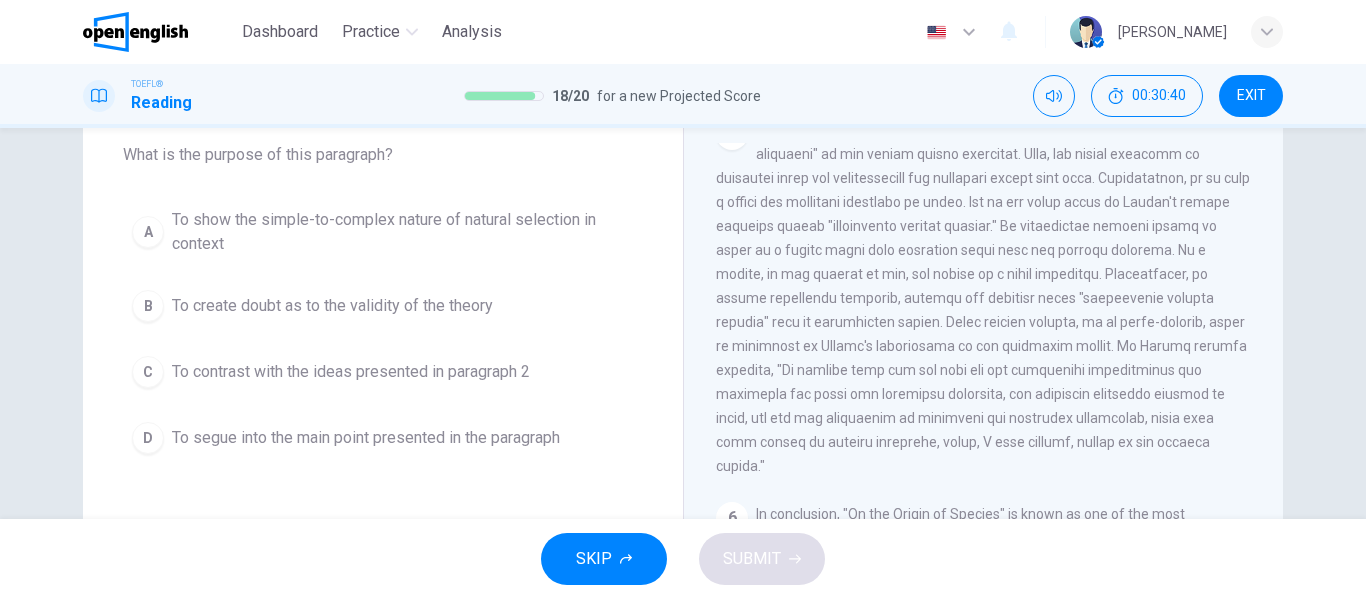 scroll, scrollTop: 1044, scrollLeft: 0, axis: vertical 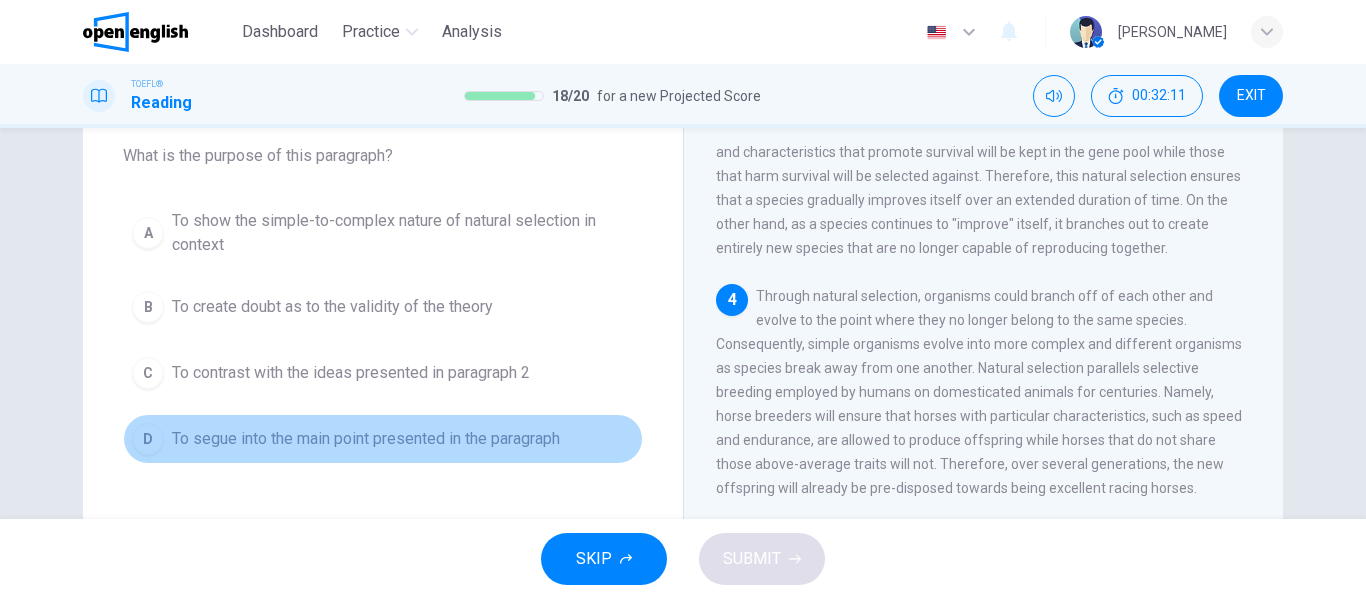 click on "To segue into the main point presented in the paragraph" at bounding box center [366, 439] 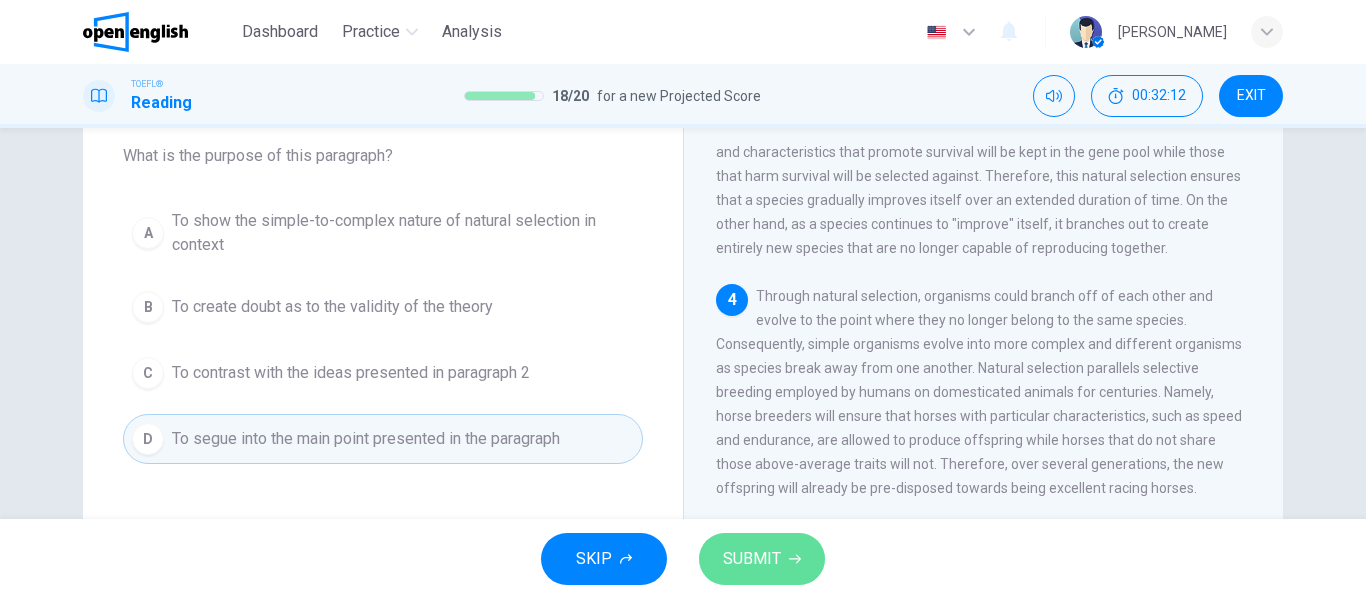 click on "SUBMIT" at bounding box center (752, 559) 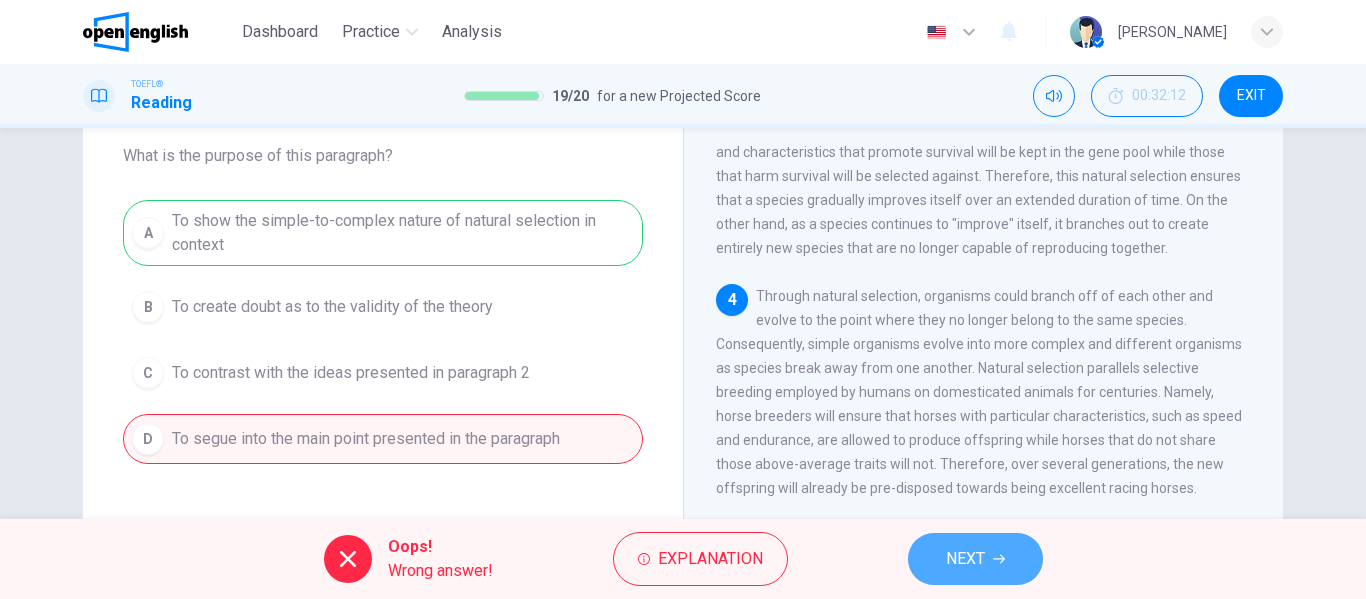 click on "NEXT" at bounding box center [965, 559] 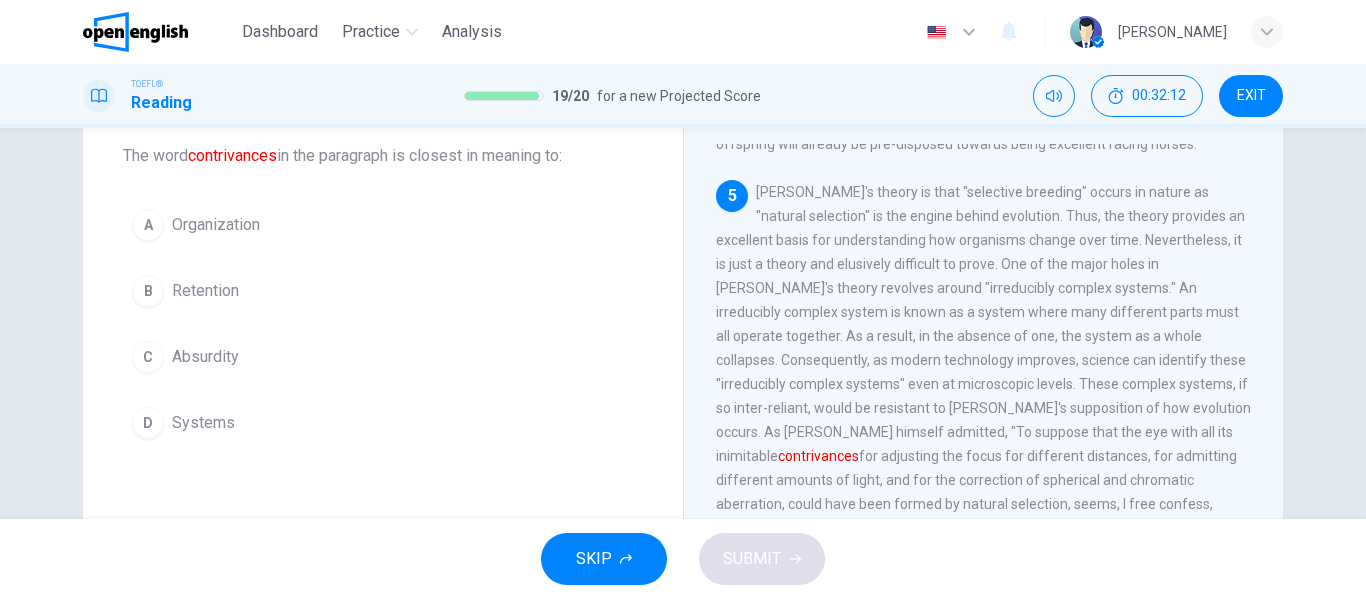 scroll, scrollTop: 996, scrollLeft: 0, axis: vertical 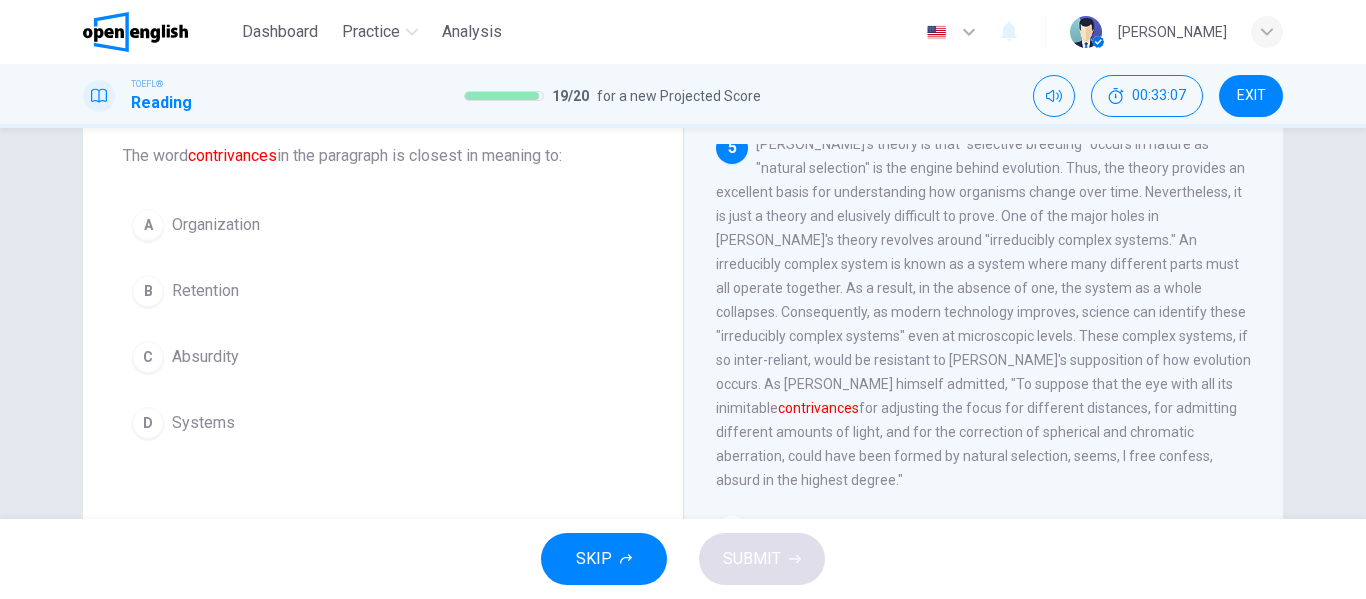 click on "A Organization" at bounding box center (383, 225) 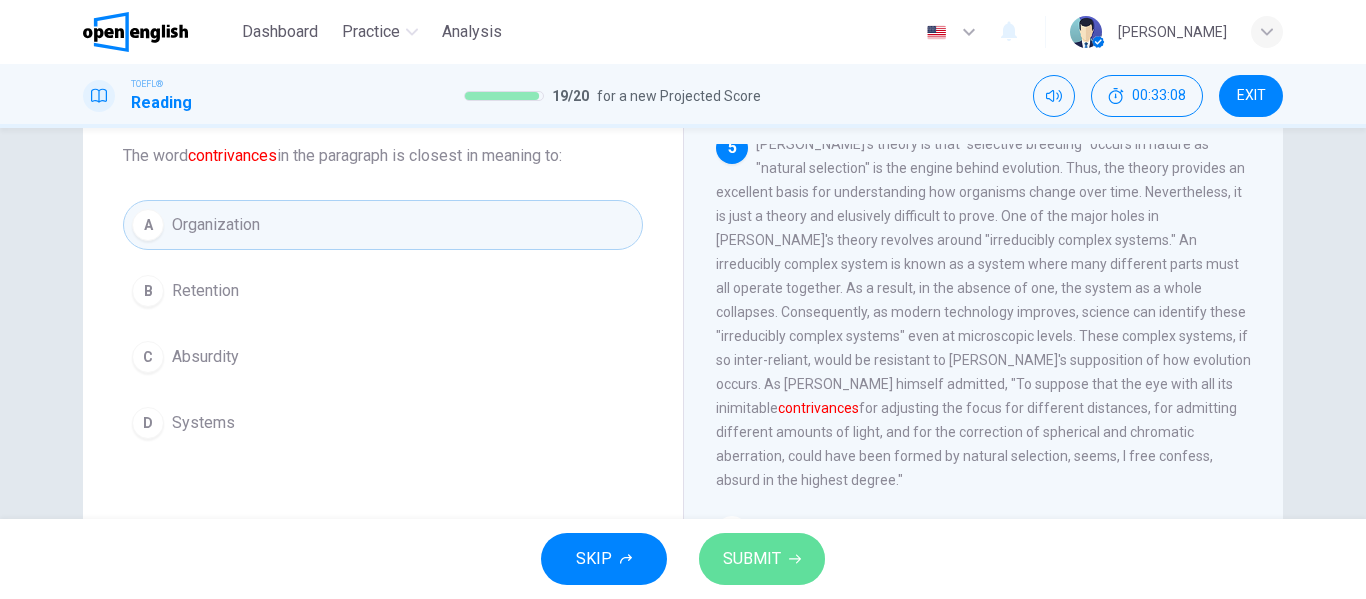 click on "SUBMIT" at bounding box center (752, 559) 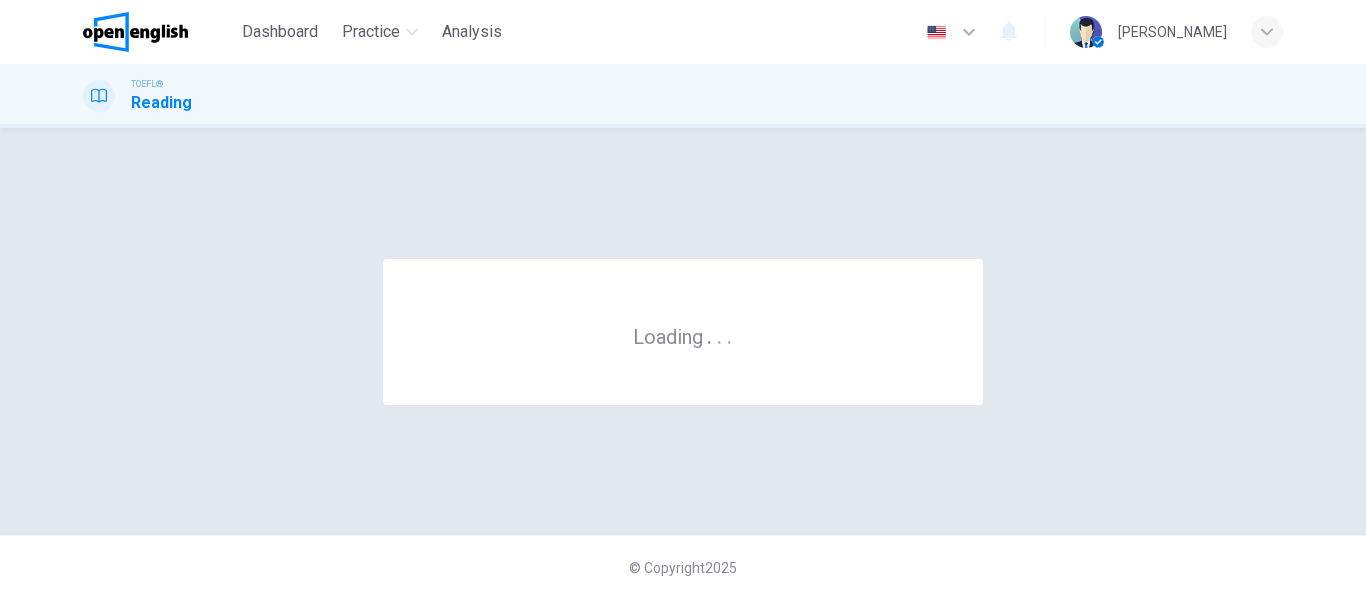 scroll, scrollTop: 0, scrollLeft: 0, axis: both 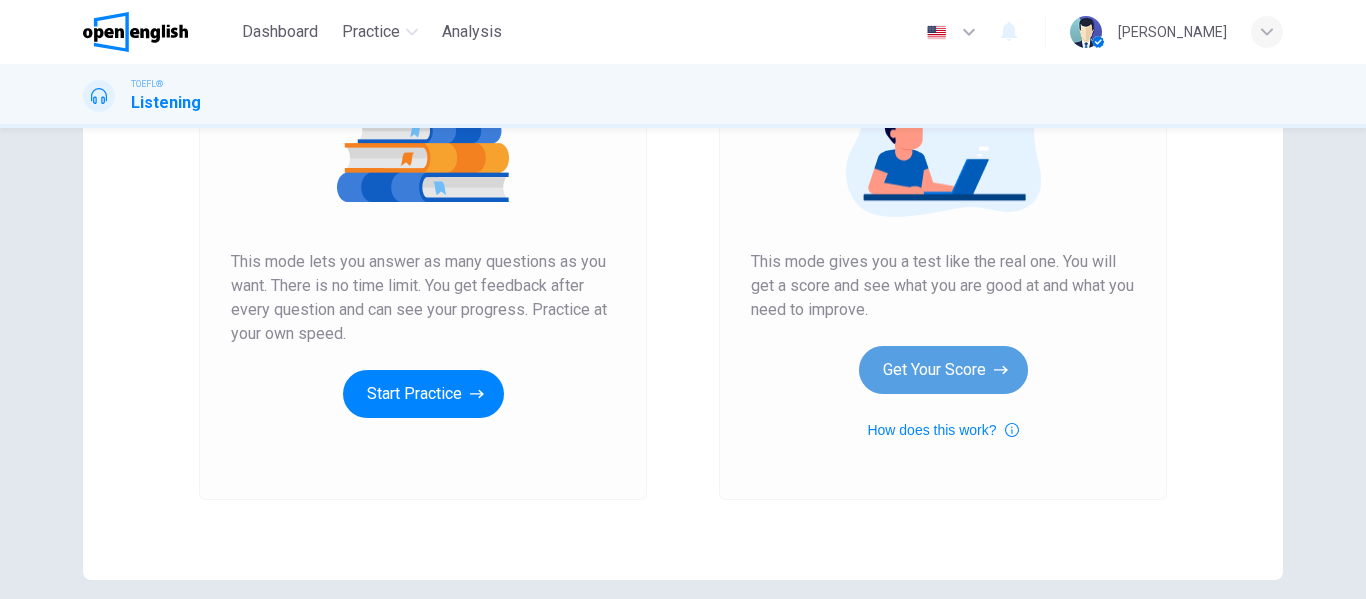 click on "Get Your Score" at bounding box center [943, 370] 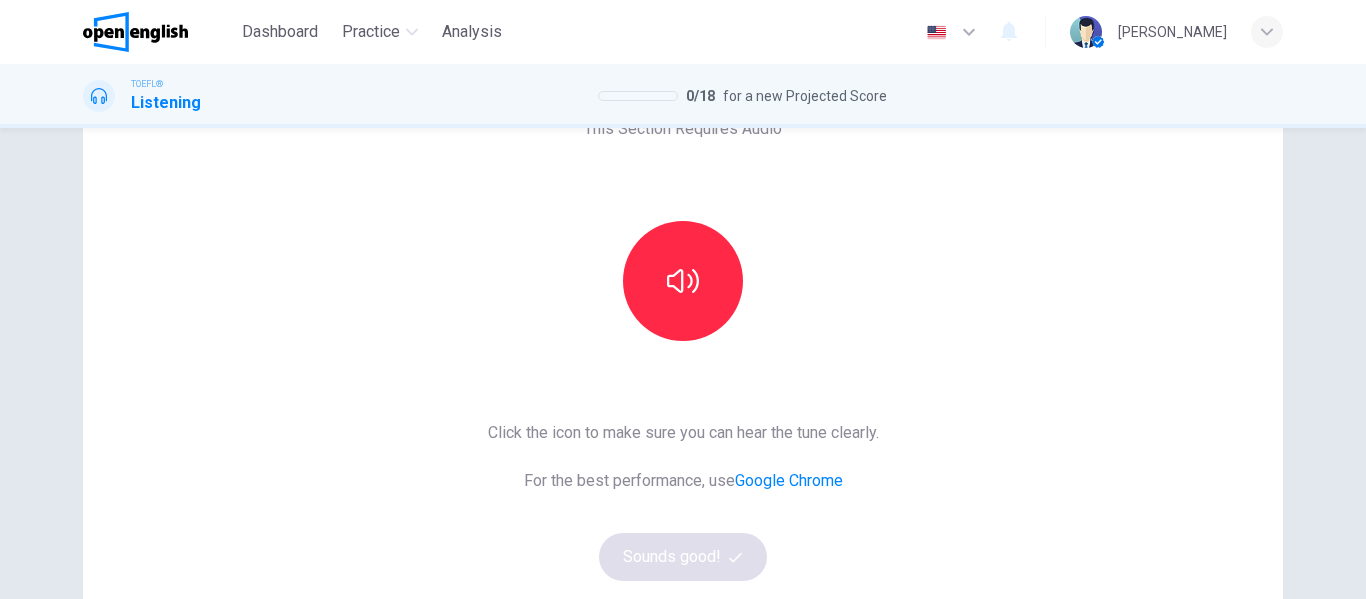 scroll, scrollTop: 132, scrollLeft: 0, axis: vertical 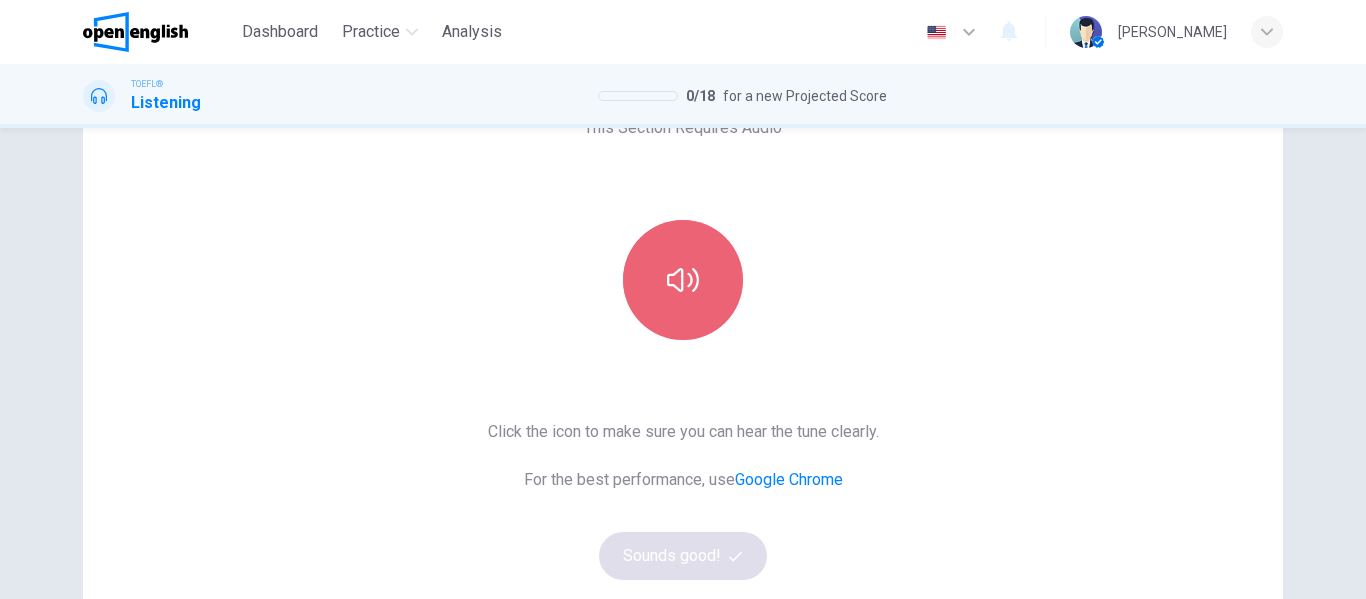 click at bounding box center [683, 280] 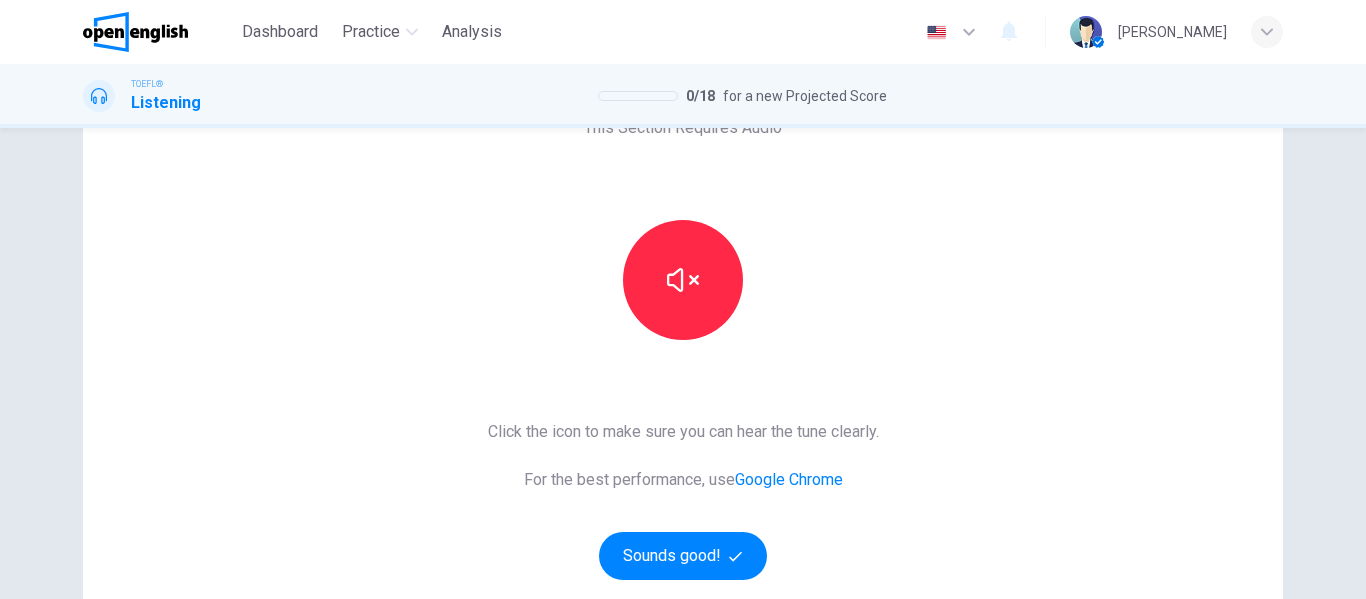 type 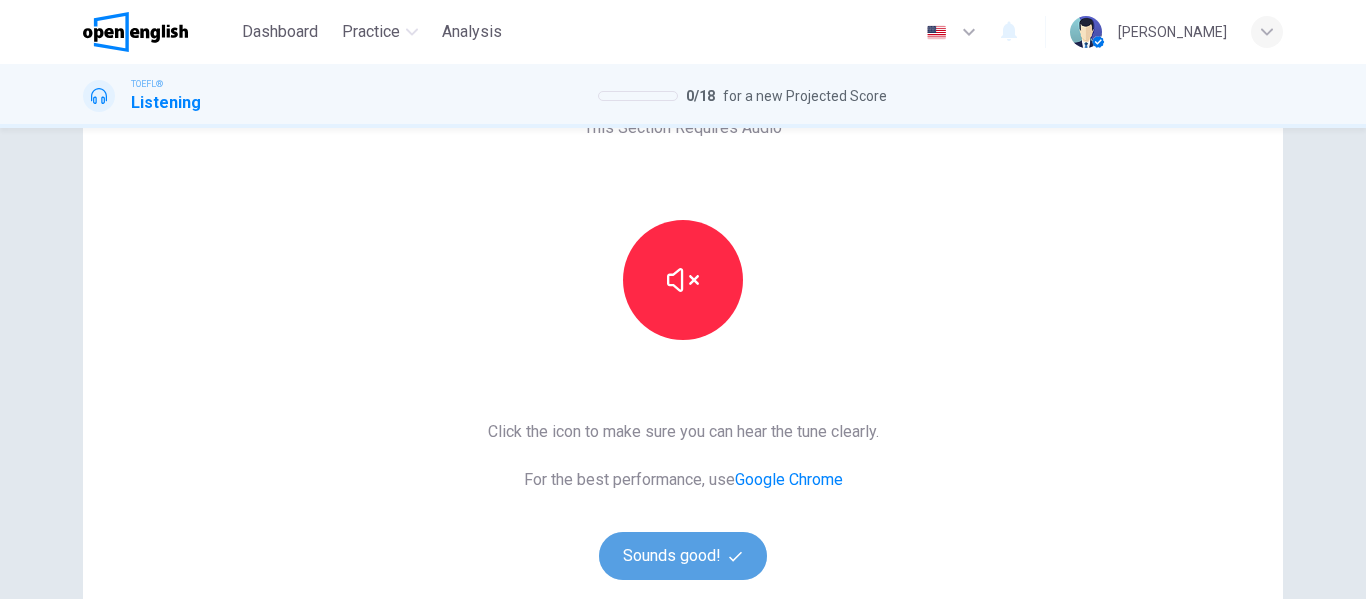 click on "Sounds good!" at bounding box center [683, 556] 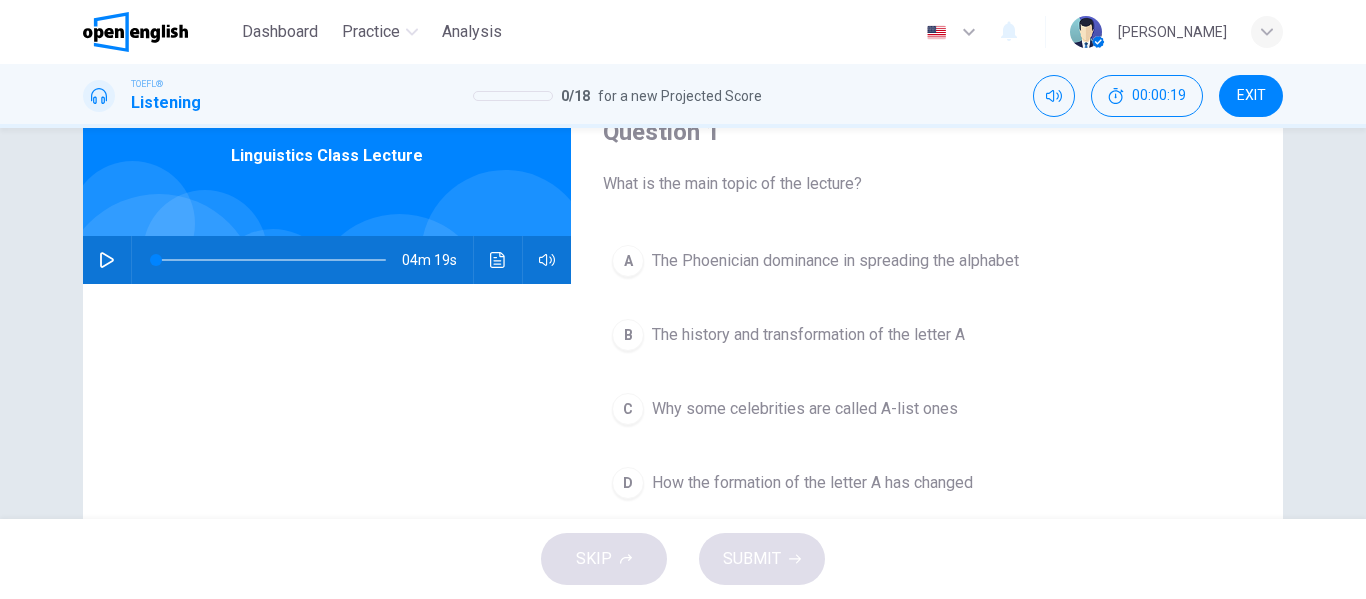 scroll, scrollTop: 0, scrollLeft: 0, axis: both 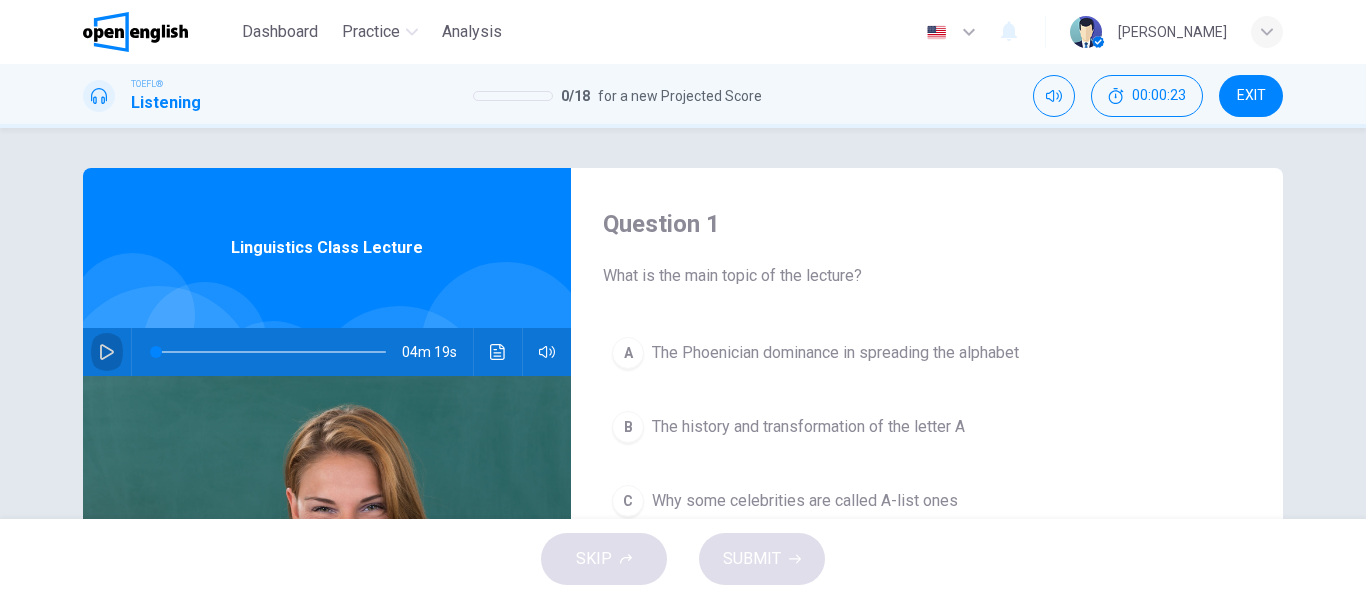 click 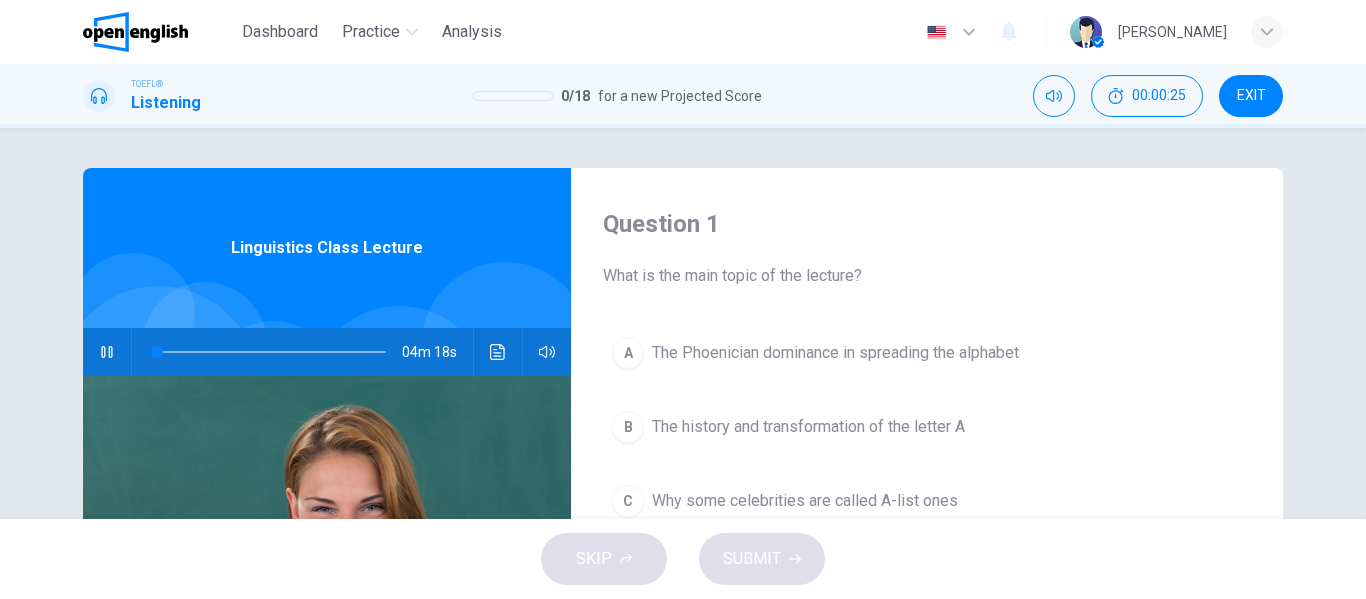 type on "*" 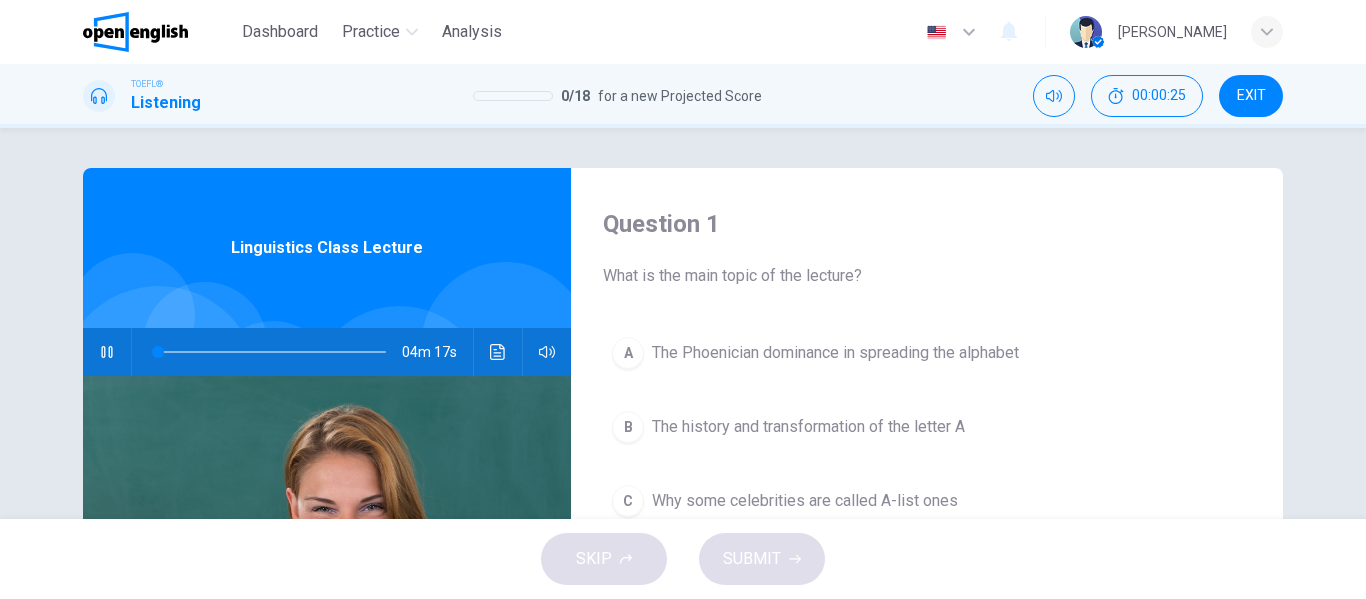type 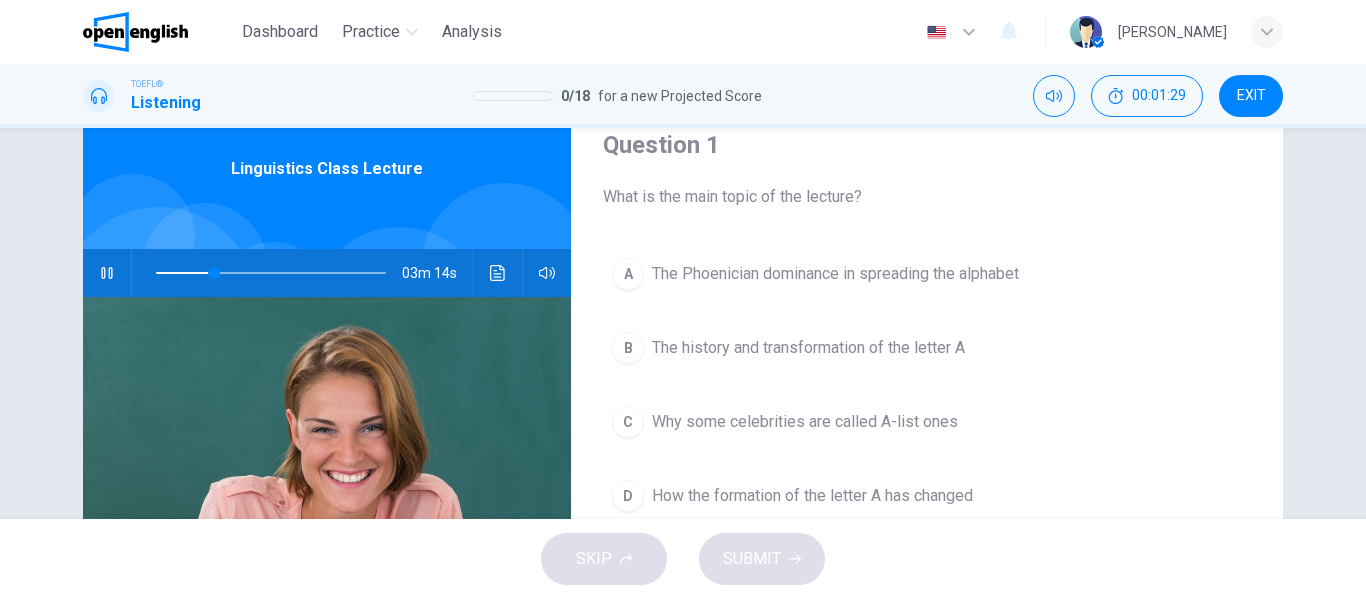 scroll, scrollTop: 91, scrollLeft: 0, axis: vertical 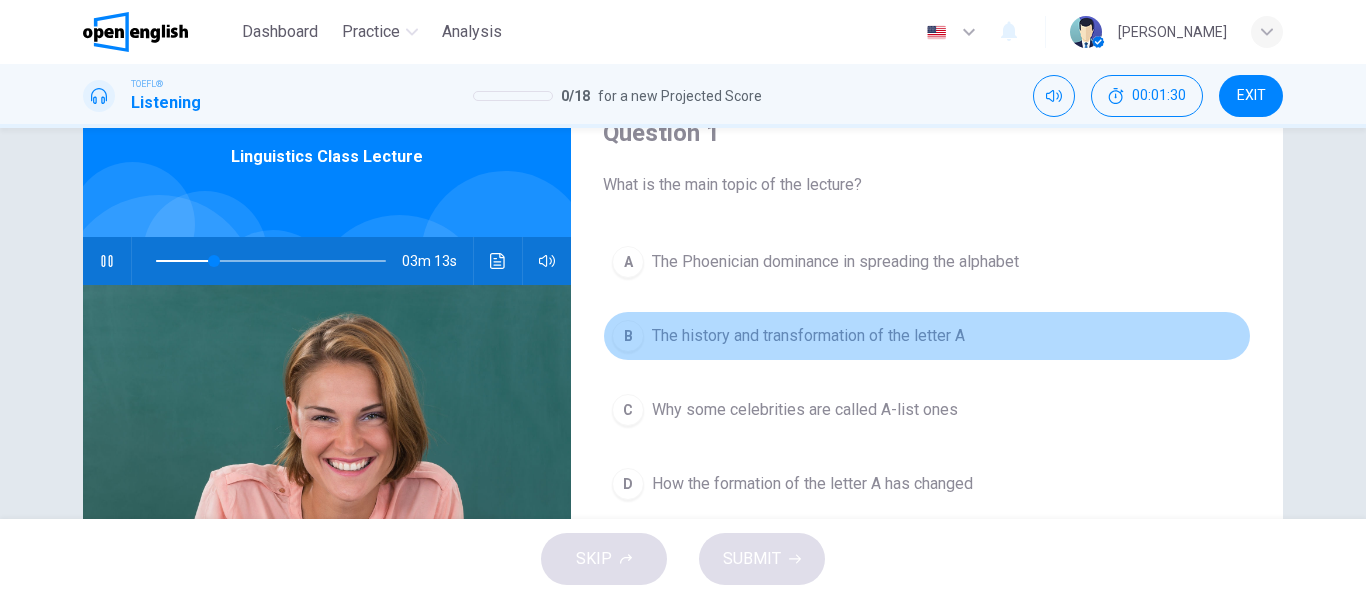 click on "B The history and transformation of the letter A" at bounding box center (927, 336) 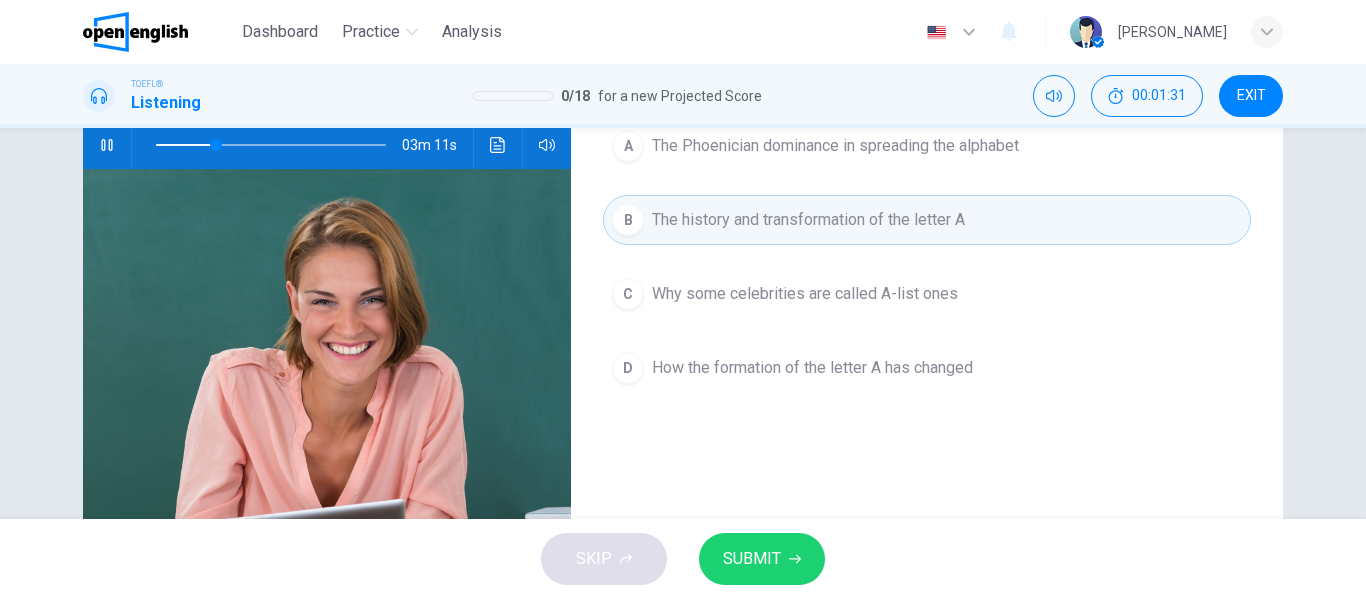 scroll, scrollTop: 208, scrollLeft: 0, axis: vertical 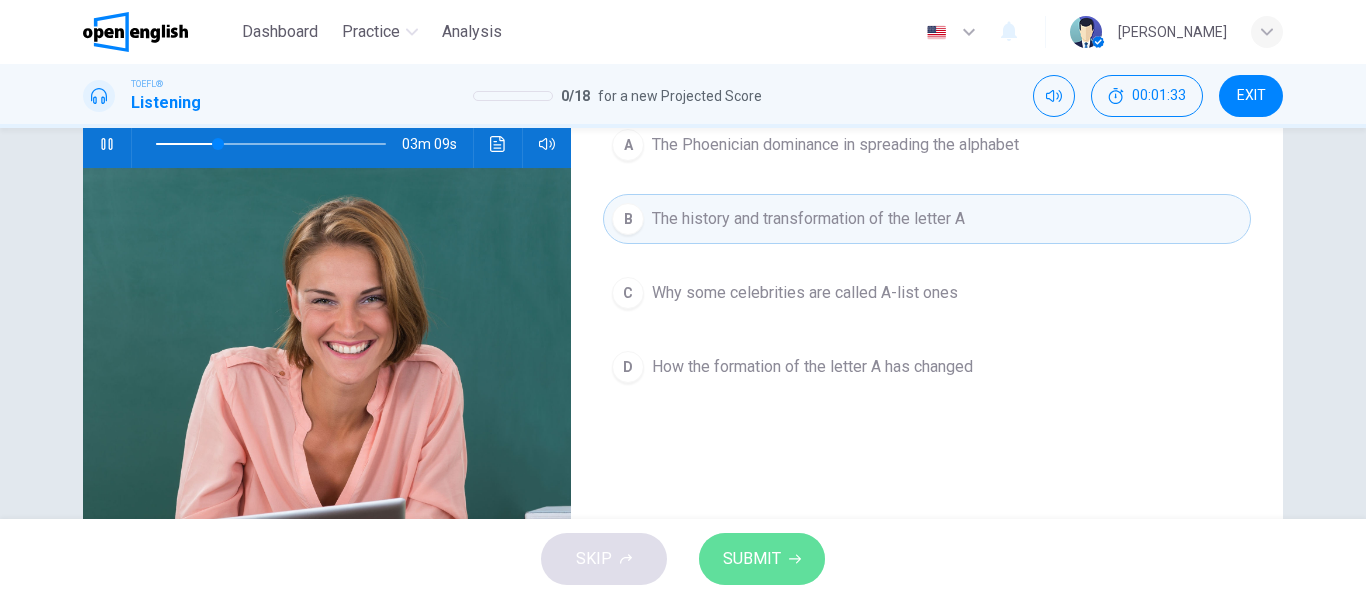 click on "SUBMIT" at bounding box center [752, 559] 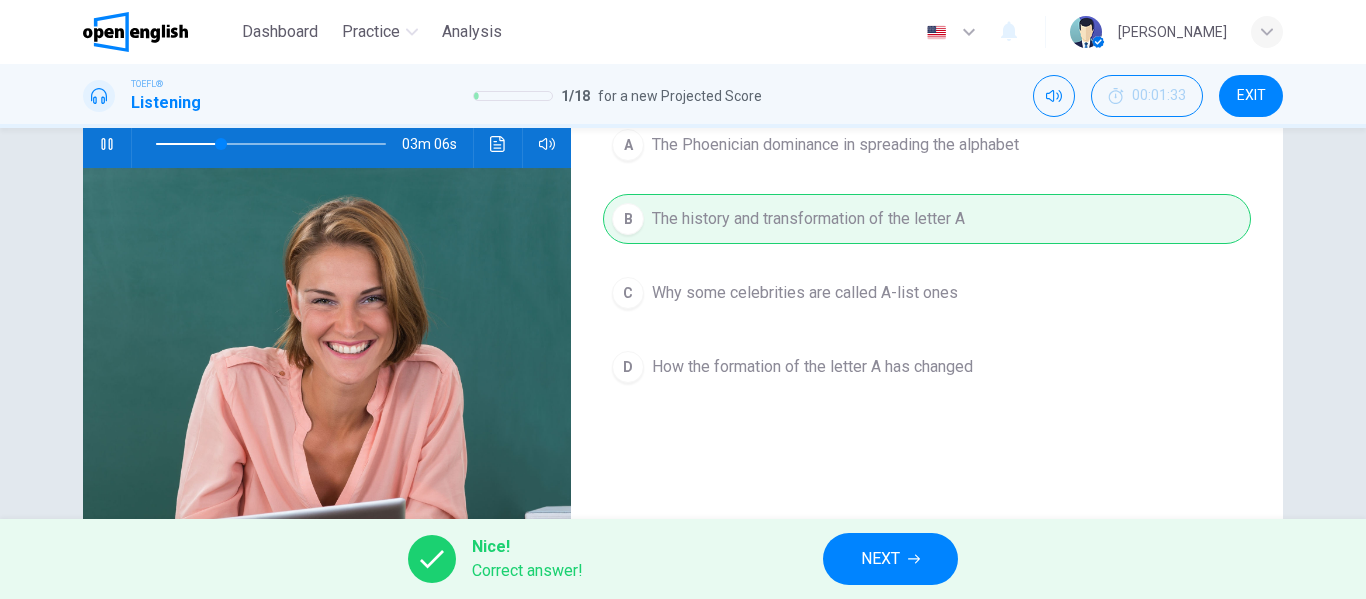 click on "NEXT" at bounding box center (880, 559) 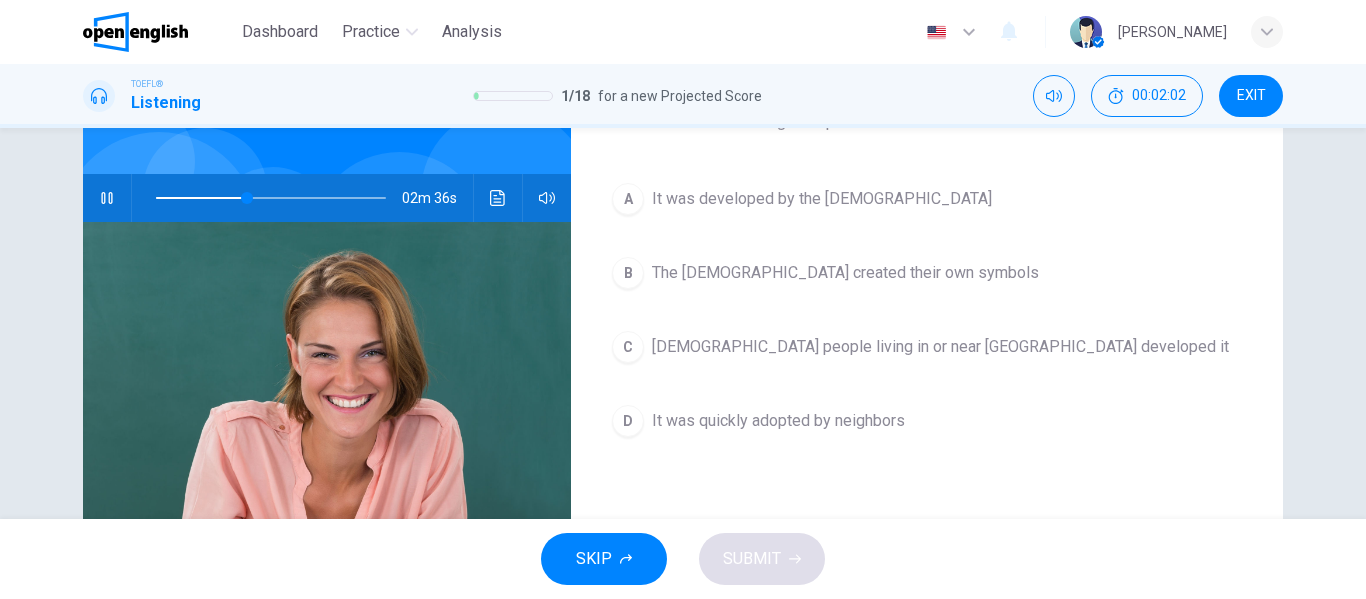 scroll, scrollTop: 155, scrollLeft: 0, axis: vertical 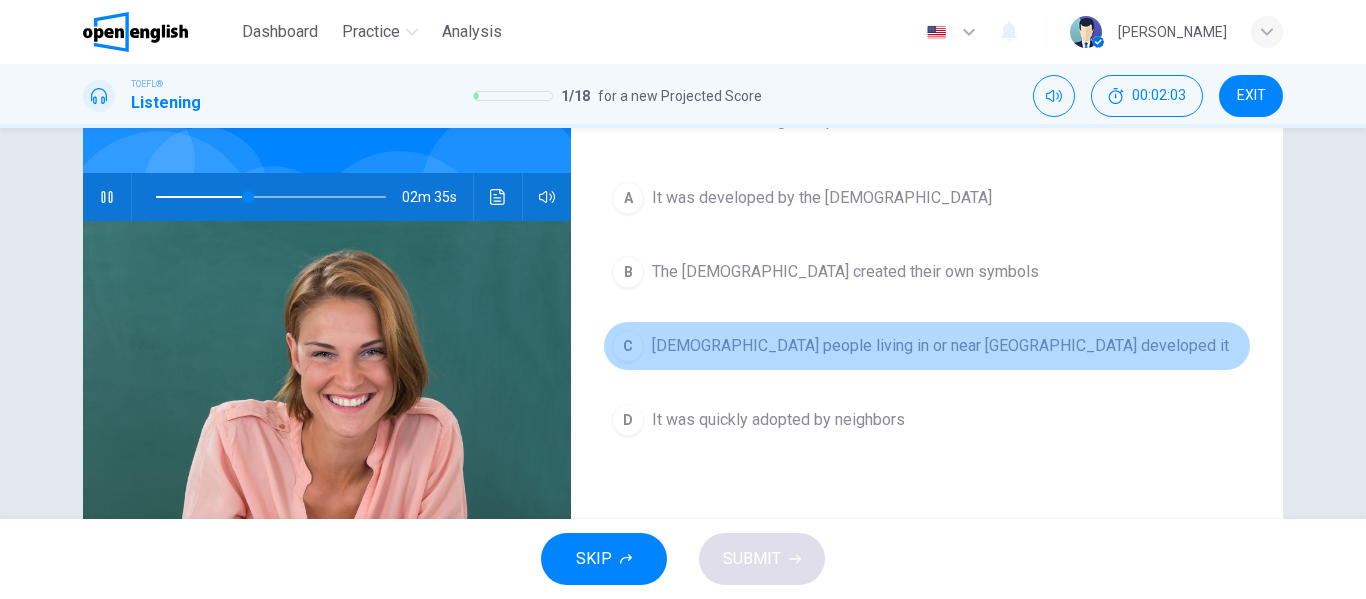 click on "[DEMOGRAPHIC_DATA] people living in or near [GEOGRAPHIC_DATA] developed it" at bounding box center [940, 346] 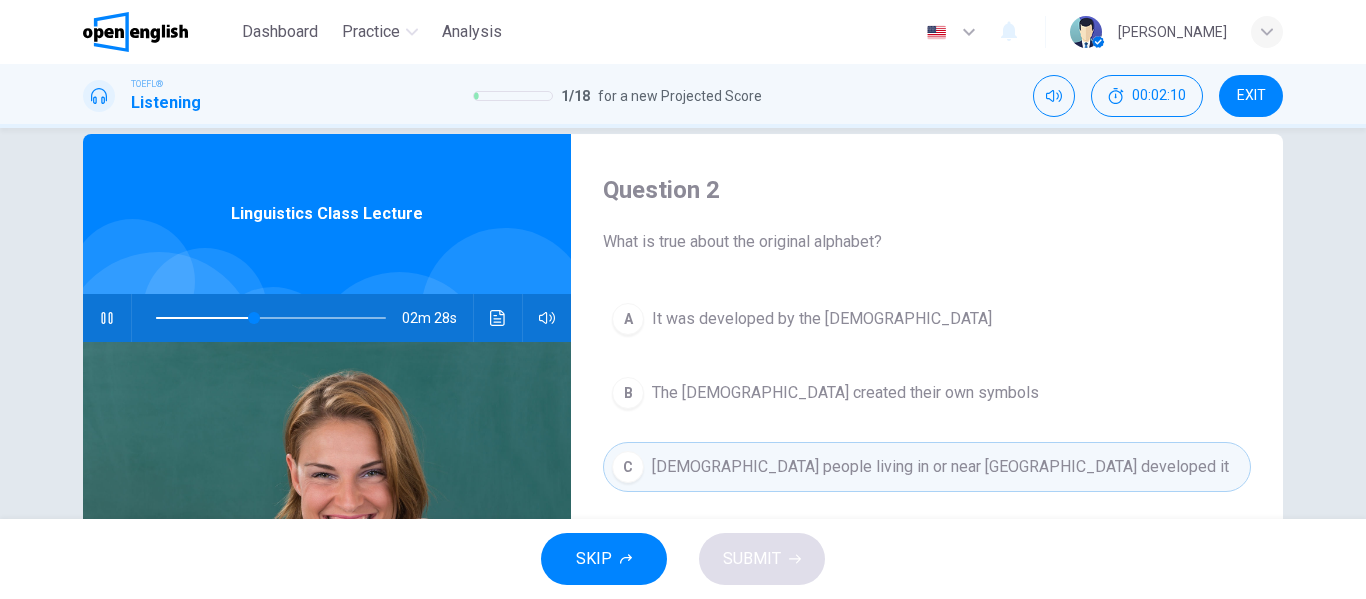 scroll, scrollTop: 31, scrollLeft: 0, axis: vertical 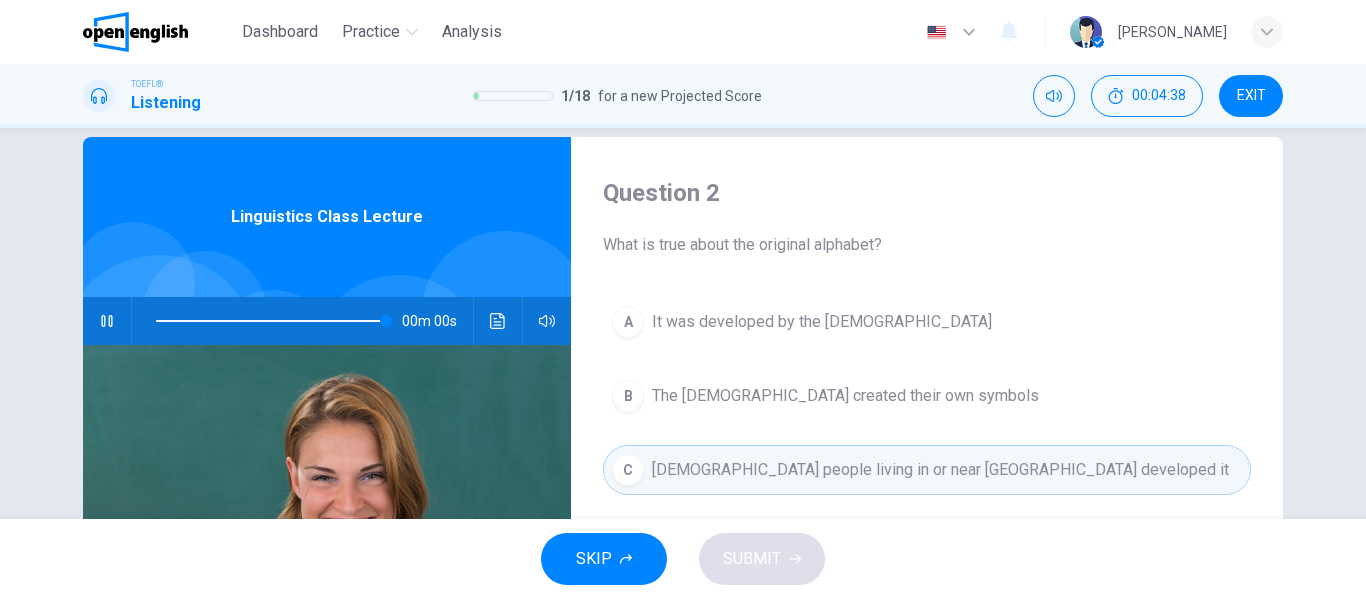 type on "*" 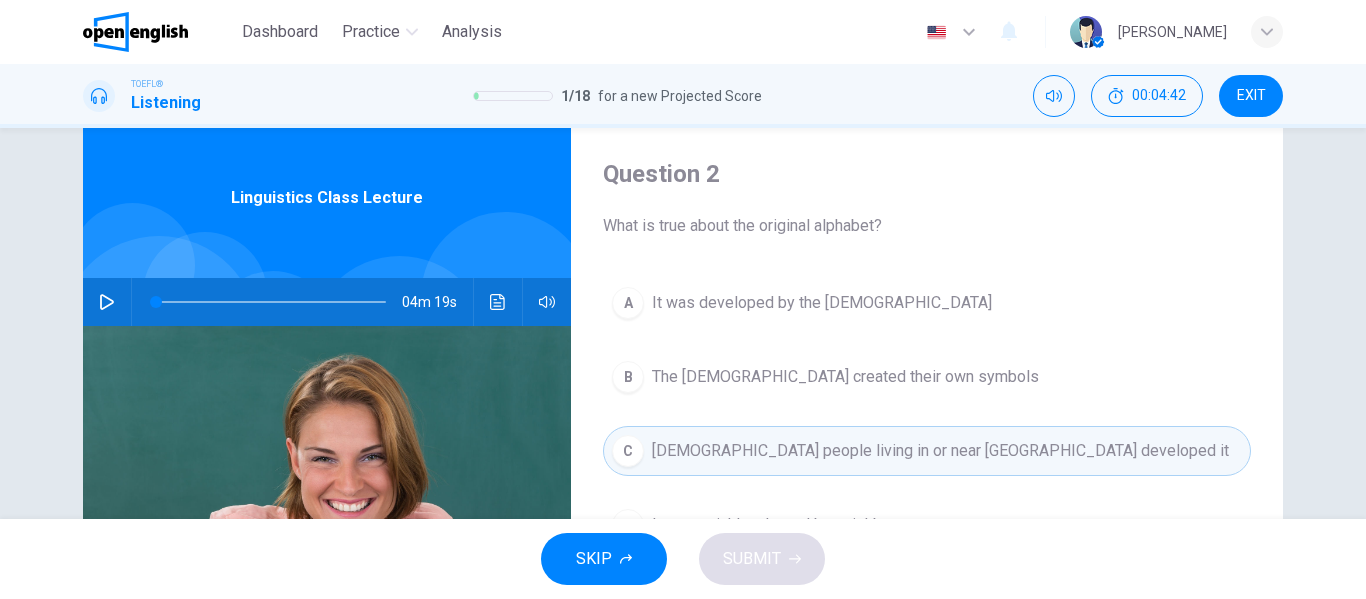 scroll, scrollTop: 0, scrollLeft: 0, axis: both 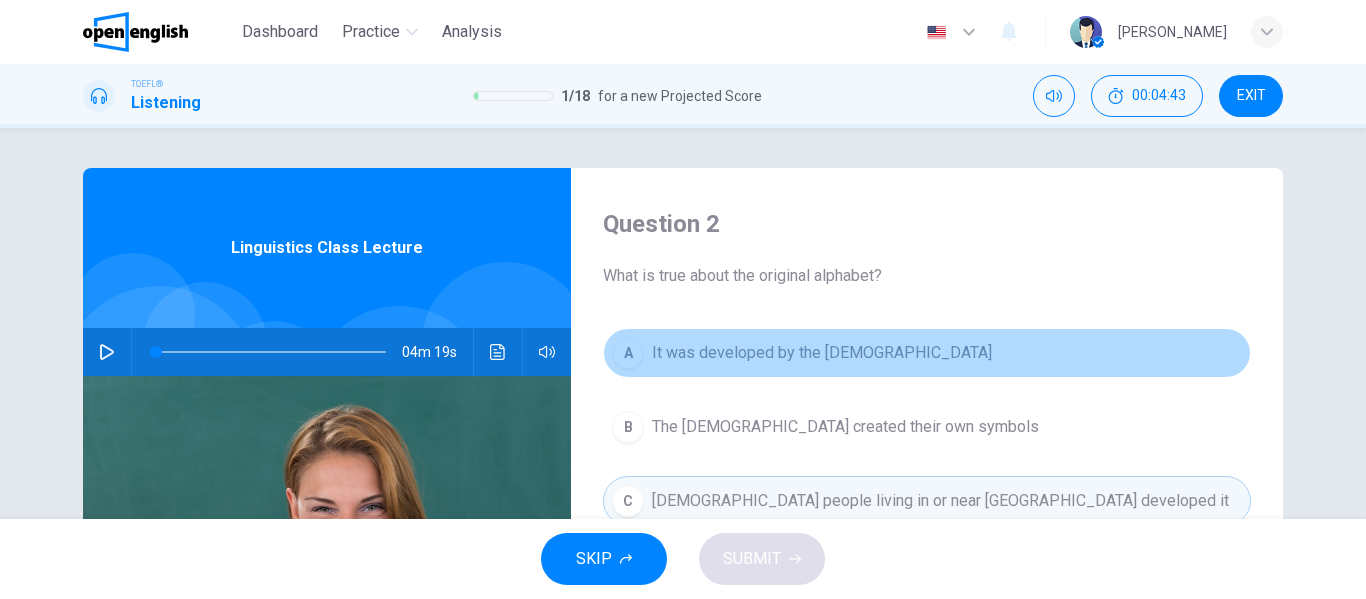 click on "It was developed by the [DEMOGRAPHIC_DATA]" at bounding box center (822, 353) 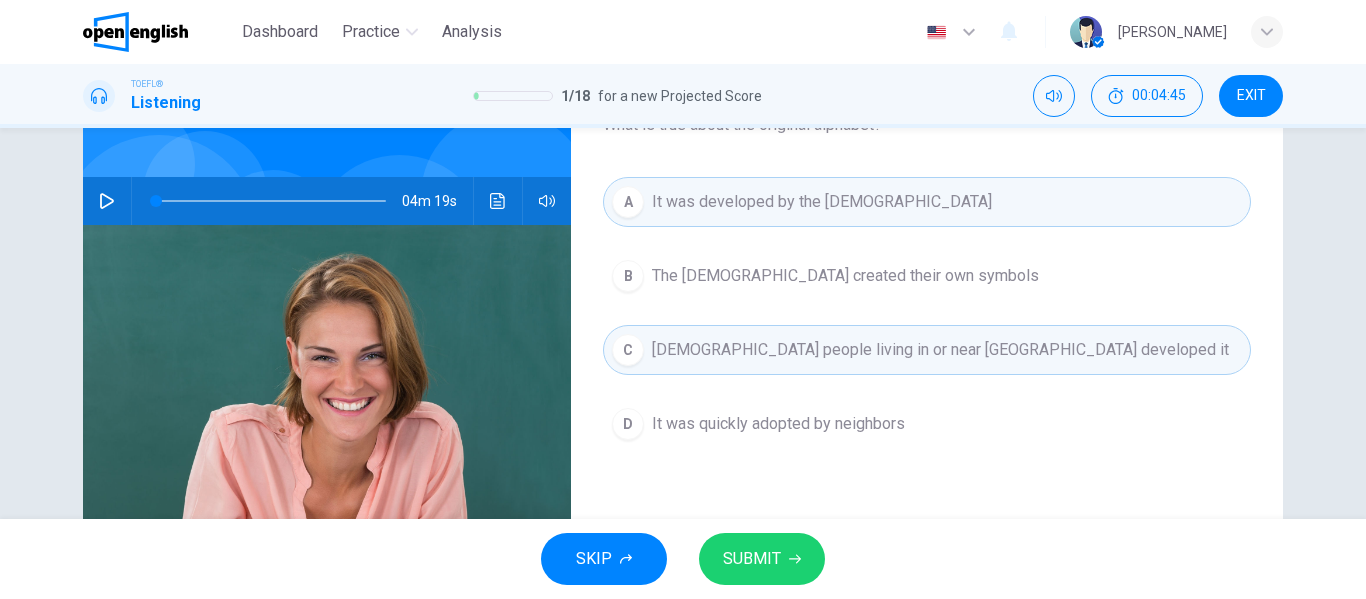 scroll, scrollTop: 152, scrollLeft: 0, axis: vertical 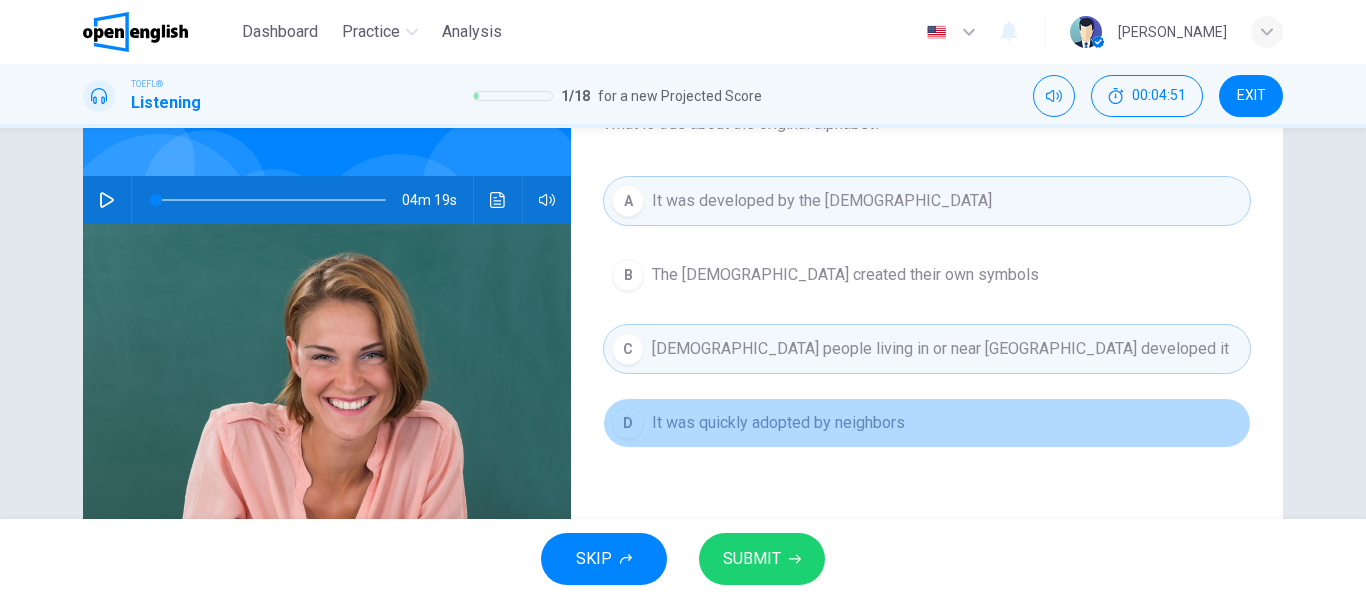 click on "It was quickly adopted by neighbors" at bounding box center [778, 423] 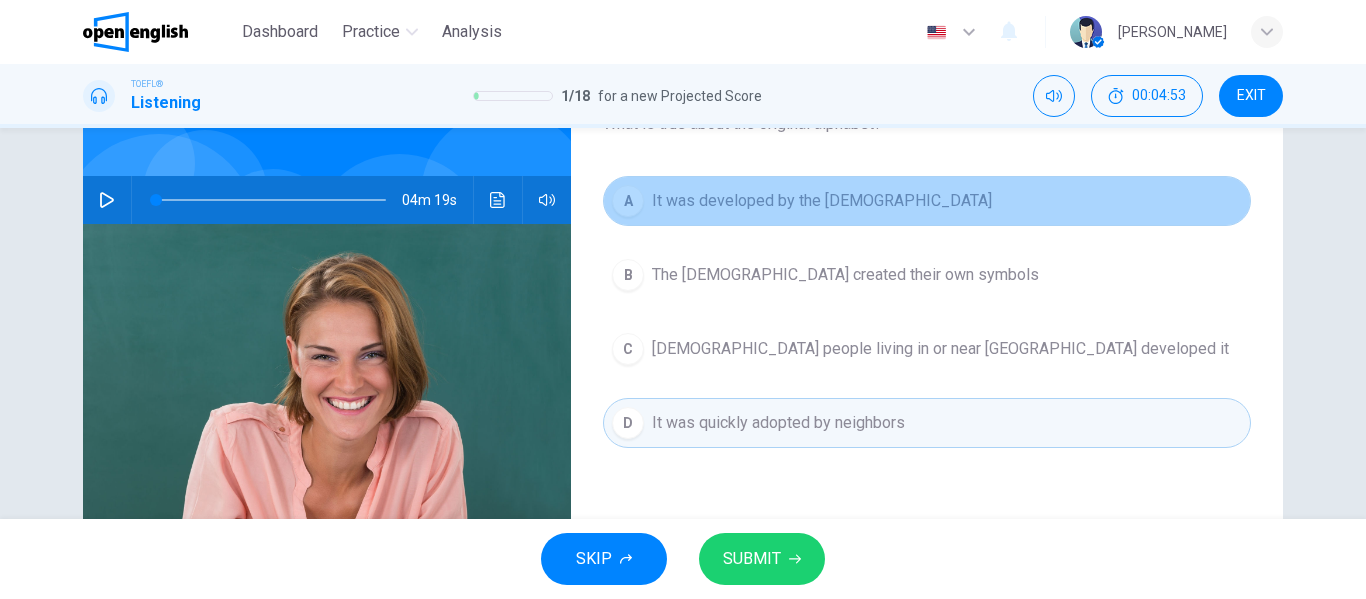 click on "It was developed by the [DEMOGRAPHIC_DATA]" at bounding box center [822, 201] 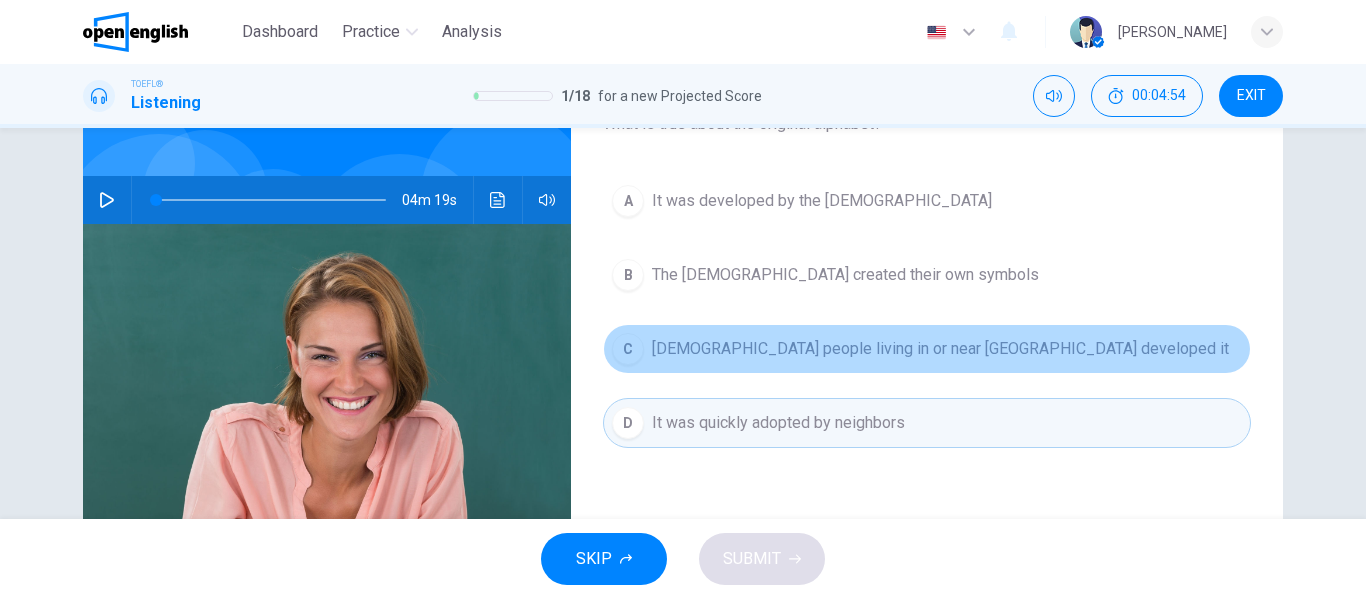 click on "[DEMOGRAPHIC_DATA] people living in or near [GEOGRAPHIC_DATA] developed it" at bounding box center [940, 349] 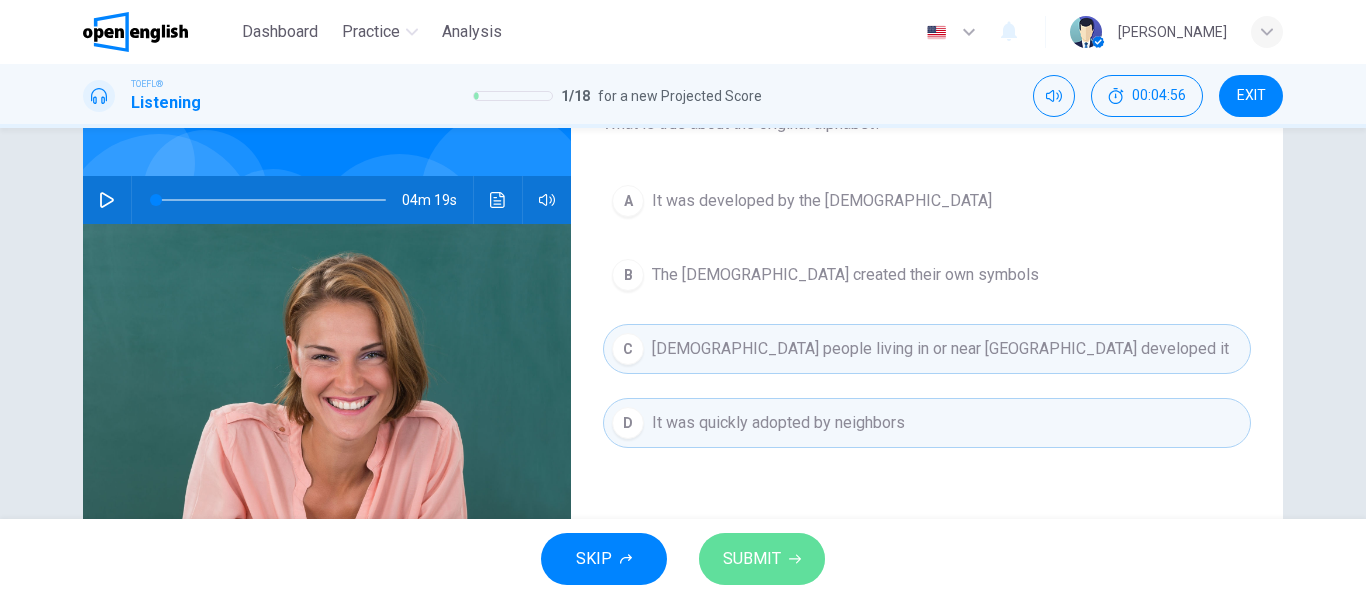 click on "SUBMIT" at bounding box center [752, 559] 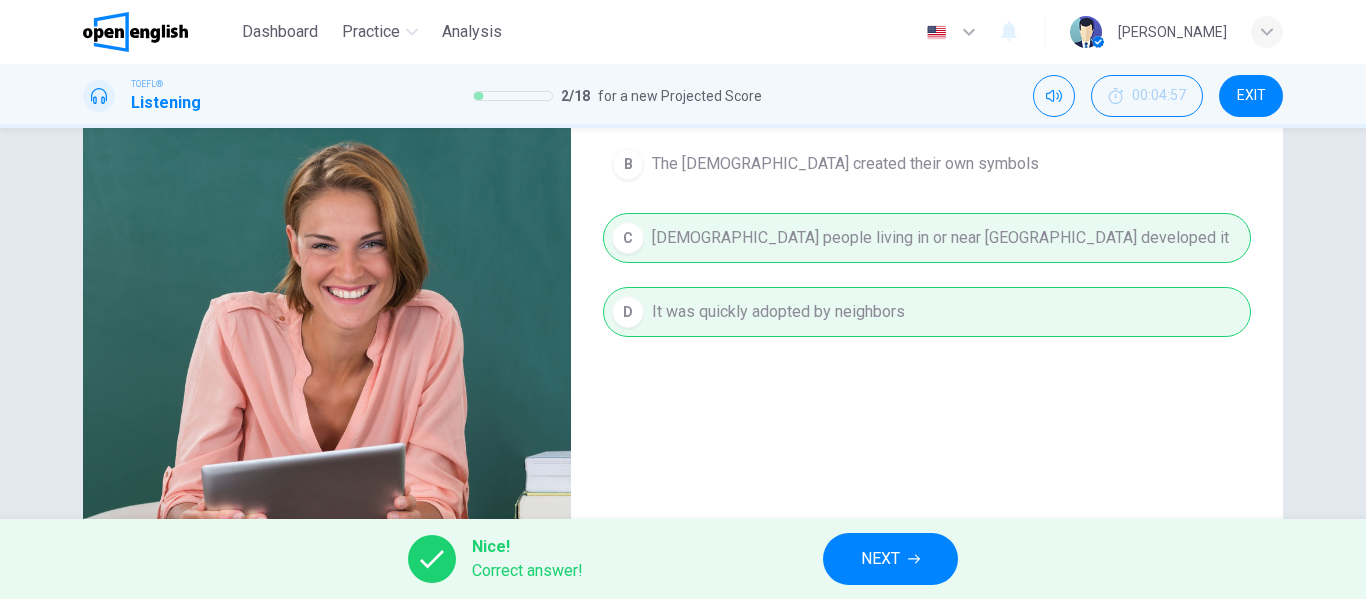 scroll, scrollTop: 267, scrollLeft: 0, axis: vertical 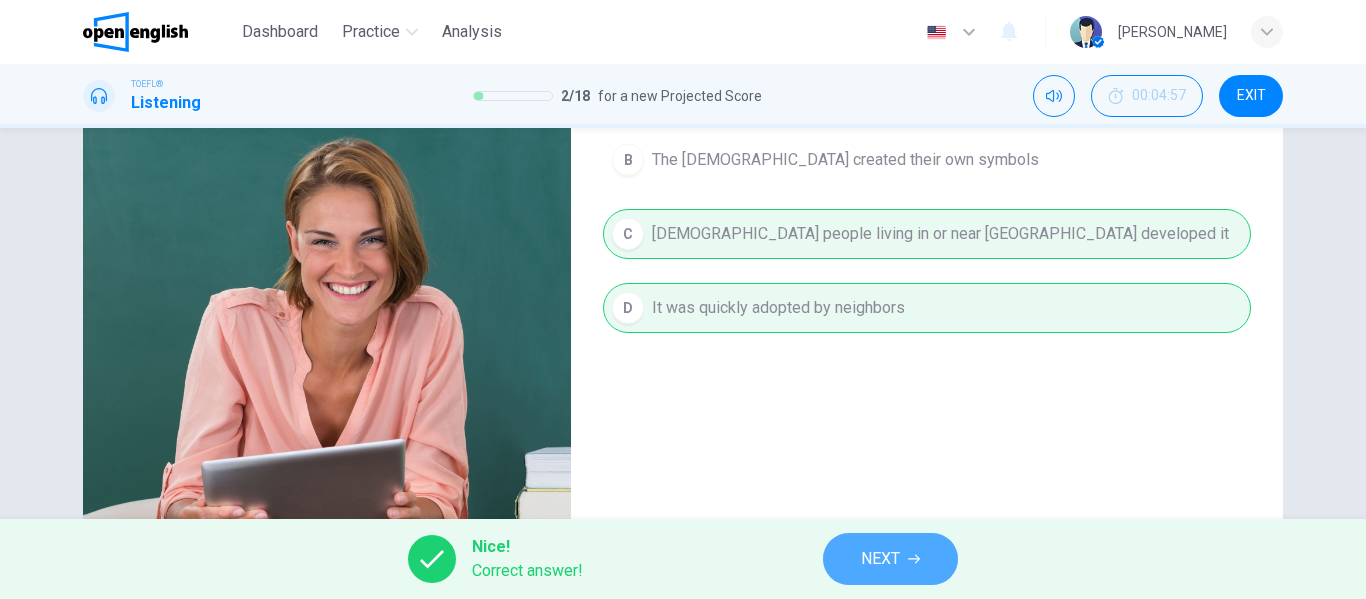 click on "NEXT" at bounding box center [880, 559] 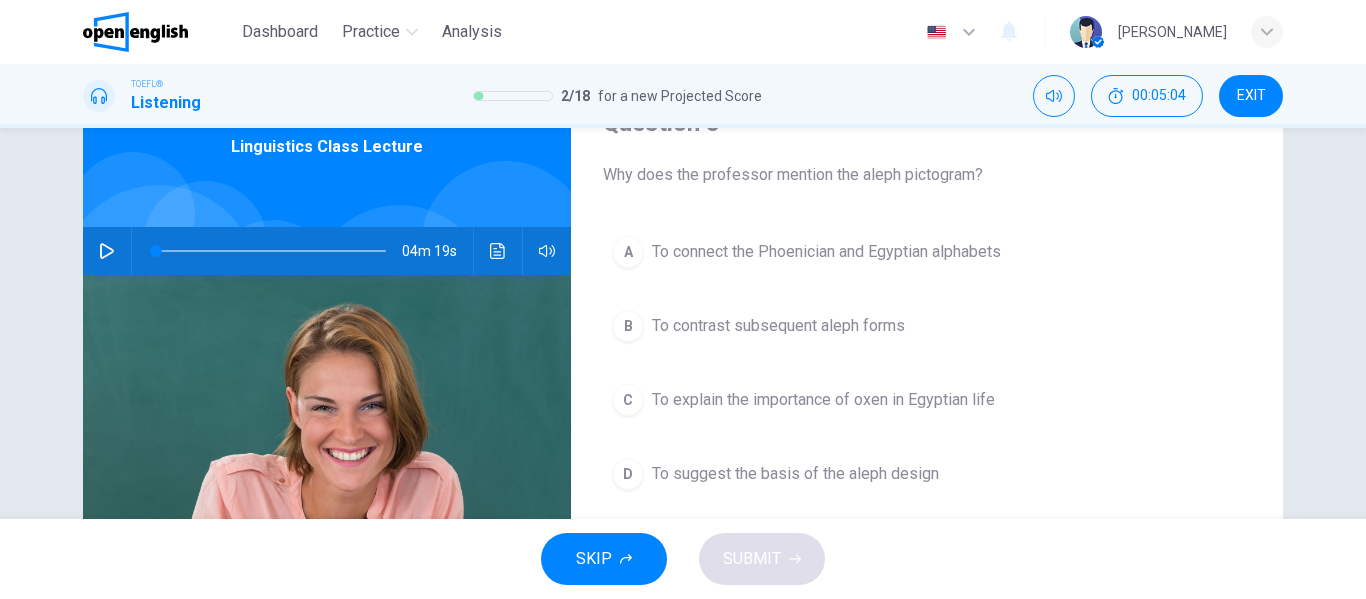 scroll, scrollTop: 102, scrollLeft: 0, axis: vertical 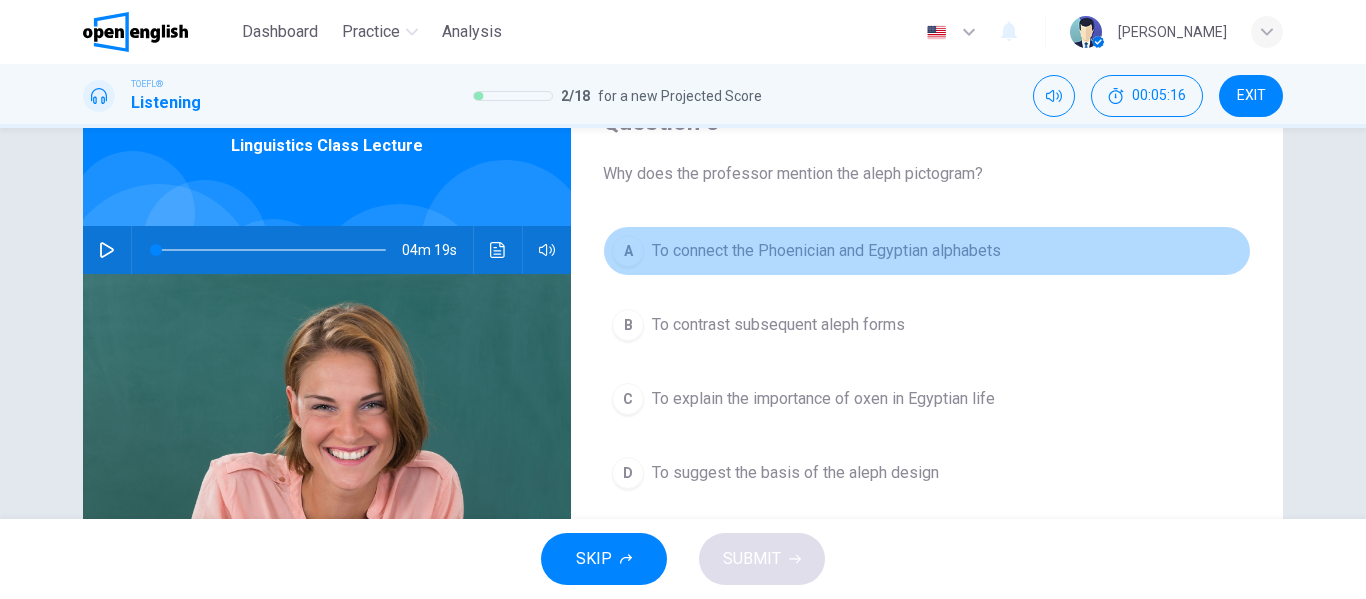 click on "To connect the Phoenician and Egyptian alphabets" at bounding box center [826, 251] 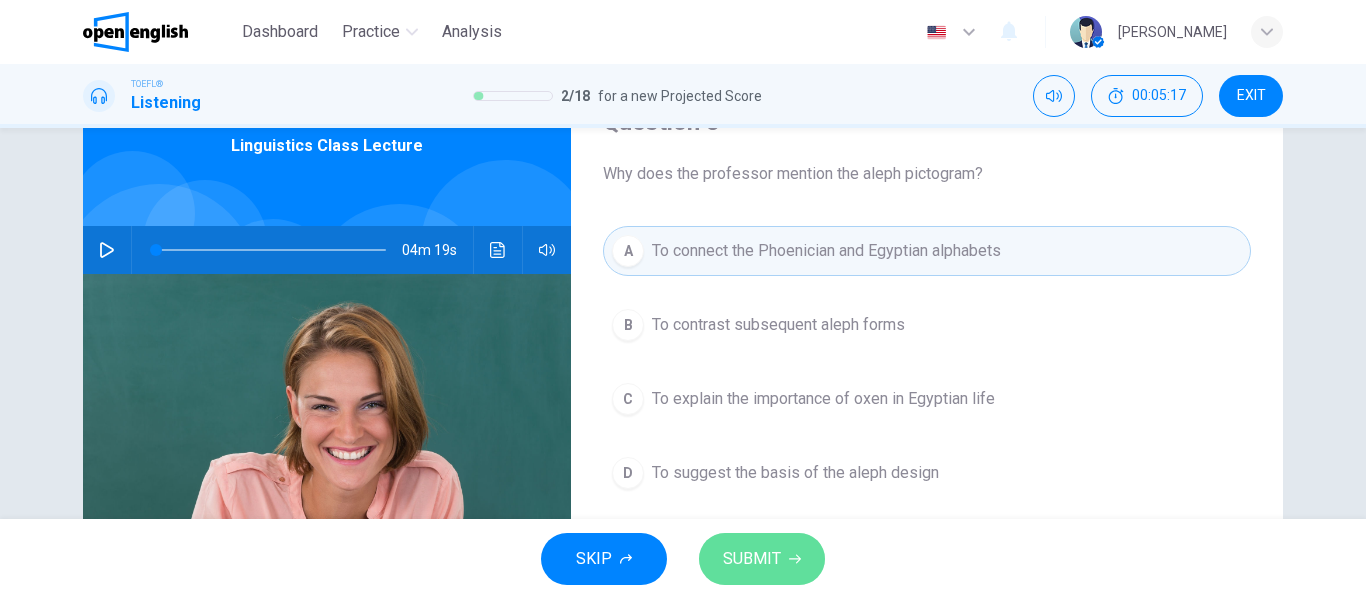 click on "SUBMIT" at bounding box center (752, 559) 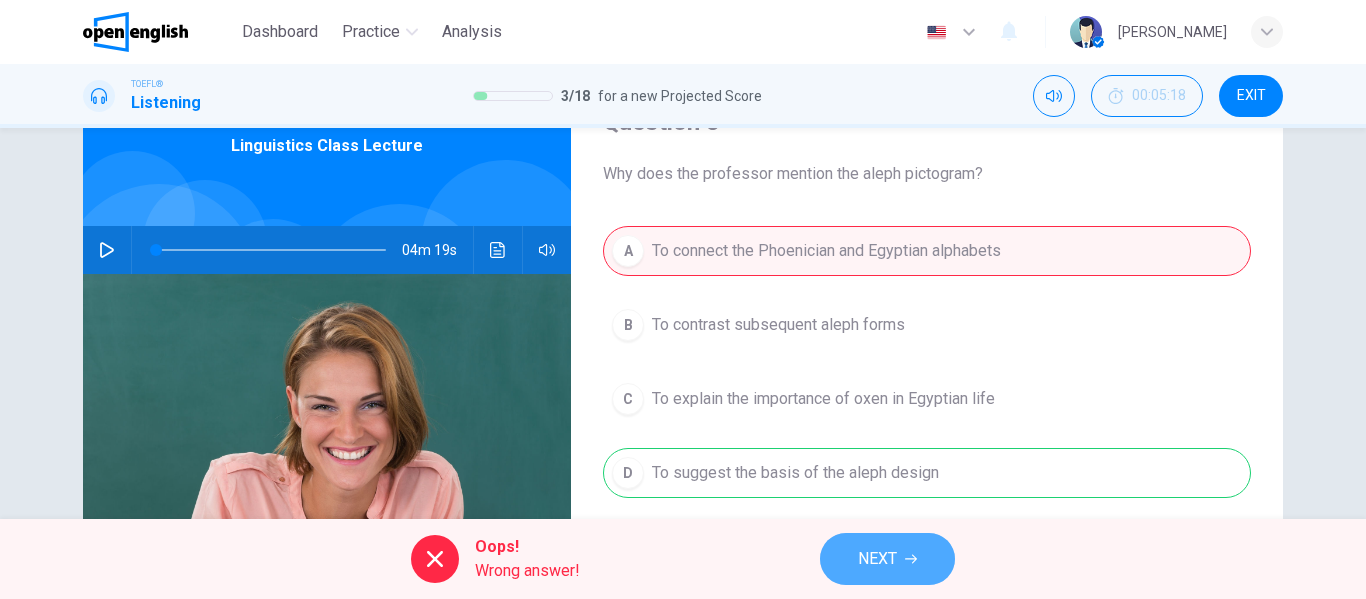 click on "NEXT" at bounding box center [877, 559] 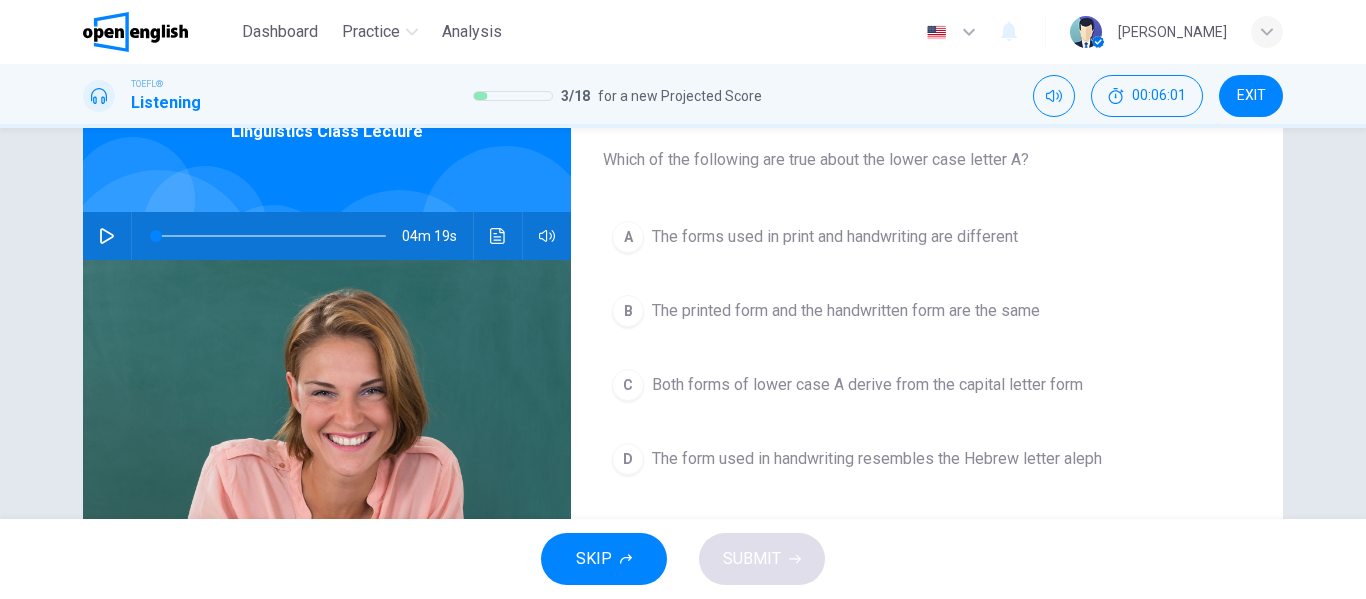 scroll, scrollTop: 117, scrollLeft: 0, axis: vertical 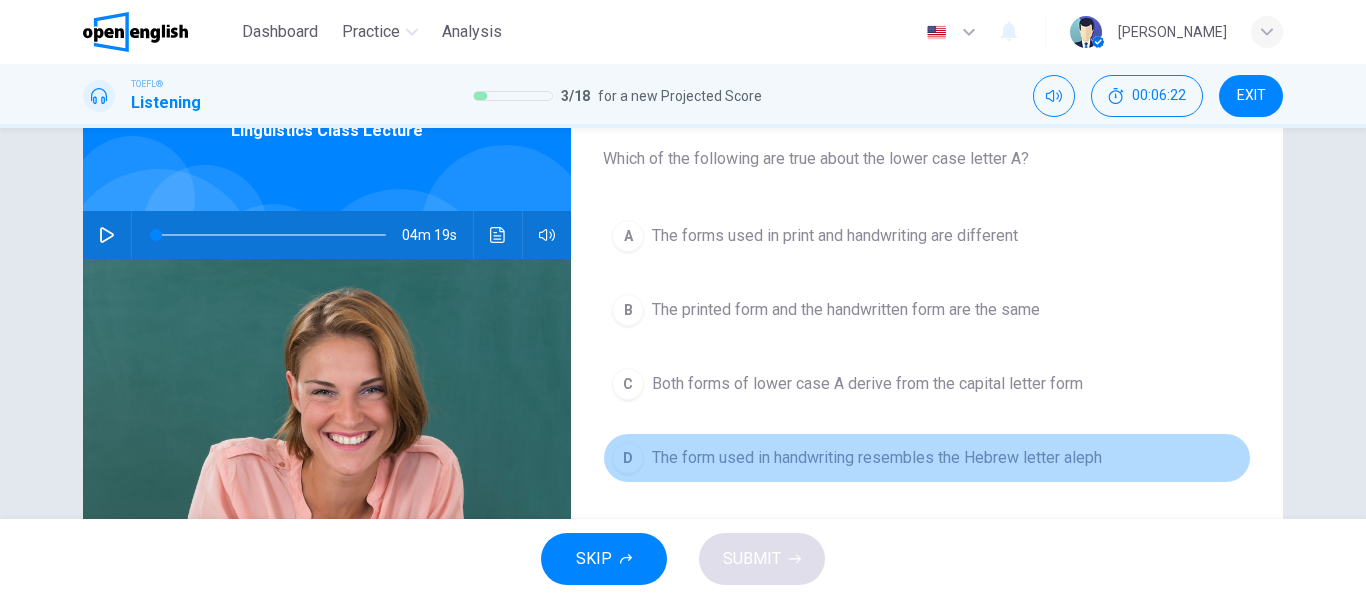click on "The form used in handwriting resembles the Hebrew letter aleph" at bounding box center (877, 458) 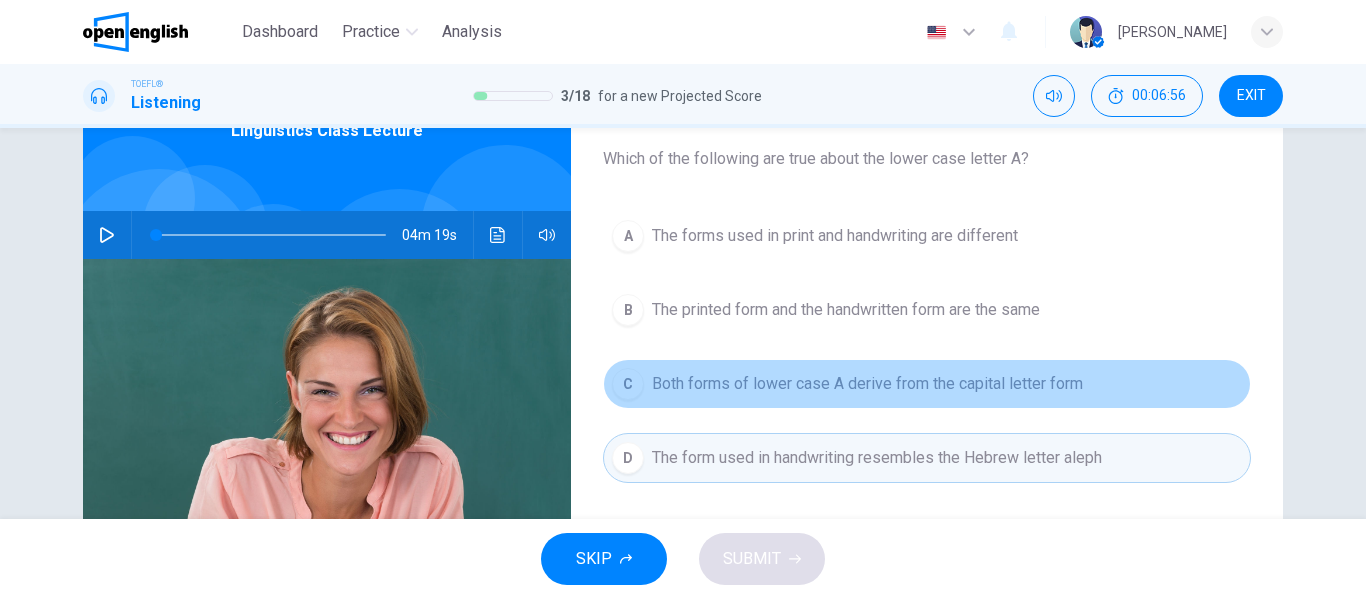 click on "Both forms of lower case A derive from the capital letter form" at bounding box center (867, 384) 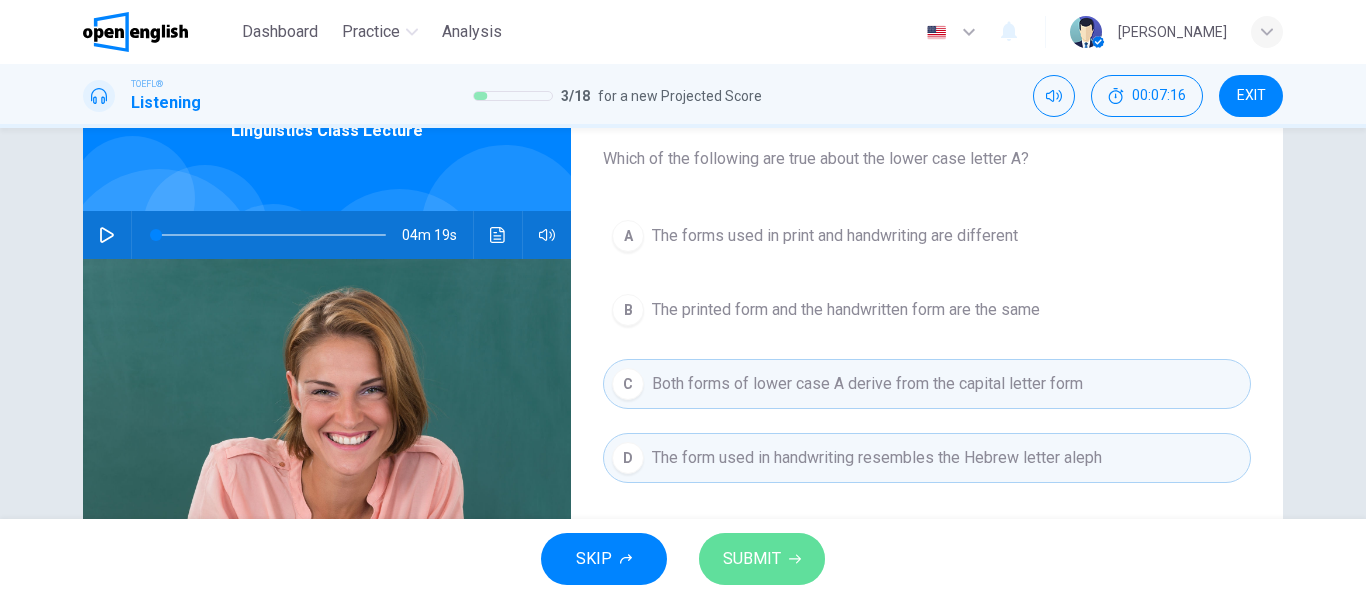 click on "SUBMIT" at bounding box center [762, 559] 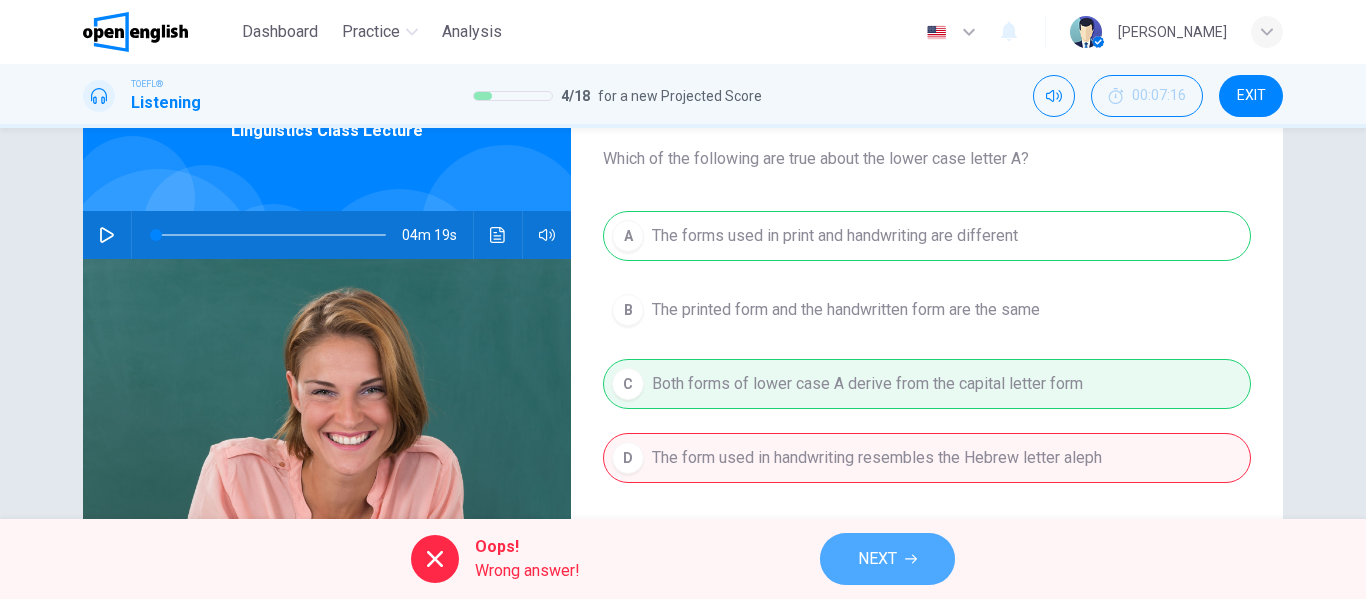 click on "NEXT" at bounding box center [877, 559] 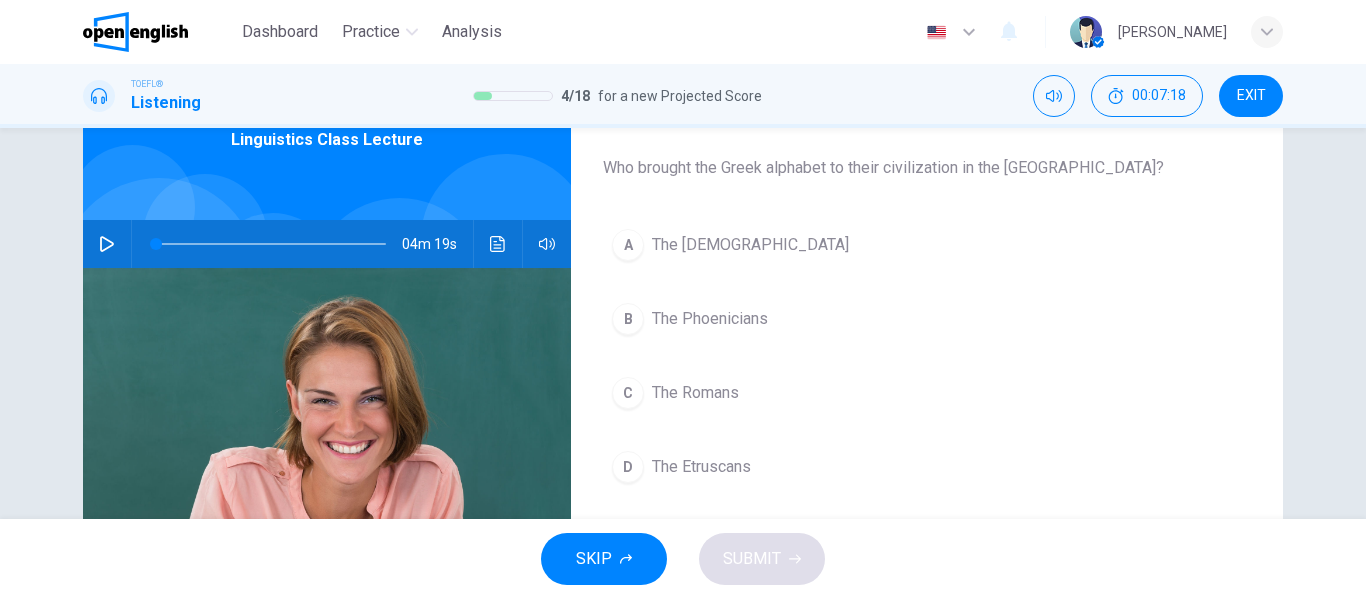 scroll, scrollTop: 107, scrollLeft: 0, axis: vertical 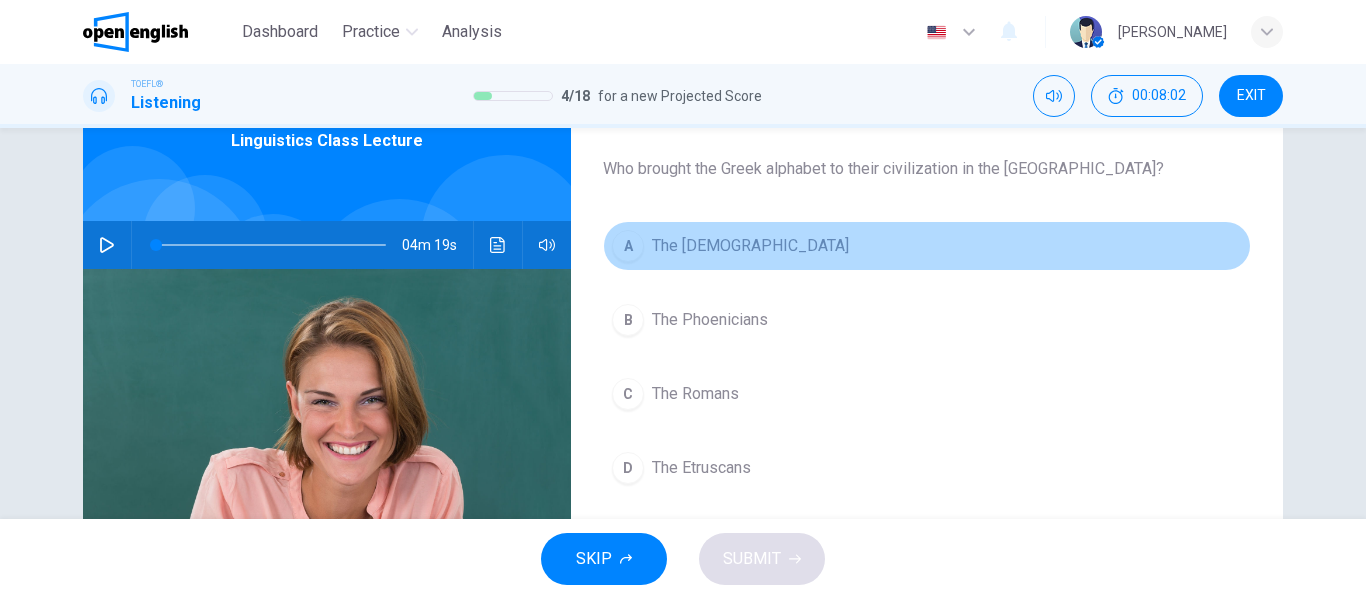 click on "A" at bounding box center (628, 246) 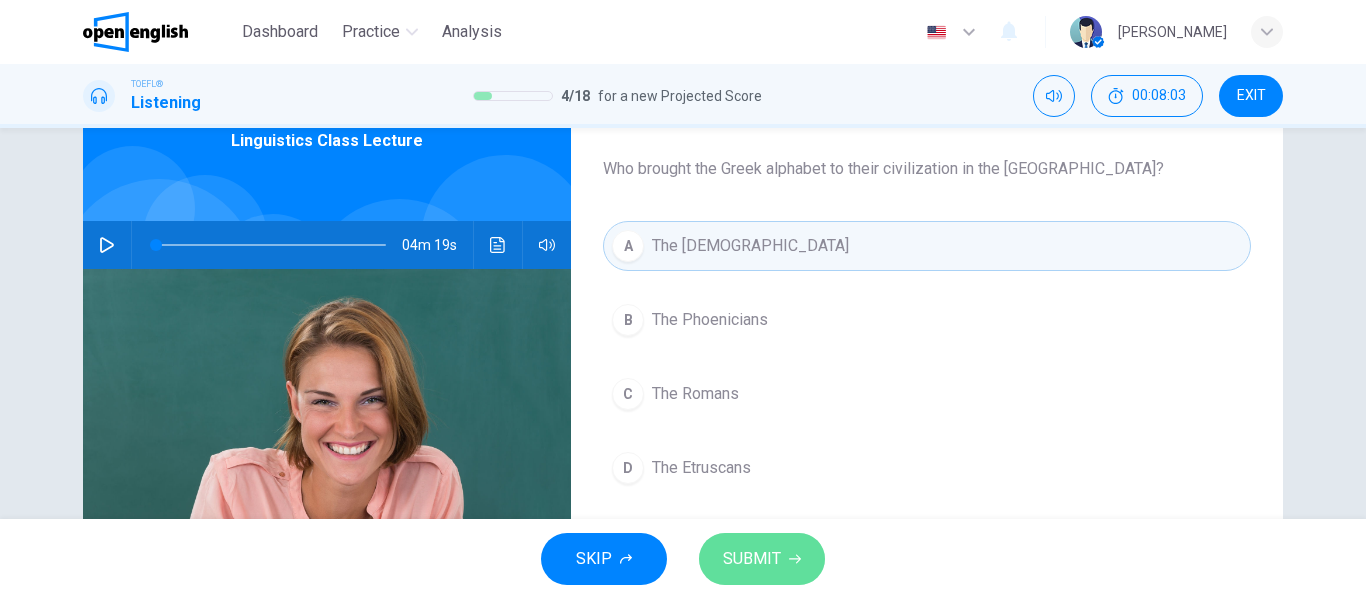 click on "SUBMIT" at bounding box center (752, 559) 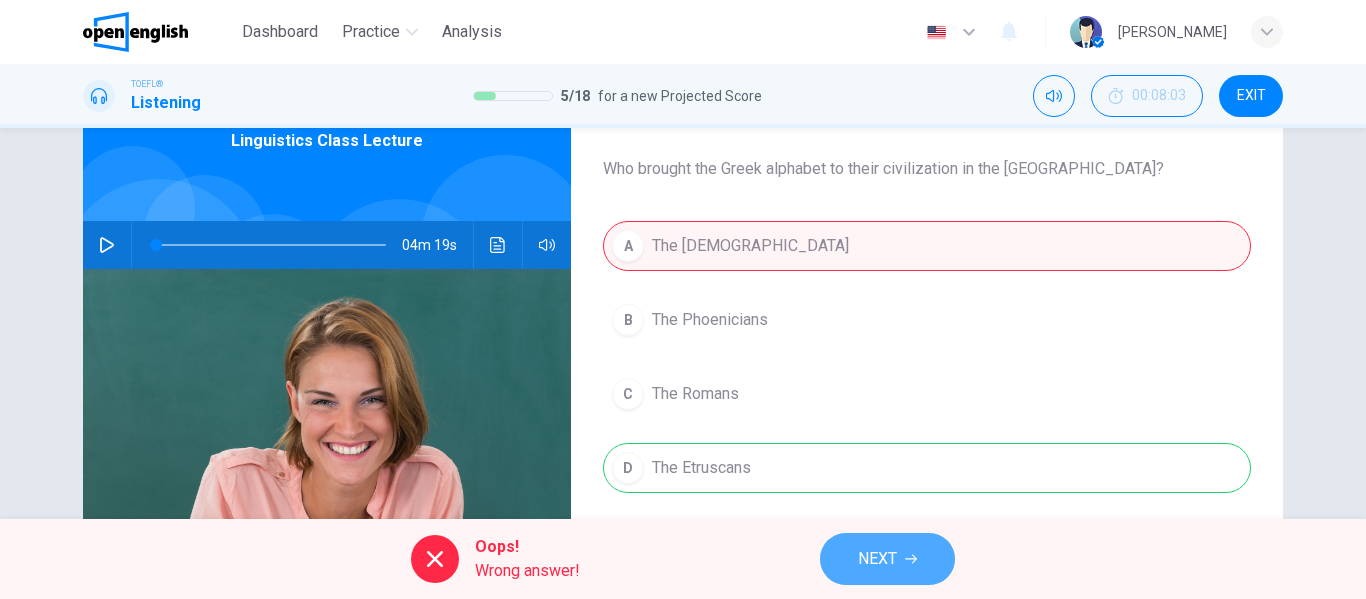click on "NEXT" at bounding box center (887, 559) 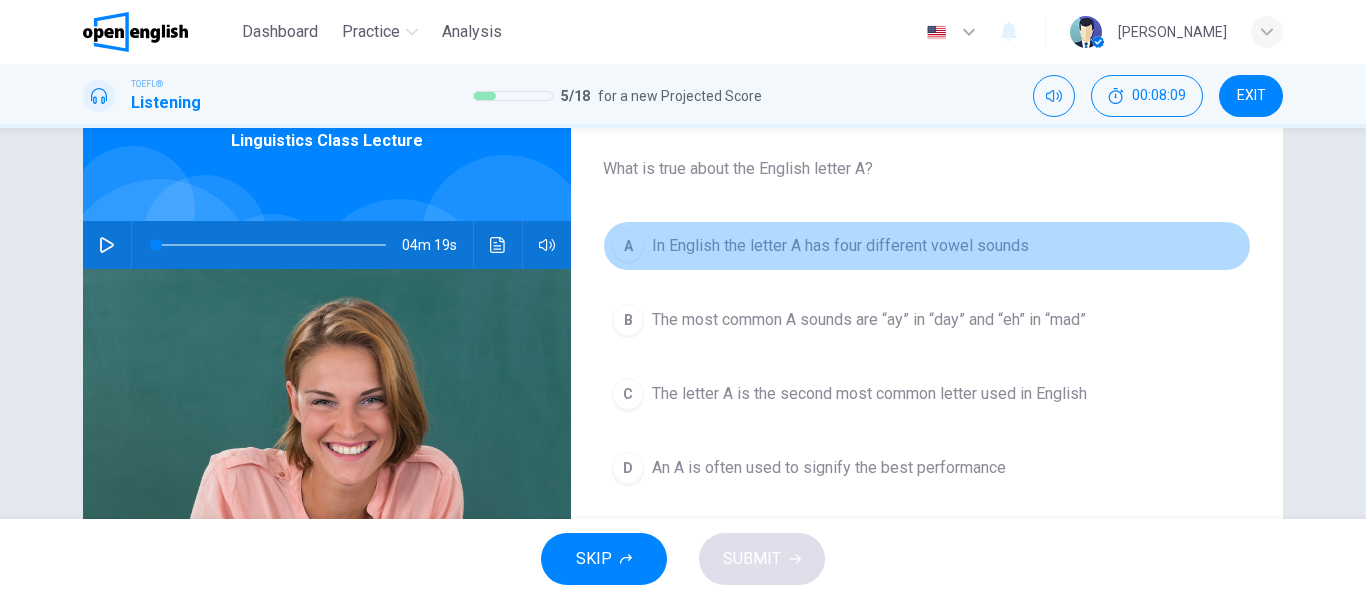 click on "A In English the letter A has four different vowel sounds" at bounding box center (927, 246) 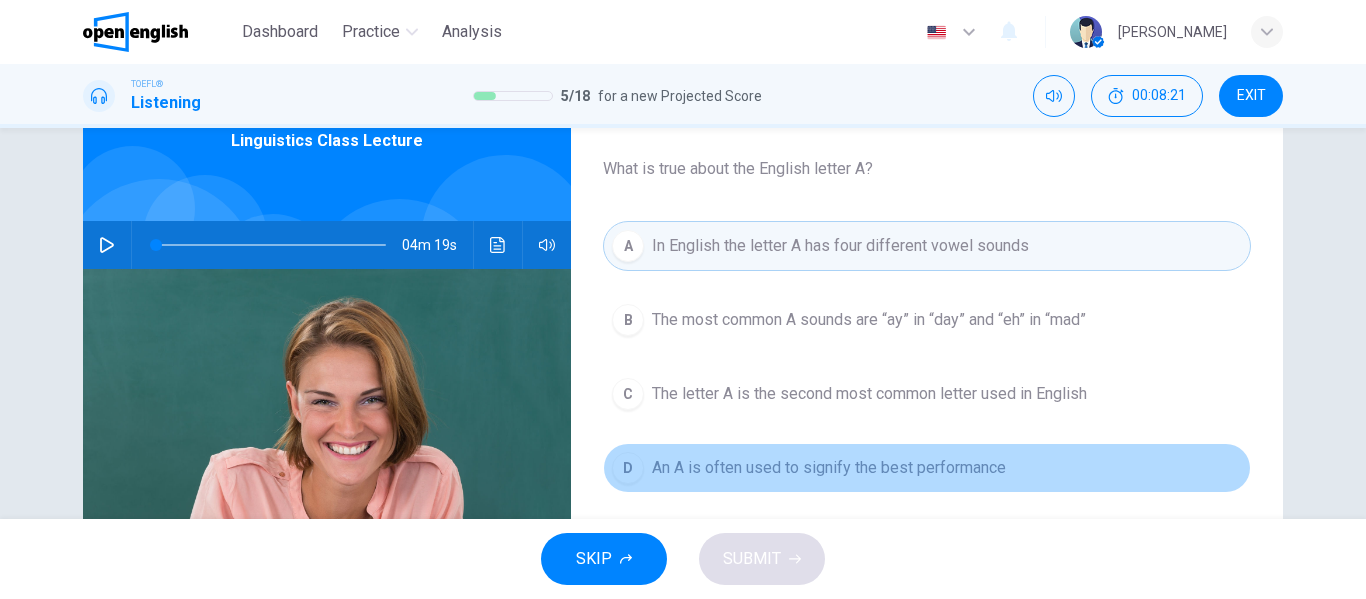 click on "An A is often used to signify the best performance" at bounding box center [829, 468] 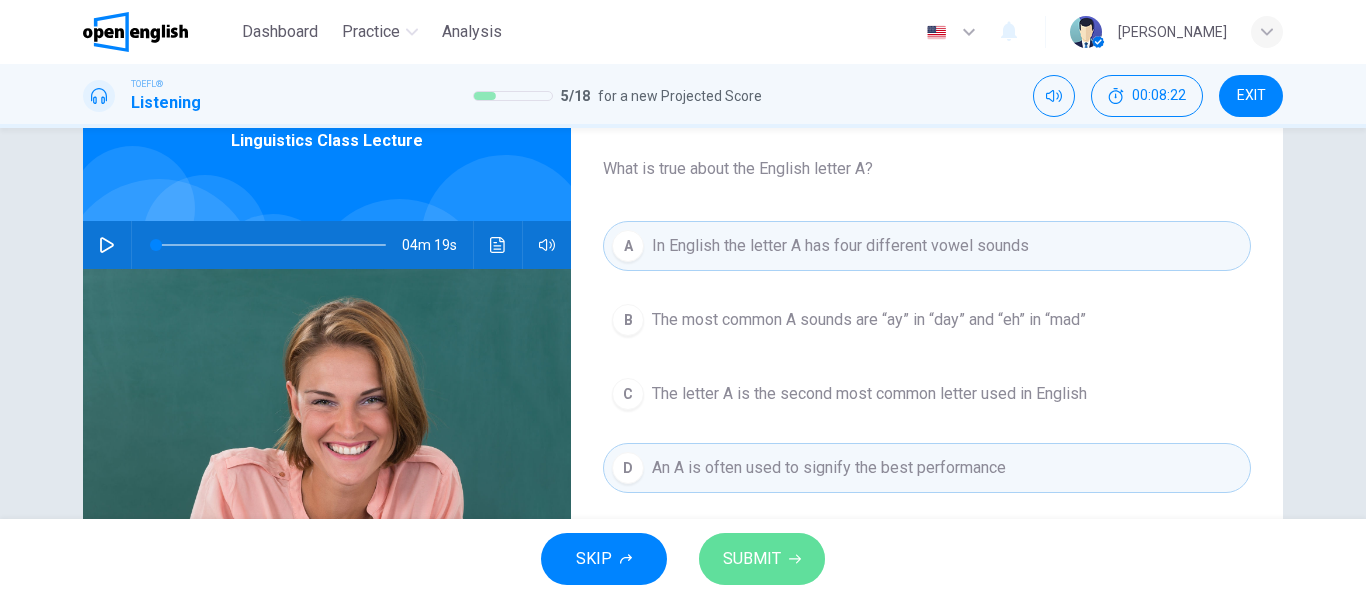 click on "SUBMIT" at bounding box center [762, 559] 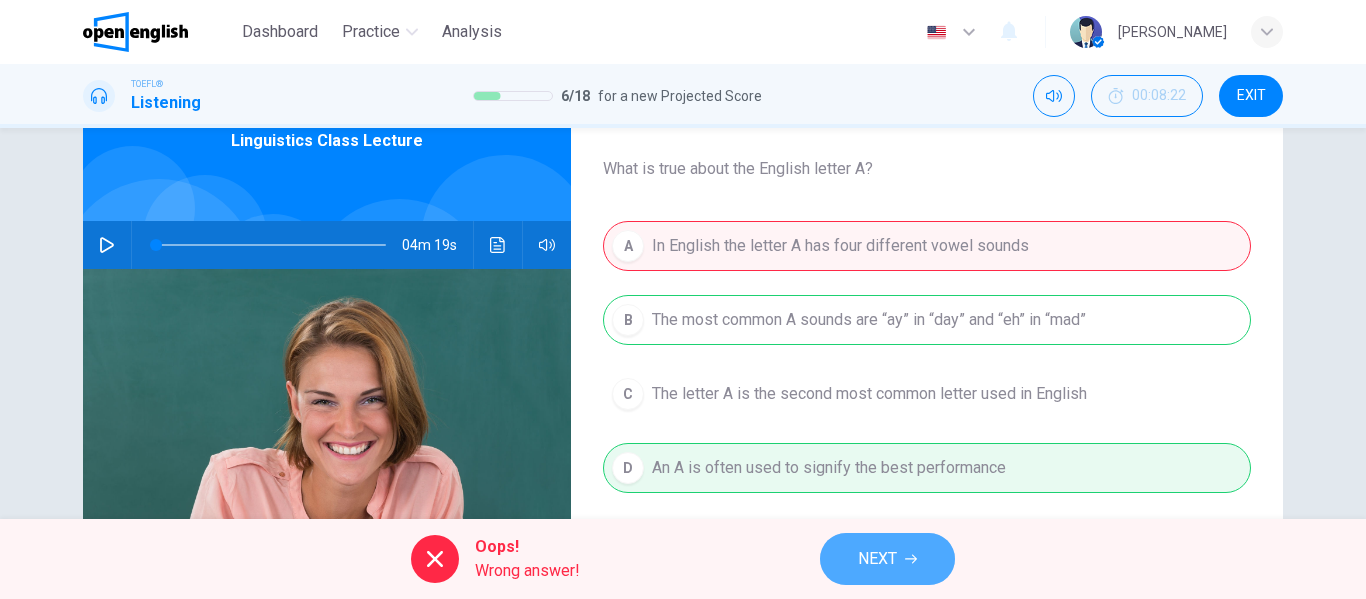 click on "NEXT" at bounding box center (877, 559) 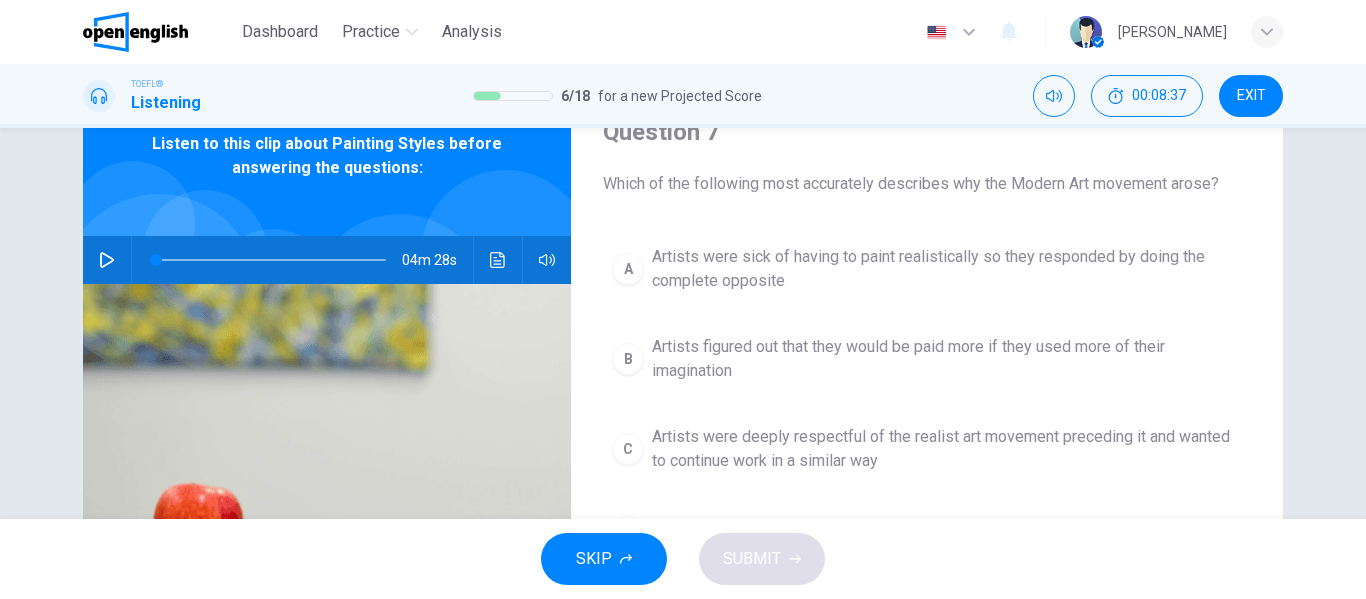 scroll, scrollTop: 98, scrollLeft: 0, axis: vertical 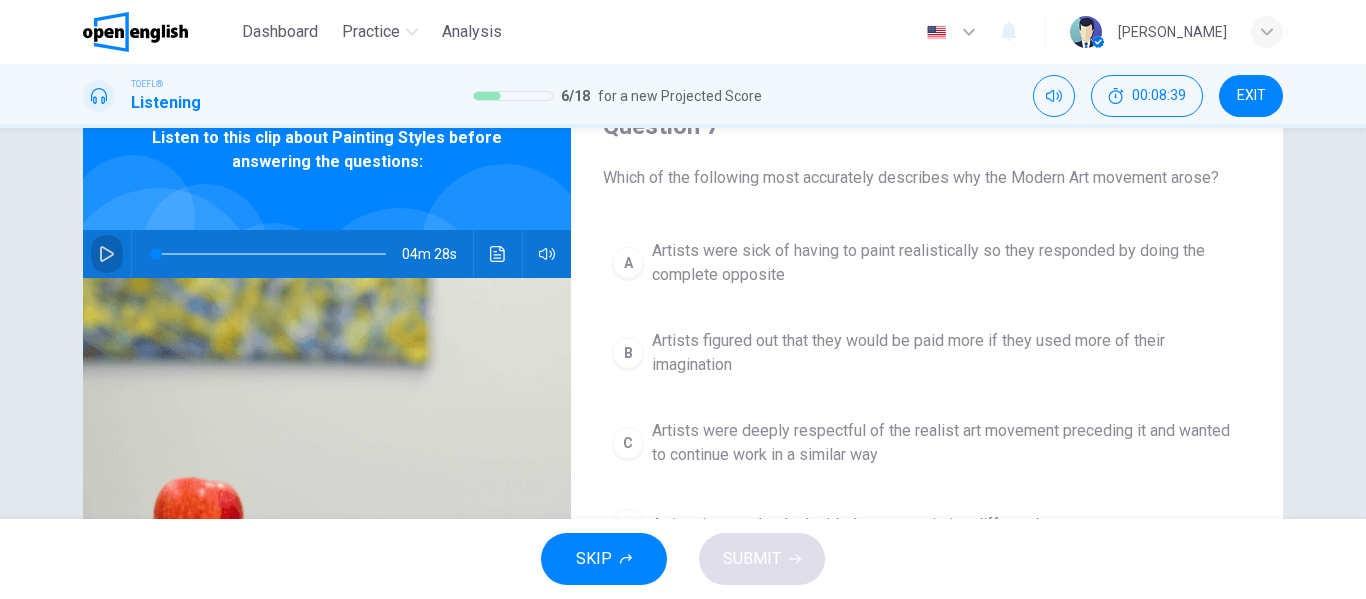 click 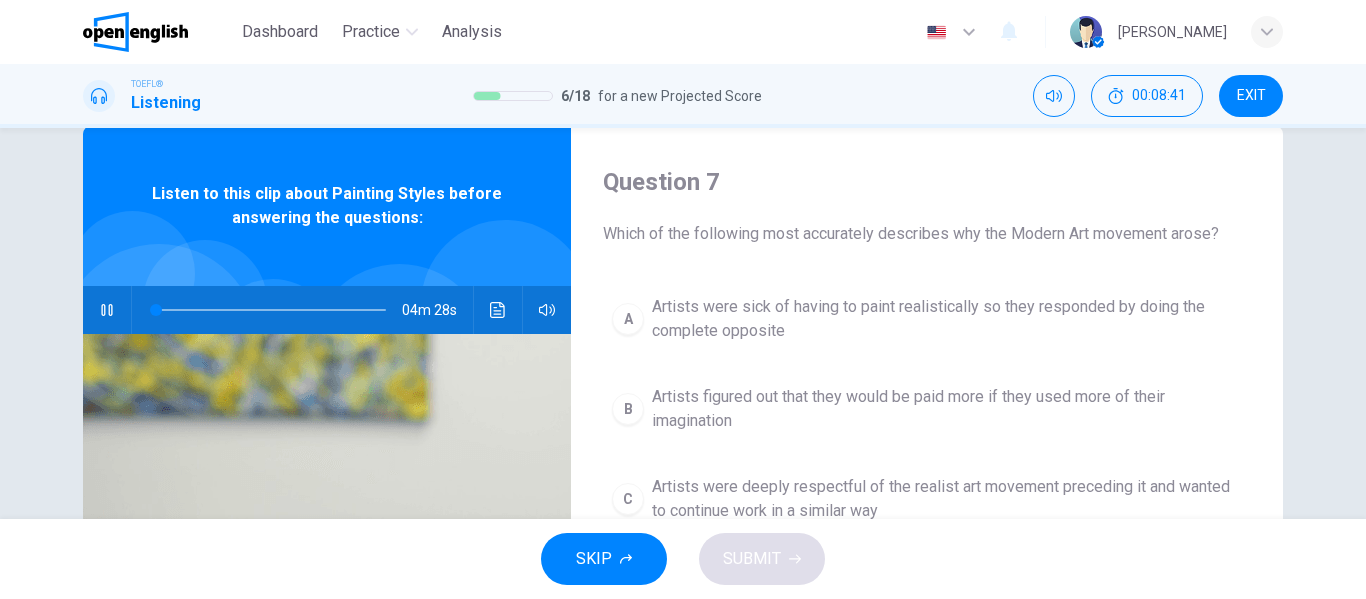 scroll, scrollTop: 41, scrollLeft: 0, axis: vertical 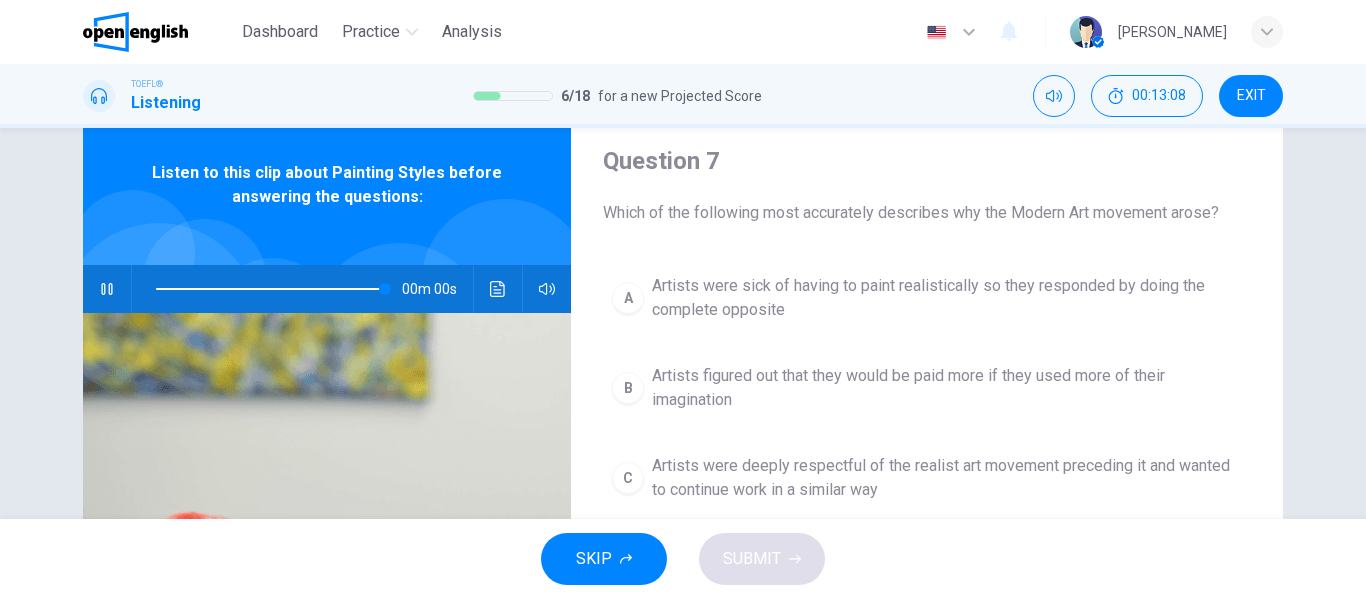 type on "*" 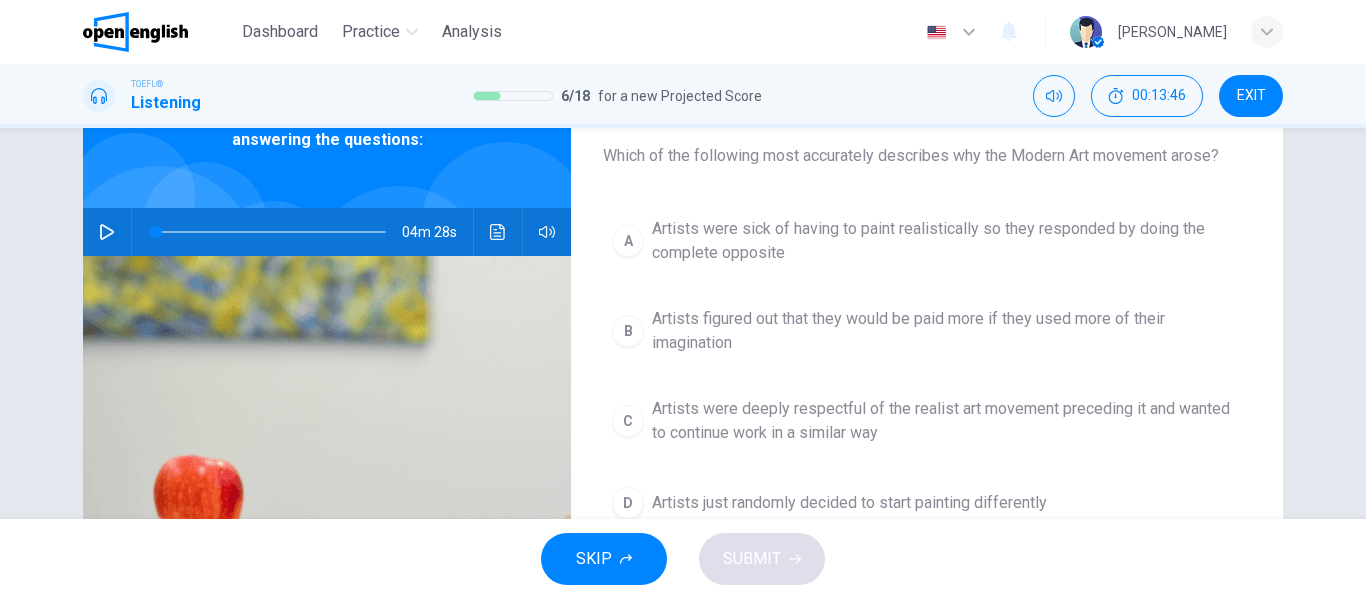 scroll, scrollTop: 121, scrollLeft: 0, axis: vertical 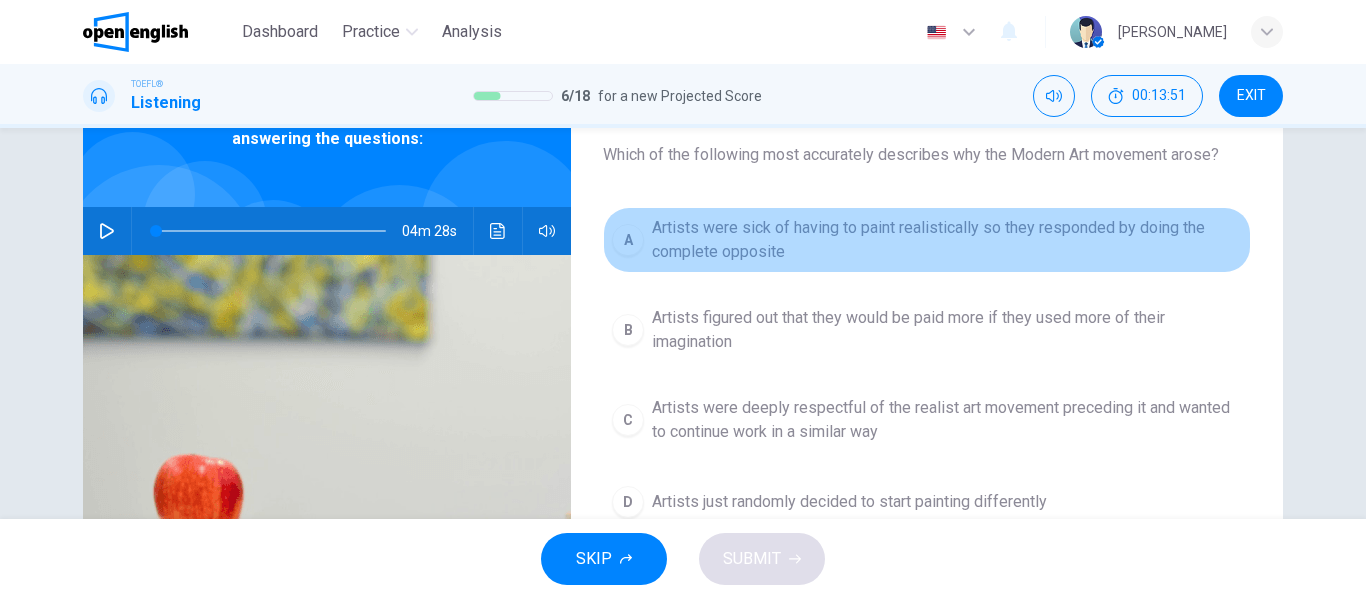 click on "Artists were sick of having to paint realistically so they responded by doing the complete opposite" at bounding box center [947, 240] 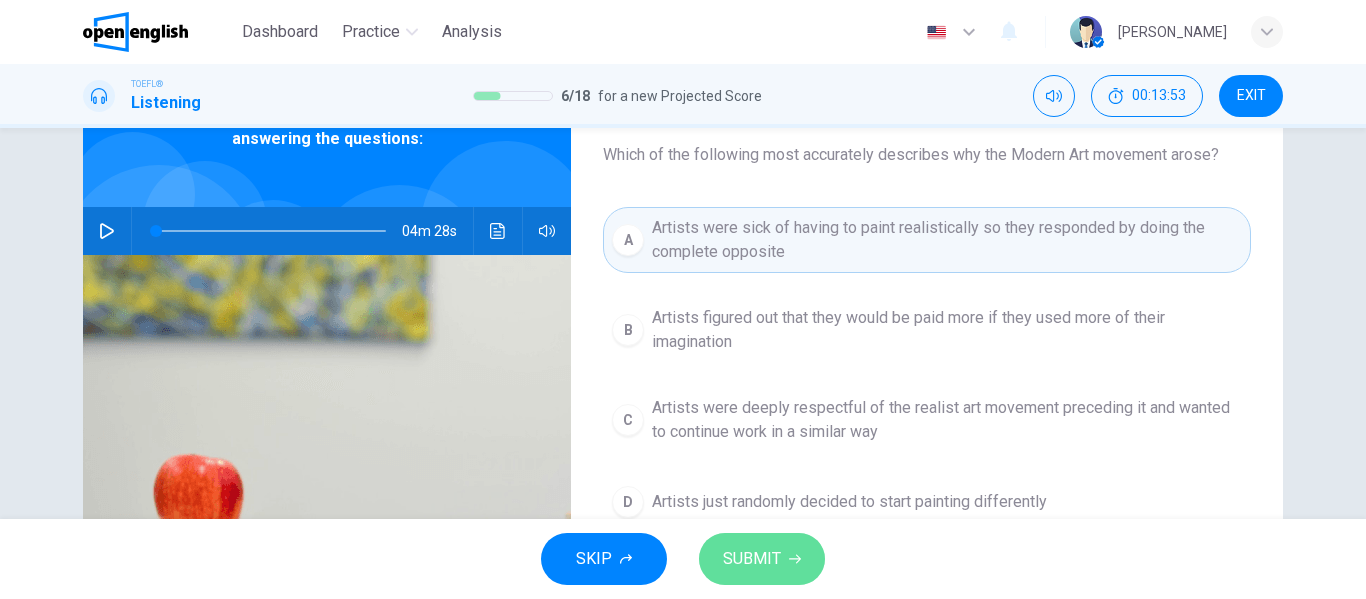 click on "SUBMIT" at bounding box center [752, 559] 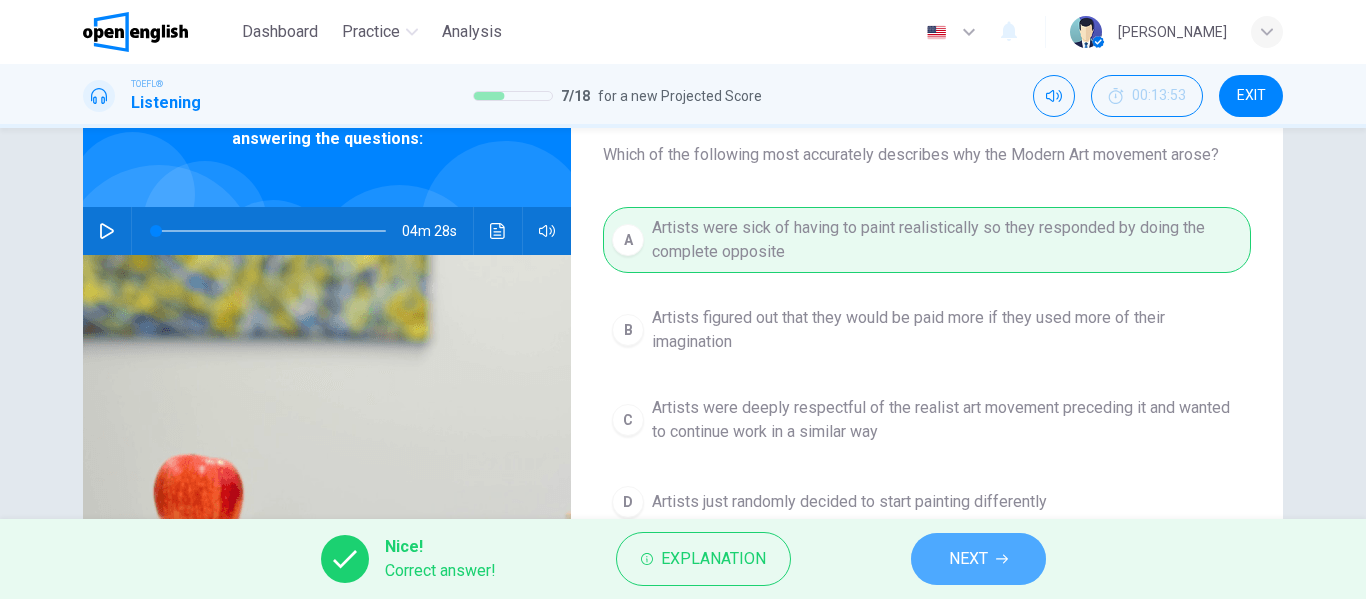 click on "NEXT" at bounding box center (968, 559) 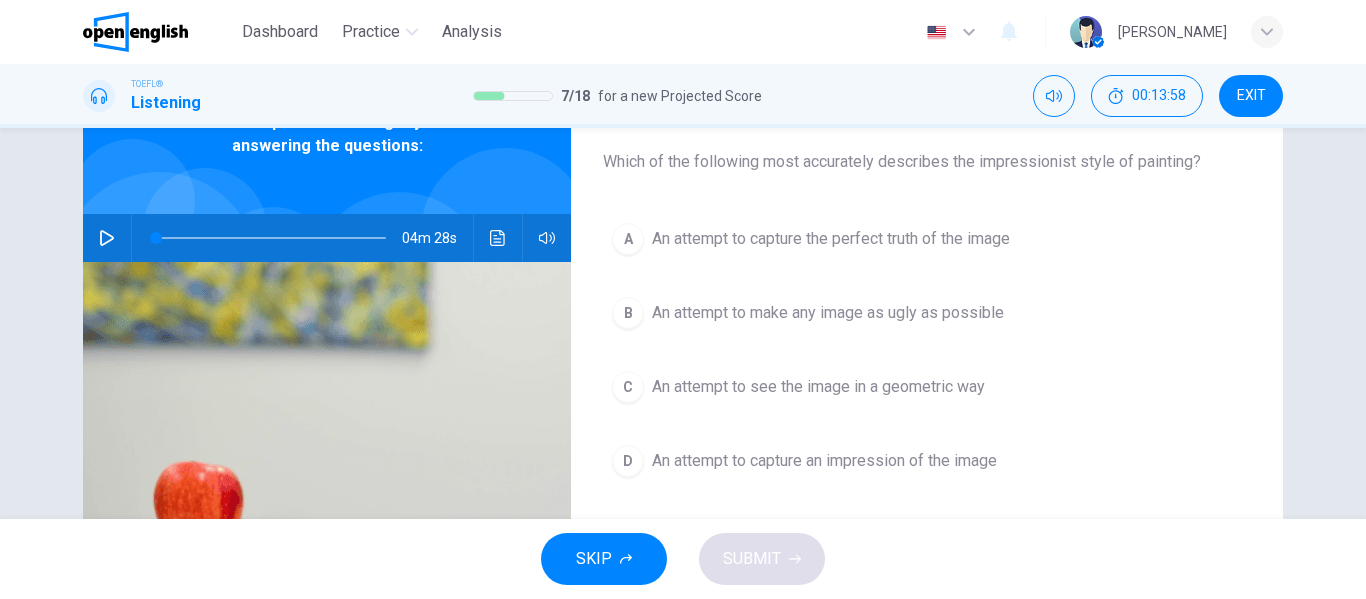 scroll, scrollTop: 113, scrollLeft: 0, axis: vertical 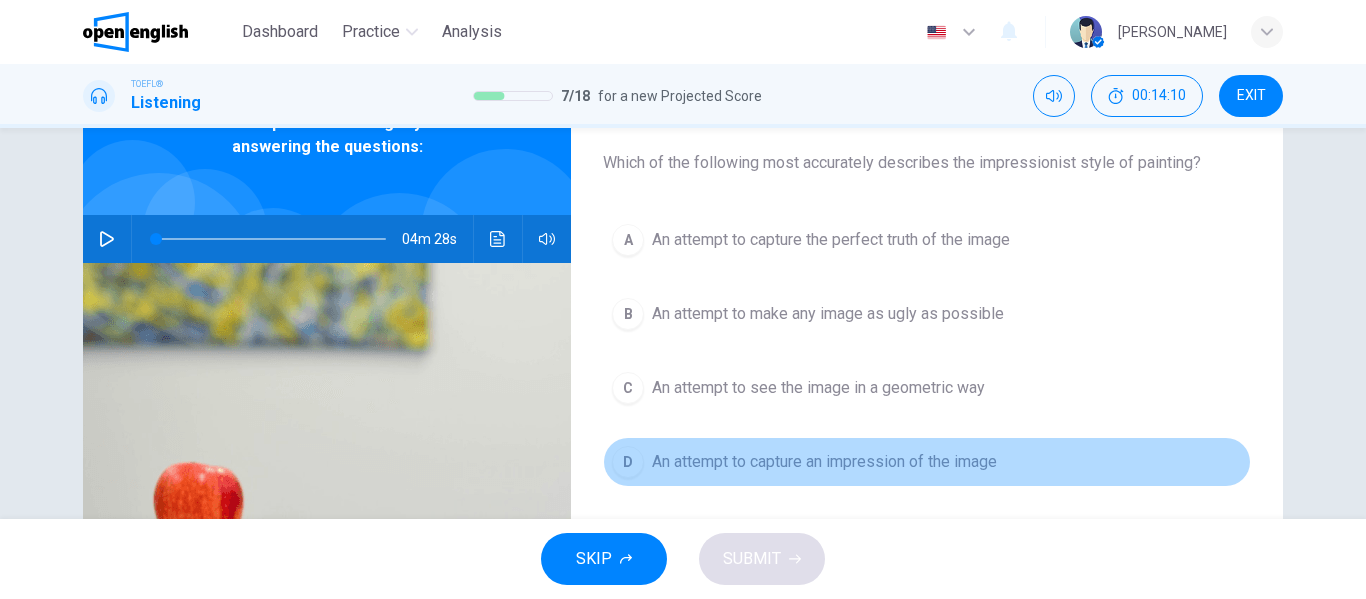 click on "An attempt to capture an impression of the image" at bounding box center [824, 462] 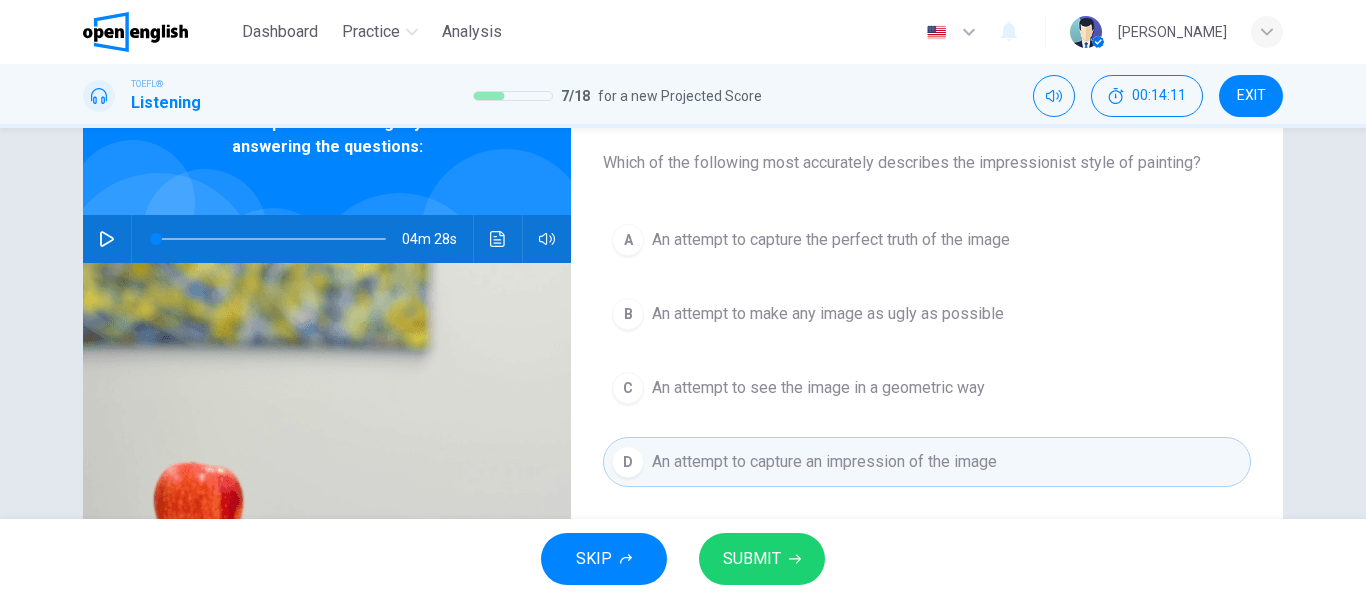 click on "SUBMIT" at bounding box center [752, 559] 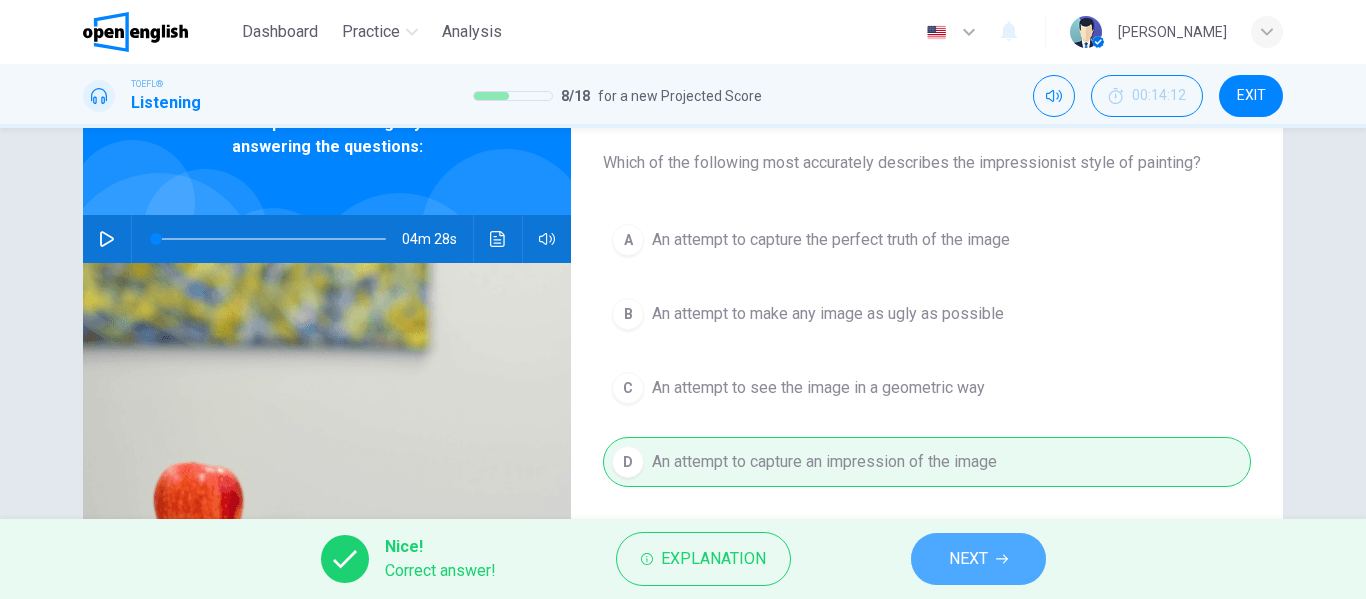 click on "NEXT" at bounding box center (968, 559) 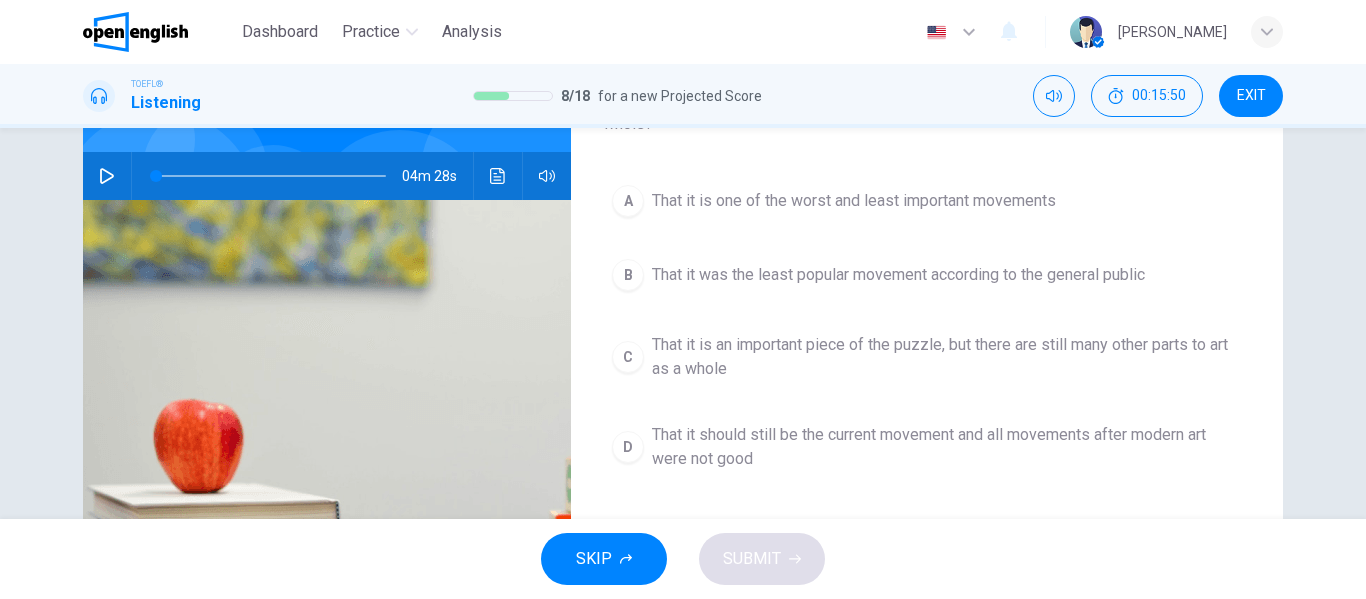 scroll, scrollTop: 175, scrollLeft: 0, axis: vertical 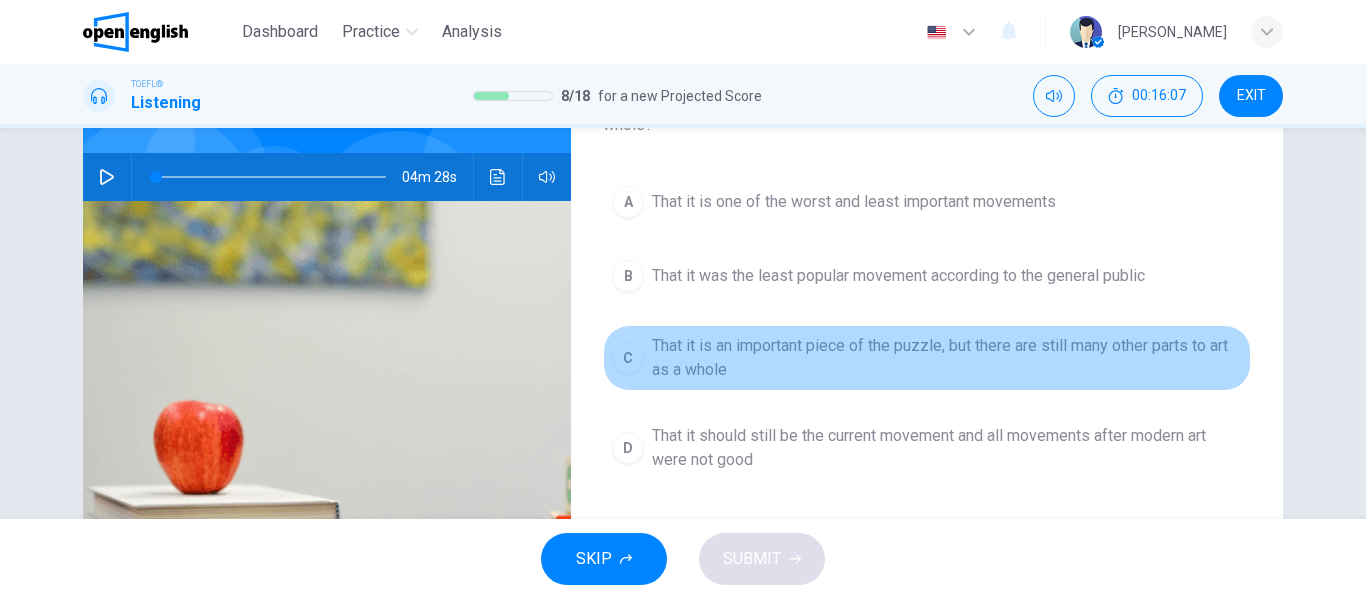click on "That it is an important piece of the puzzle, but there are still many other parts to art as a whole" at bounding box center (947, 358) 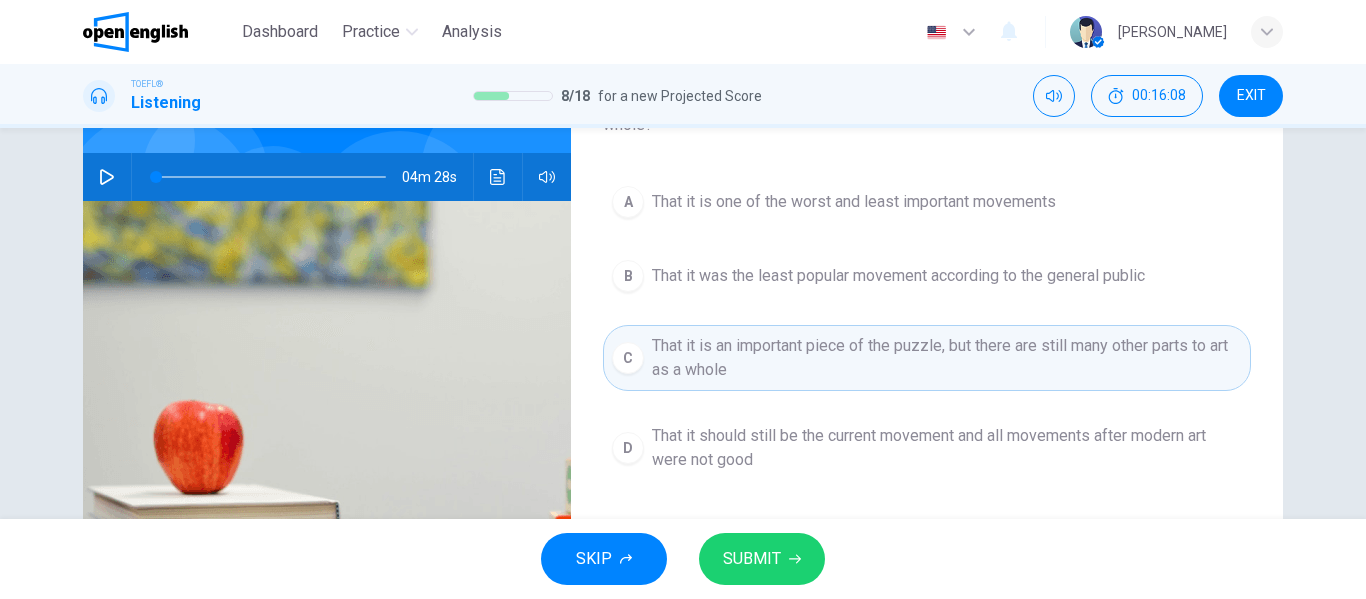 click on "SUBMIT" at bounding box center [752, 559] 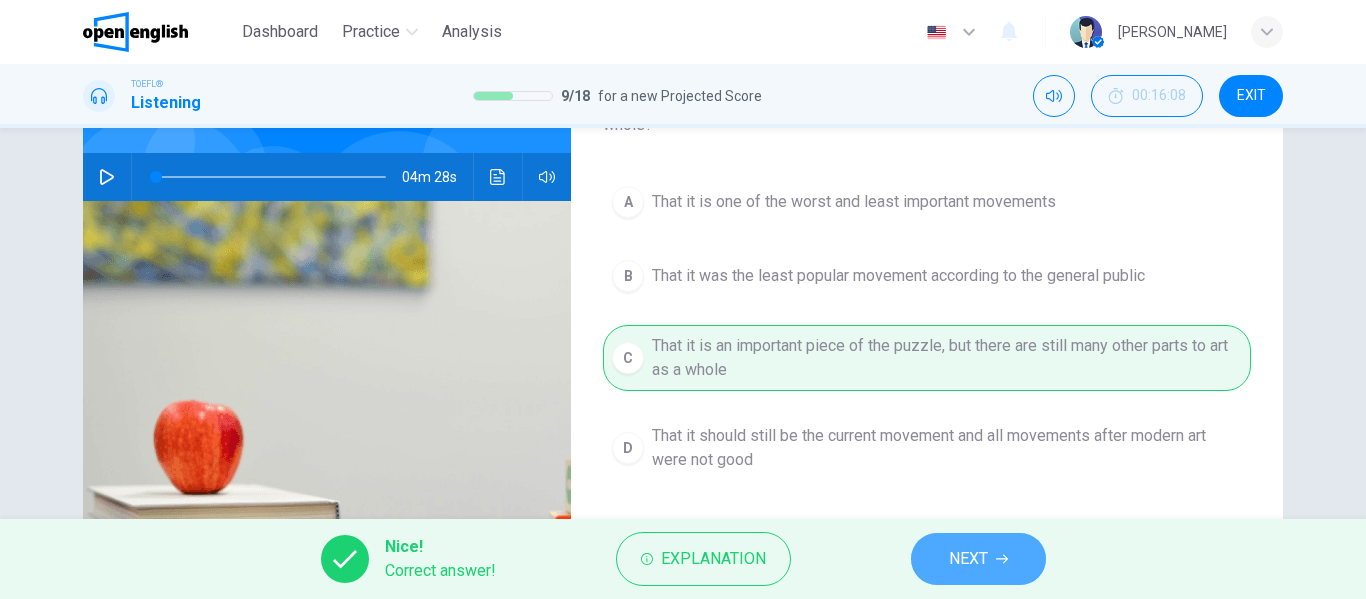 click on "NEXT" at bounding box center (978, 559) 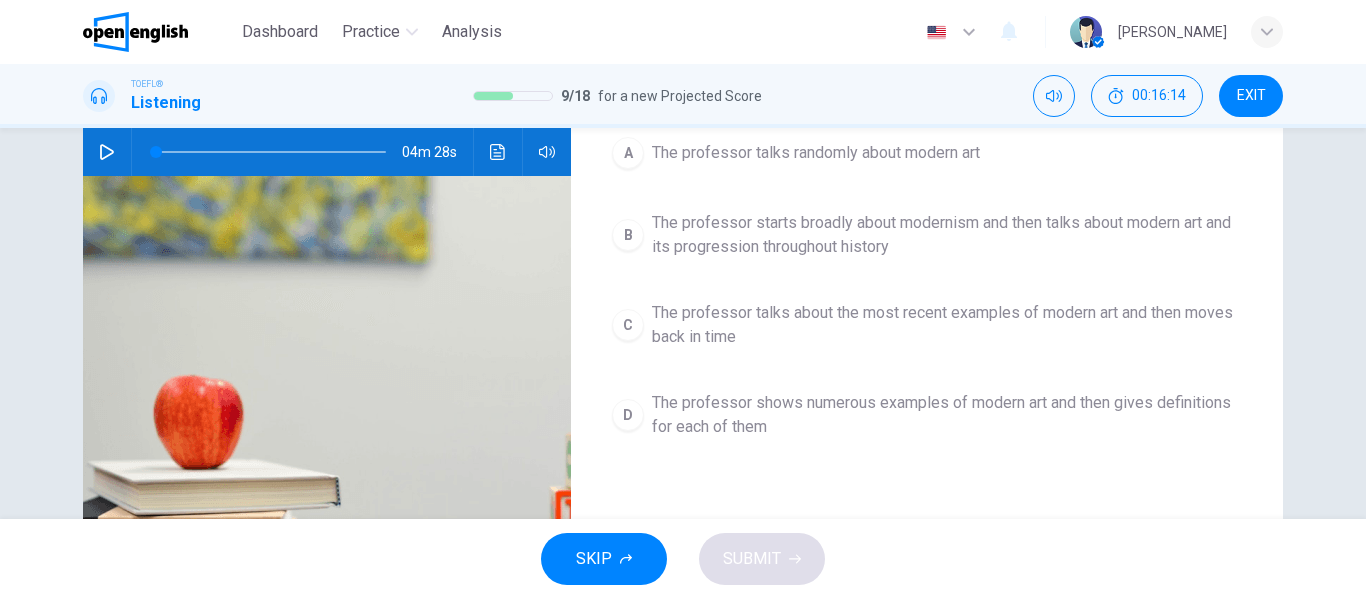 scroll, scrollTop: 203, scrollLeft: 0, axis: vertical 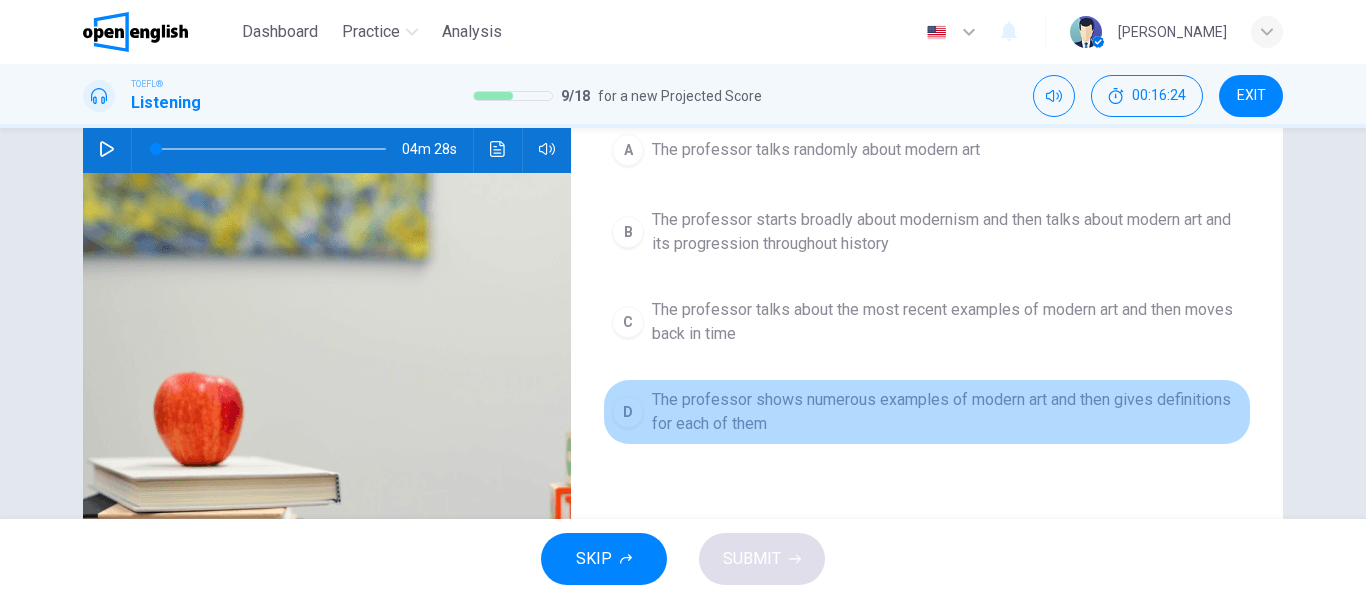 click on "The professor shows numerous examples of modern art and then gives definitions for each of them" at bounding box center (947, 412) 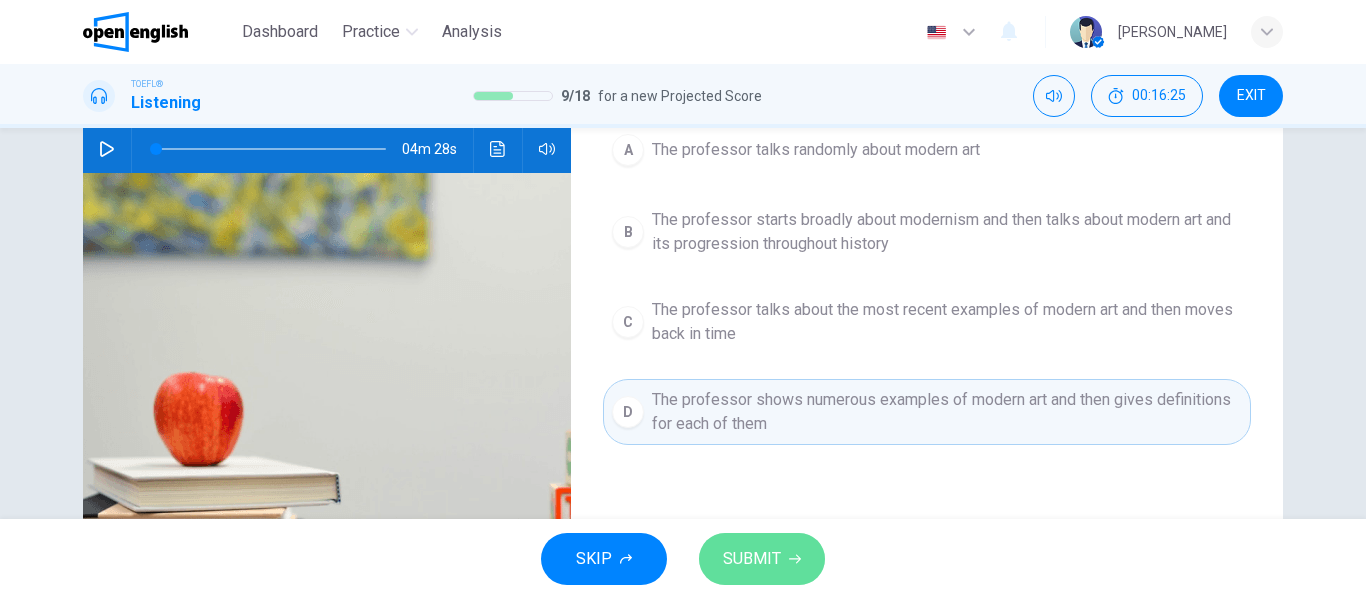 click on "SUBMIT" at bounding box center (762, 559) 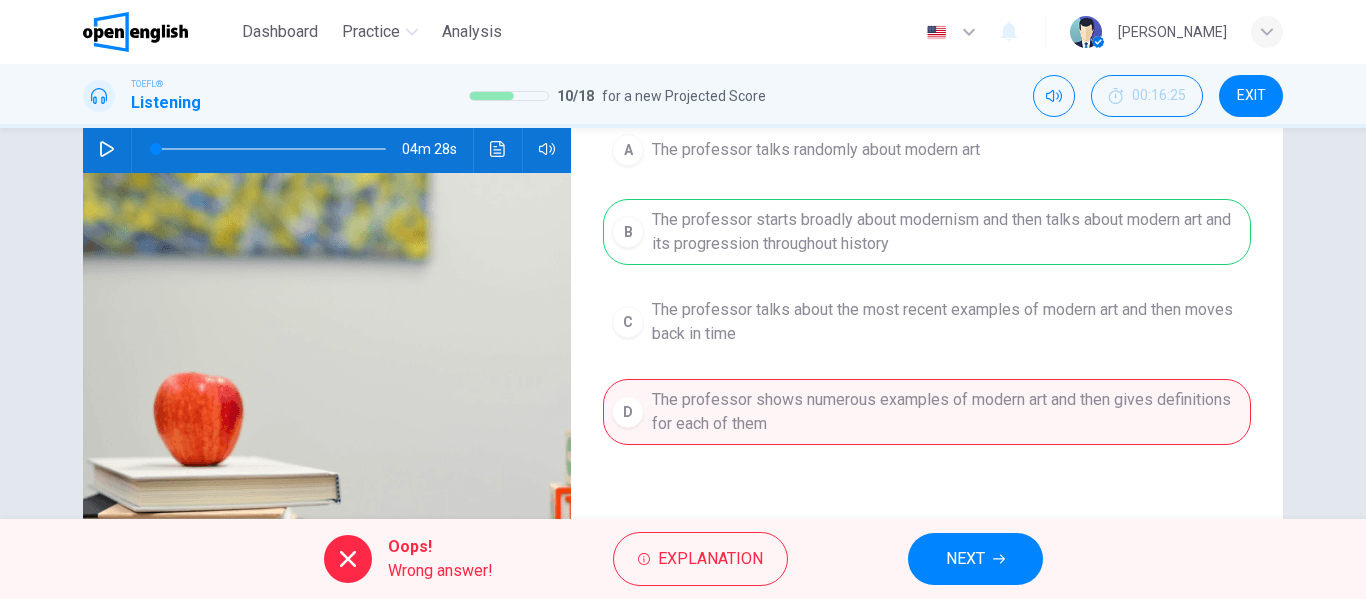 click on "NEXT" at bounding box center [965, 559] 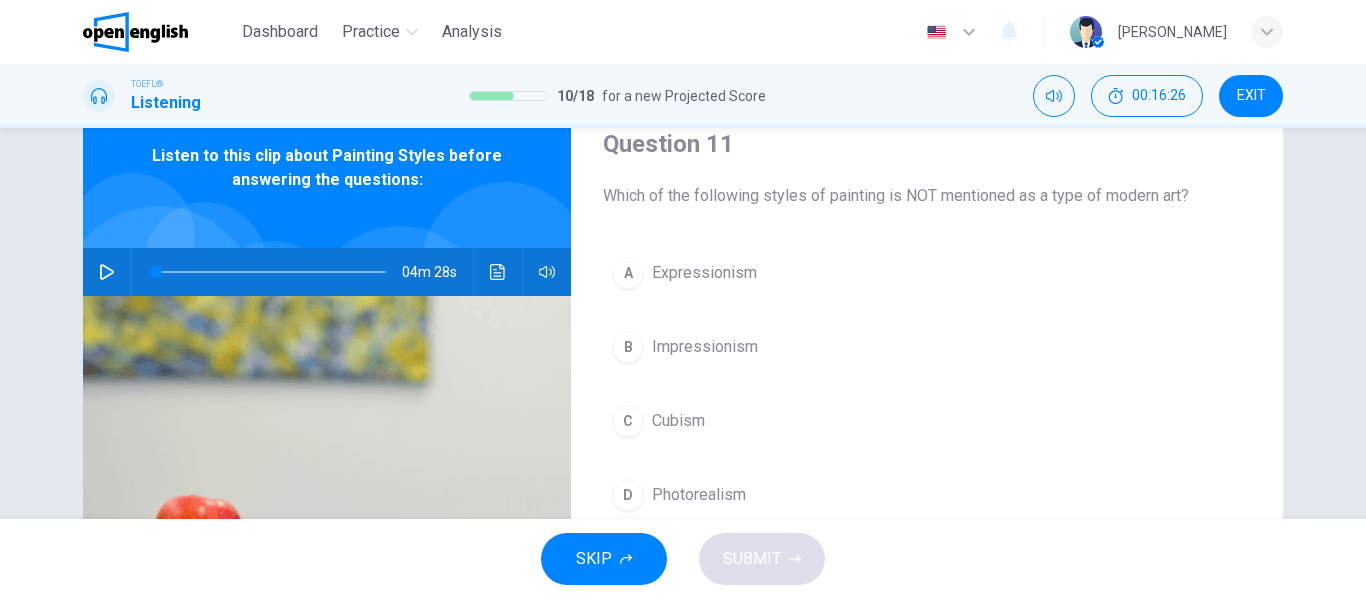 scroll, scrollTop: 80, scrollLeft: 0, axis: vertical 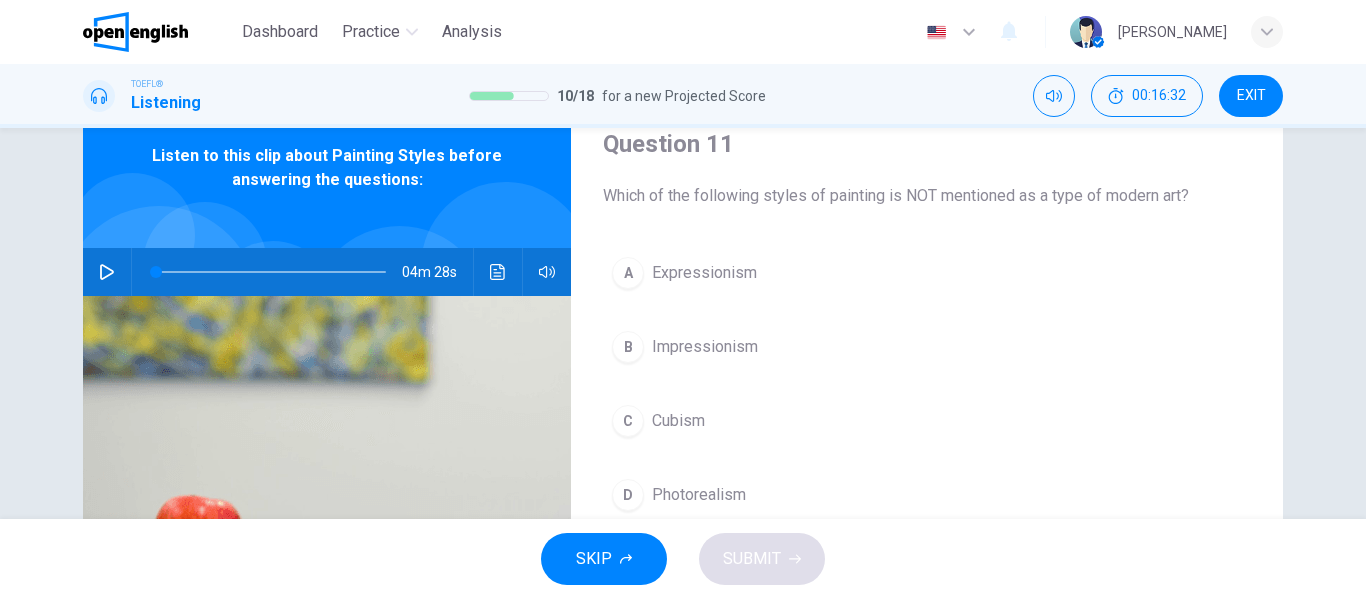 click on "Photorealism" at bounding box center [699, 495] 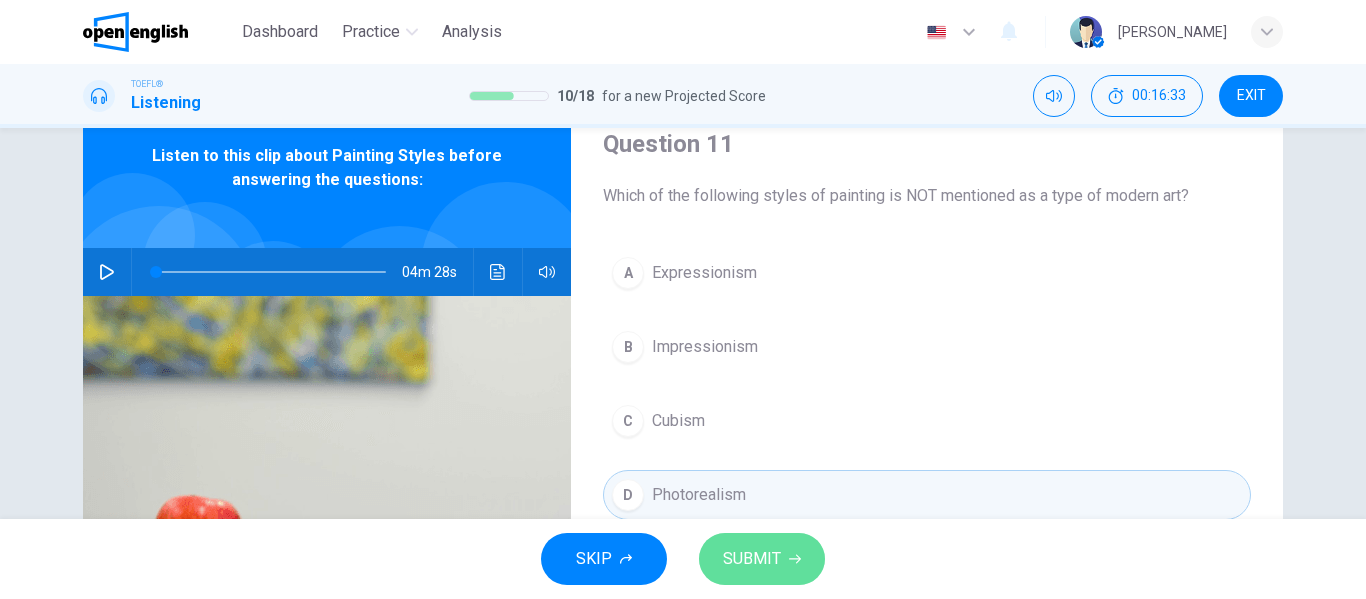 click on "SUBMIT" at bounding box center [762, 559] 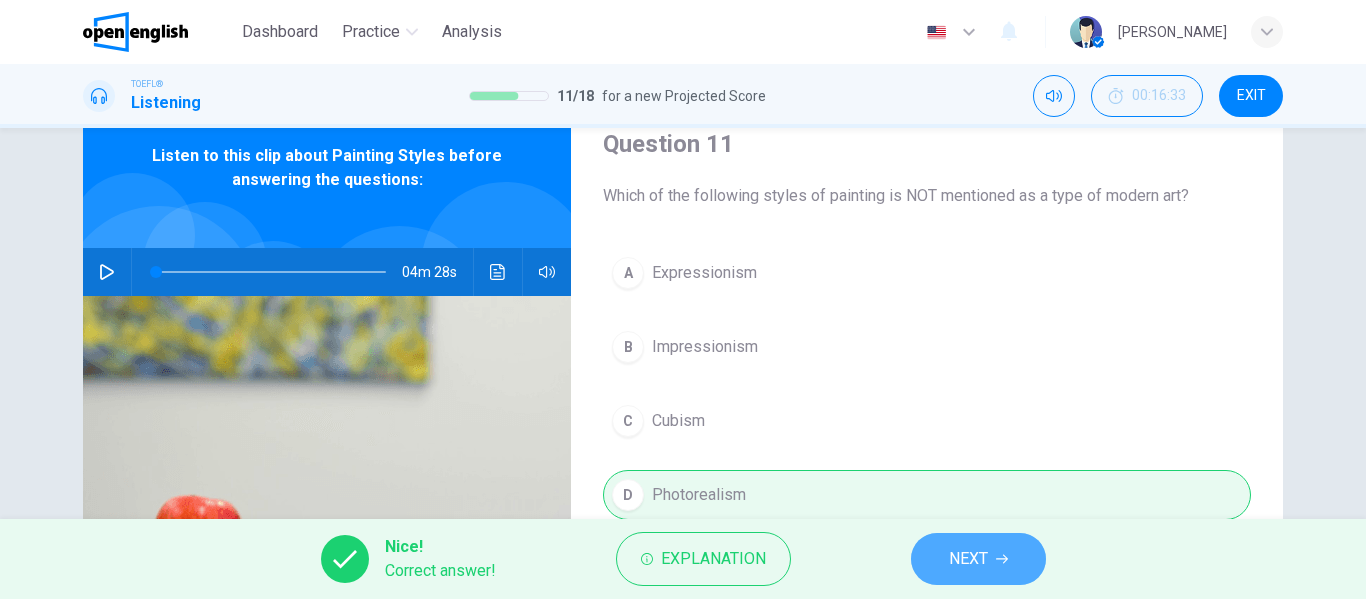 click on "NEXT" at bounding box center [978, 559] 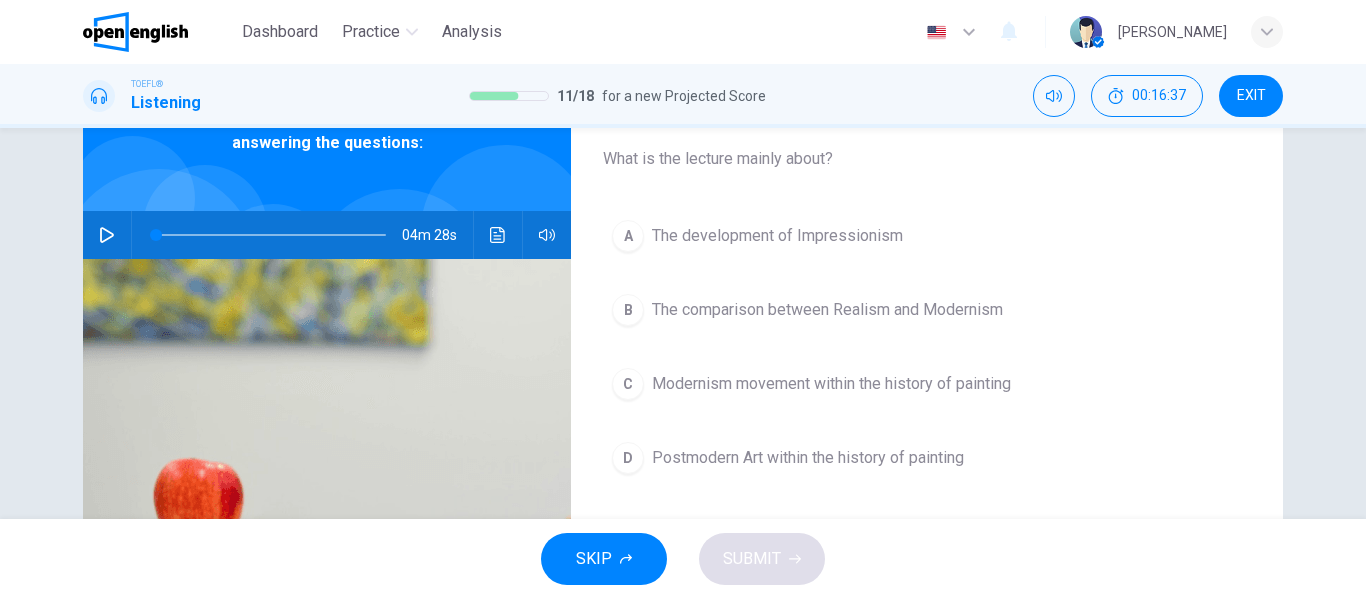 scroll, scrollTop: 103, scrollLeft: 0, axis: vertical 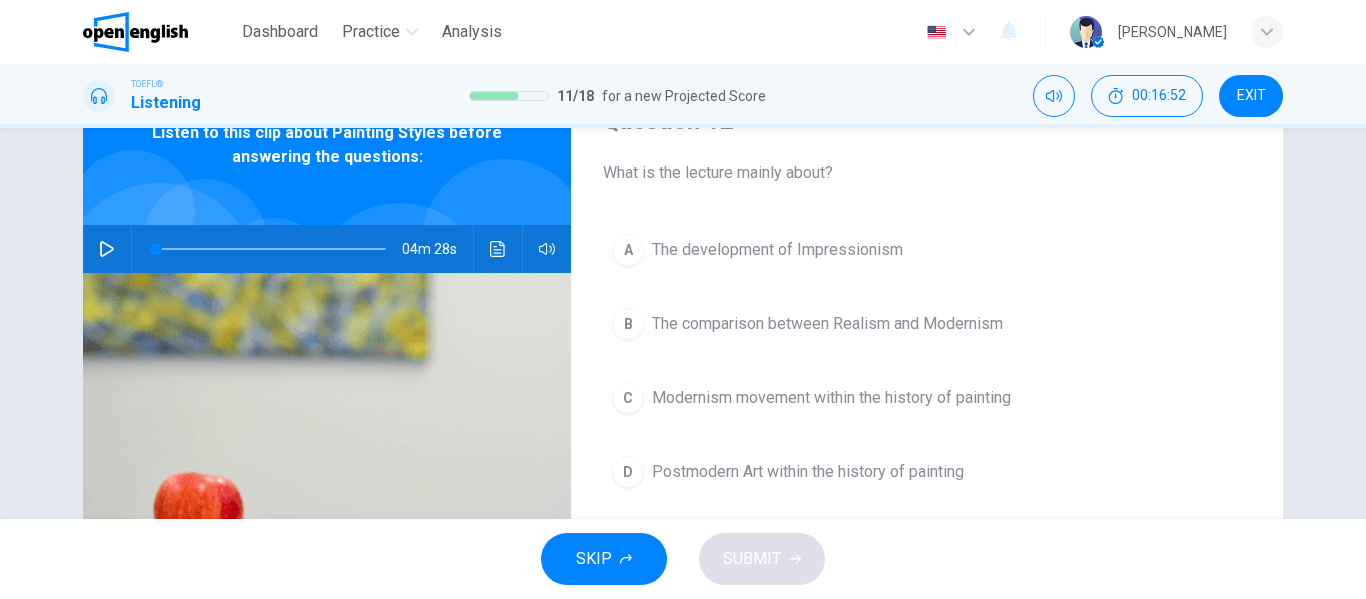click on "C Modernism movement within the history of painting" at bounding box center (927, 398) 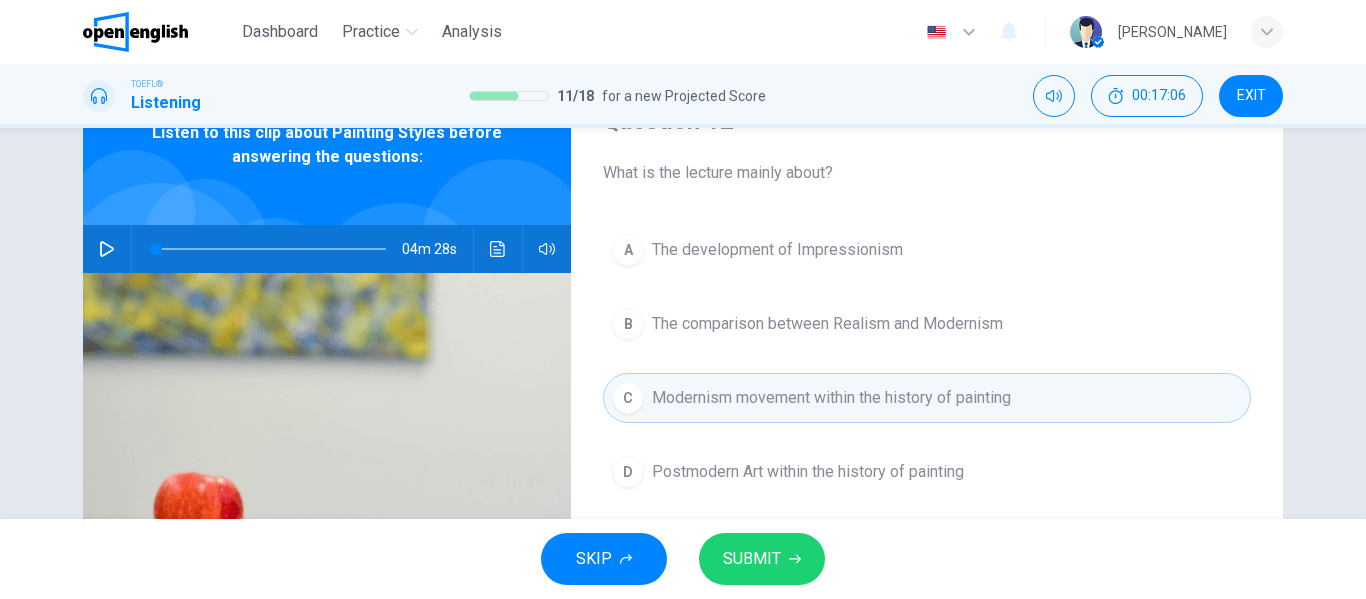 click on "SUBMIT" at bounding box center (762, 559) 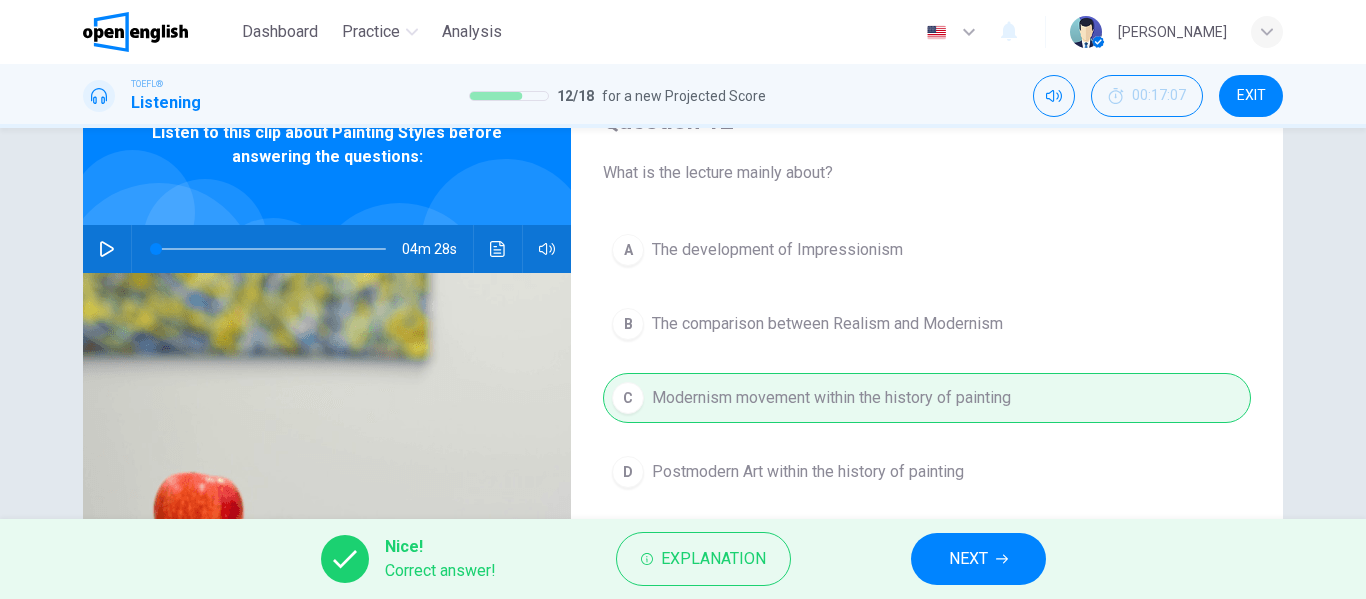 click on "NEXT" at bounding box center (968, 559) 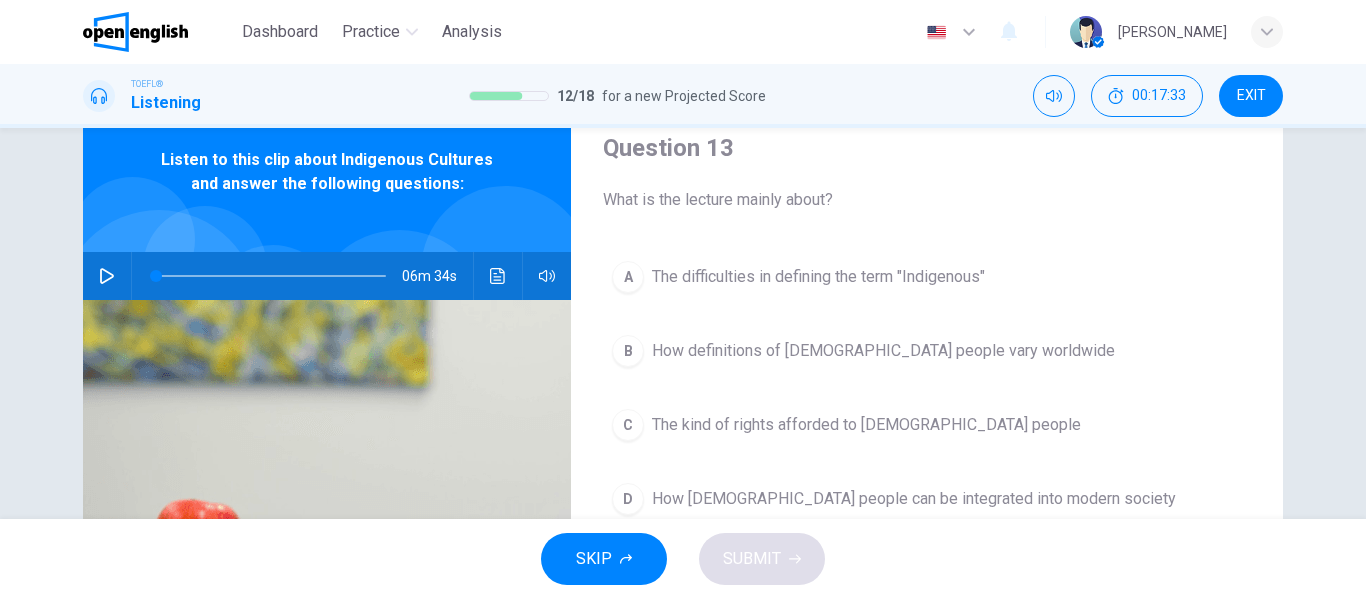 scroll, scrollTop: 56, scrollLeft: 0, axis: vertical 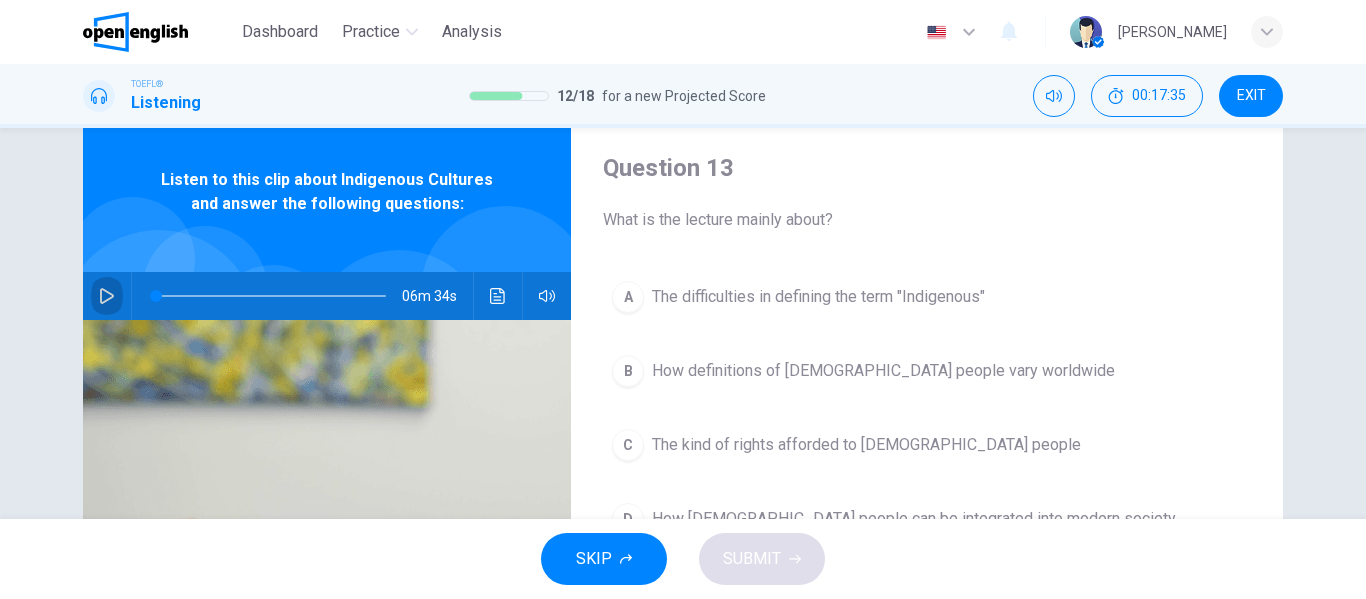 click at bounding box center (107, 296) 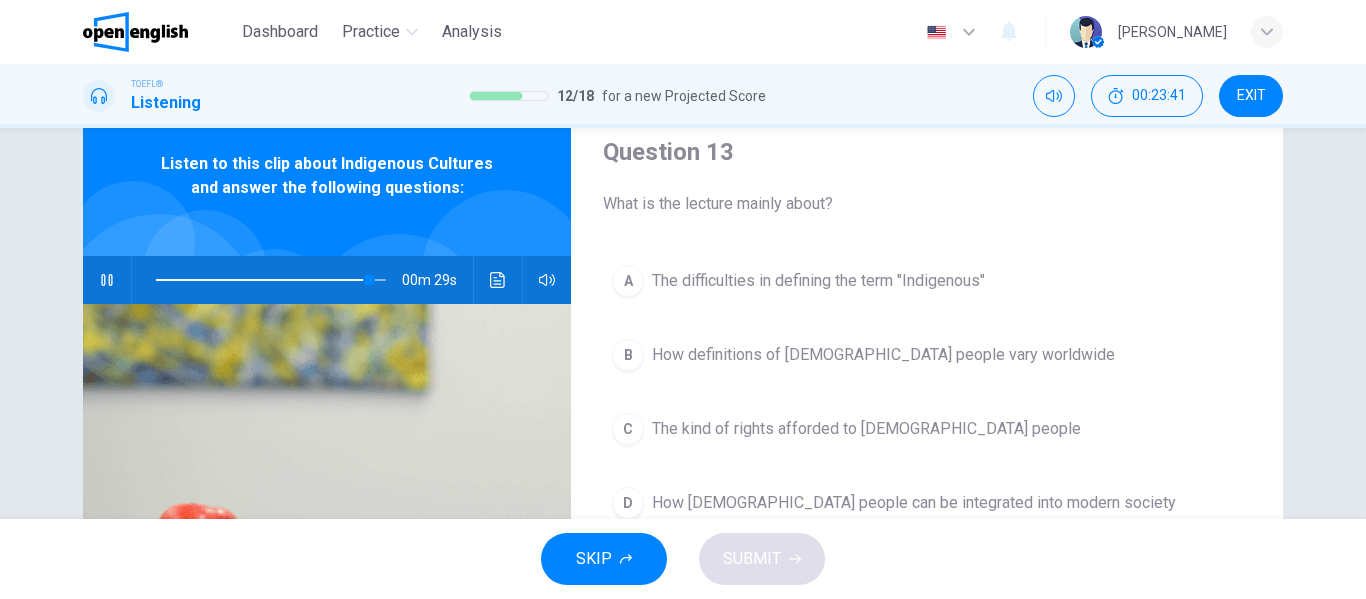 scroll, scrollTop: 115, scrollLeft: 0, axis: vertical 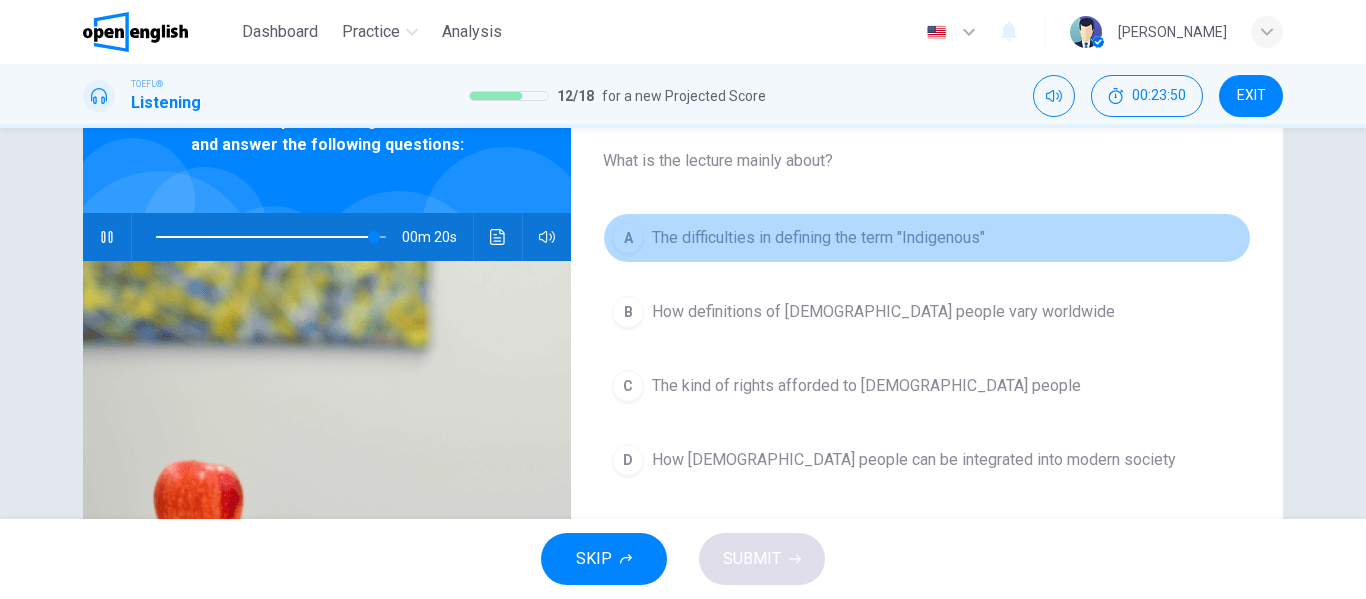 click on "The difficulties in defining the term "Indigenous"" at bounding box center [818, 238] 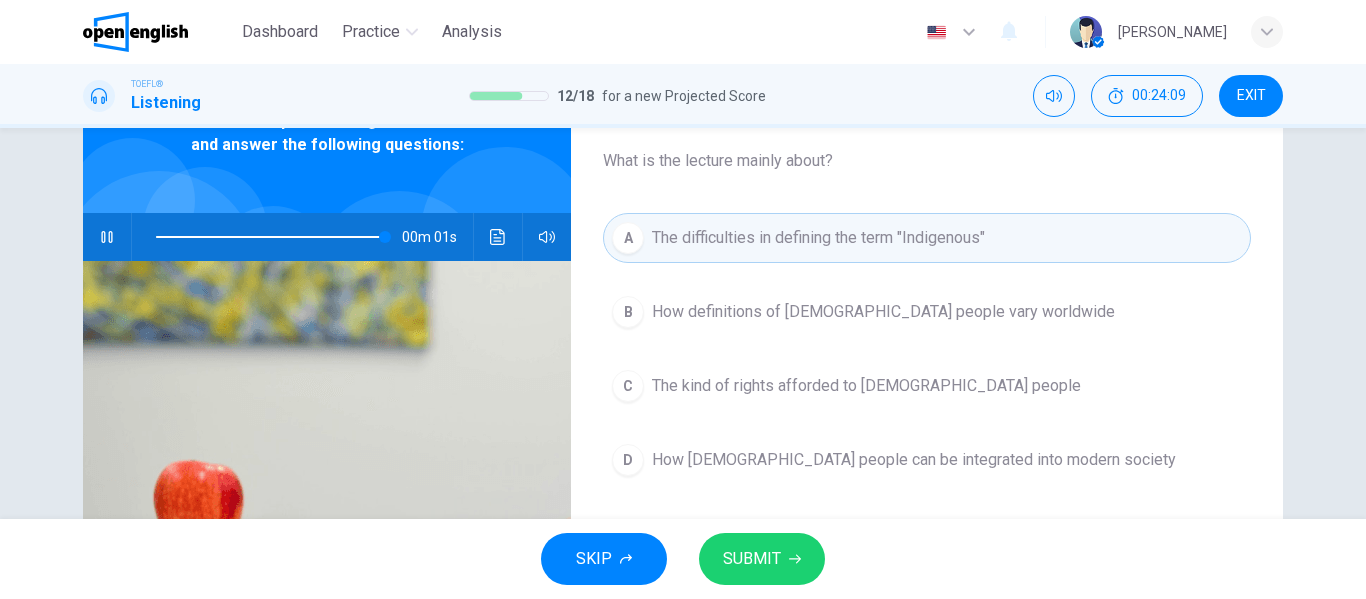 type on "*" 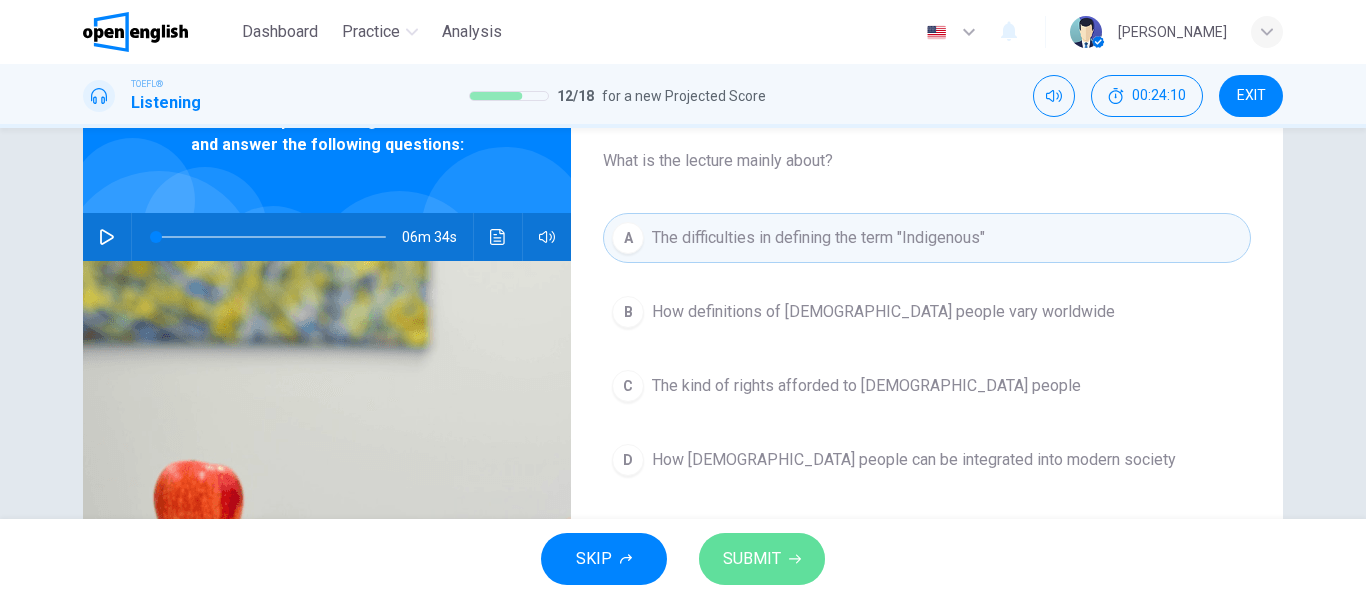 click on "SUBMIT" at bounding box center (762, 559) 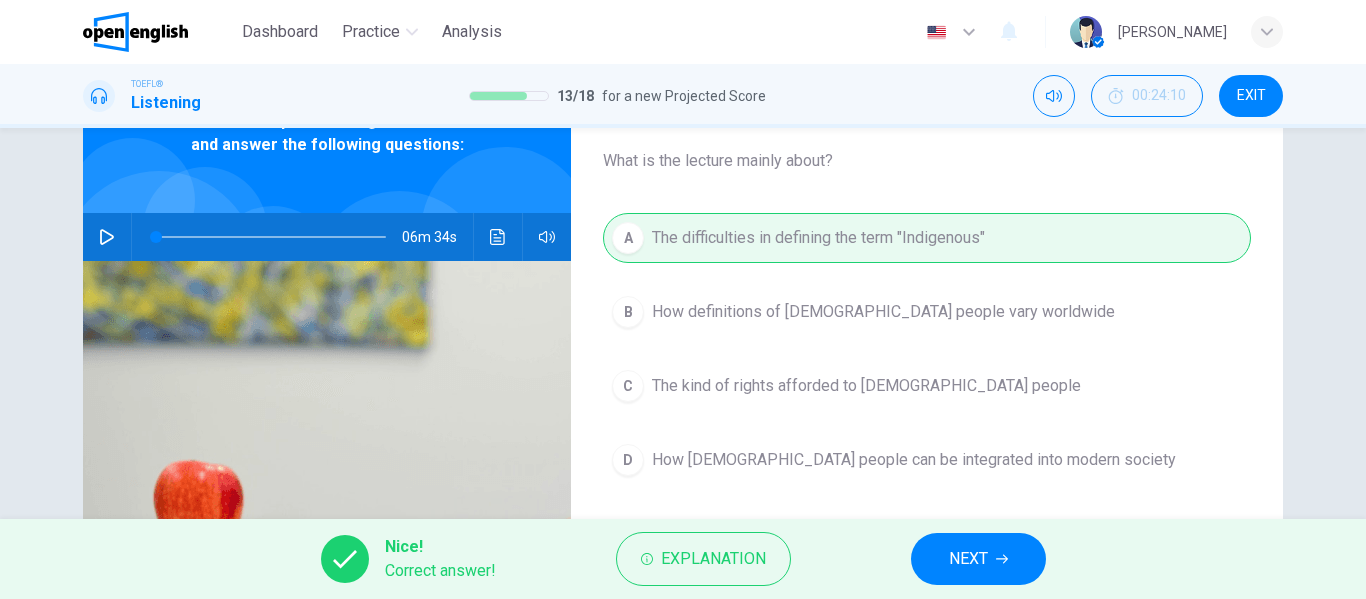 click 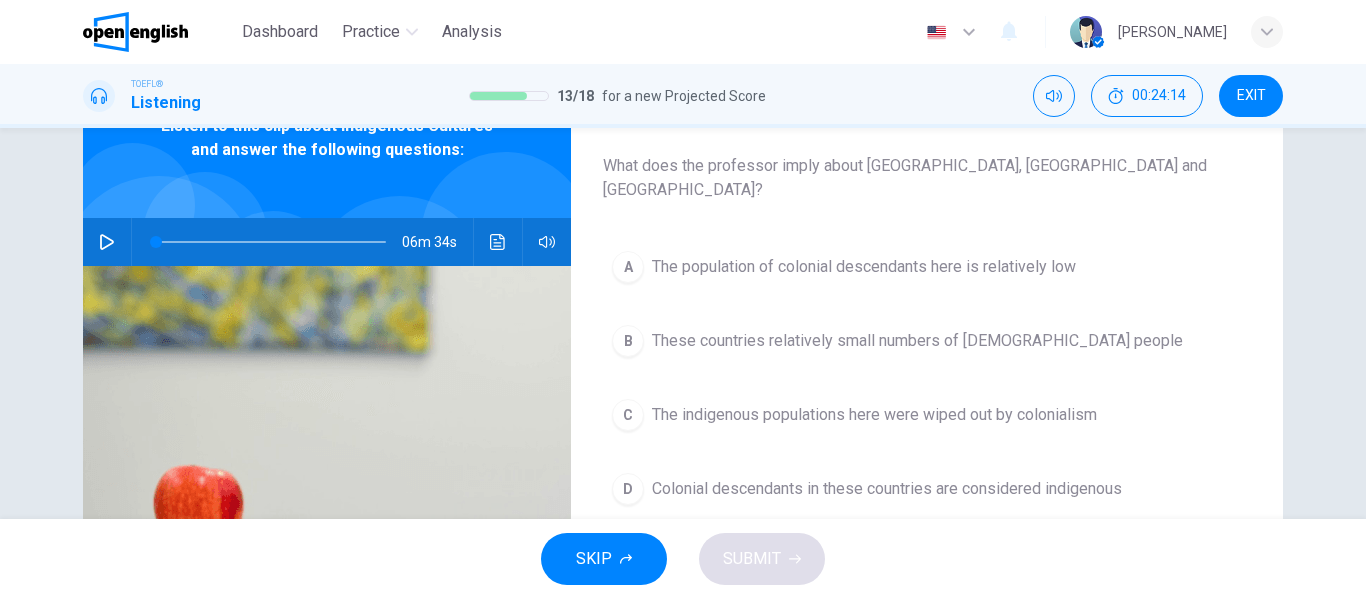 scroll, scrollTop: 109, scrollLeft: 0, axis: vertical 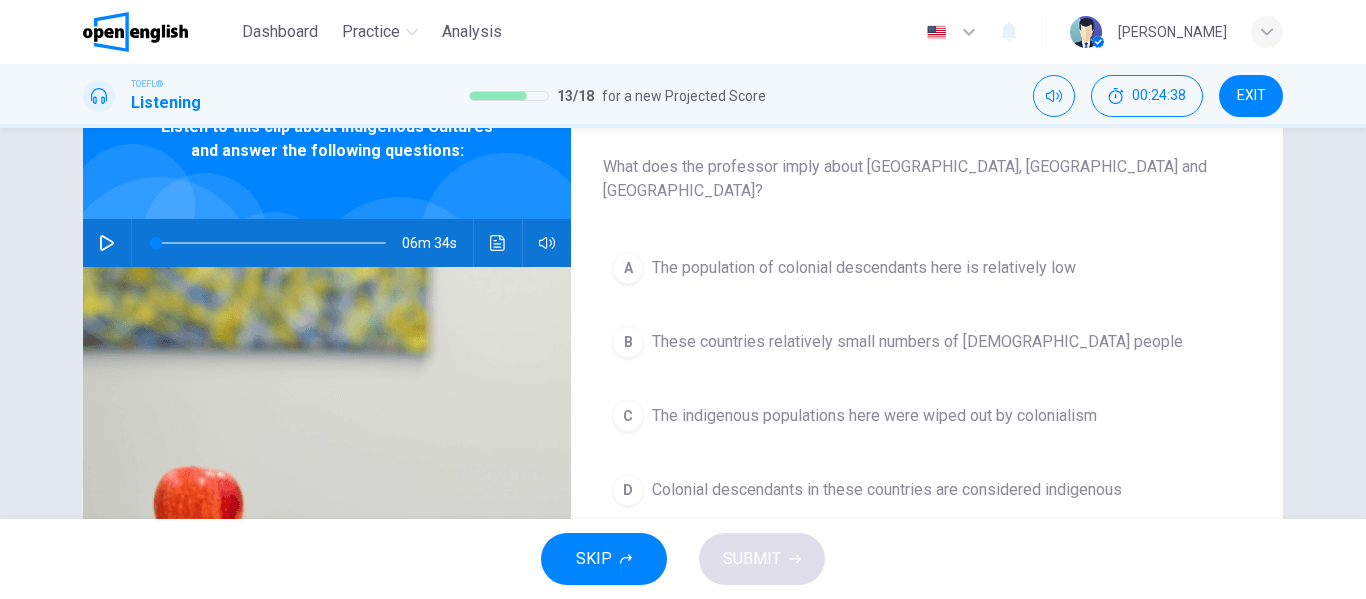 click on "Colonial descendants in these countries are considered indigenous" at bounding box center (887, 490) 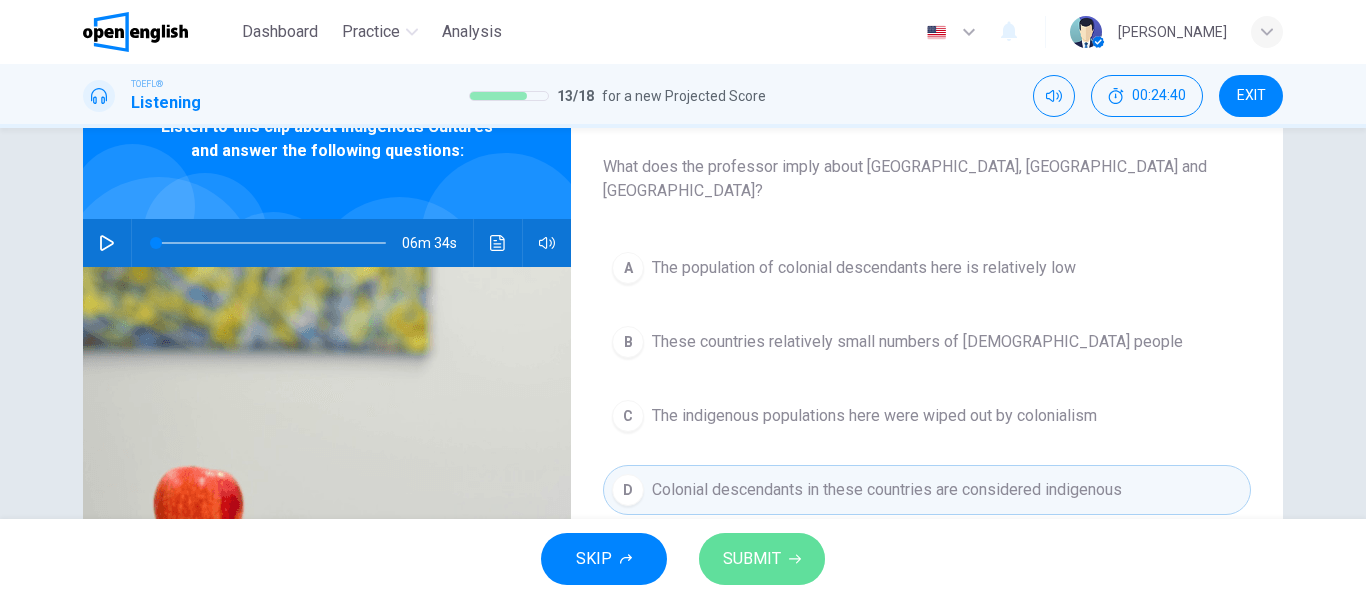 click on "SUBMIT" at bounding box center [752, 559] 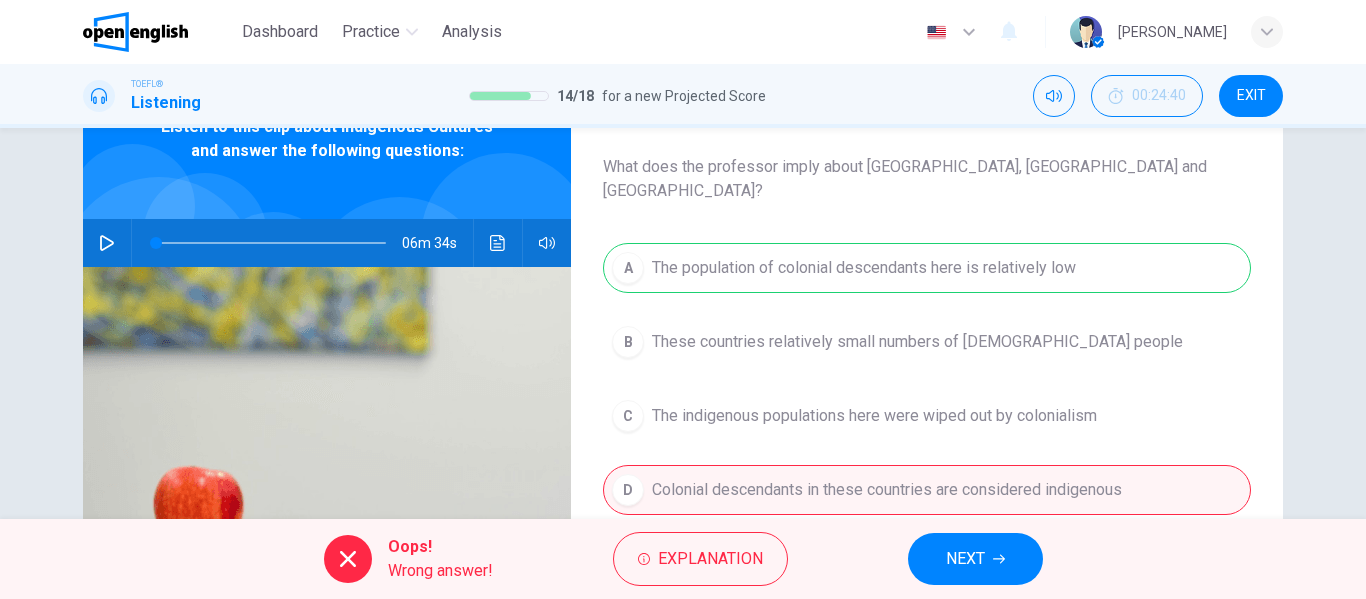 drag, startPoint x: 882, startPoint y: 248, endPoint x: 1051, endPoint y: 632, distance: 419.5438 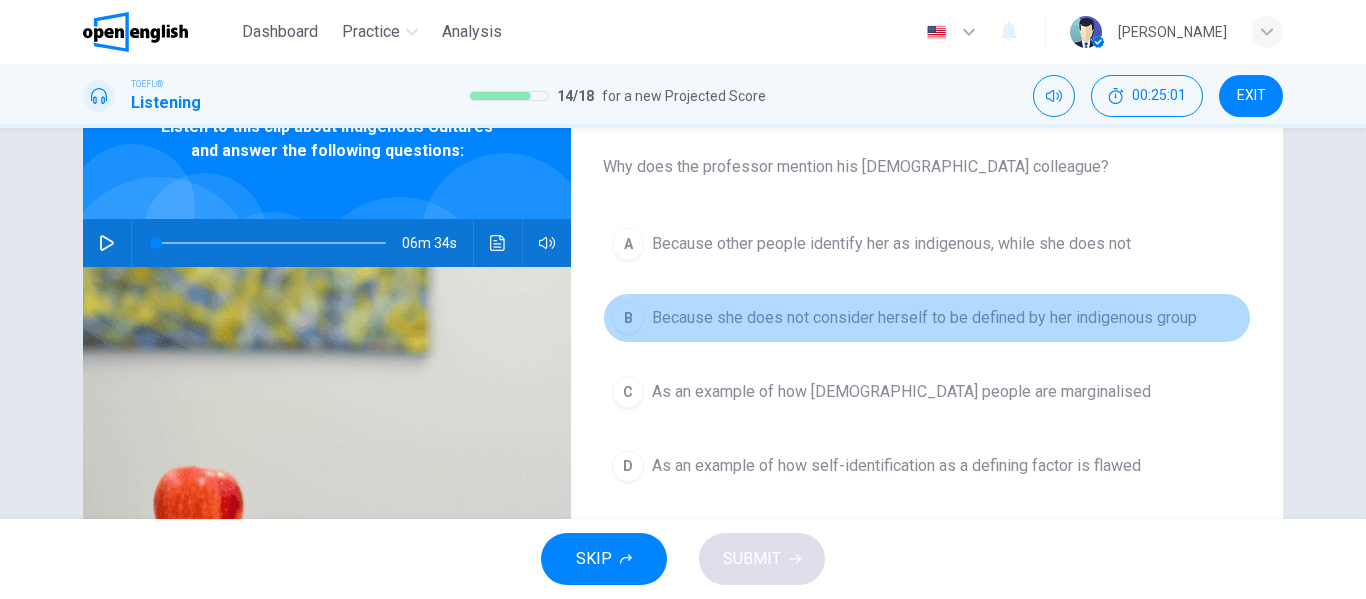 click on "B Because she does not consider herself to be defined by her indigenous group" at bounding box center (927, 318) 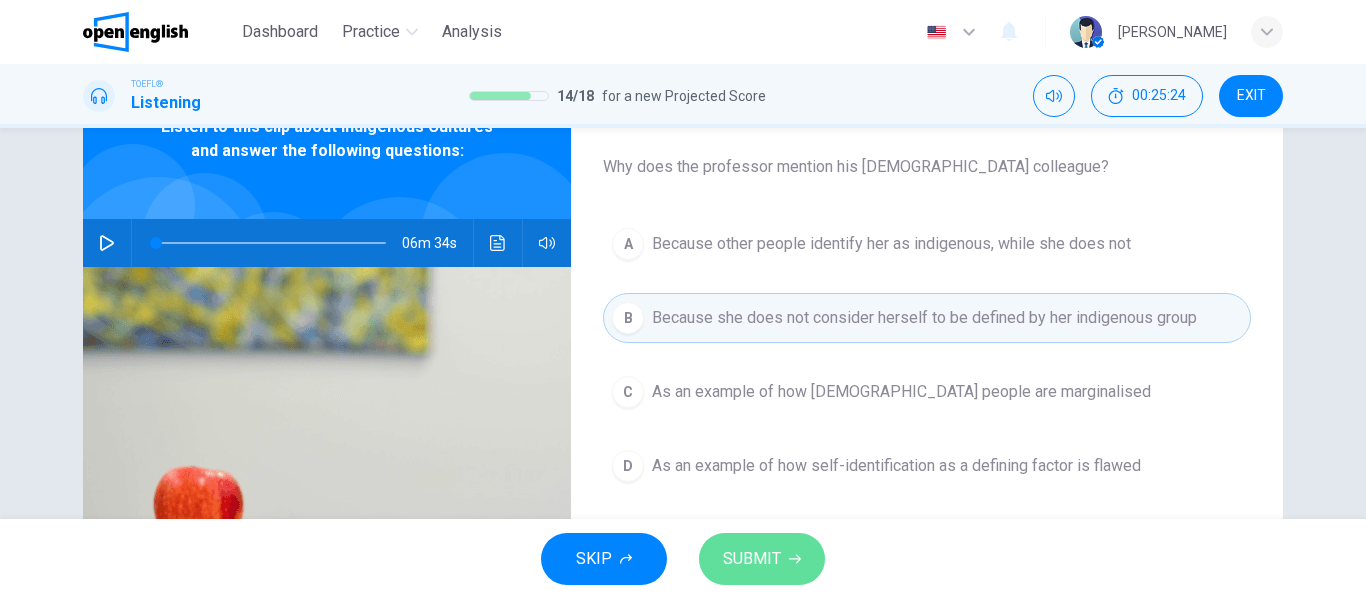 click on "SUBMIT" at bounding box center [752, 559] 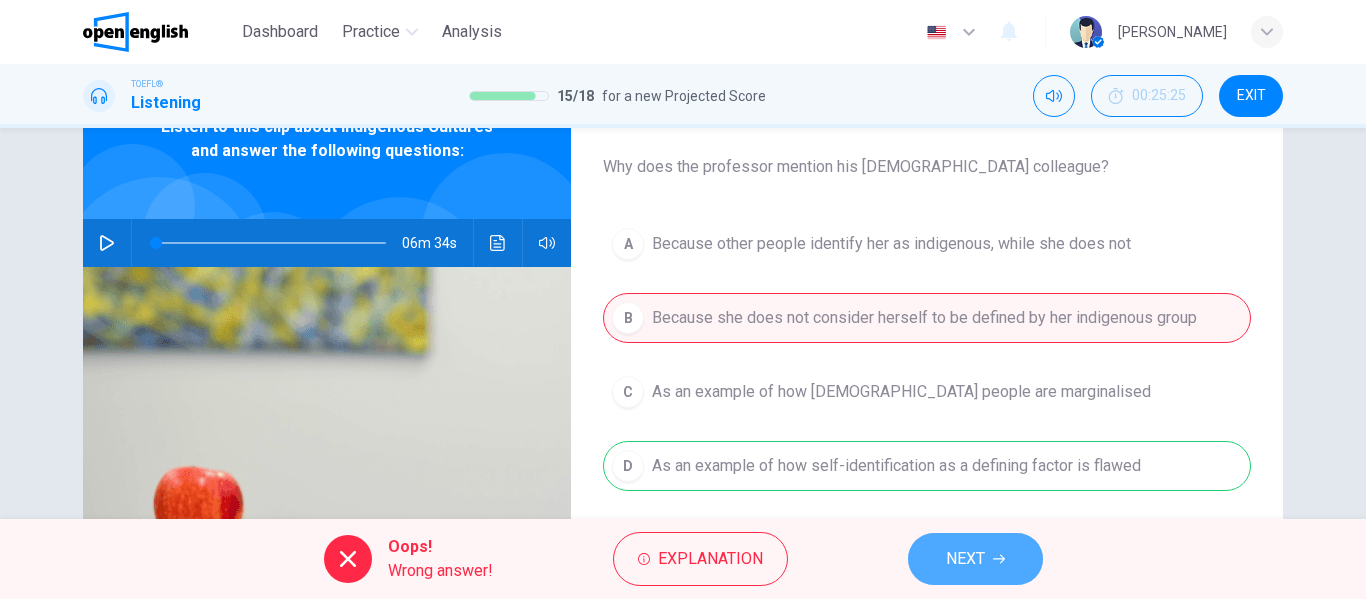 click on "NEXT" at bounding box center (975, 559) 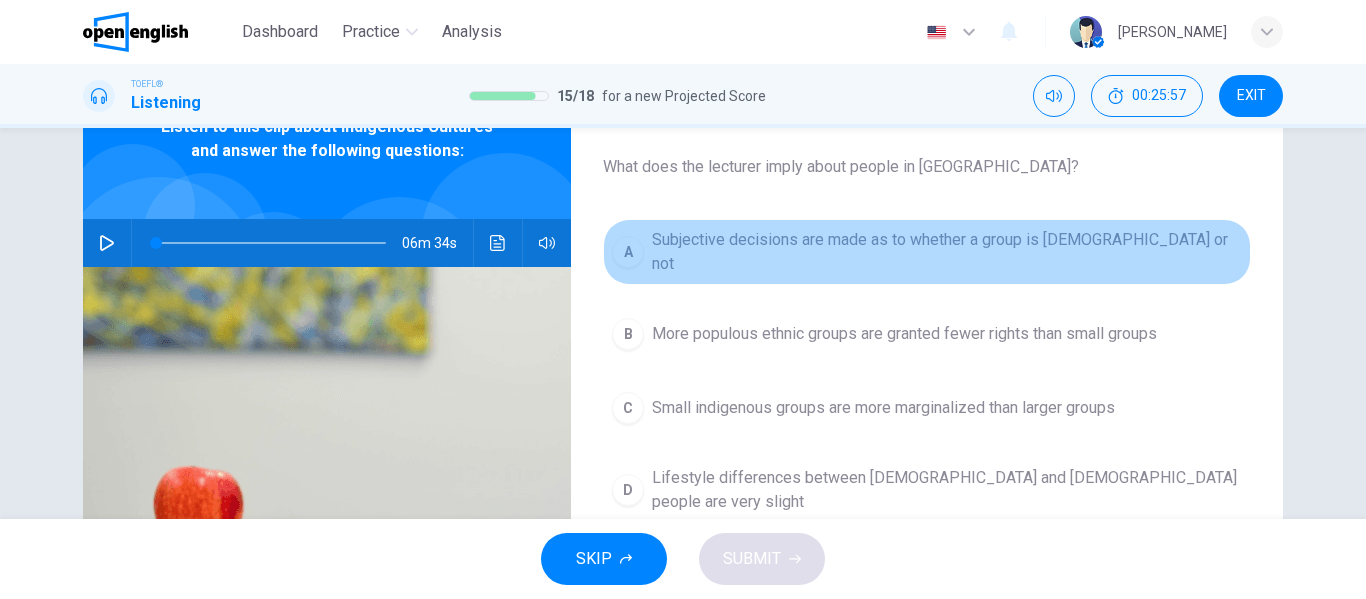 click on "A Subjective decisions are made as to whether a group is indigenous or not" at bounding box center [927, 252] 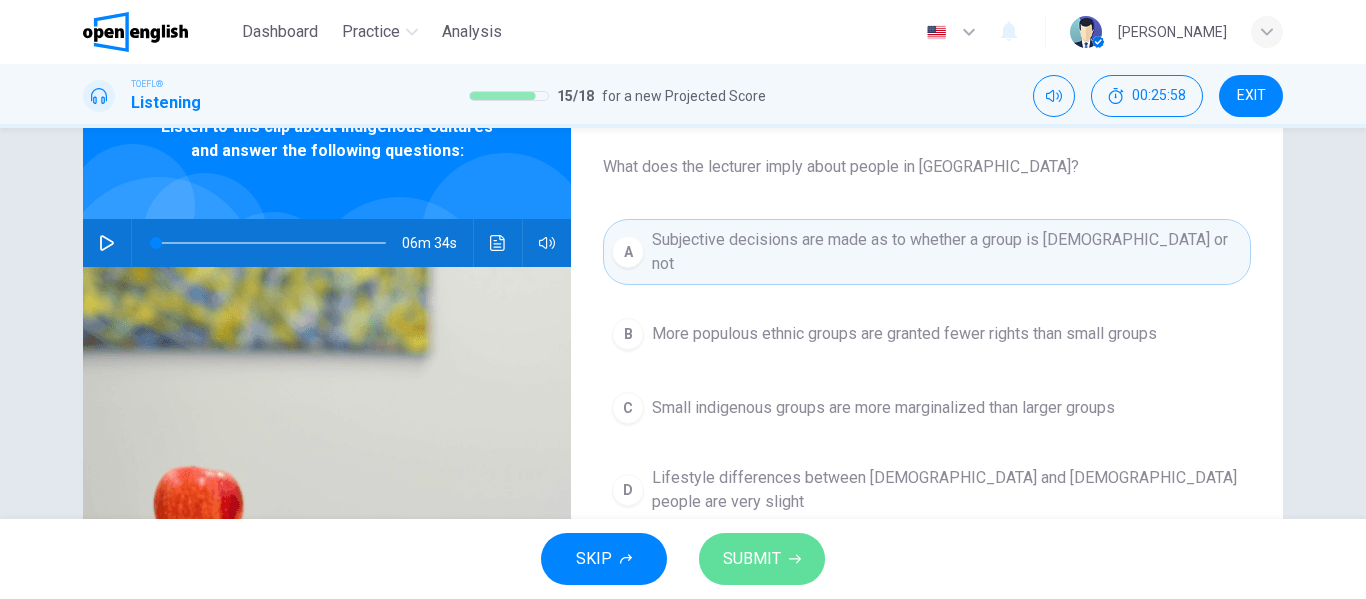 click on "SUBMIT" at bounding box center [752, 559] 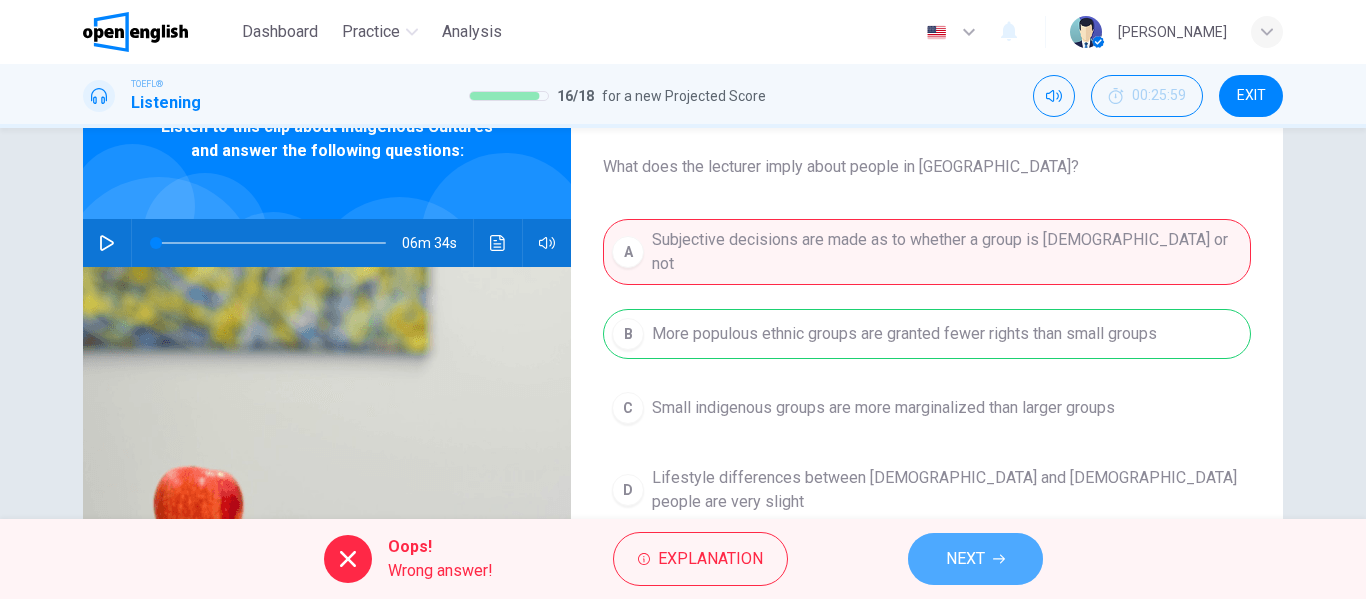 click on "NEXT" at bounding box center [965, 559] 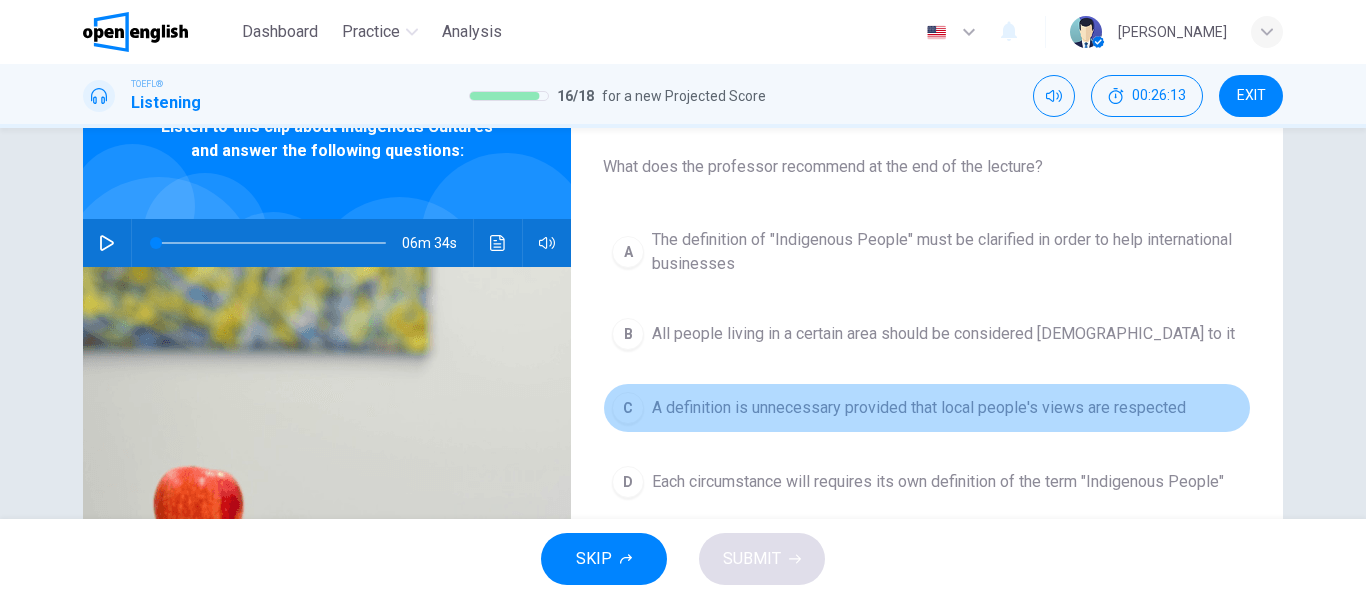 click on "A definition is unnecessary provided that local people's views are respected" at bounding box center (919, 408) 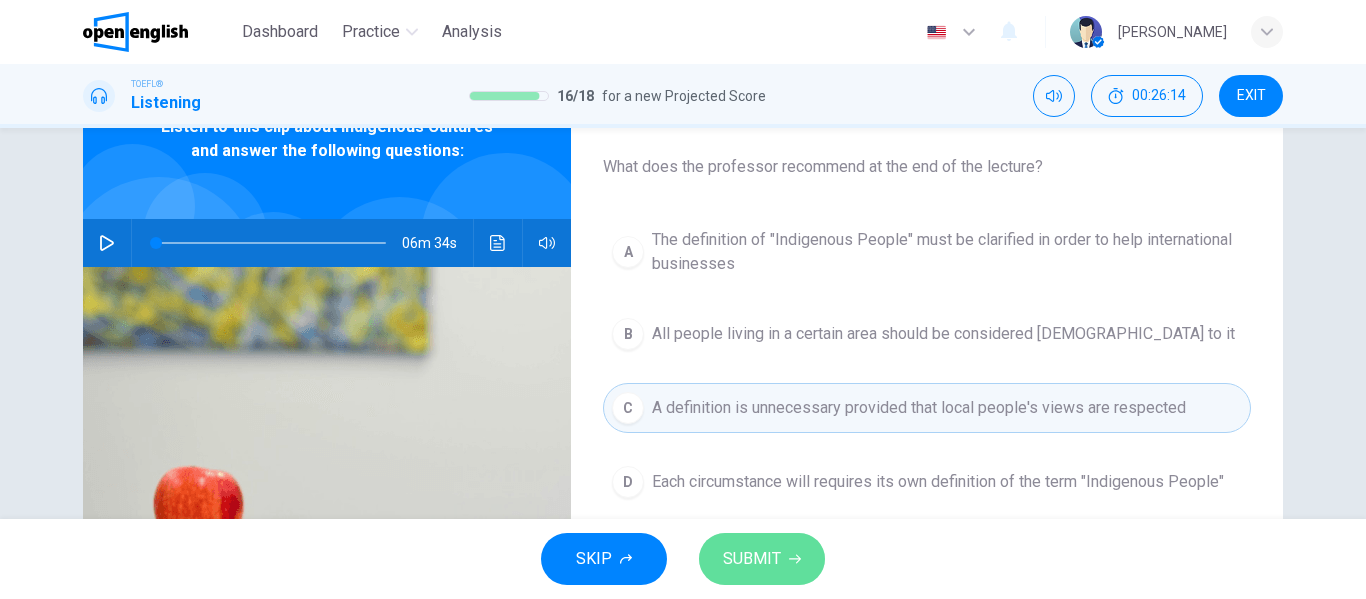 click on "SUBMIT" at bounding box center (762, 559) 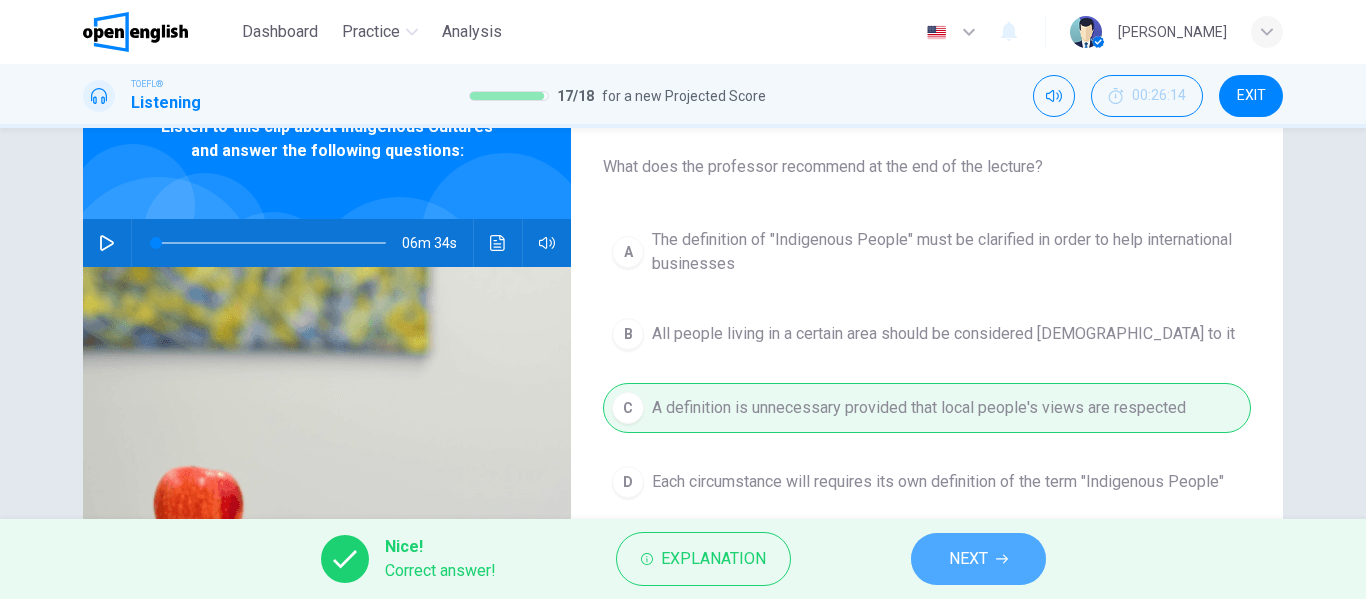 click on "NEXT" at bounding box center [978, 559] 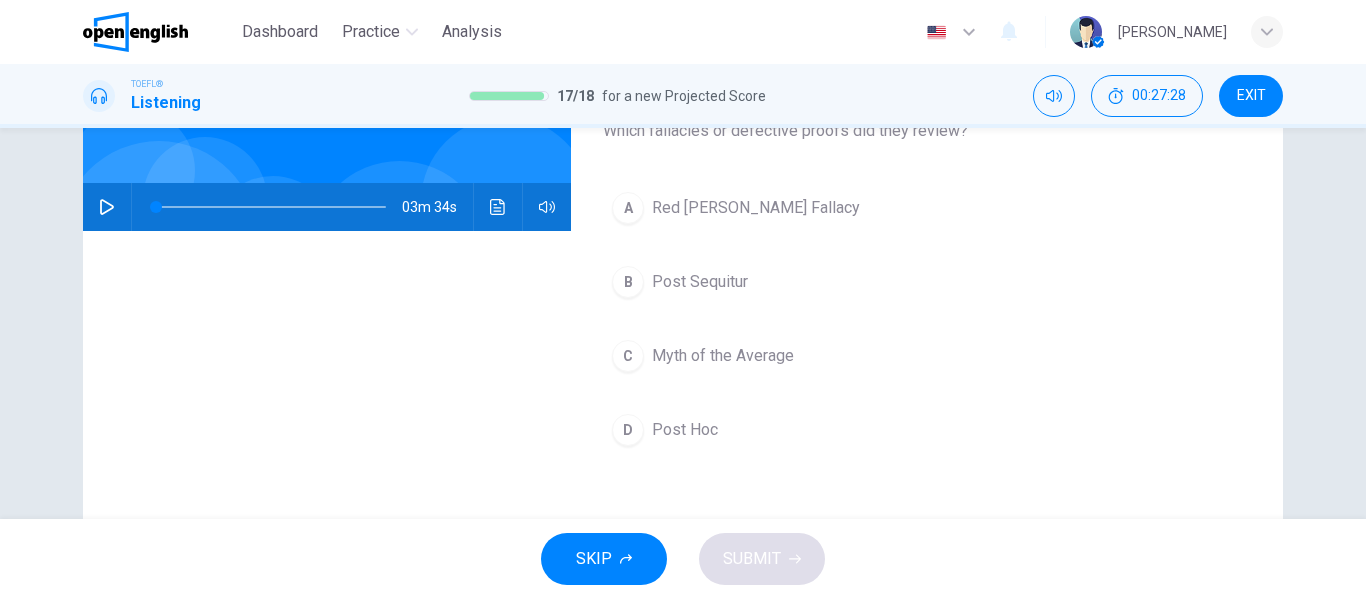 scroll, scrollTop: 139, scrollLeft: 0, axis: vertical 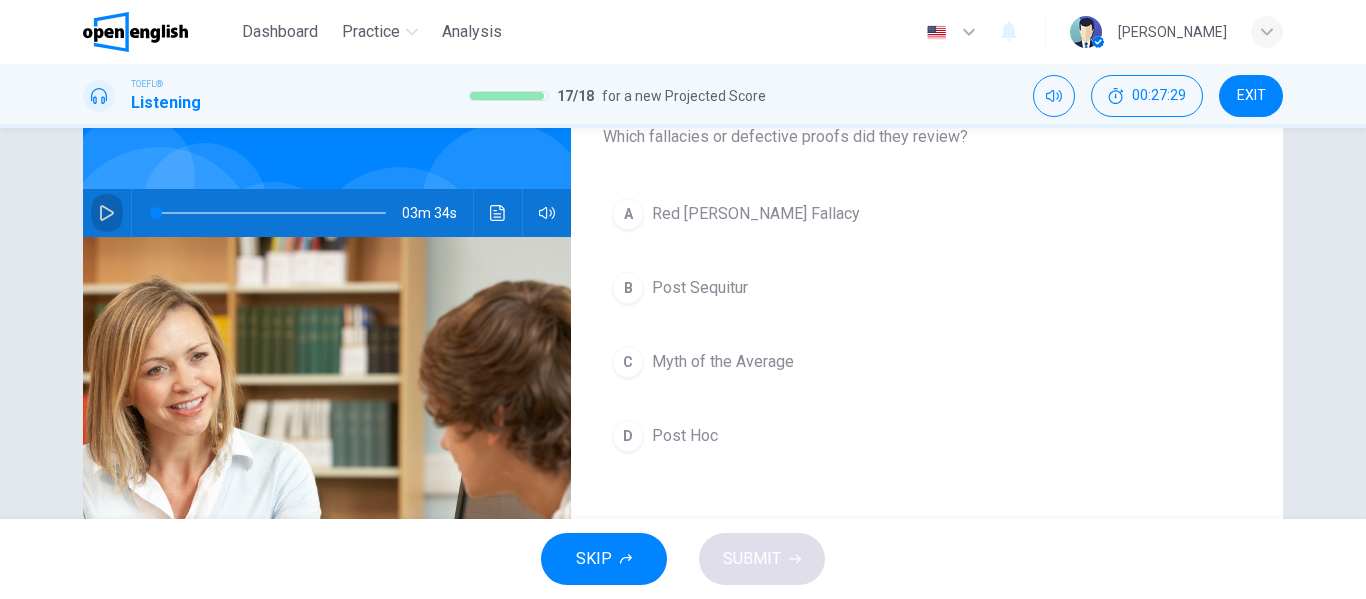click 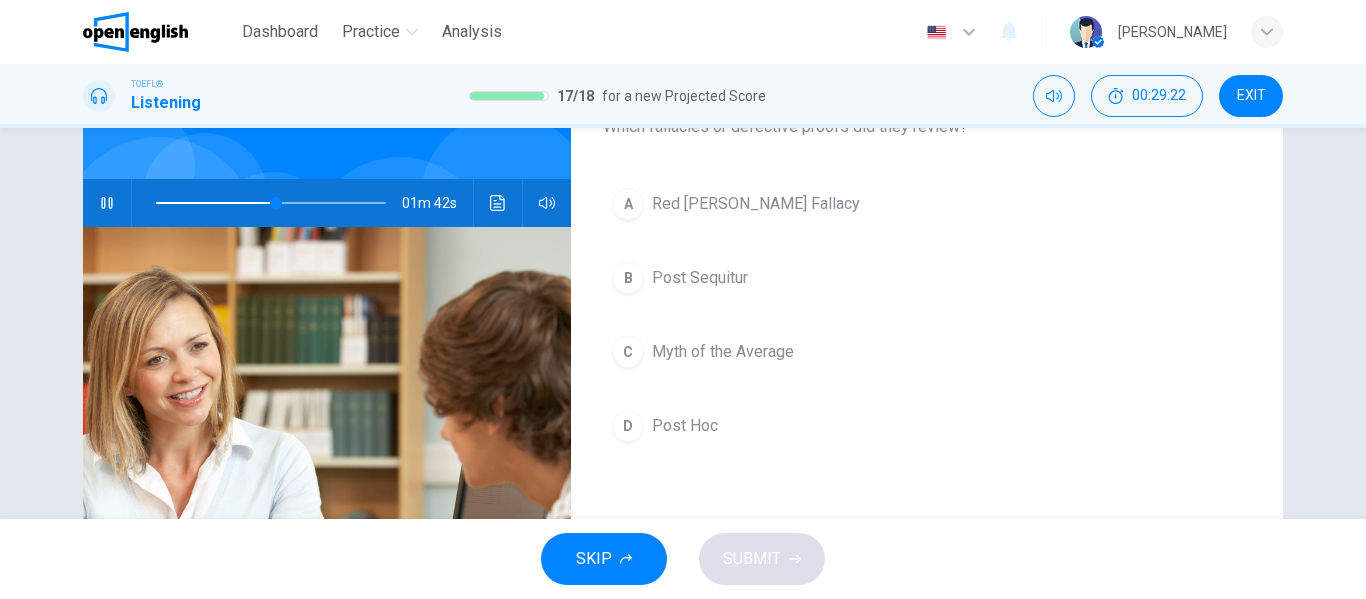 scroll, scrollTop: 150, scrollLeft: 0, axis: vertical 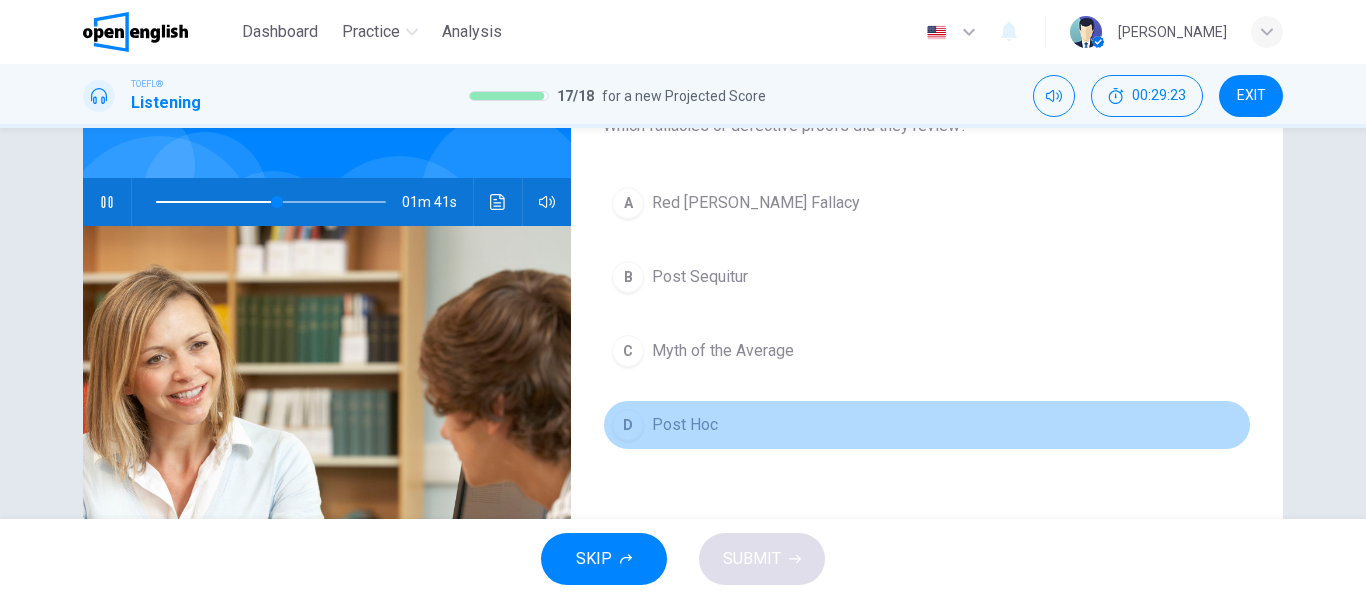 click on "Post Hoc" at bounding box center (685, 425) 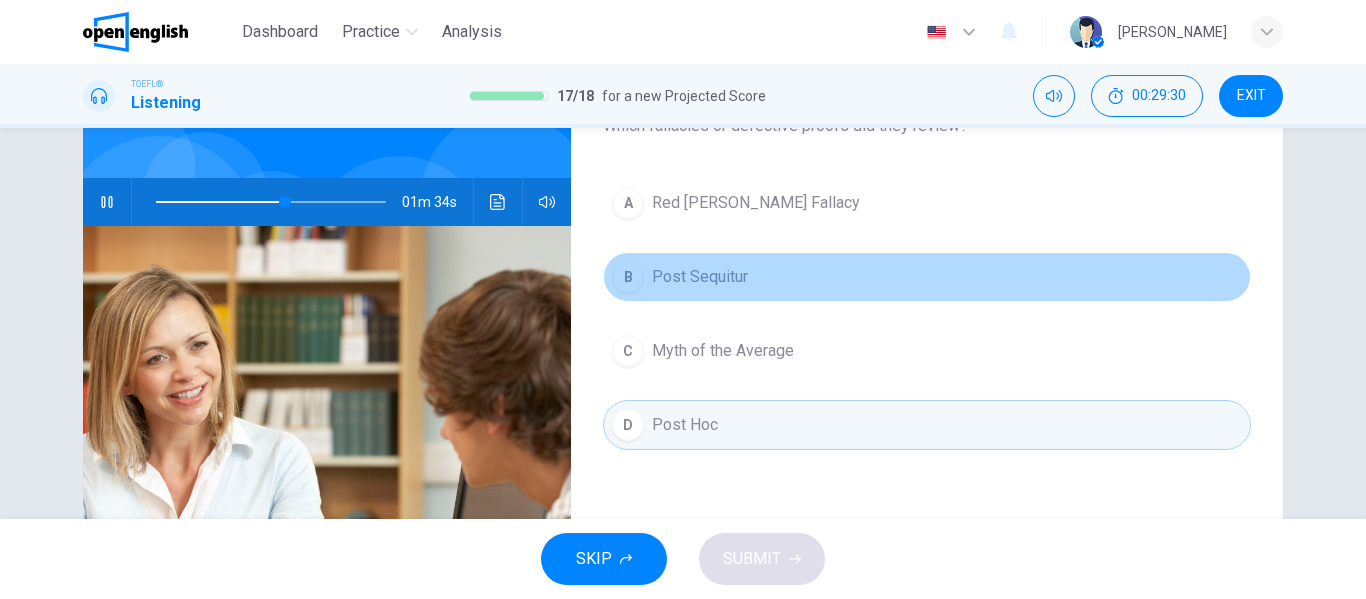 click on "Post Sequitur" at bounding box center [700, 277] 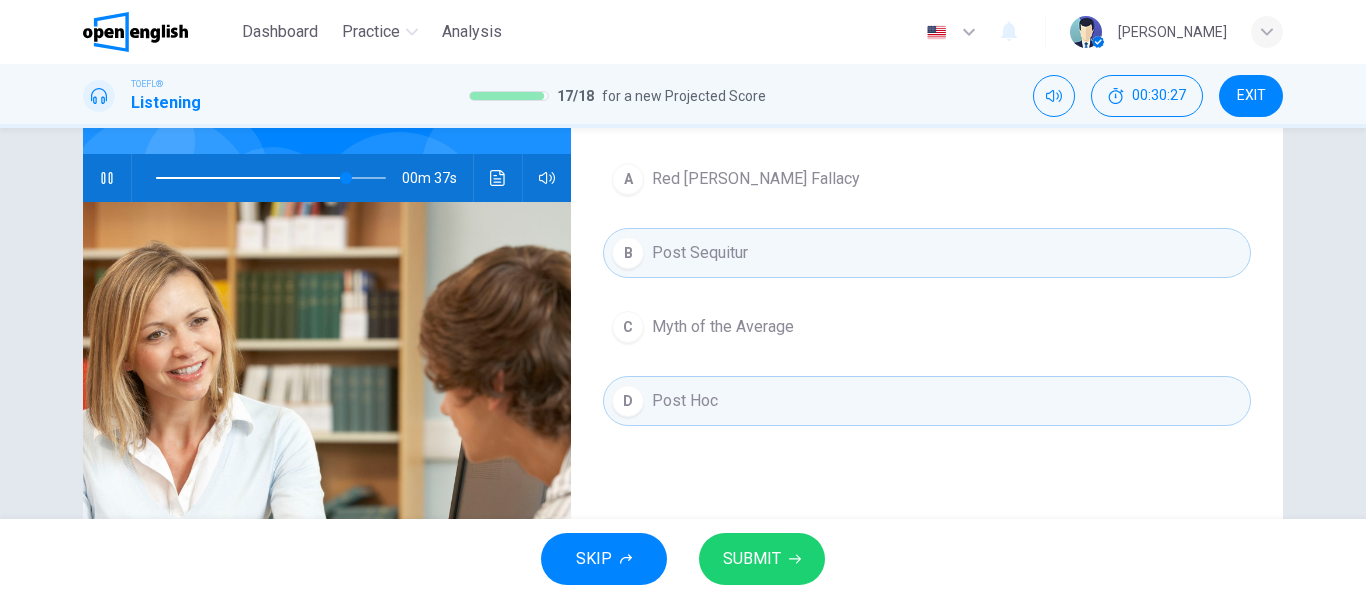 scroll, scrollTop: 171, scrollLeft: 0, axis: vertical 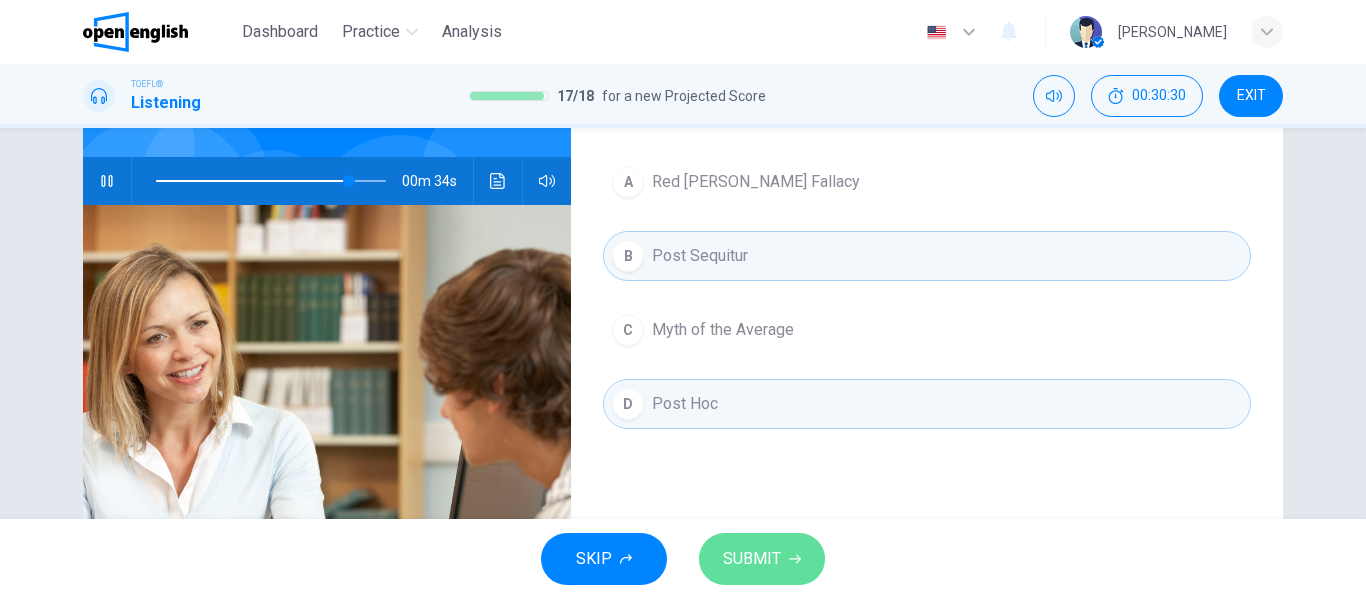 click on "SUBMIT" at bounding box center (752, 559) 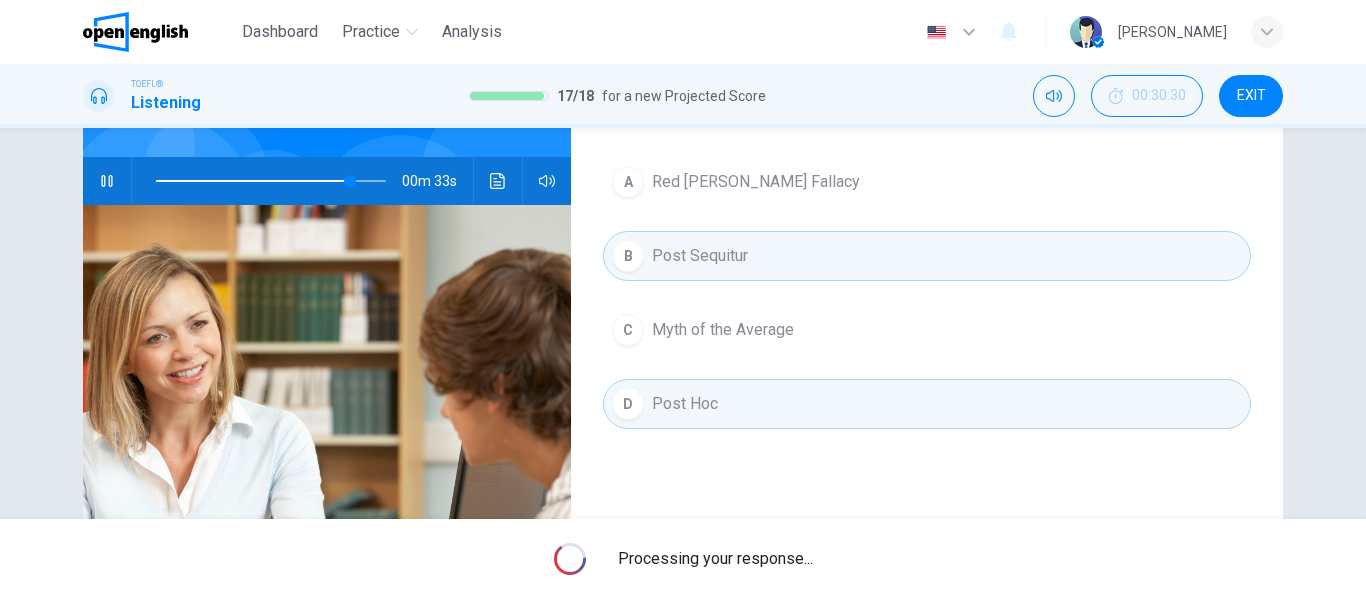 type on "**" 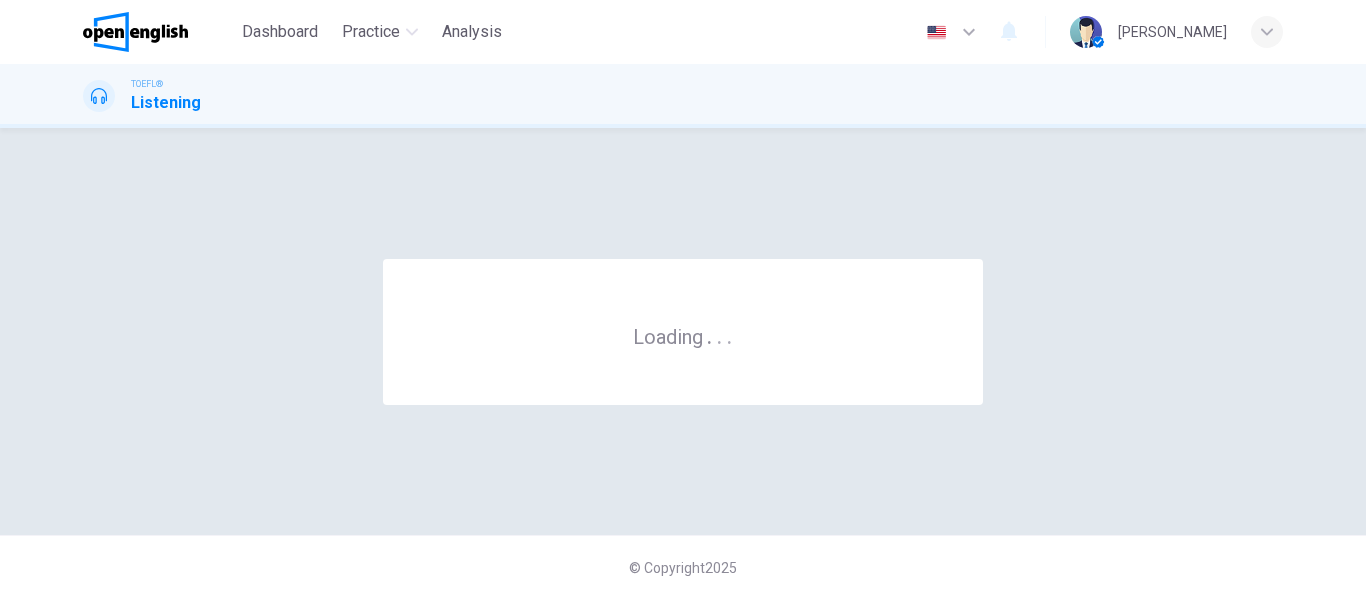 scroll, scrollTop: 0, scrollLeft: 0, axis: both 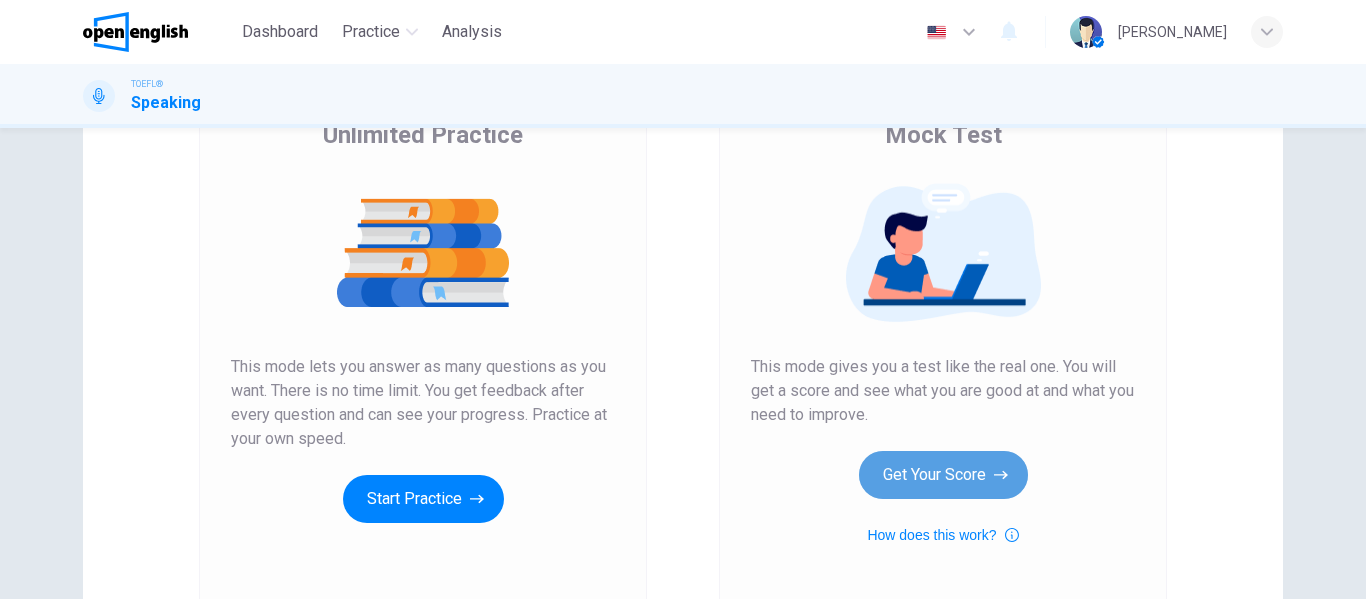 click on "Get Your Score" at bounding box center [943, 475] 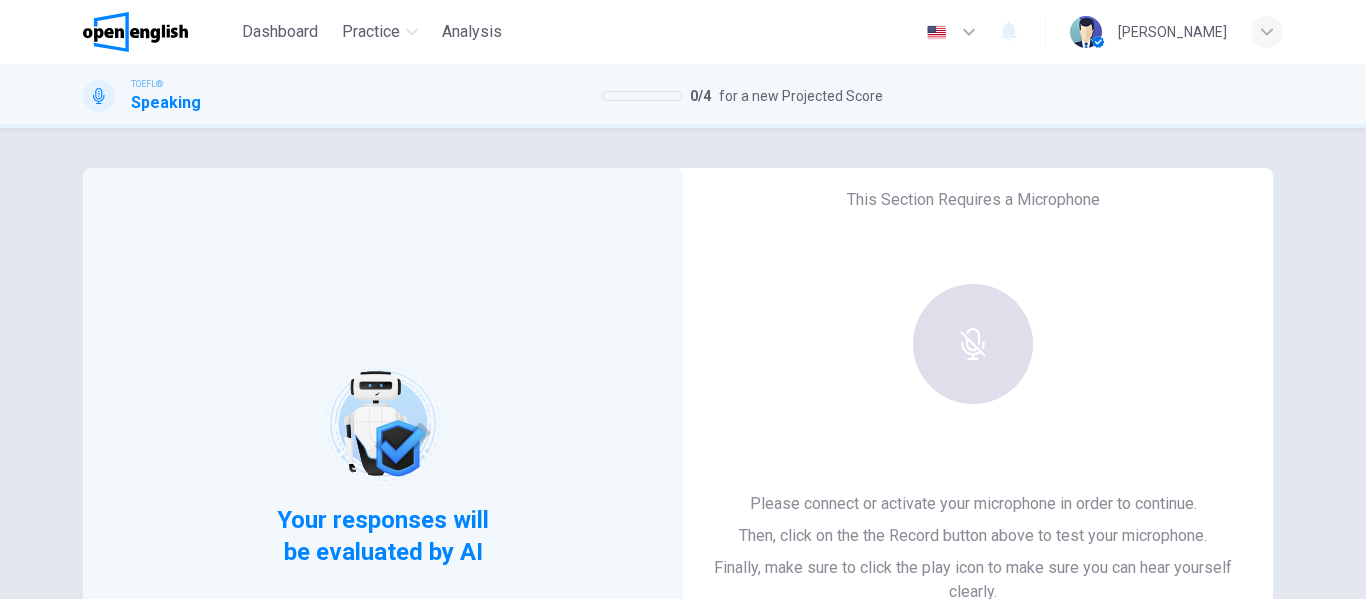 click on "This Section Requires a Microphone Please connect or activate your microphone in order to continue. Then, click on the the Record button above to test your microphone. Finally, make sure to click the play icon to make sure you can hear yourself clearly. For the best performance, use   Google Chrome Sounds good!" at bounding box center (973, 464) 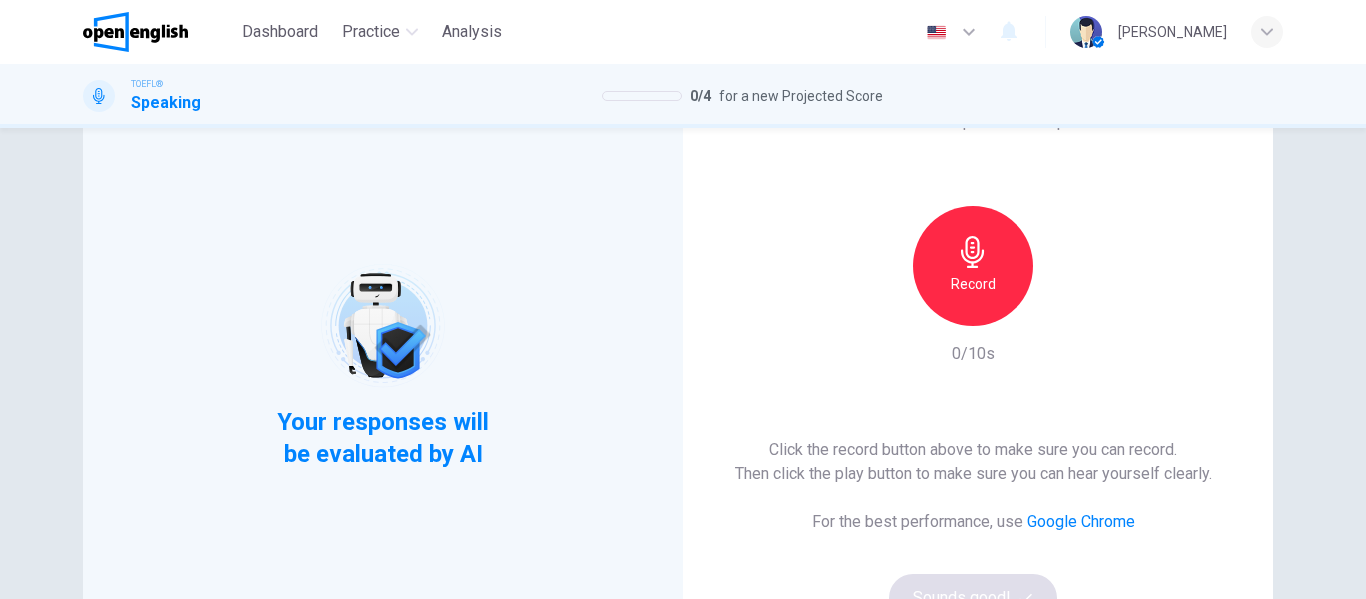 scroll, scrollTop: 86, scrollLeft: 0, axis: vertical 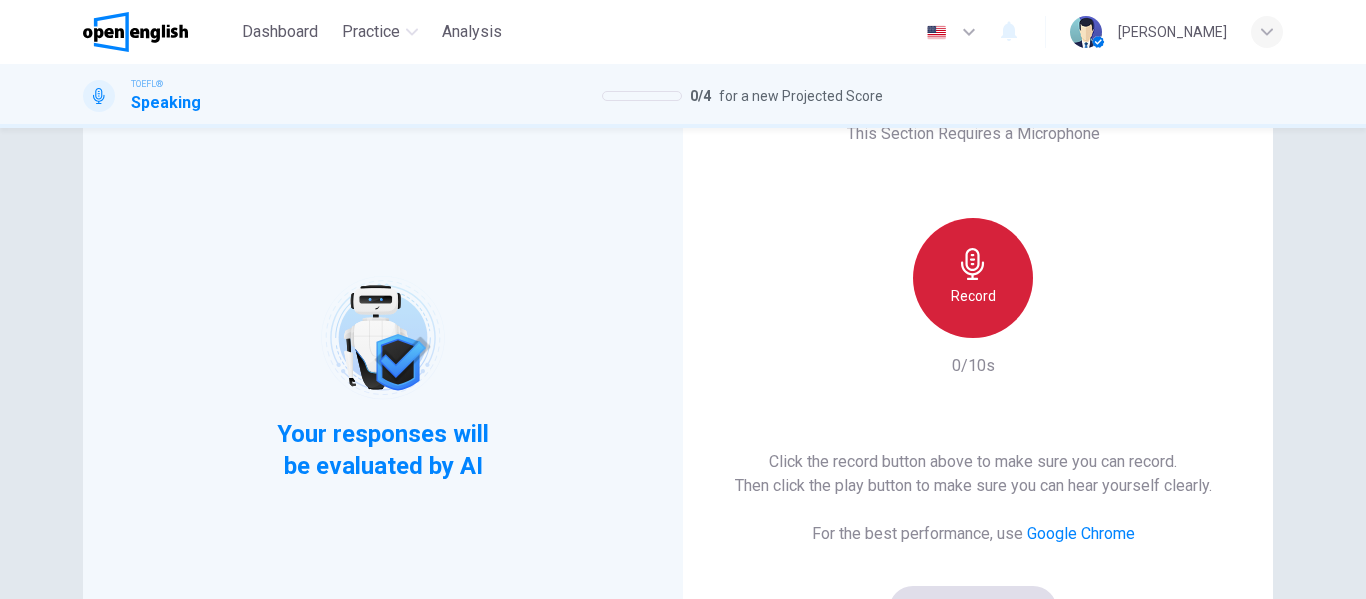 click 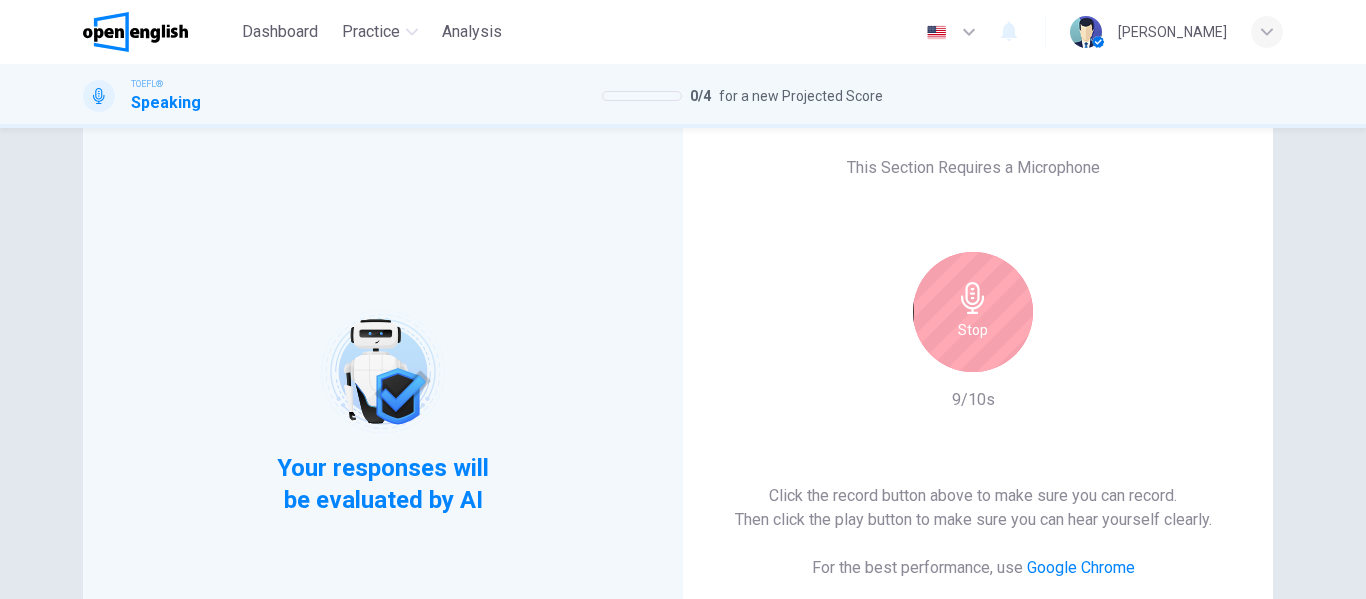 scroll, scrollTop: 0, scrollLeft: 0, axis: both 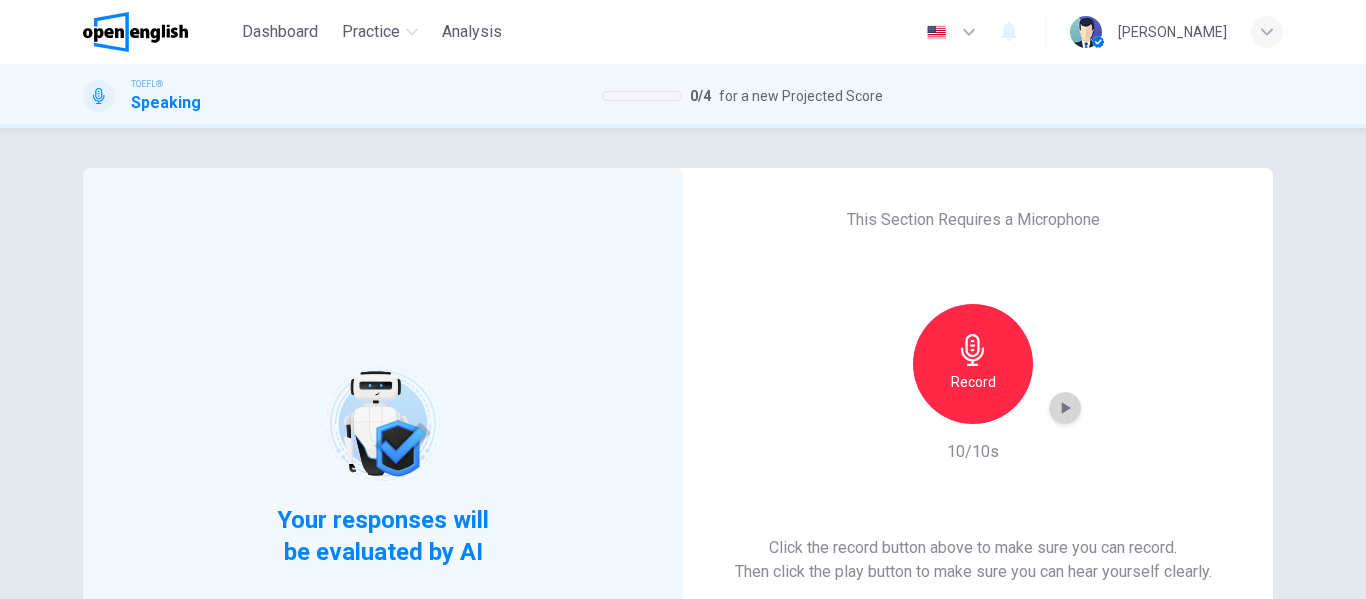 click 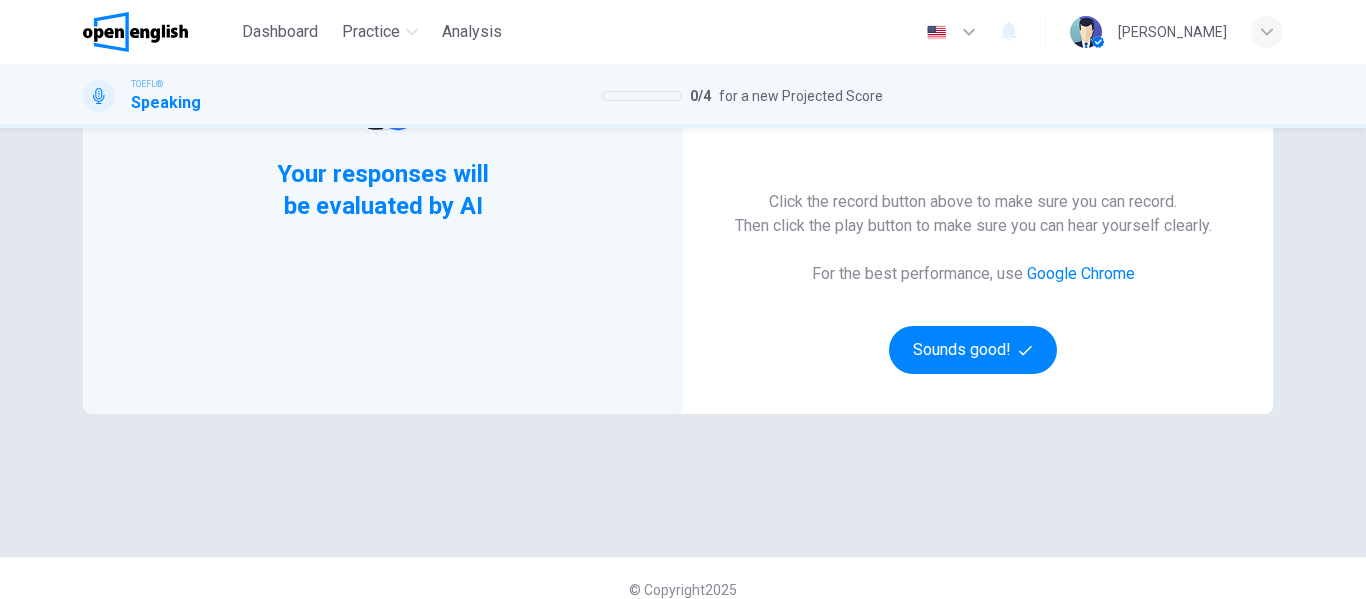 scroll, scrollTop: 347, scrollLeft: 0, axis: vertical 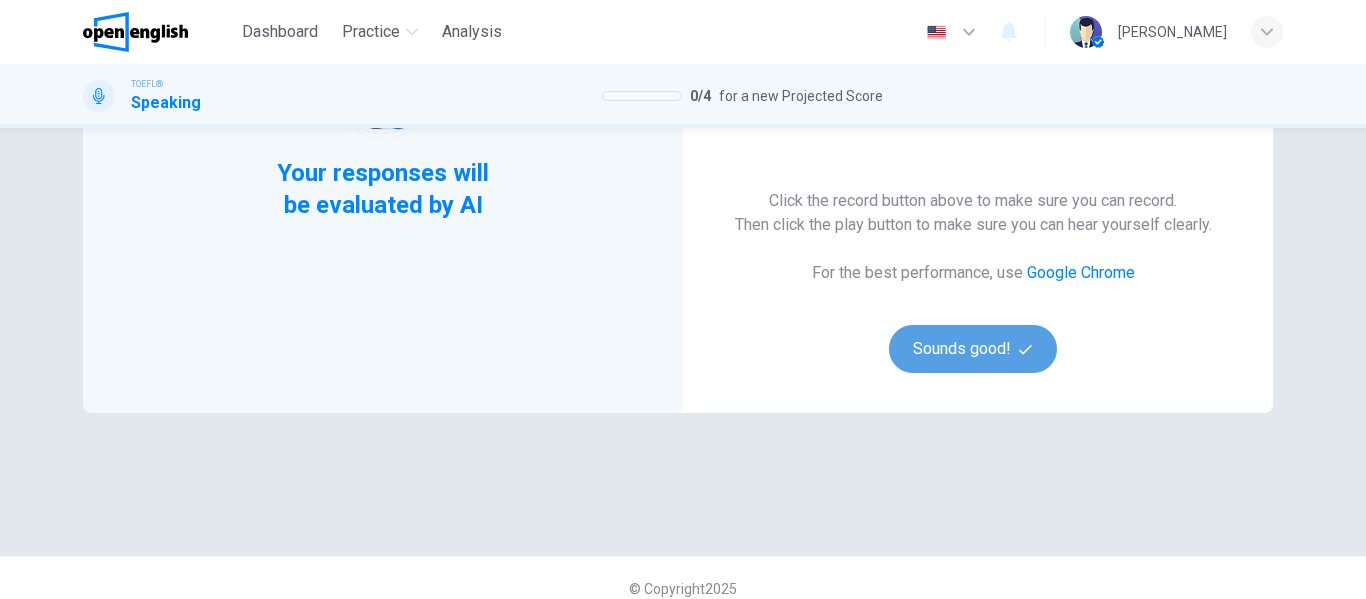 click on "Sounds good!" at bounding box center [973, 349] 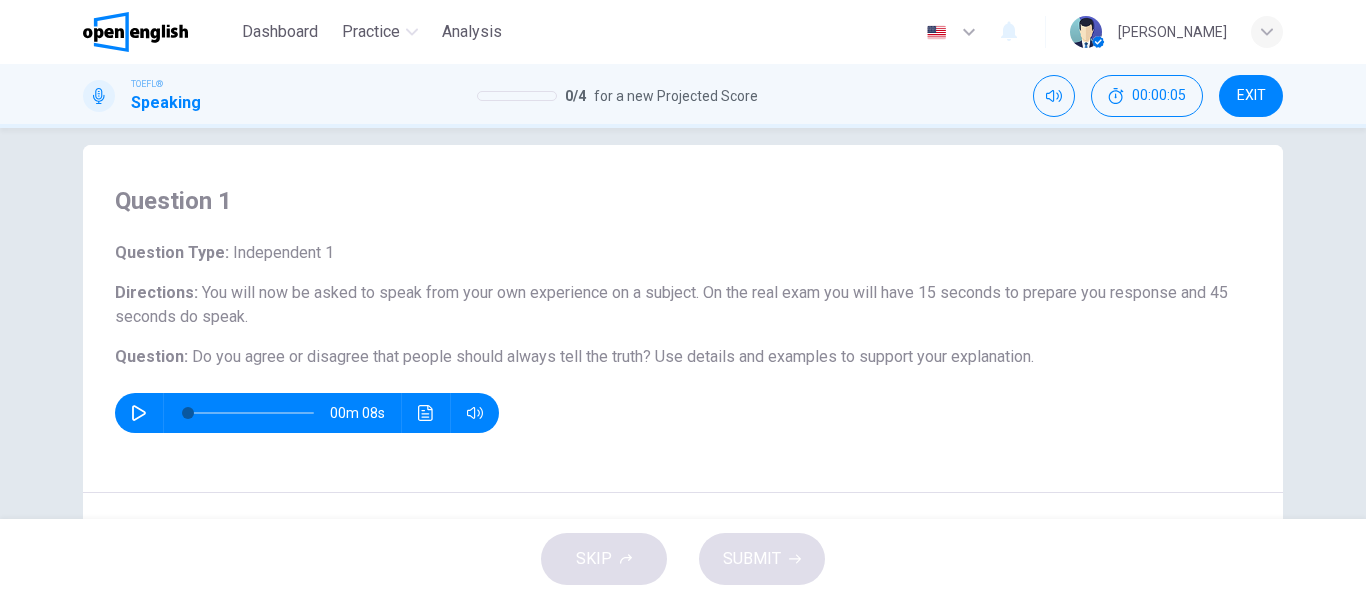 scroll, scrollTop: 0, scrollLeft: 0, axis: both 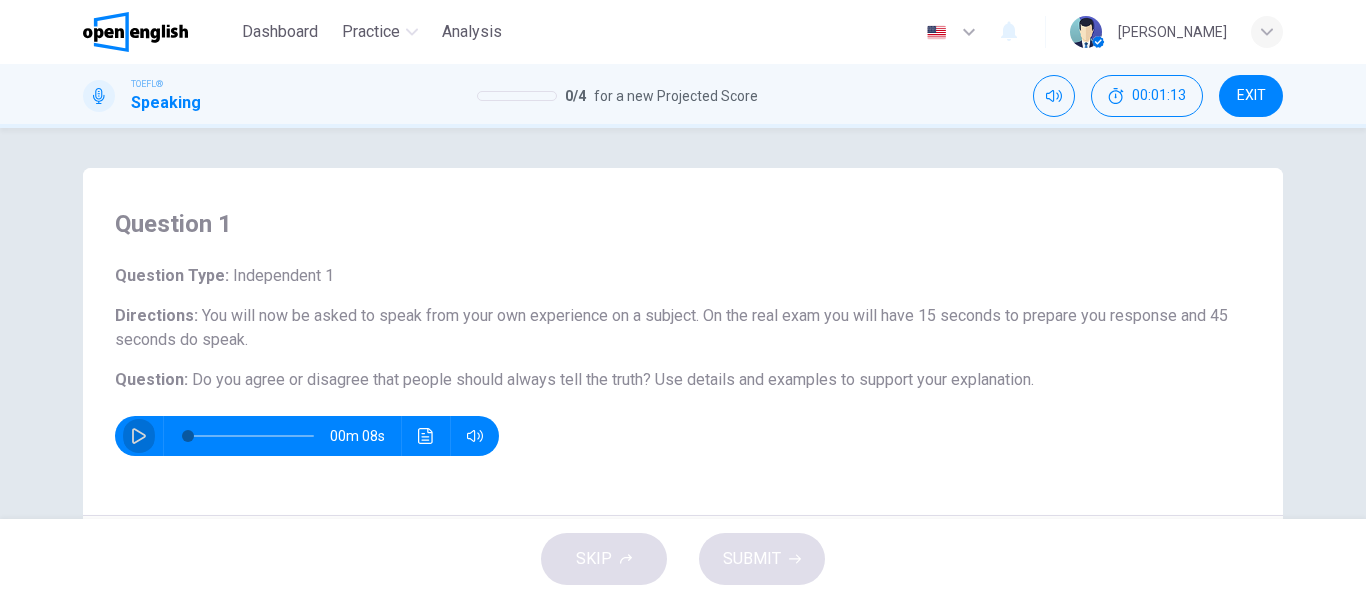 click 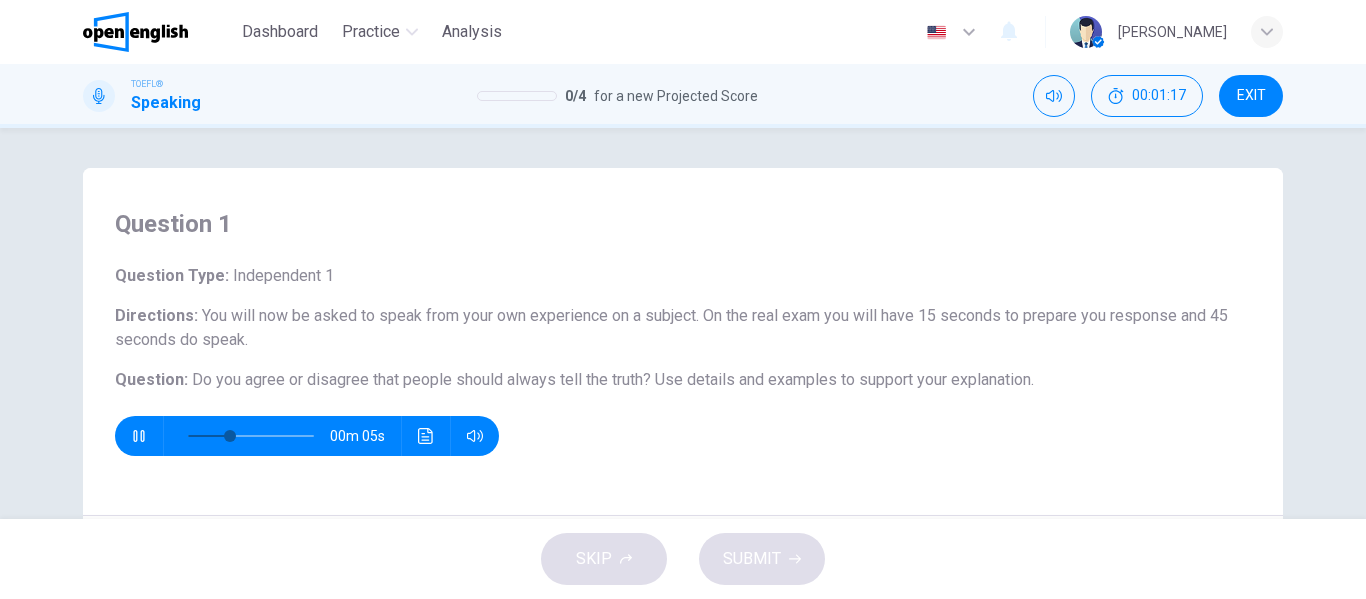 type on "**" 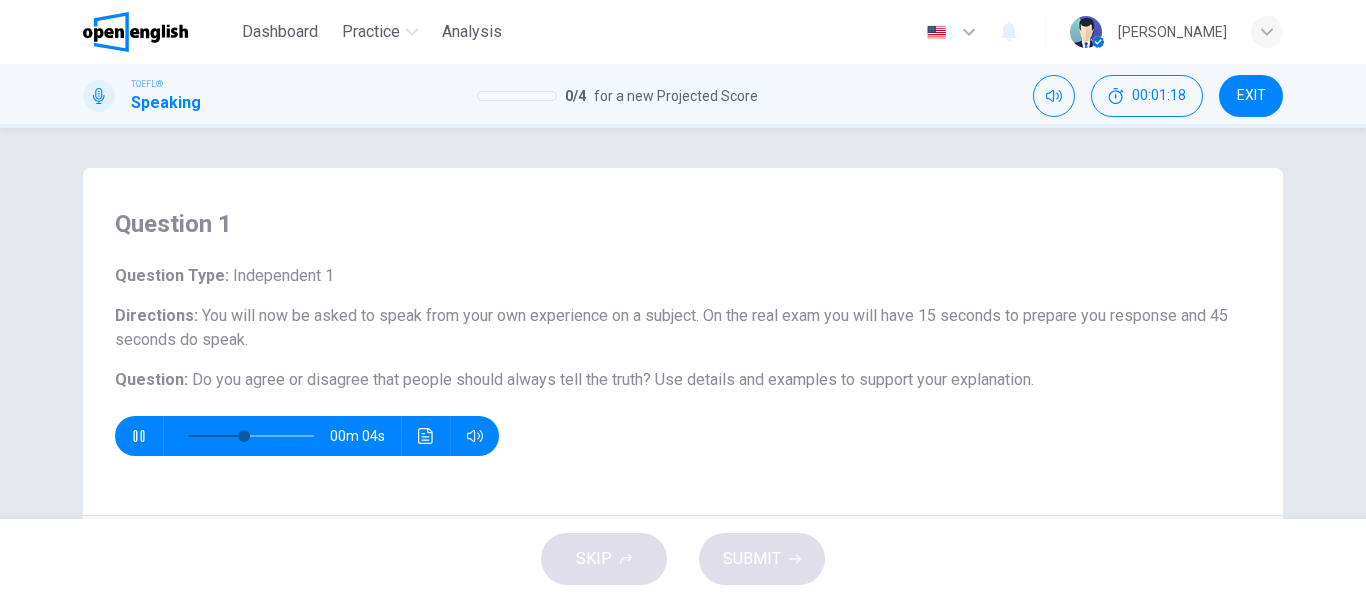 type 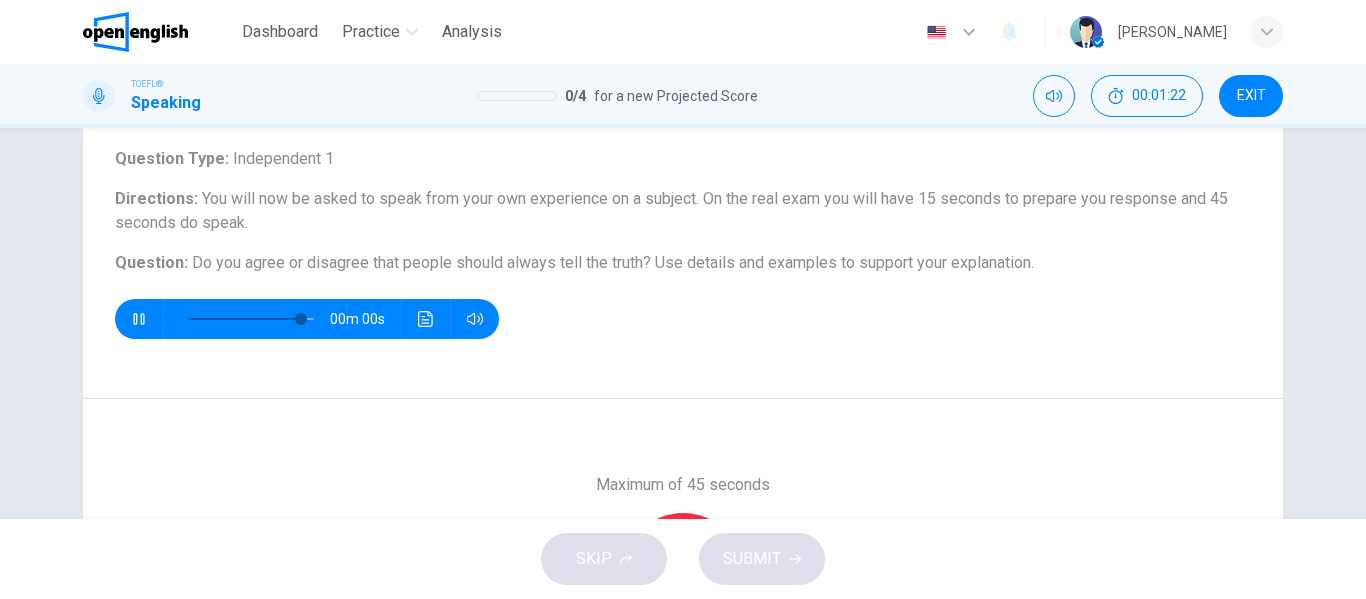 type on "*" 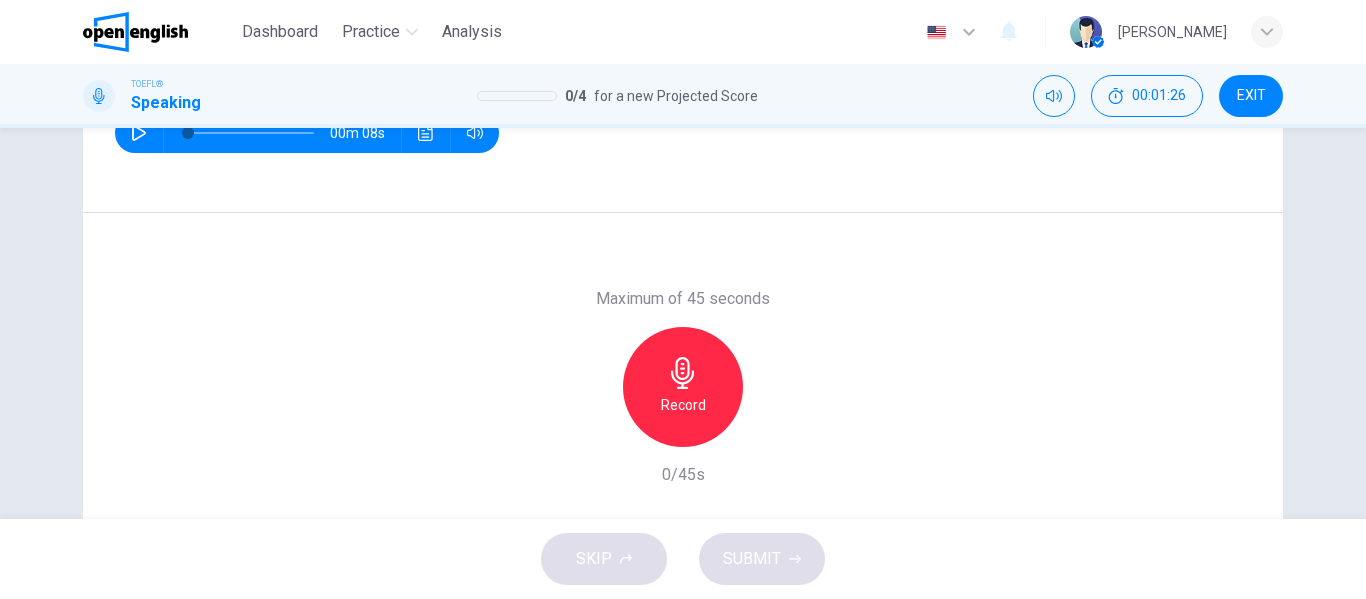 scroll, scrollTop: 312, scrollLeft: 0, axis: vertical 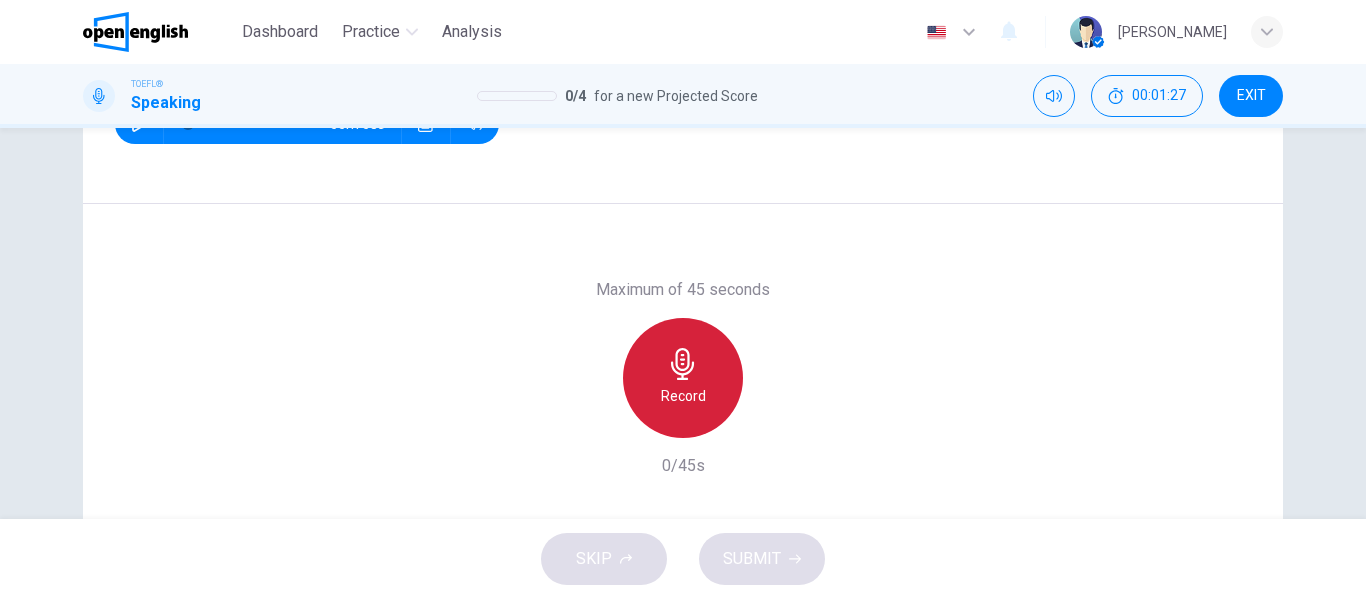 click 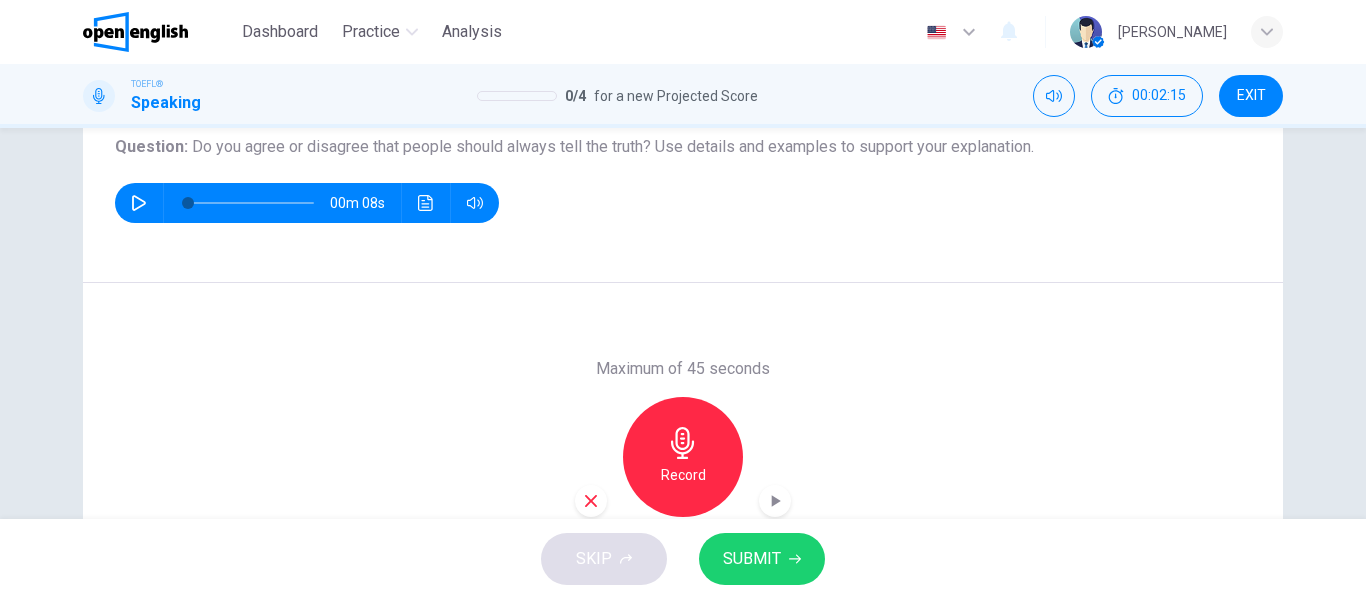 scroll, scrollTop: 384, scrollLeft: 0, axis: vertical 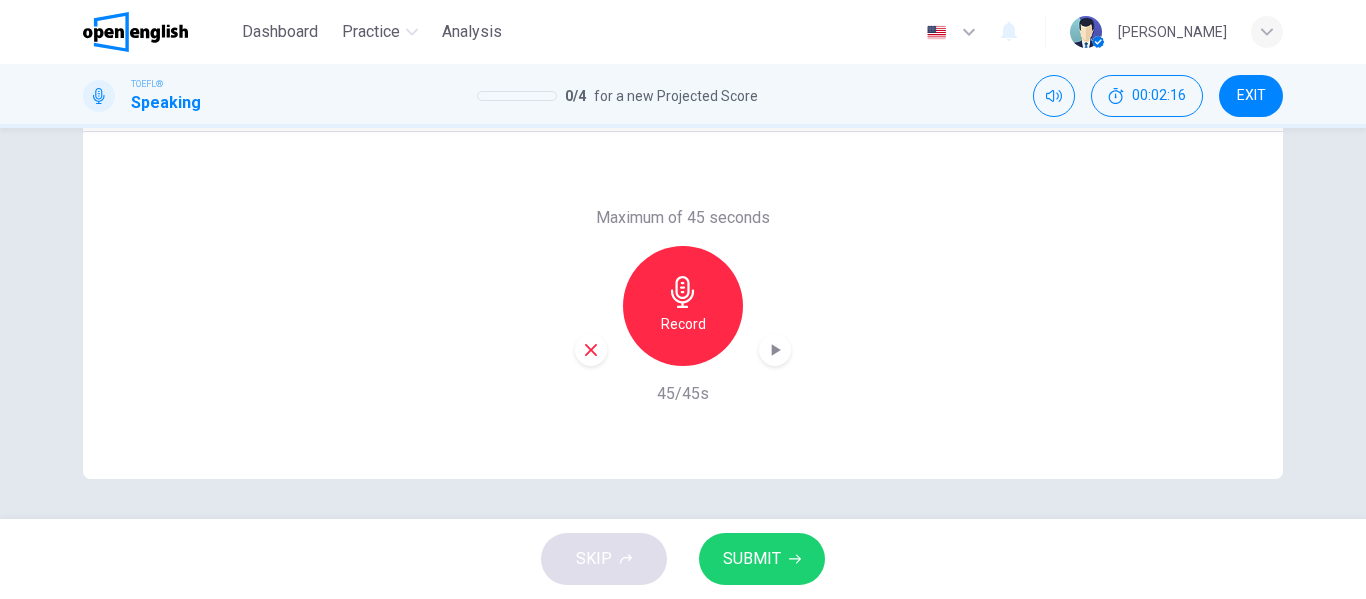 click on "SUBMIT" at bounding box center (752, 559) 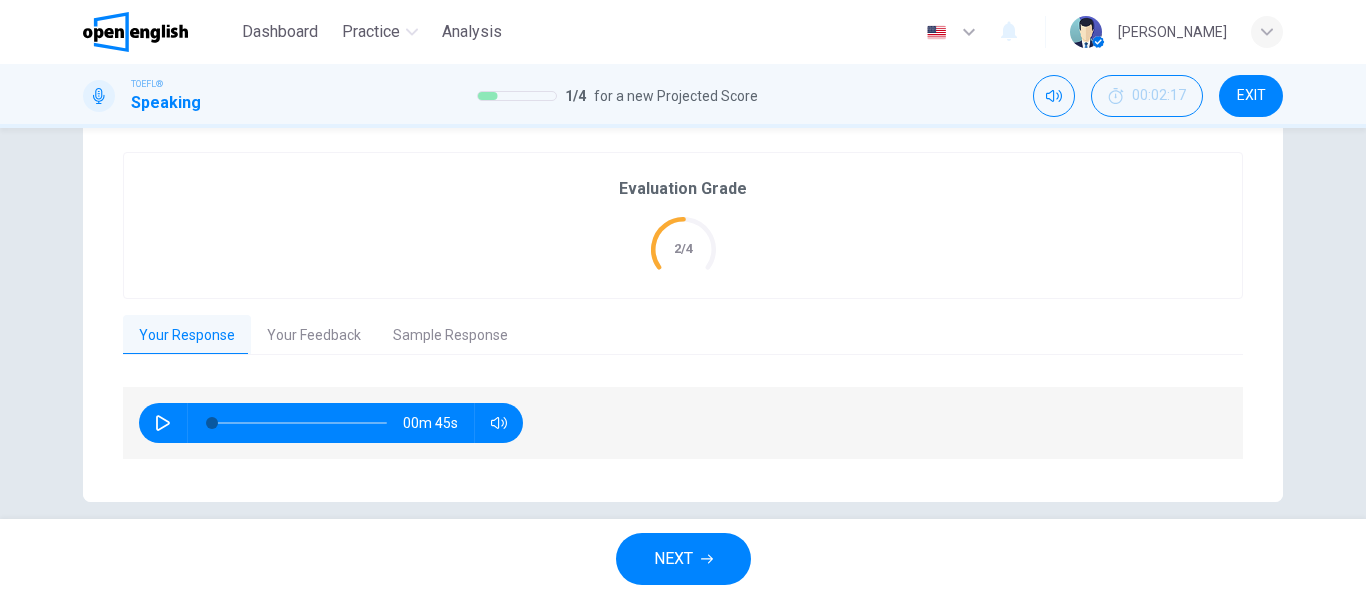 scroll, scrollTop: 407, scrollLeft: 0, axis: vertical 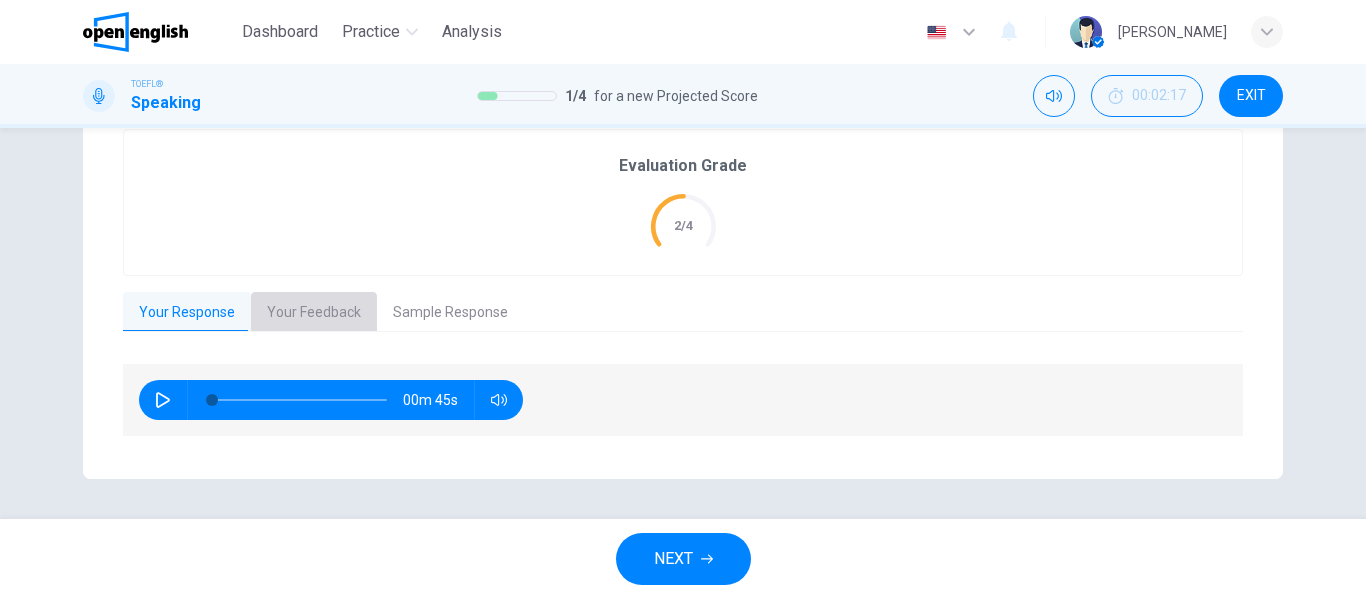 click on "Your Feedback" at bounding box center (314, 313) 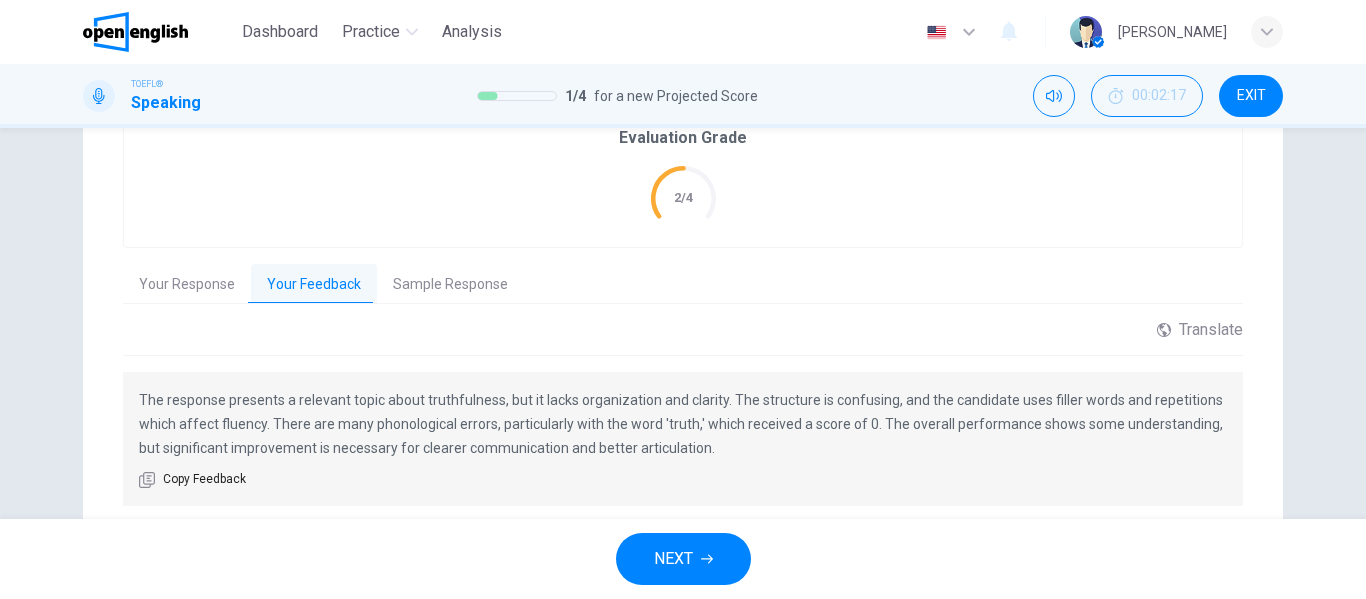 scroll, scrollTop: 425, scrollLeft: 0, axis: vertical 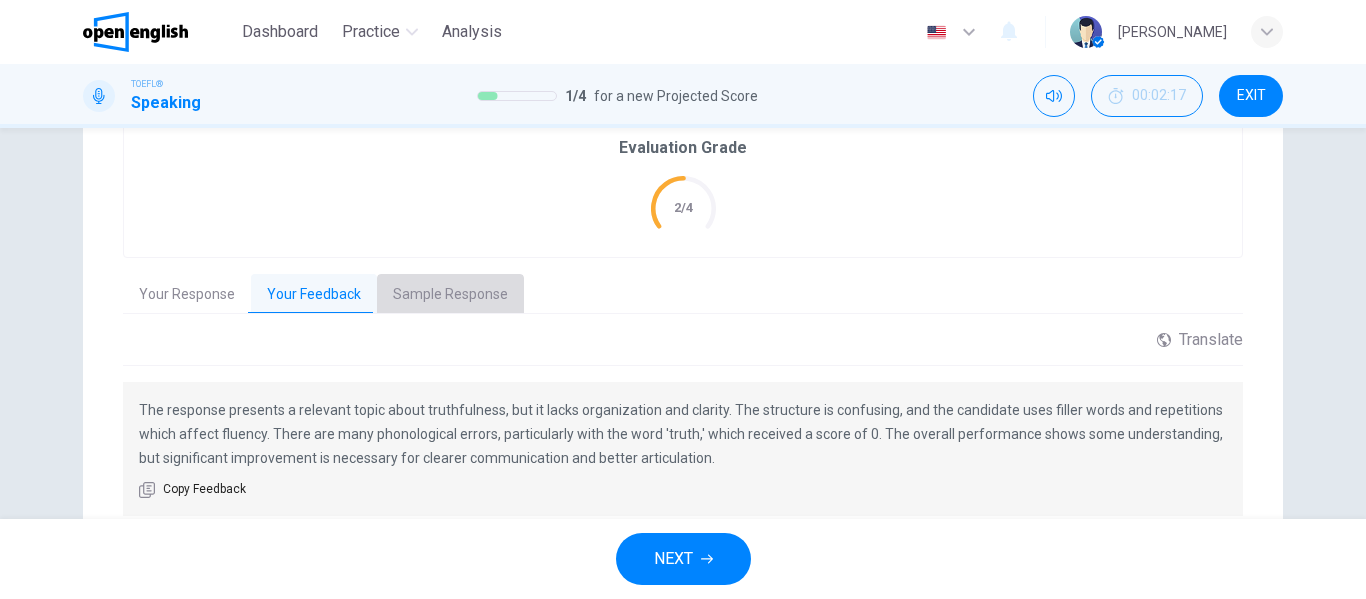 click on "Sample Response" at bounding box center (450, 295) 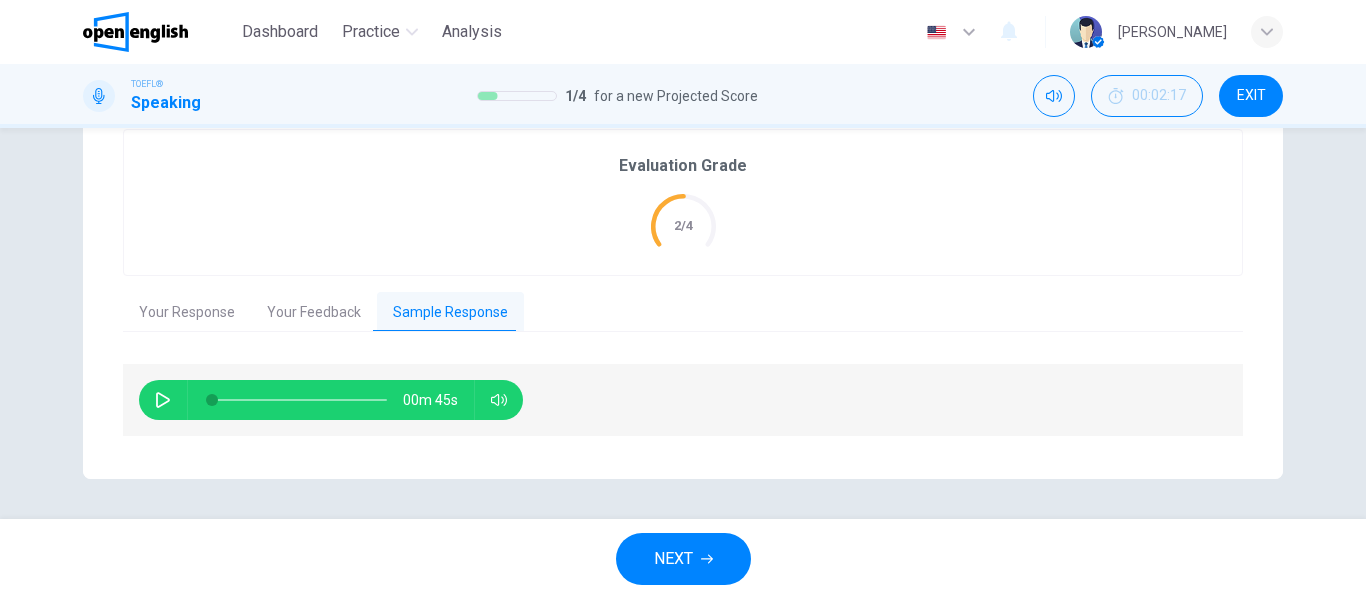 scroll, scrollTop: 407, scrollLeft: 0, axis: vertical 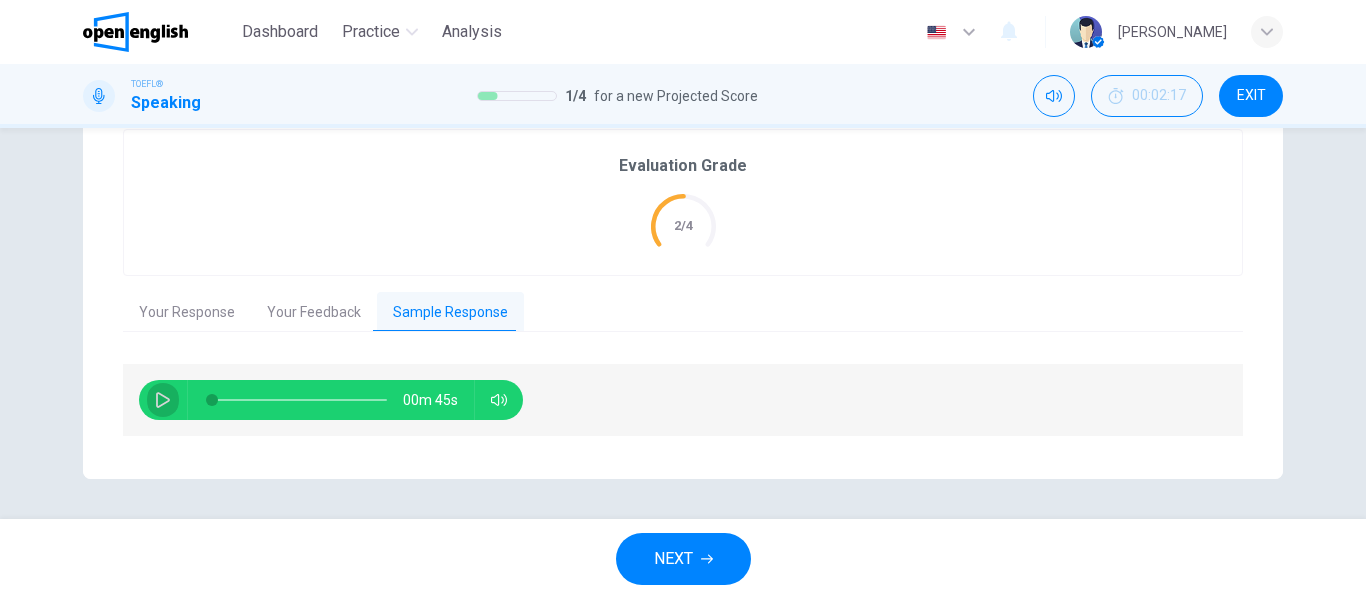 click 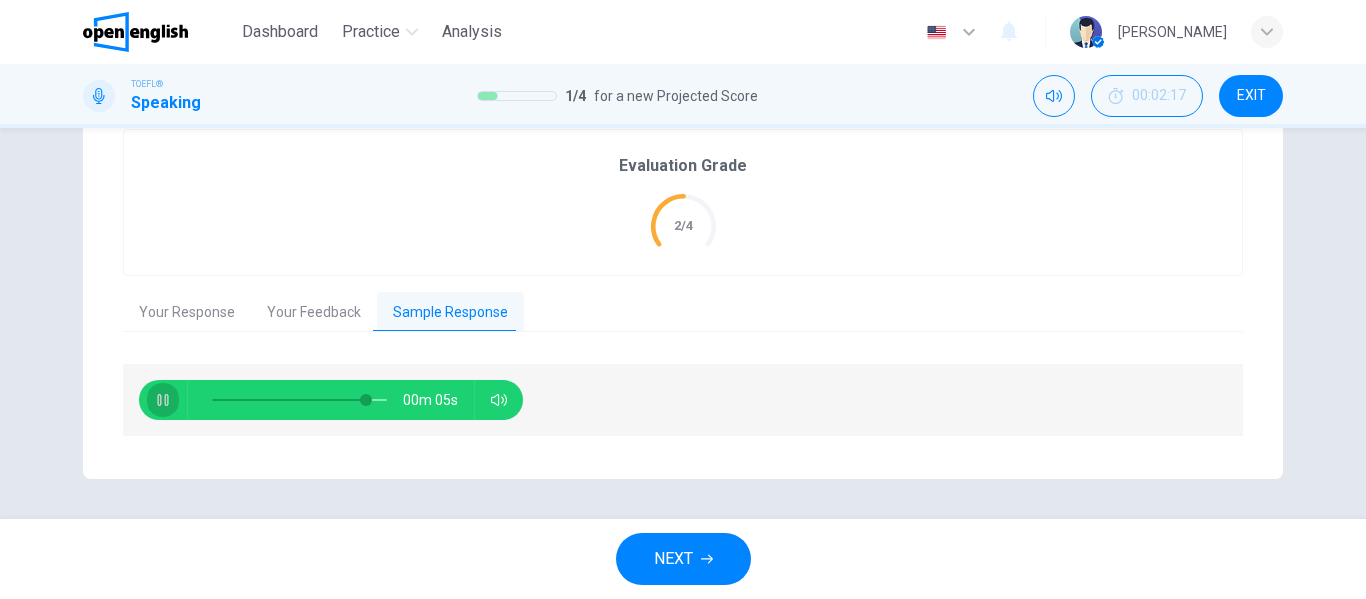 click at bounding box center (163, 400) 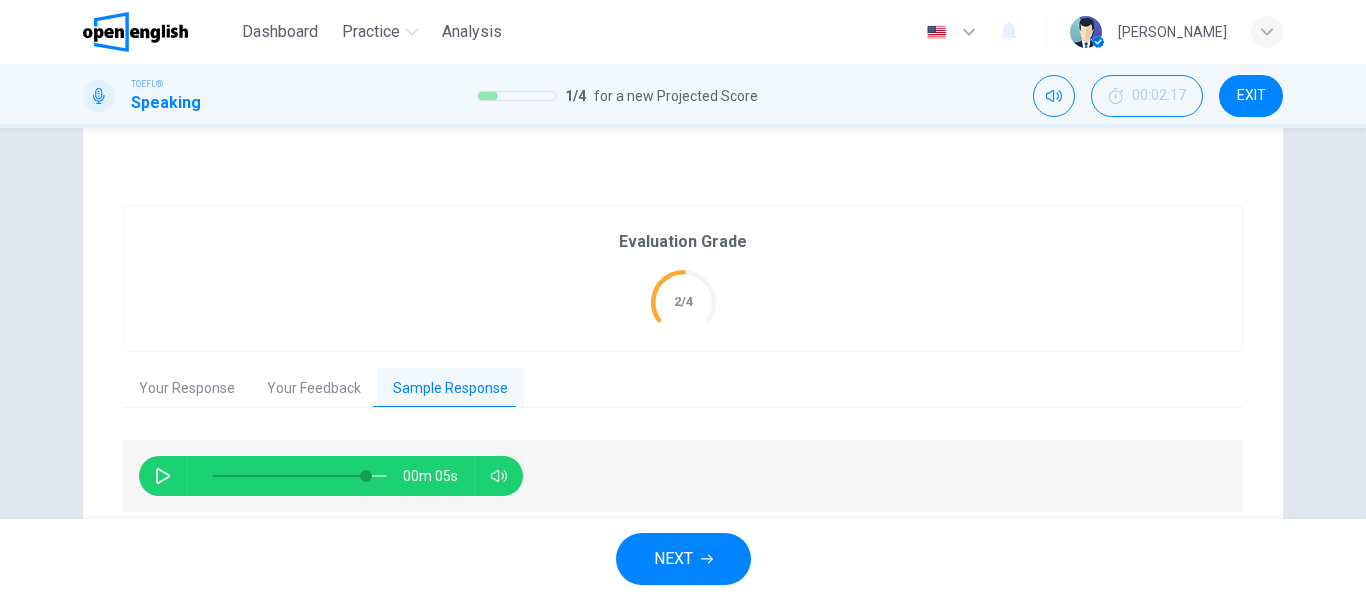 scroll, scrollTop: 407, scrollLeft: 0, axis: vertical 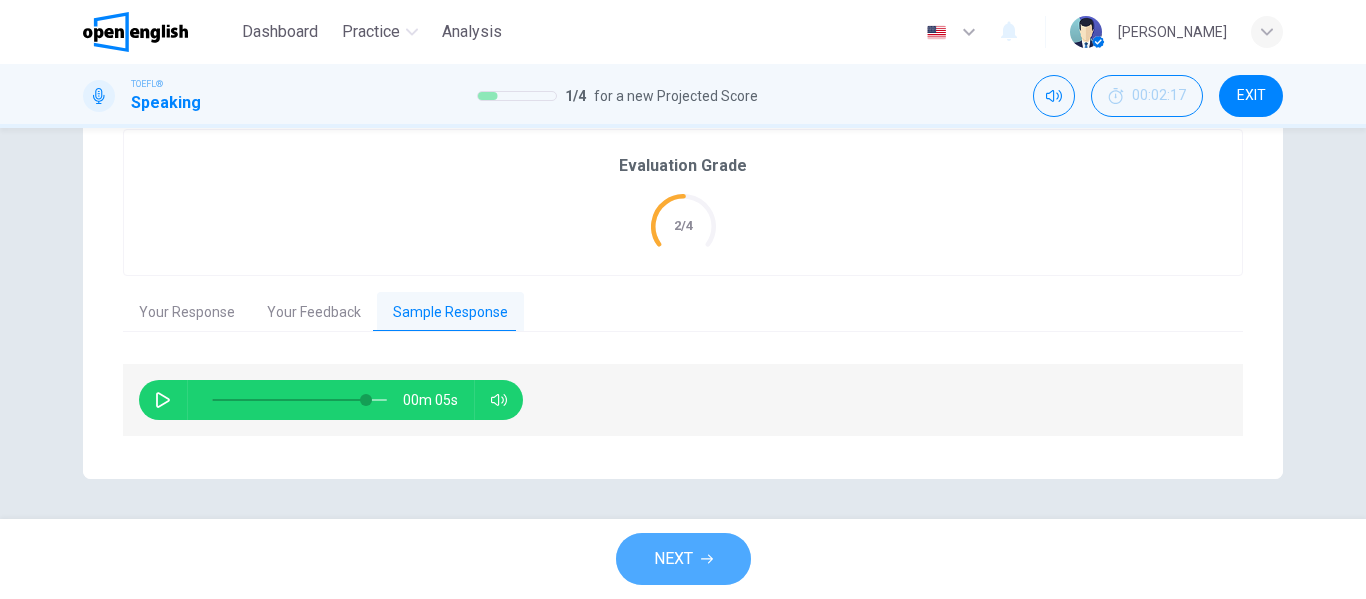 click on "NEXT" at bounding box center (683, 559) 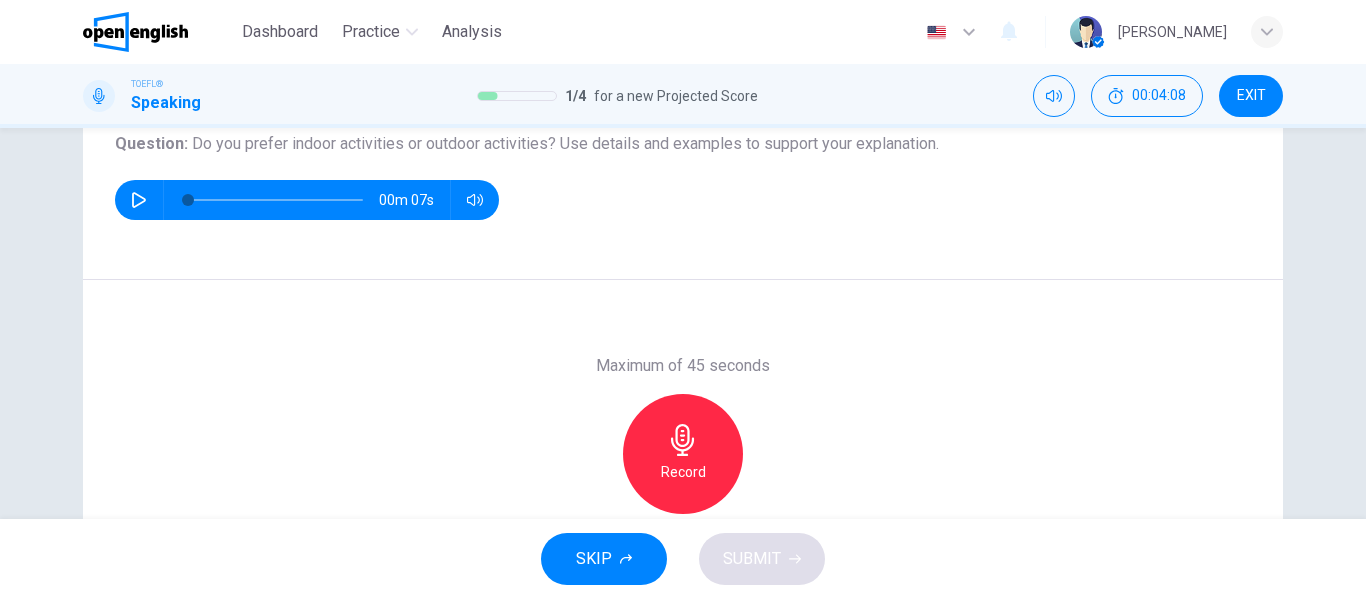 scroll, scrollTop: 235, scrollLeft: 0, axis: vertical 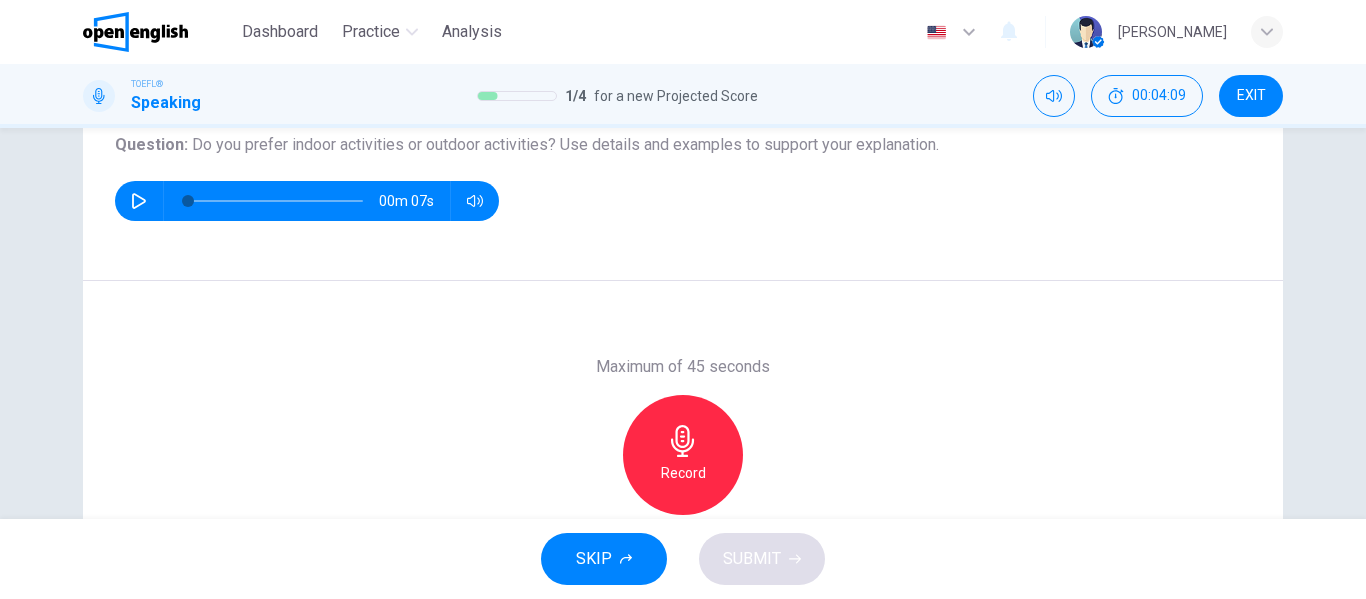 click 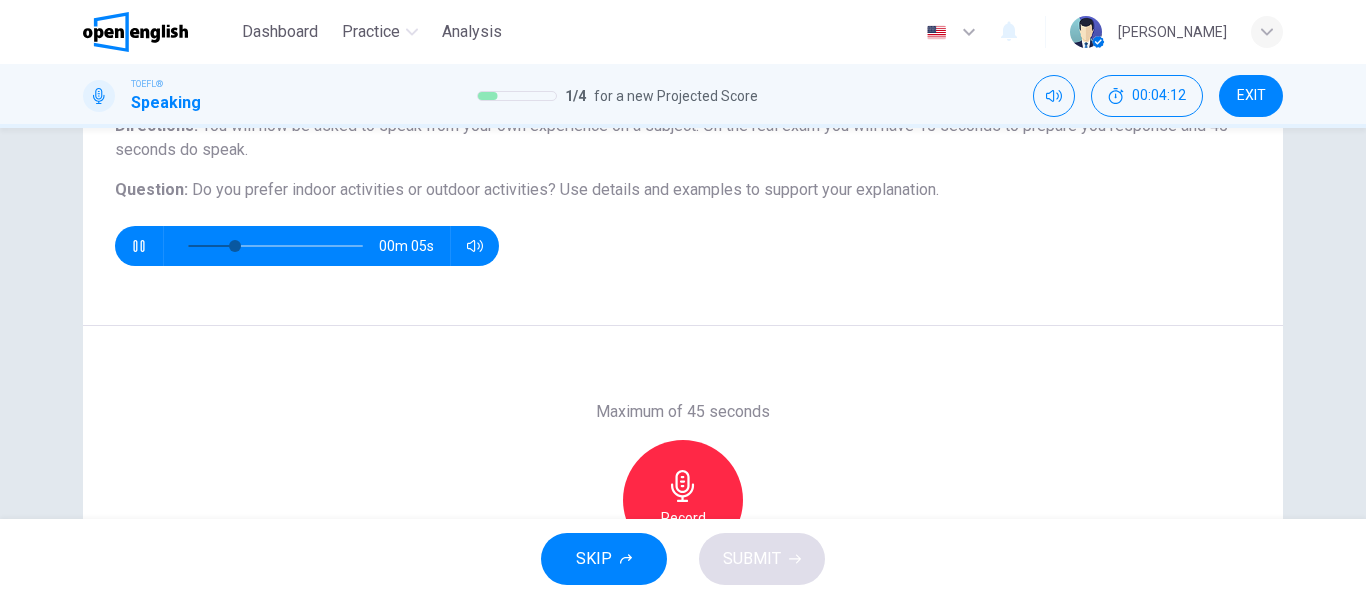scroll, scrollTop: 184, scrollLeft: 0, axis: vertical 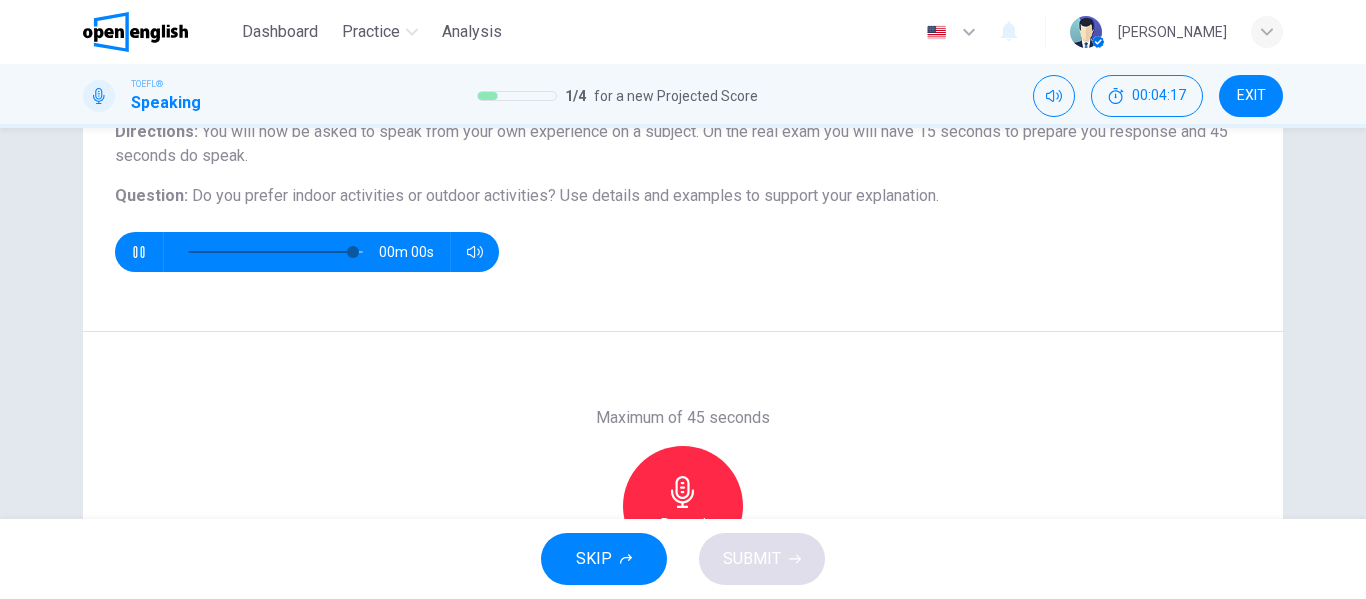 type on "*" 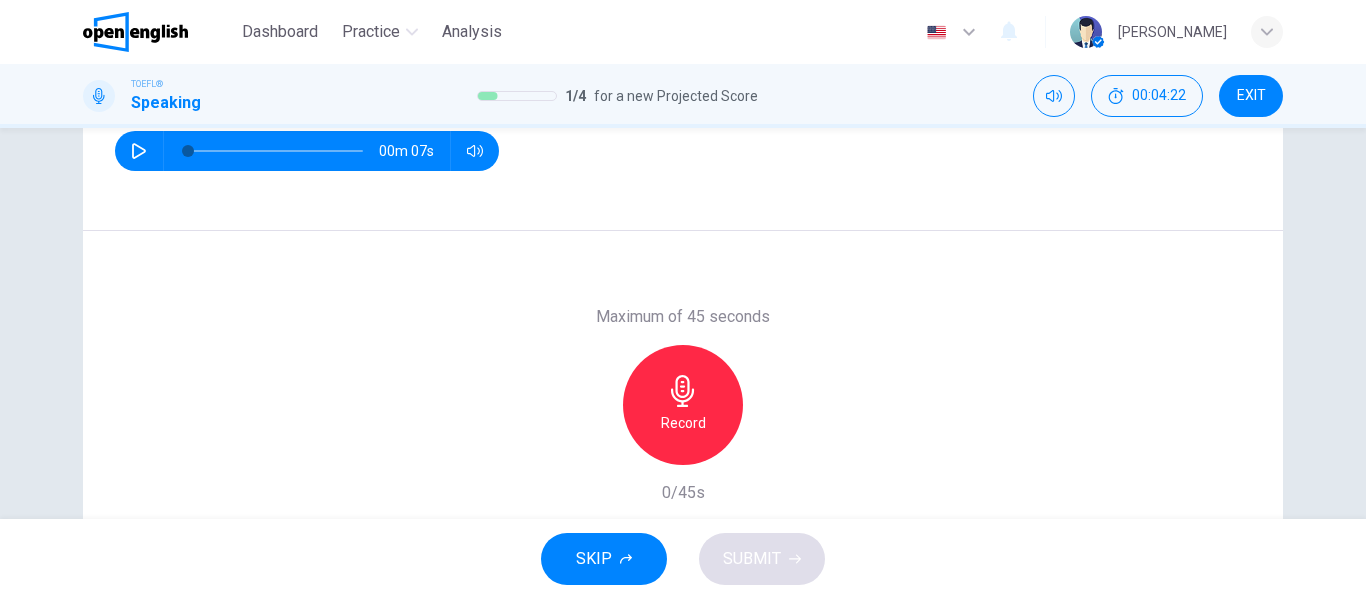 scroll, scrollTop: 297, scrollLeft: 0, axis: vertical 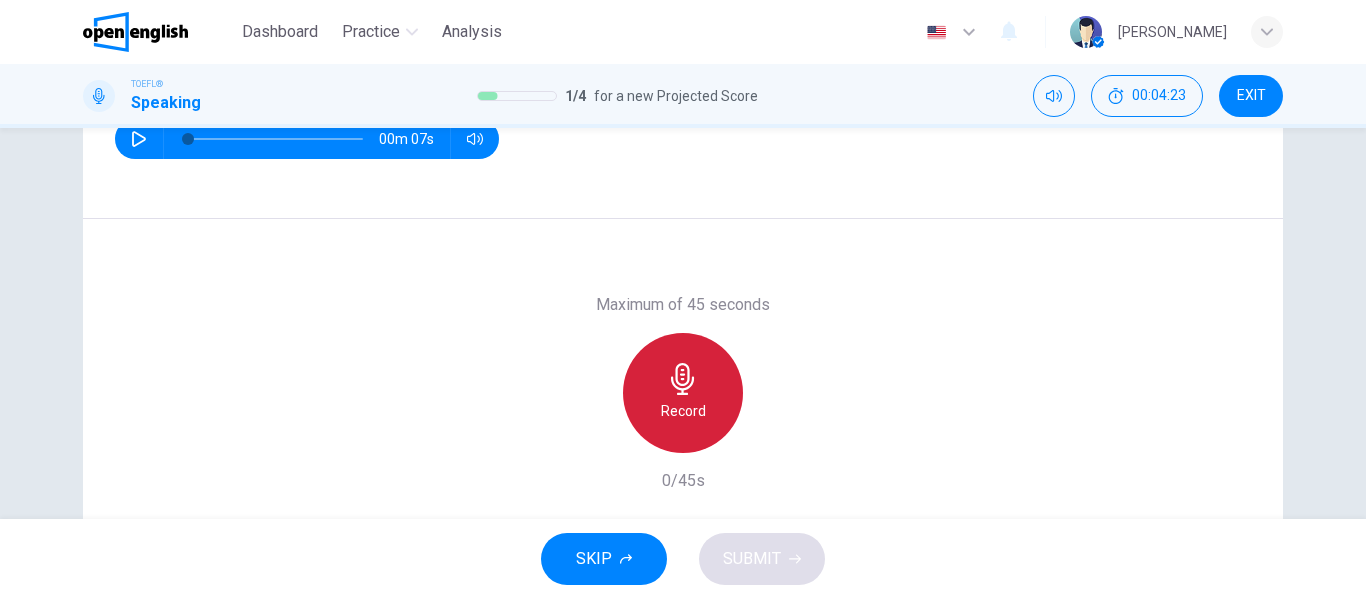 click 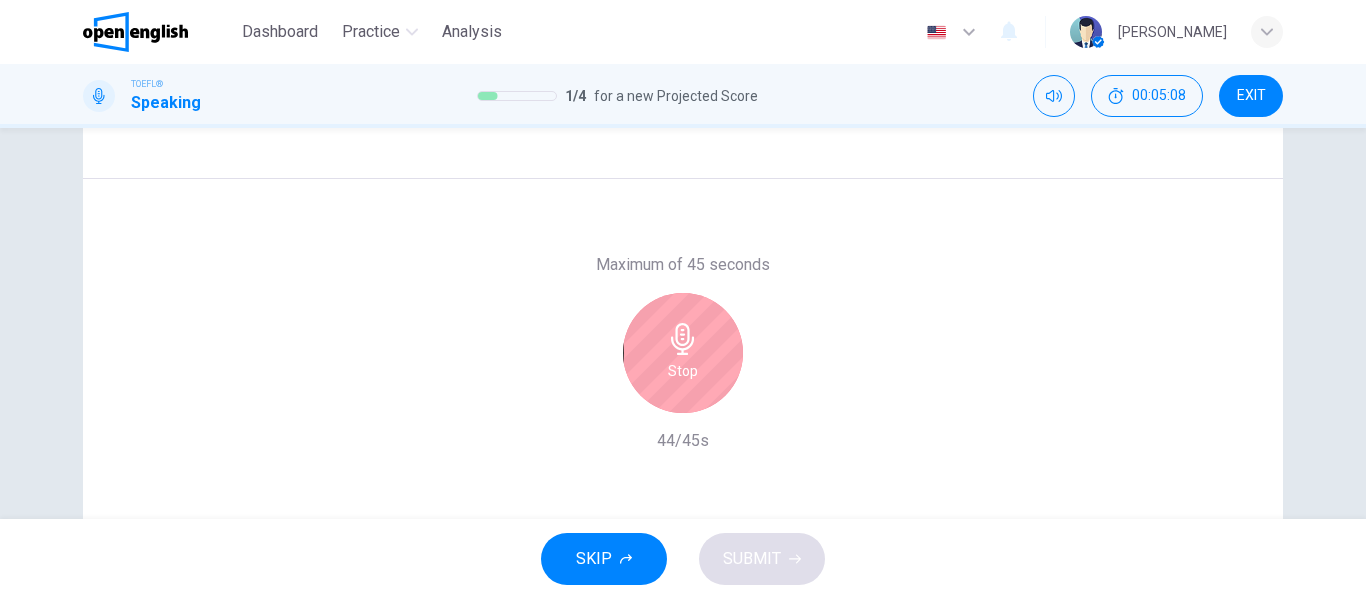scroll, scrollTop: 328, scrollLeft: 0, axis: vertical 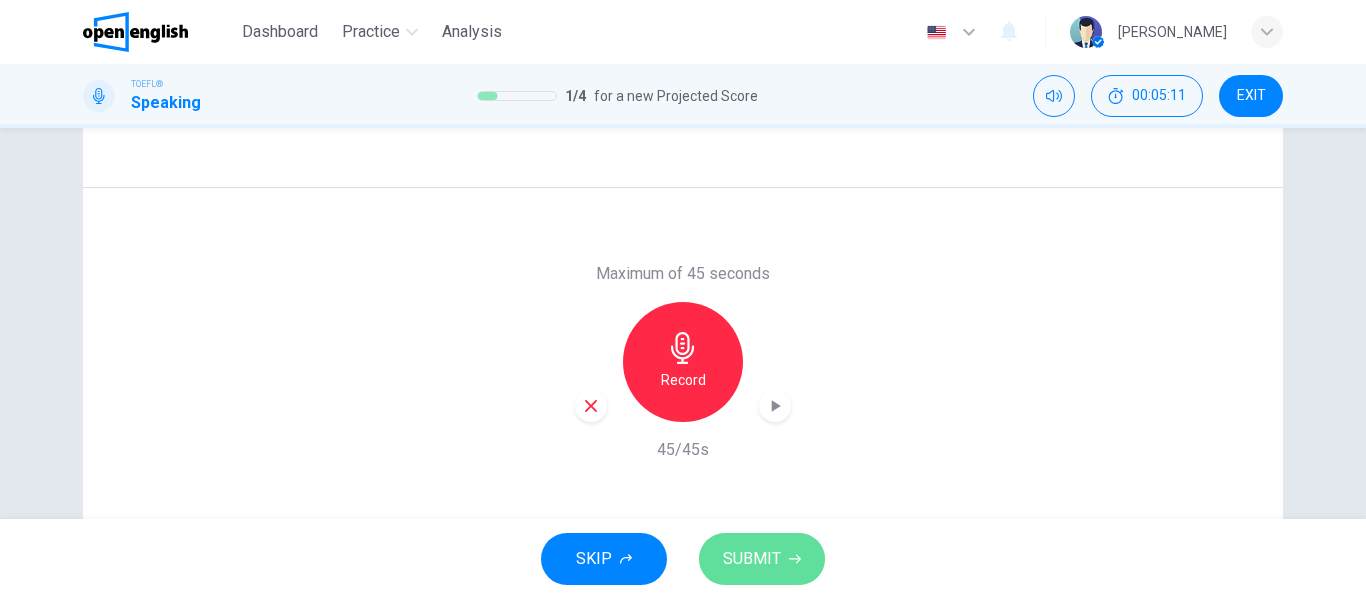 click on "SUBMIT" at bounding box center (752, 559) 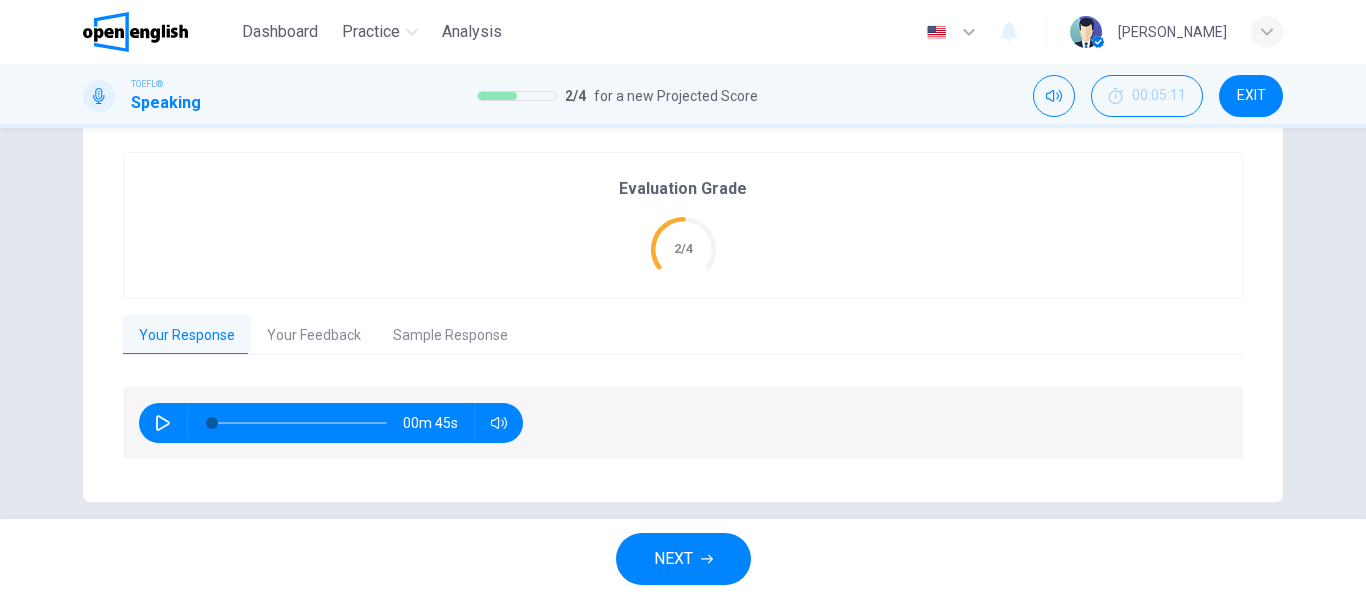 scroll, scrollTop: 407, scrollLeft: 0, axis: vertical 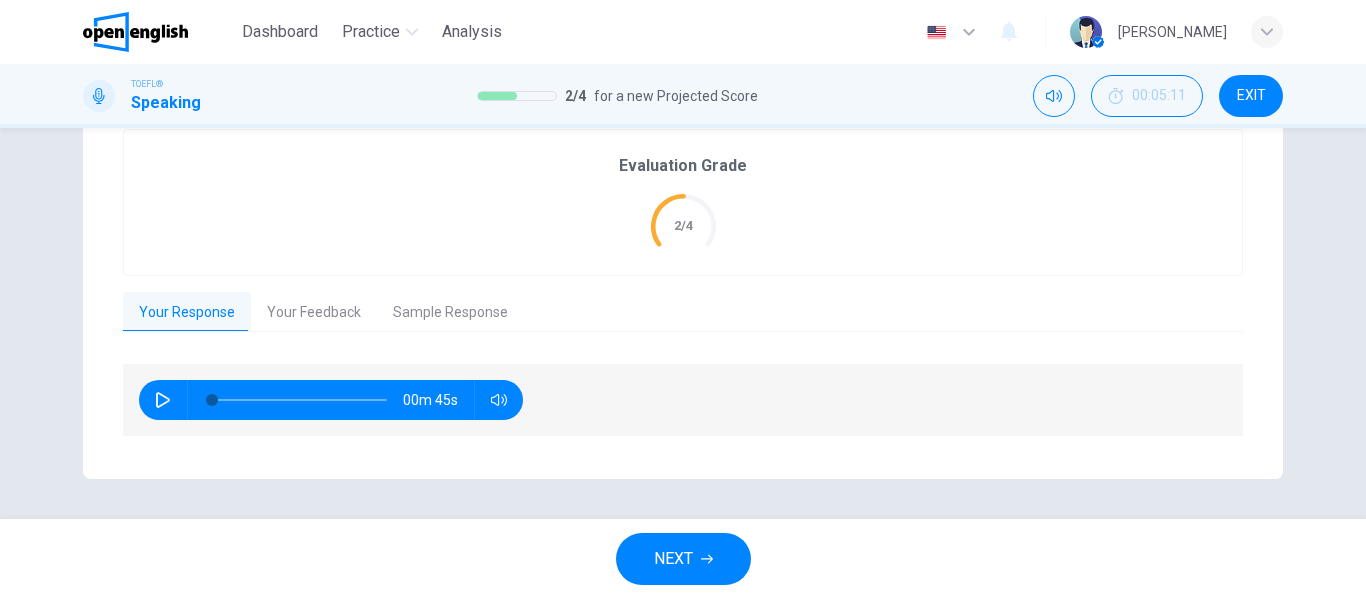 click on "Your Feedback" at bounding box center (314, 313) 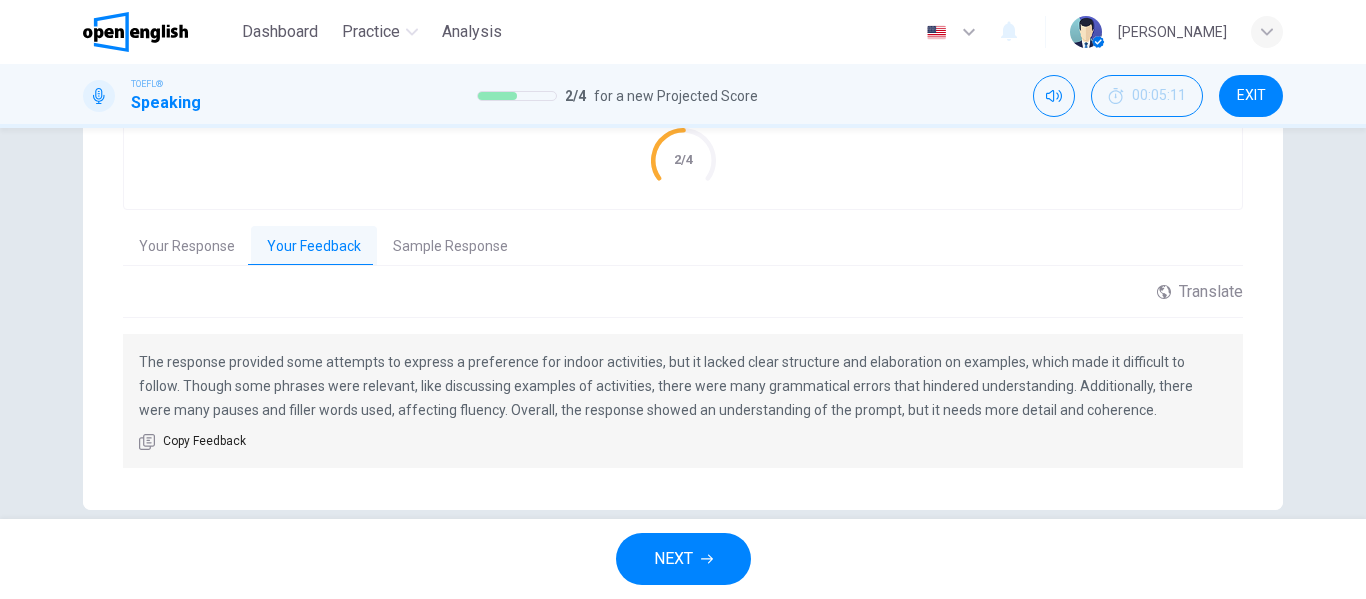 scroll, scrollTop: 474, scrollLeft: 0, axis: vertical 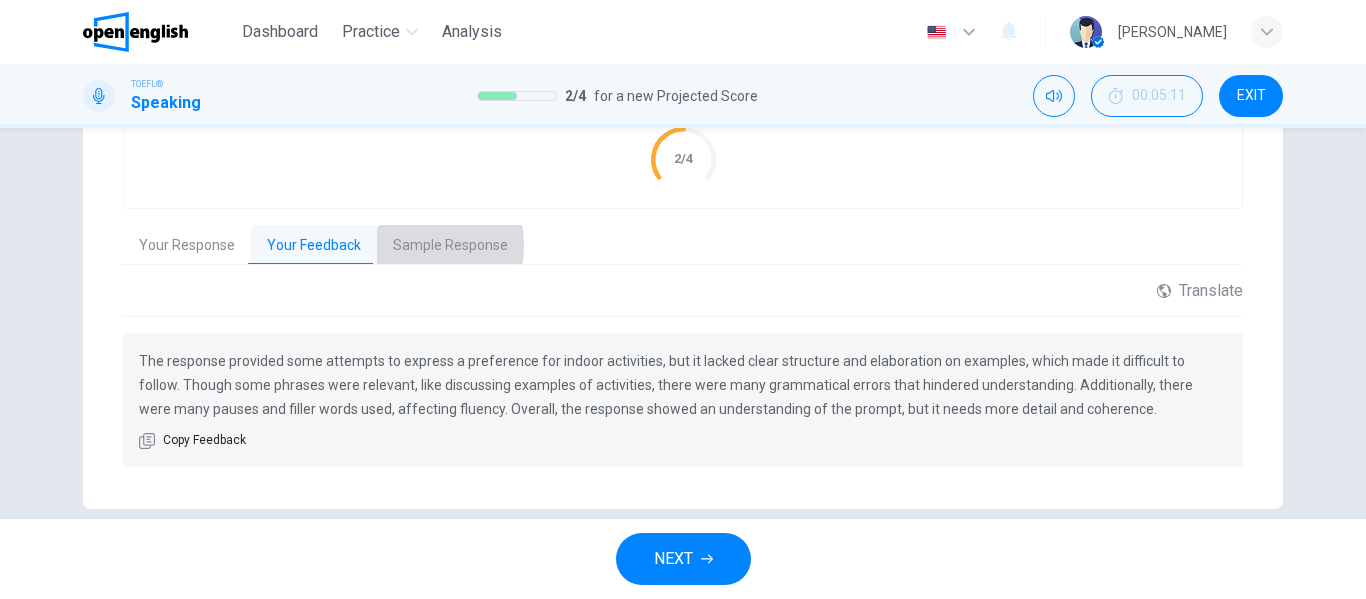 click on "Sample Response" at bounding box center [450, 246] 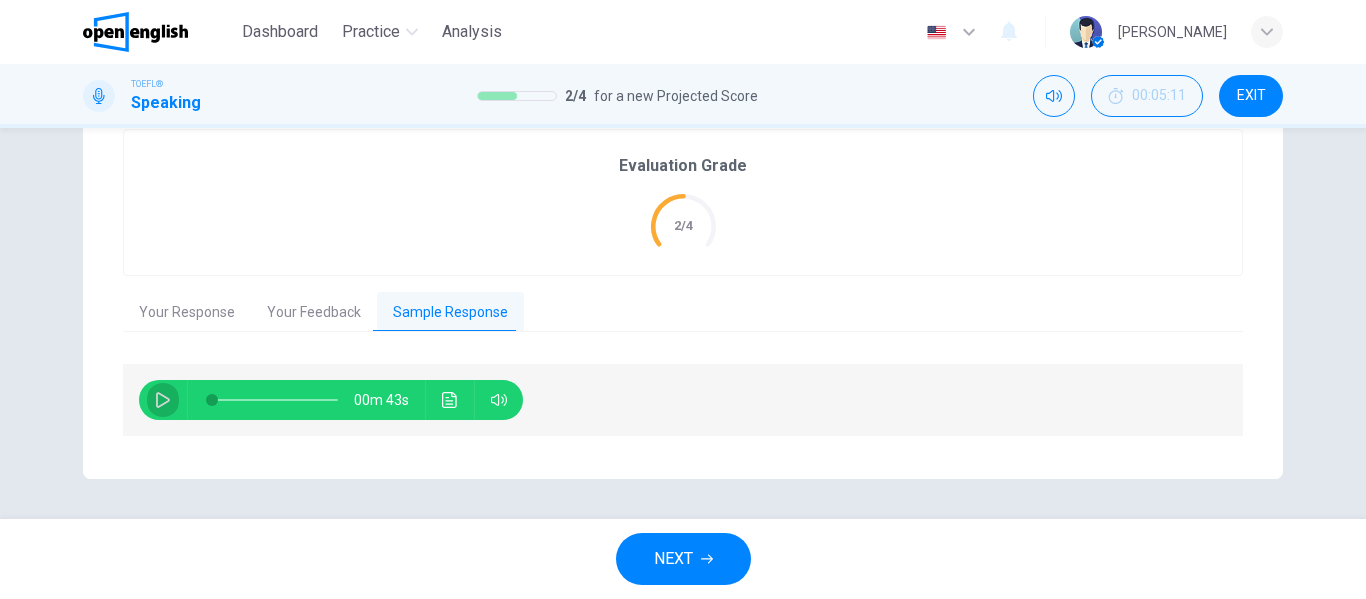 click at bounding box center (163, 400) 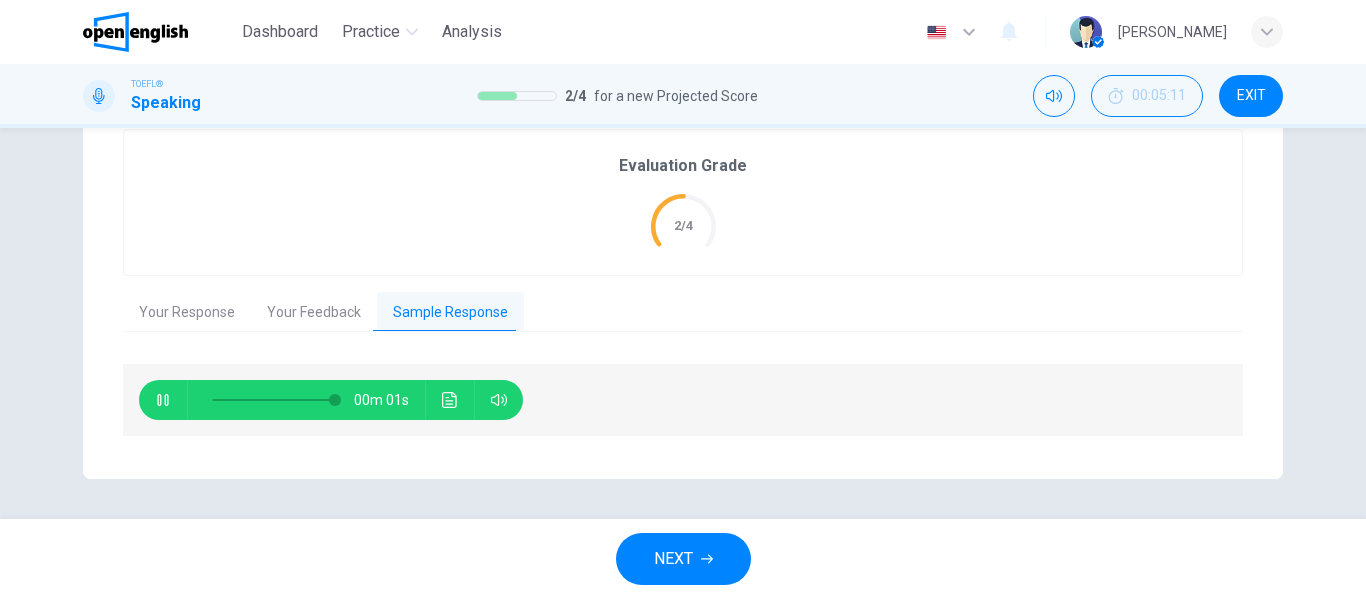 type on "*" 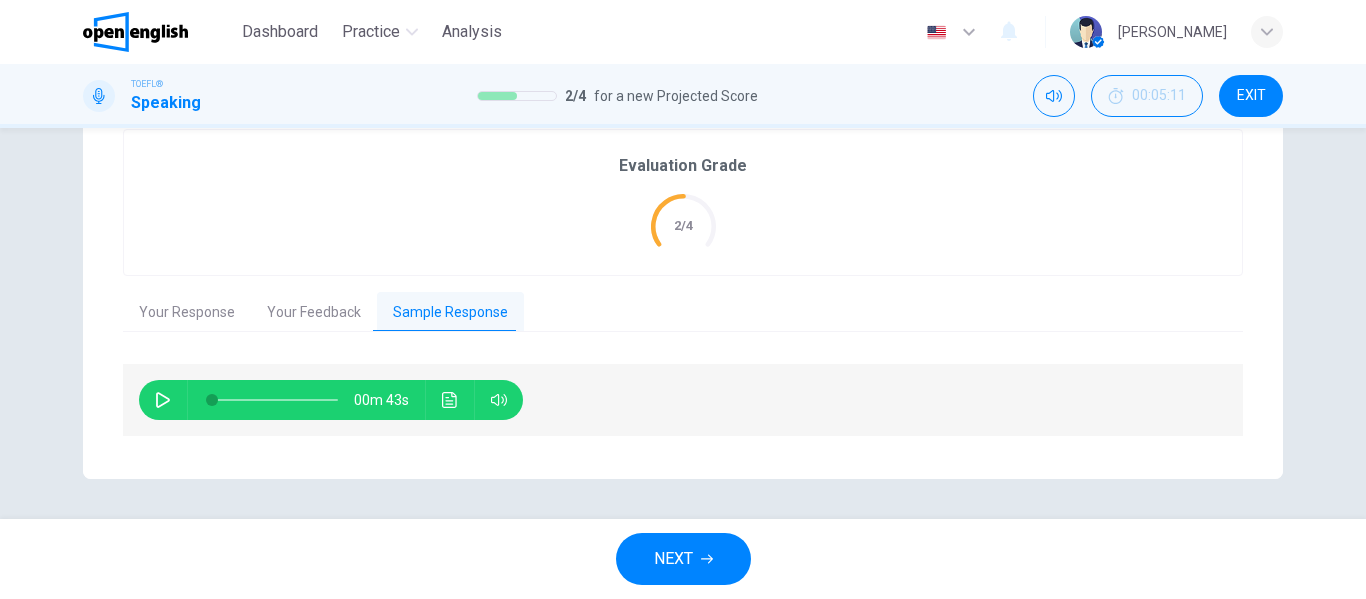 click on "NEXT" at bounding box center [683, 559] 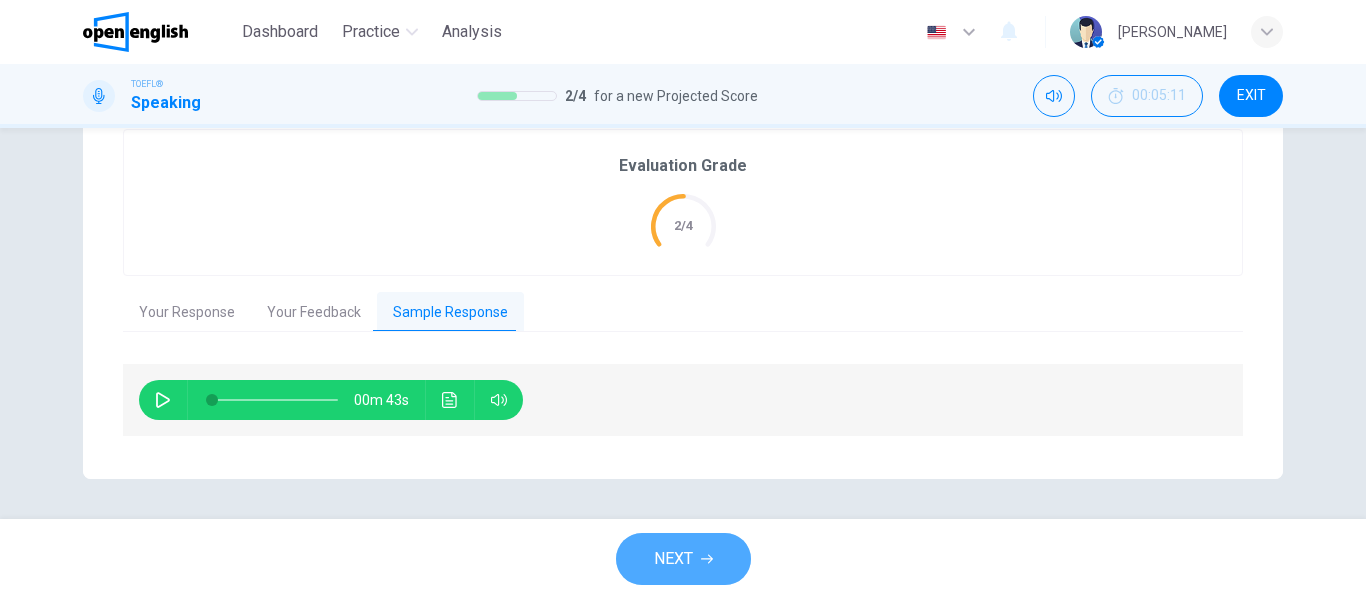 click on "NEXT" at bounding box center (673, 559) 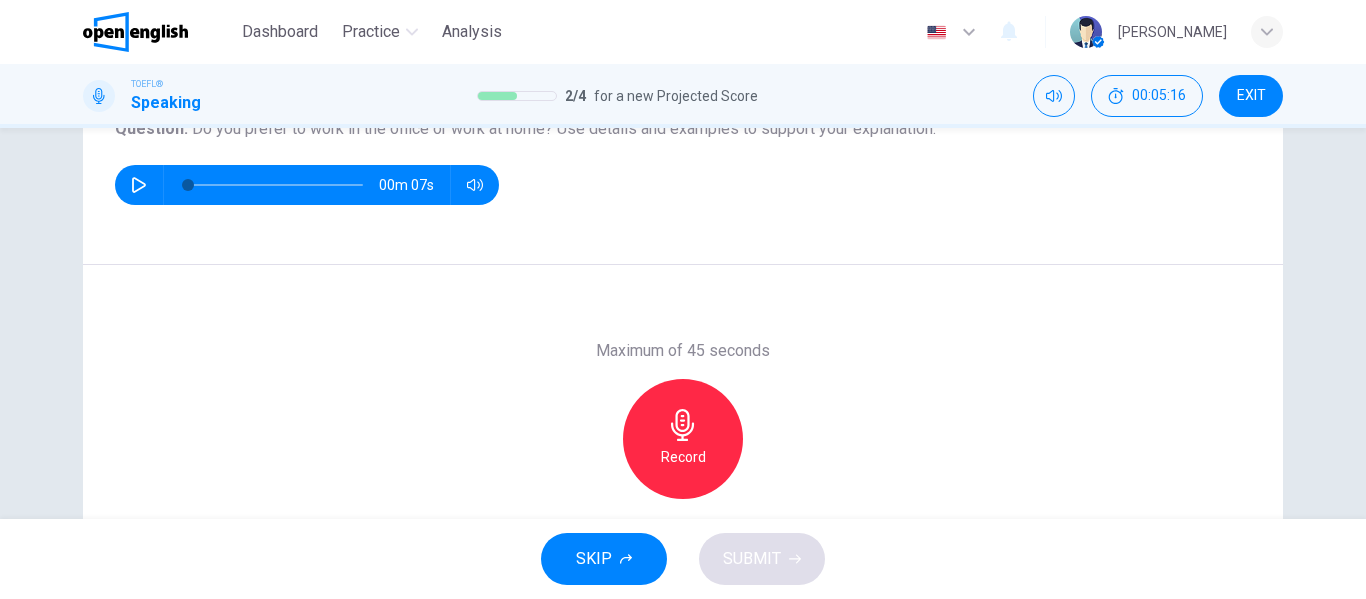 scroll, scrollTop: 74, scrollLeft: 0, axis: vertical 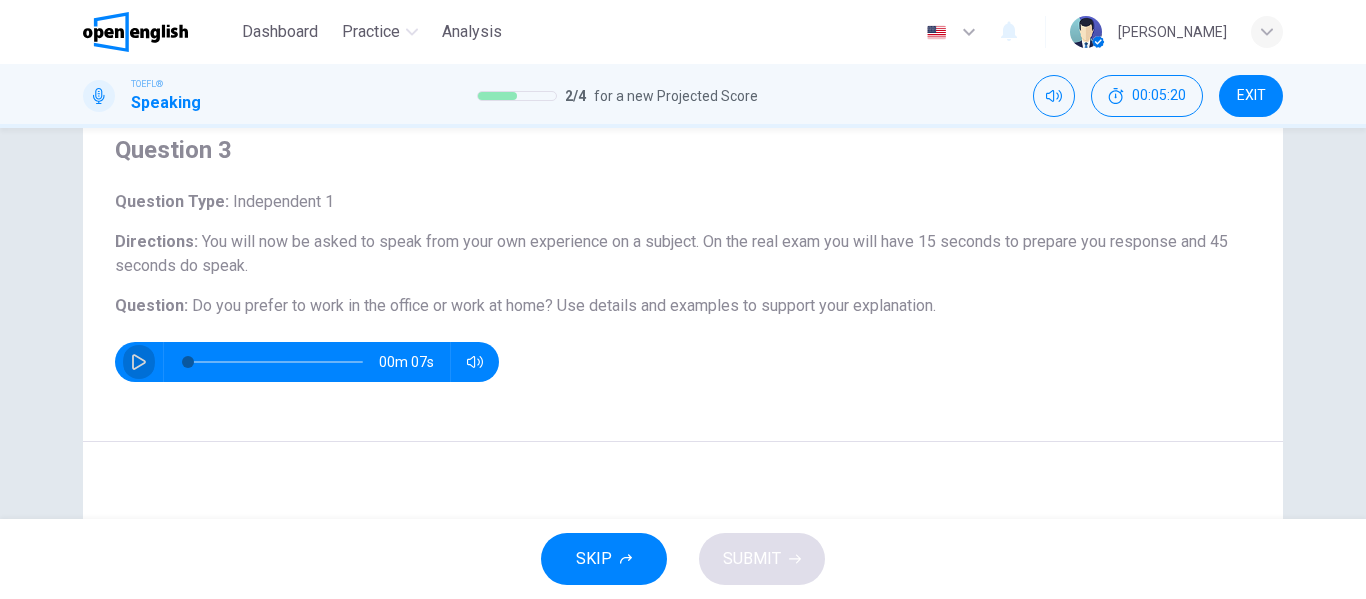 click 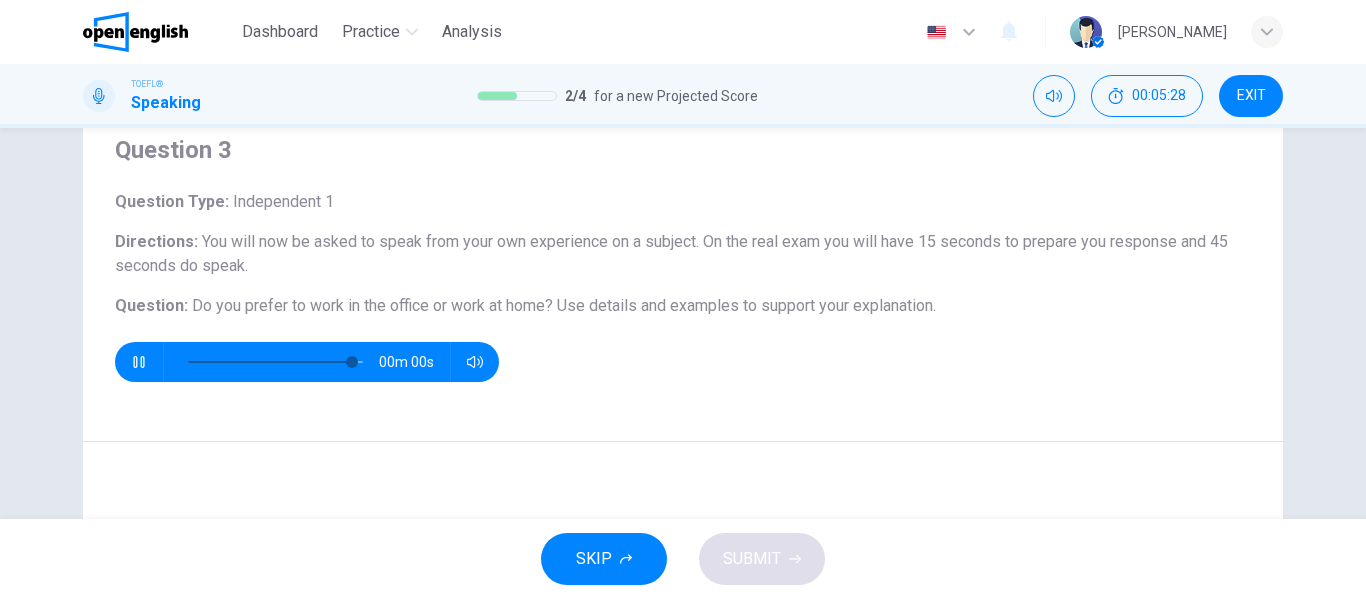 type on "*" 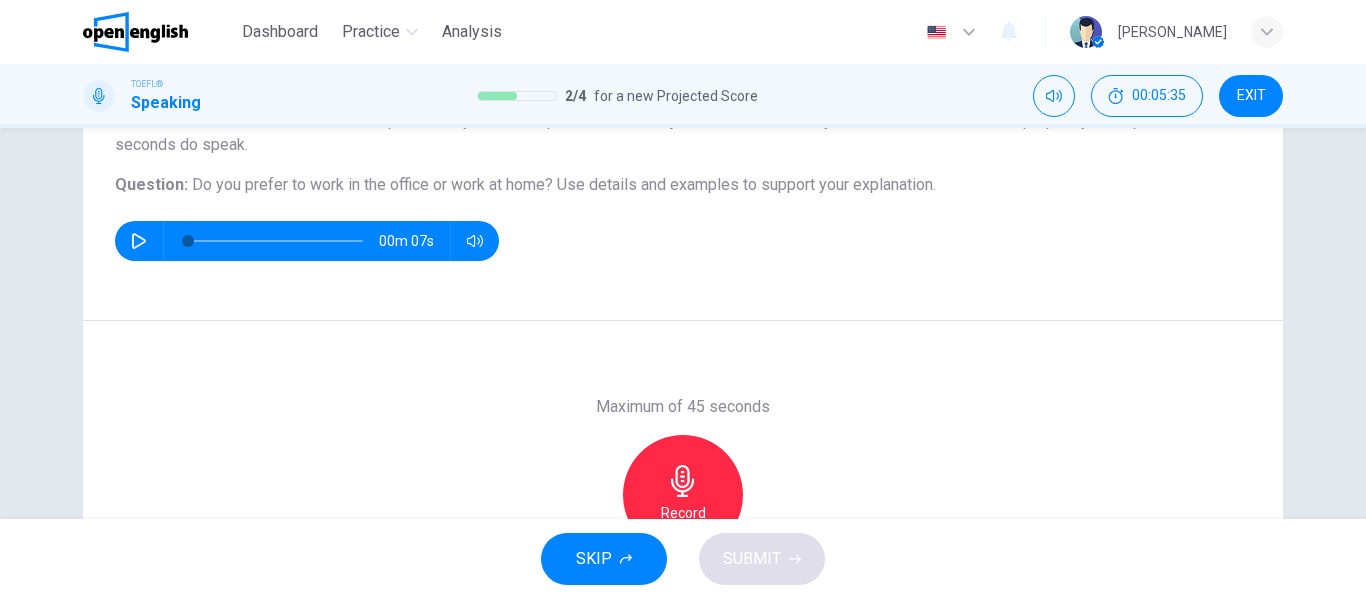 scroll, scrollTop: 196, scrollLeft: 0, axis: vertical 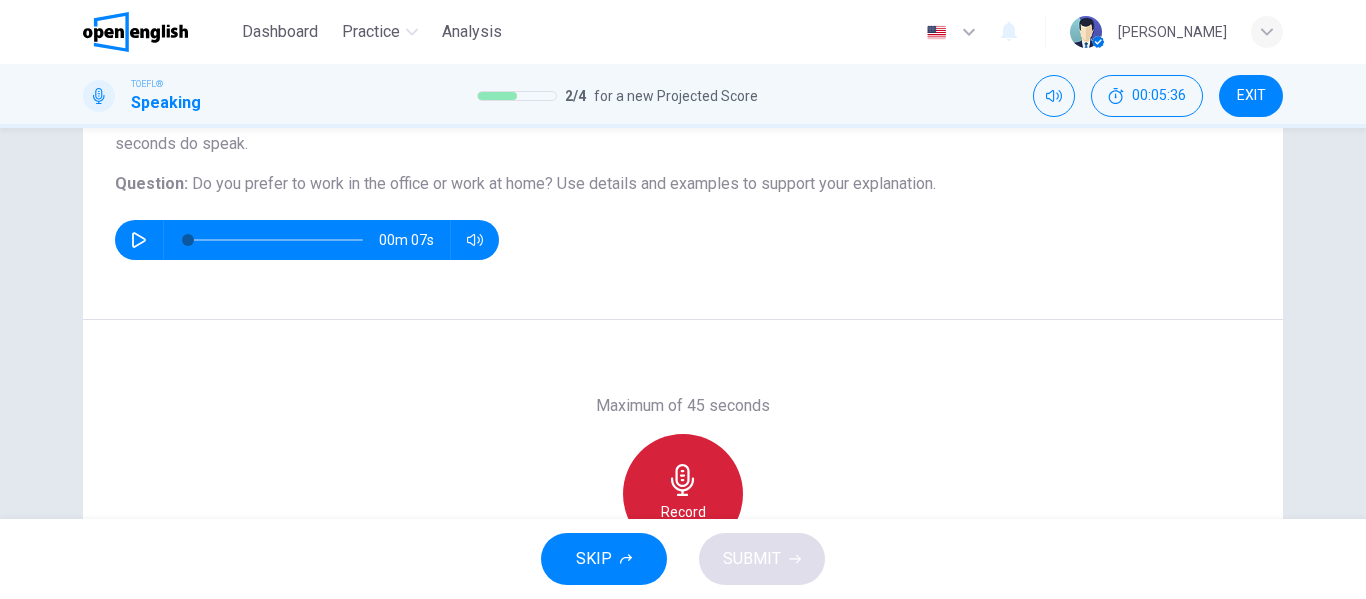click on "Record" at bounding box center (683, 494) 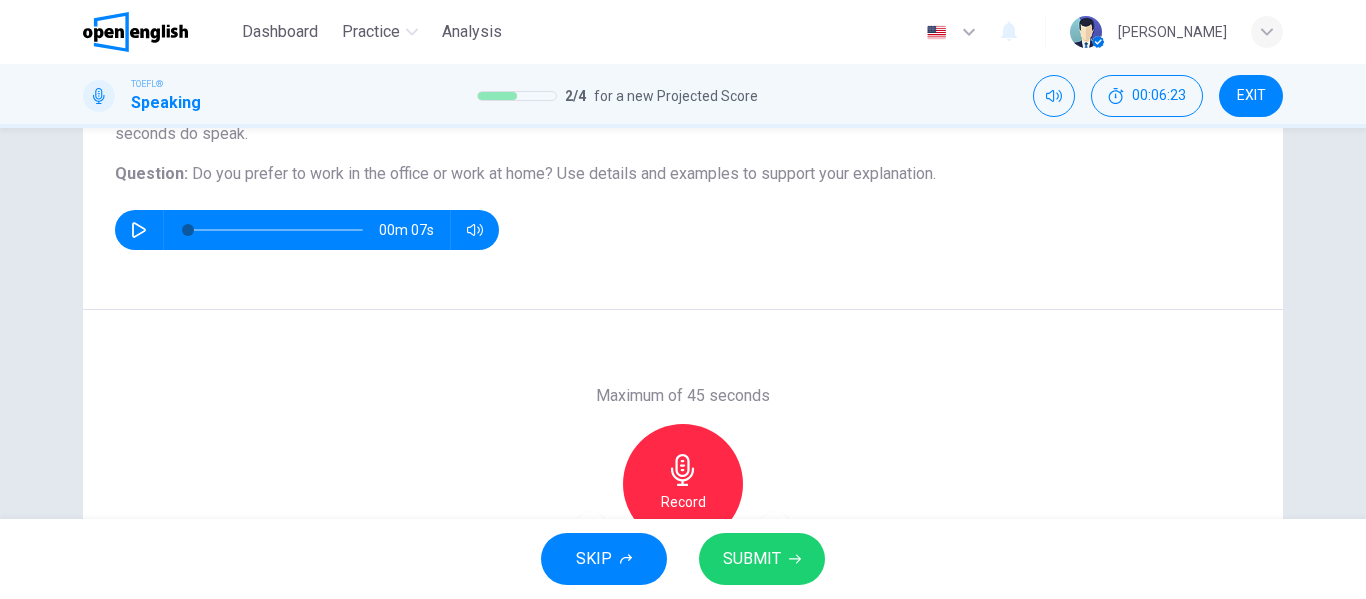 scroll, scrollTop: 384, scrollLeft: 0, axis: vertical 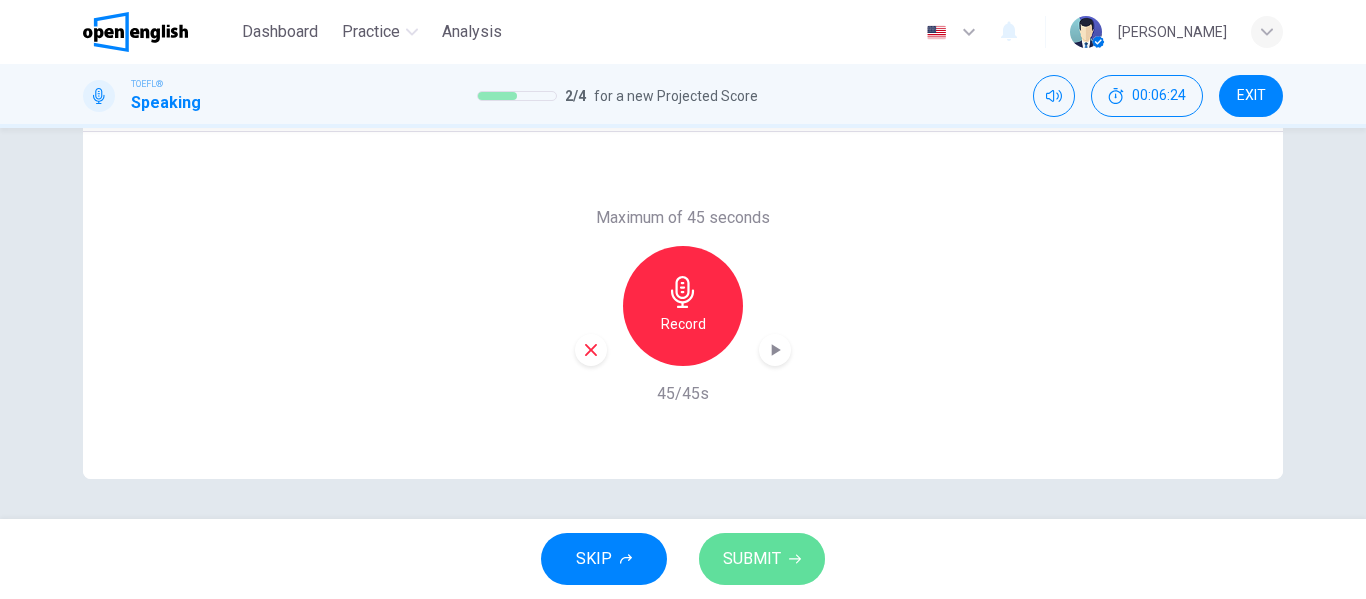 click on "SUBMIT" at bounding box center (762, 559) 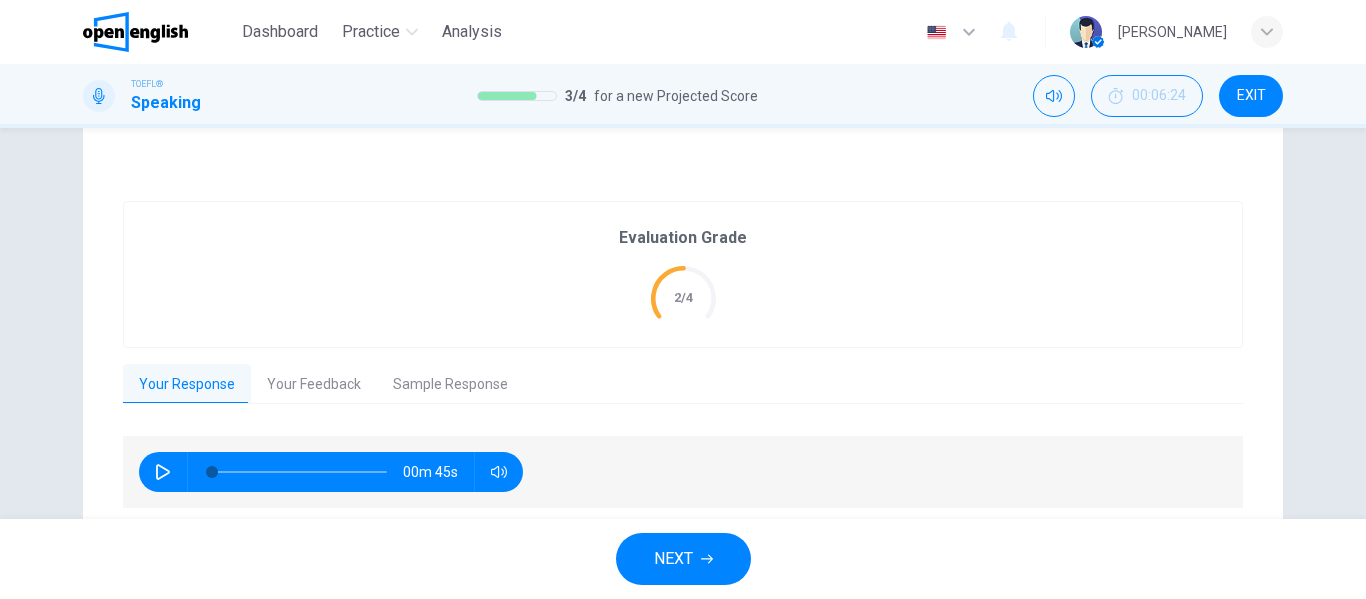 scroll, scrollTop: 407, scrollLeft: 0, axis: vertical 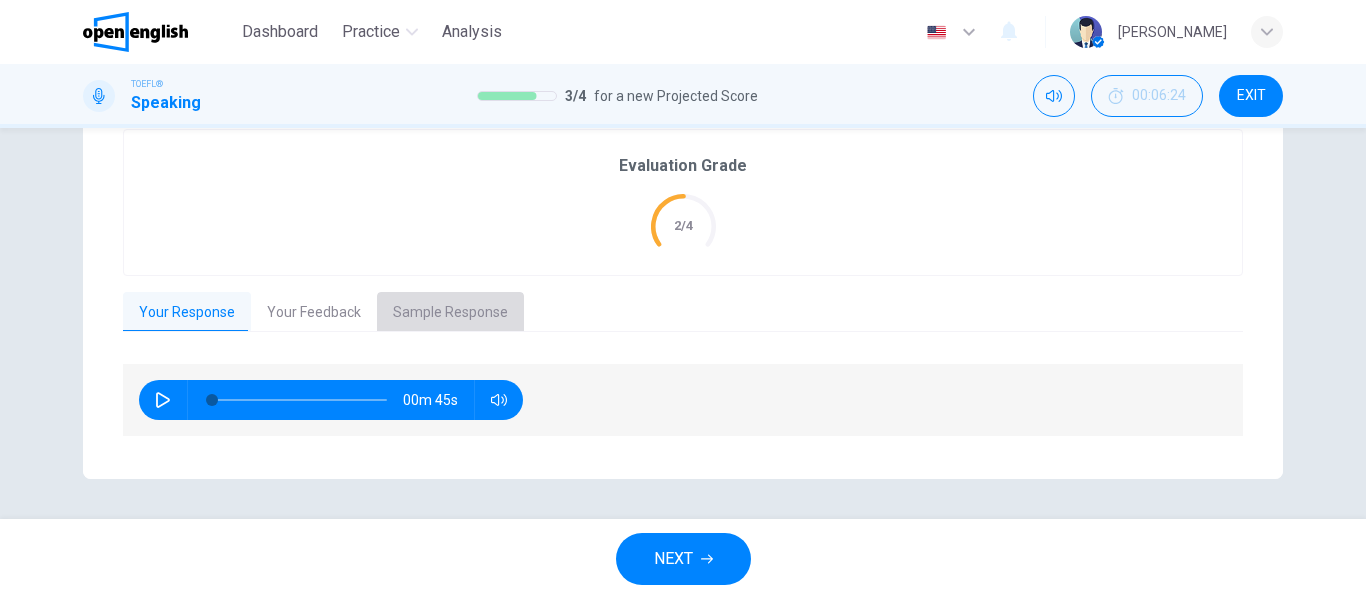 click on "Sample Response" at bounding box center (450, 313) 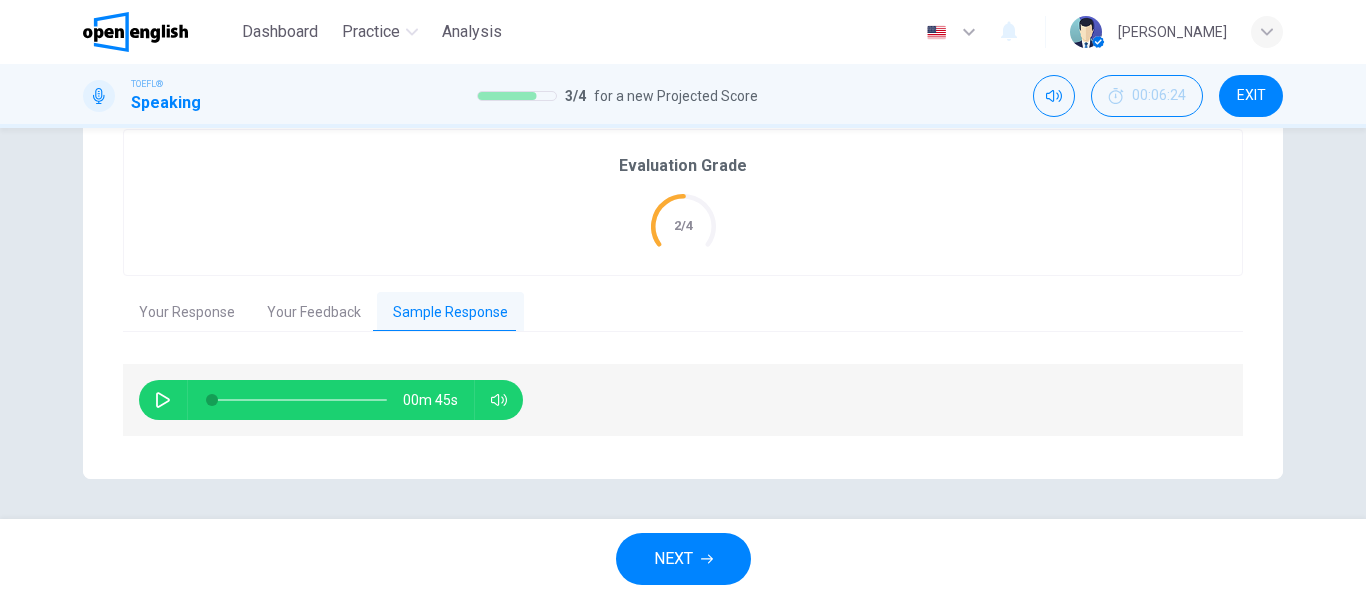 click on "Your Feedback" at bounding box center [314, 313] 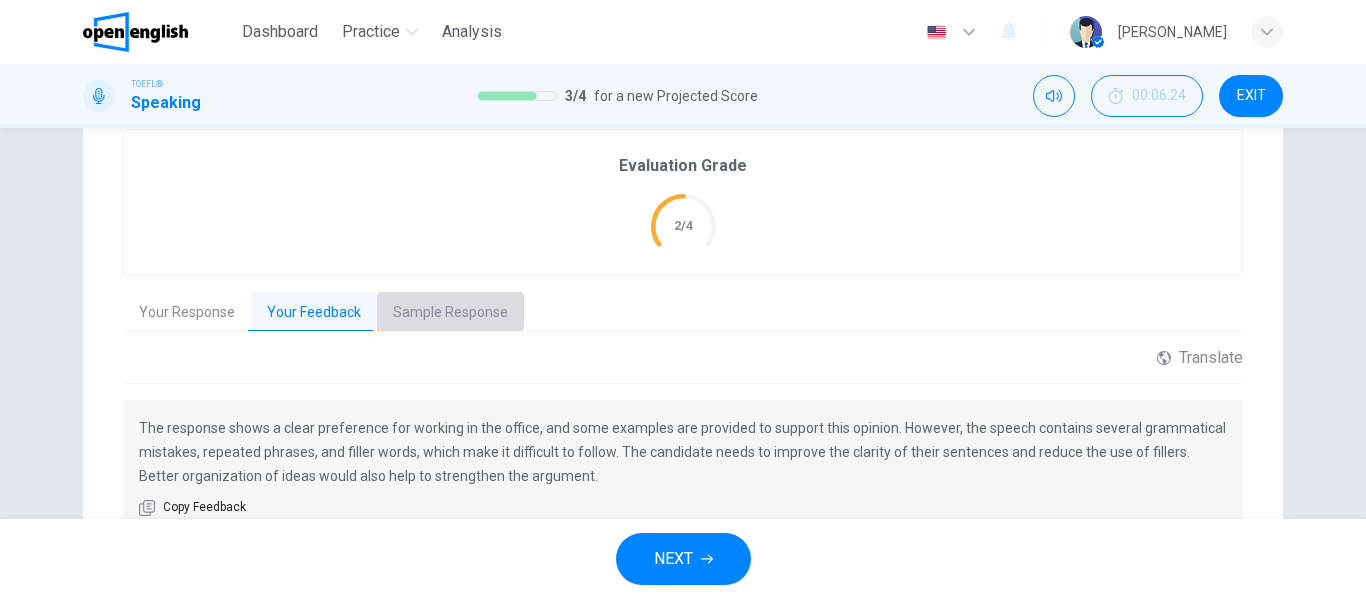 click on "Sample Response" at bounding box center (450, 313) 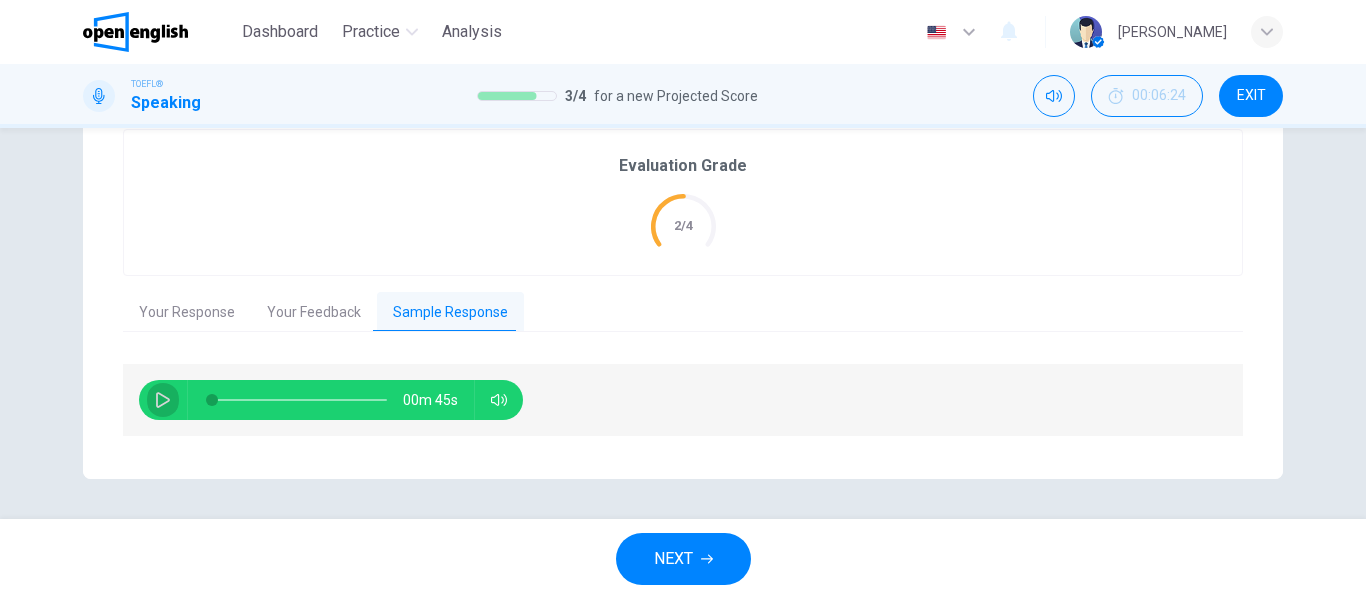 click at bounding box center [163, 400] 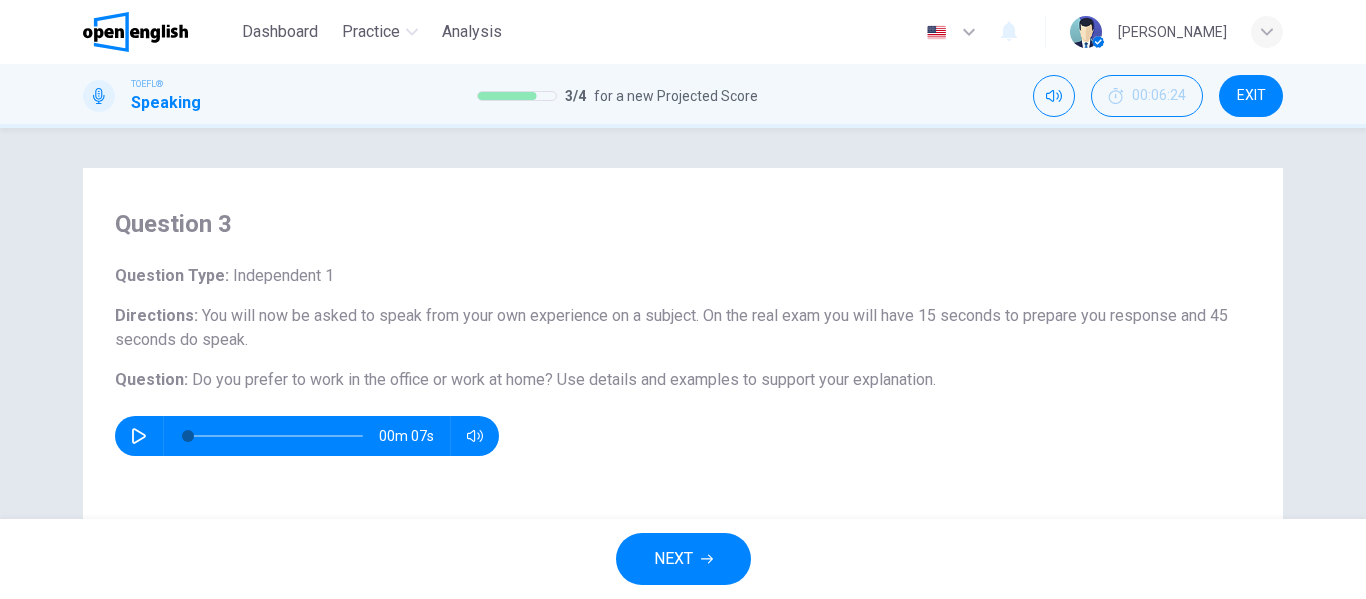 scroll, scrollTop: 407, scrollLeft: 0, axis: vertical 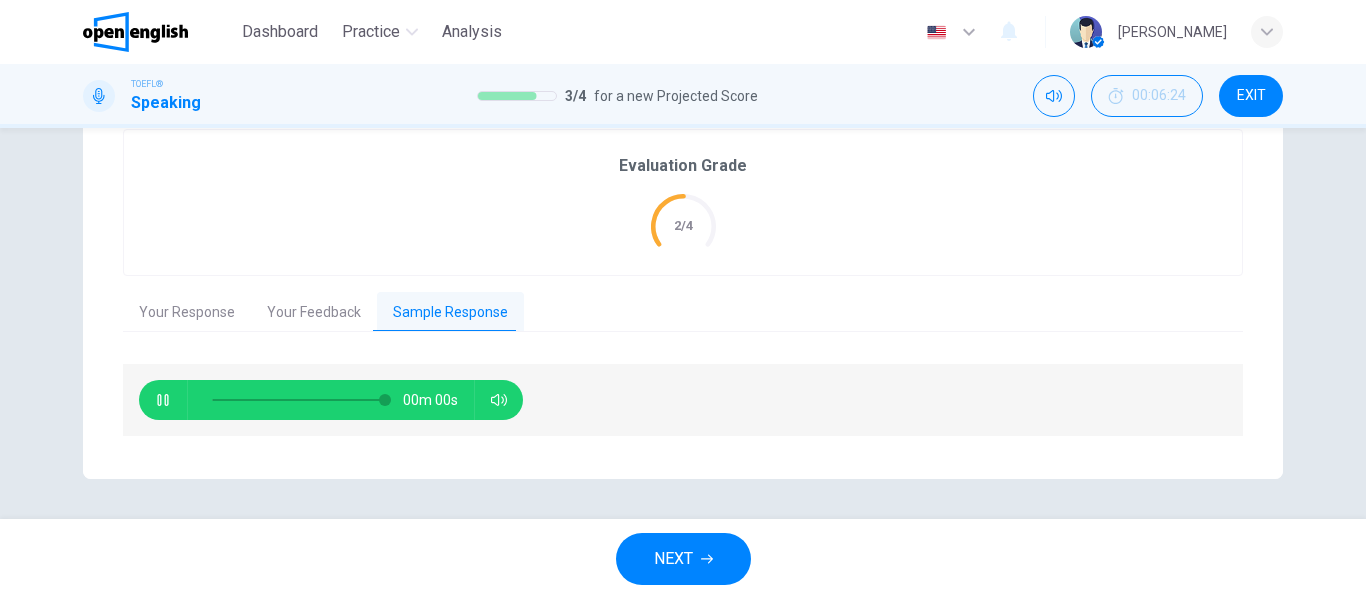 type on "*" 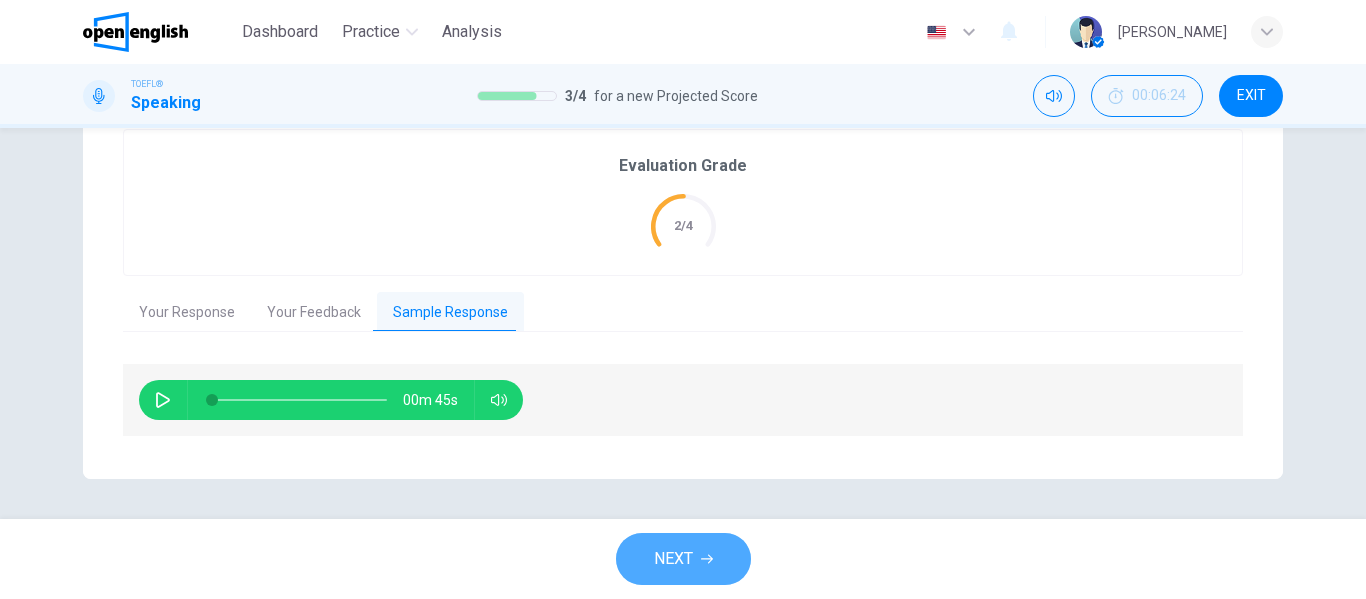 click on "NEXT" at bounding box center (673, 559) 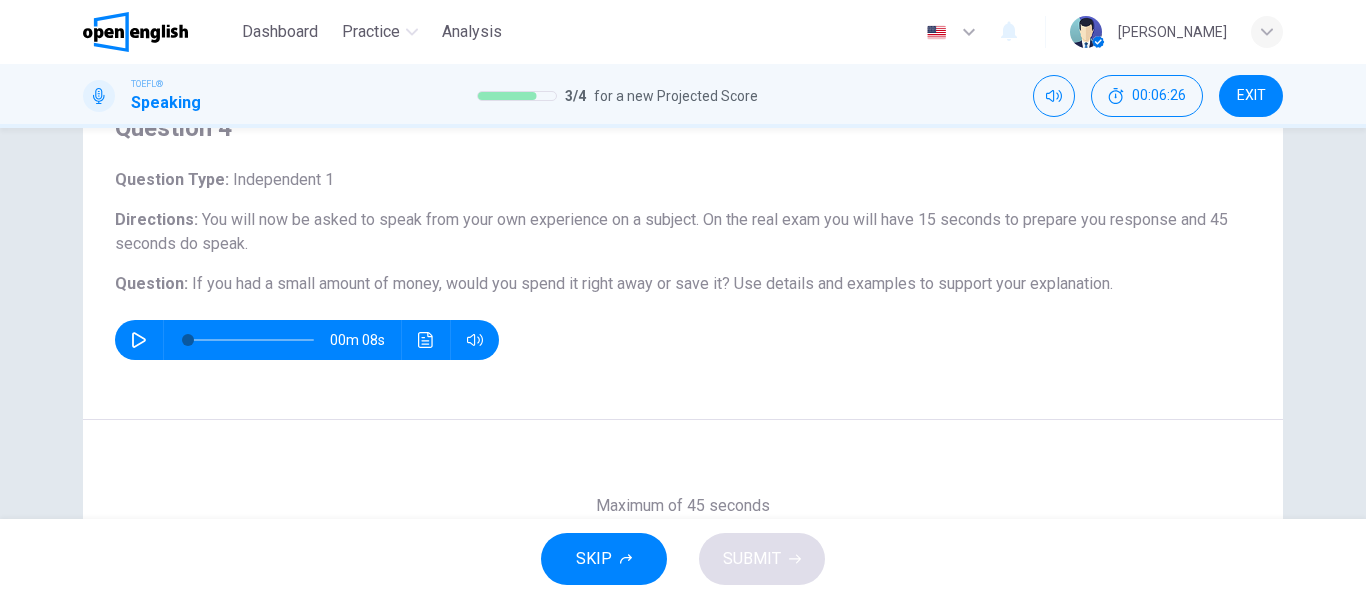 scroll, scrollTop: 95, scrollLeft: 0, axis: vertical 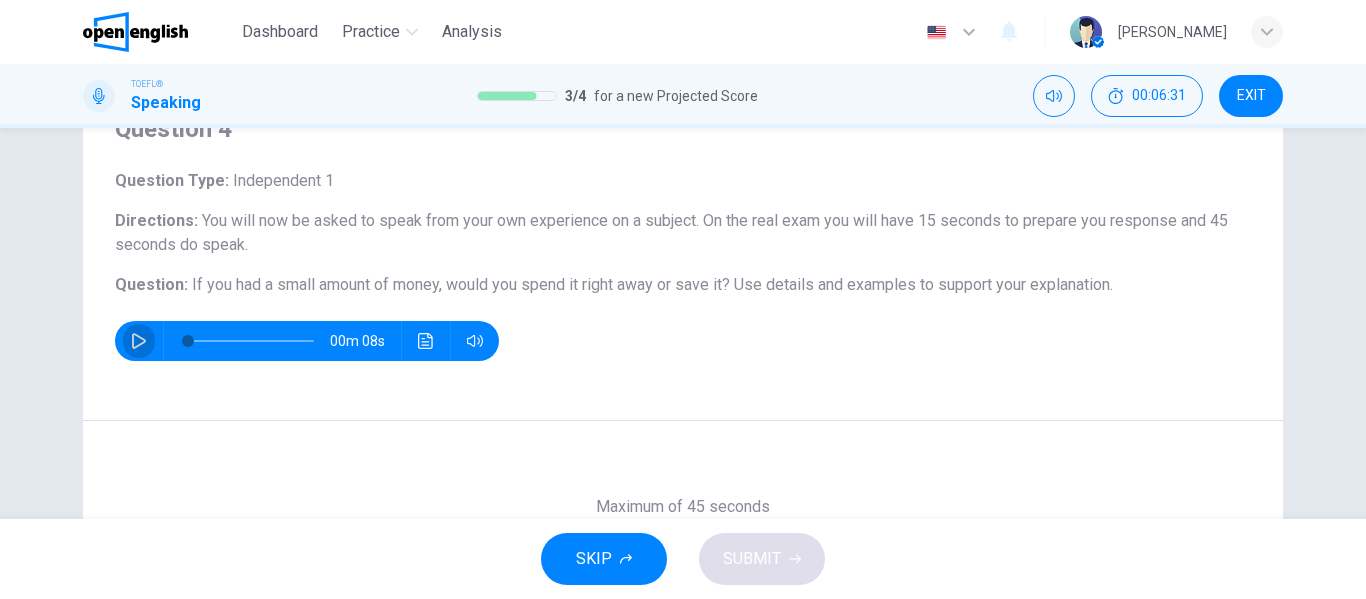 click at bounding box center [139, 341] 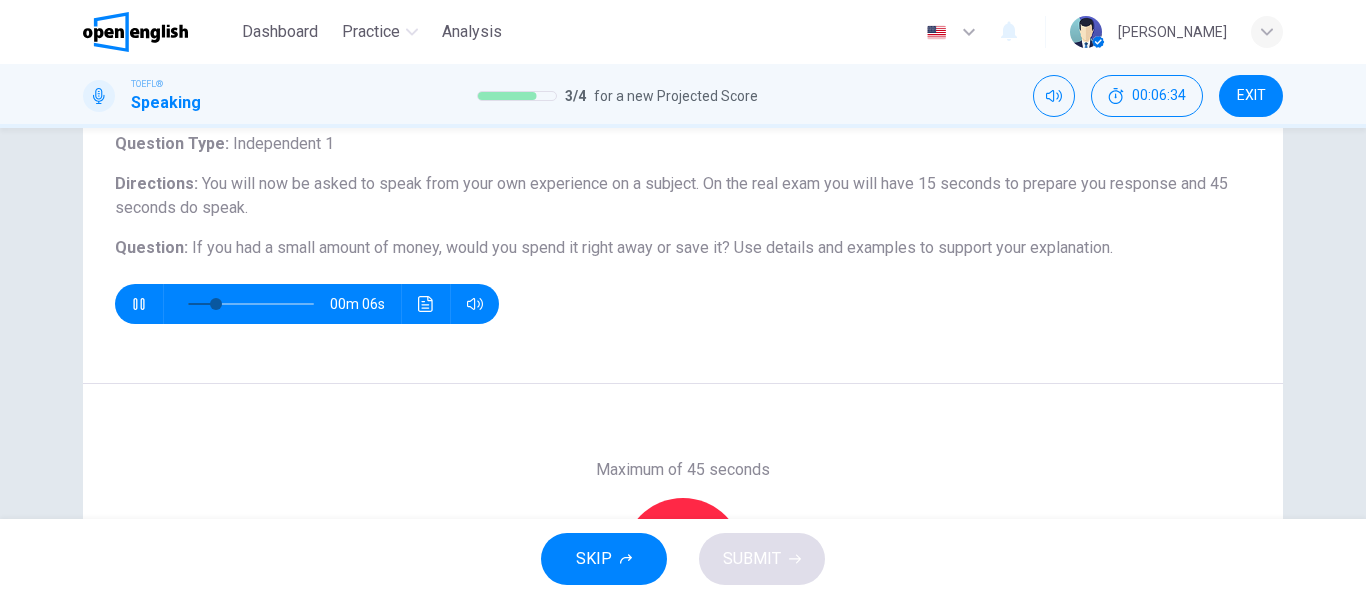 scroll, scrollTop: 131, scrollLeft: 0, axis: vertical 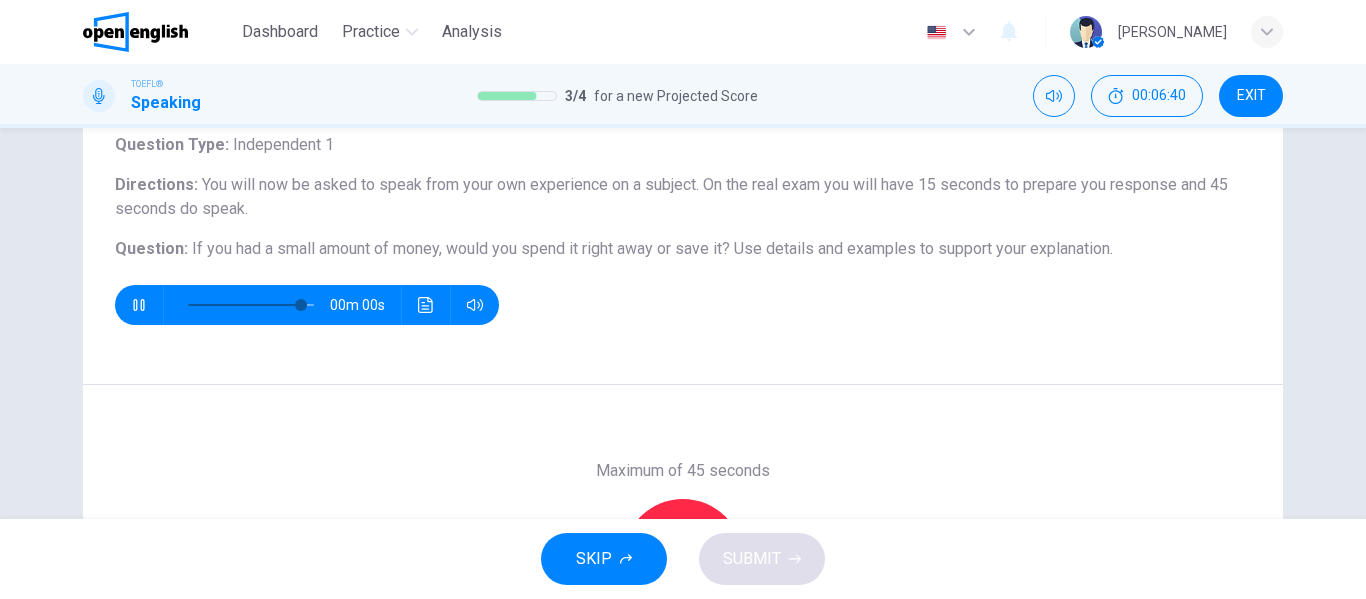 type on "*" 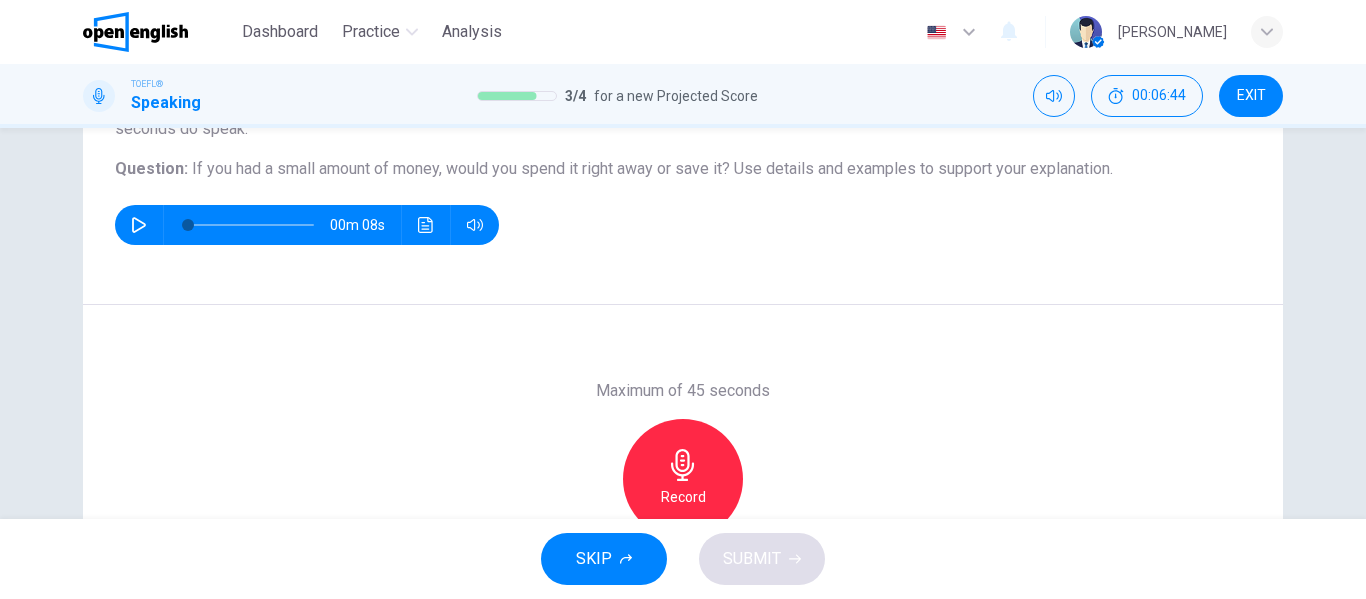 scroll, scrollTop: 191, scrollLeft: 0, axis: vertical 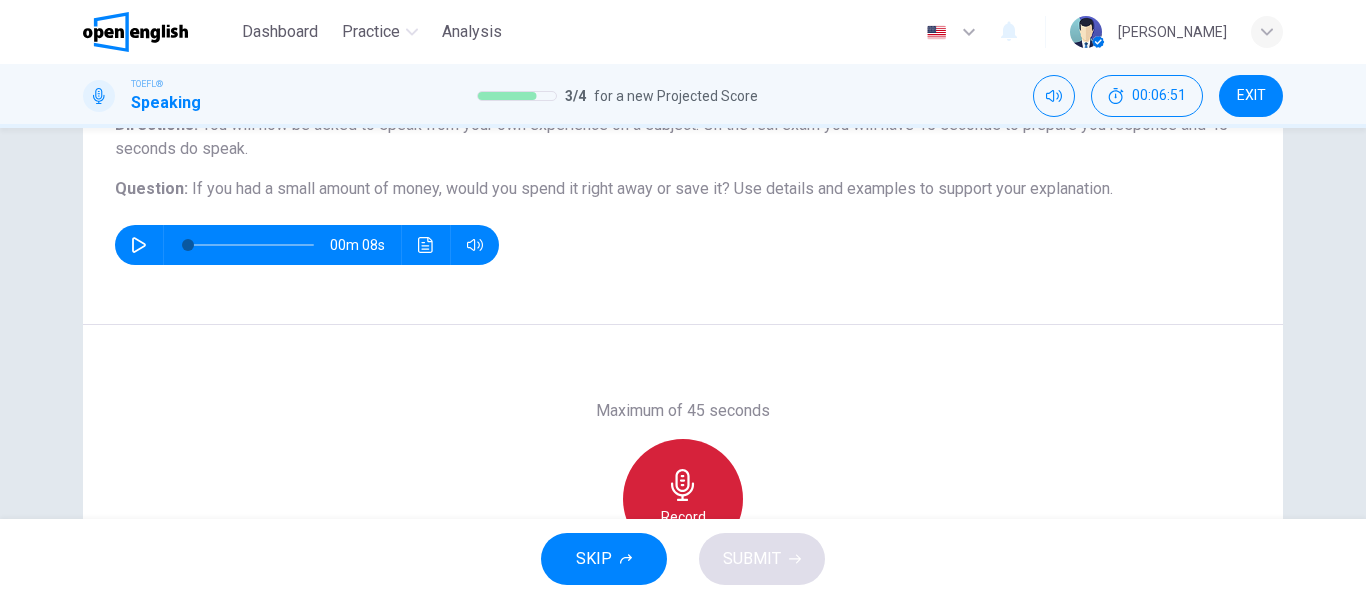 click 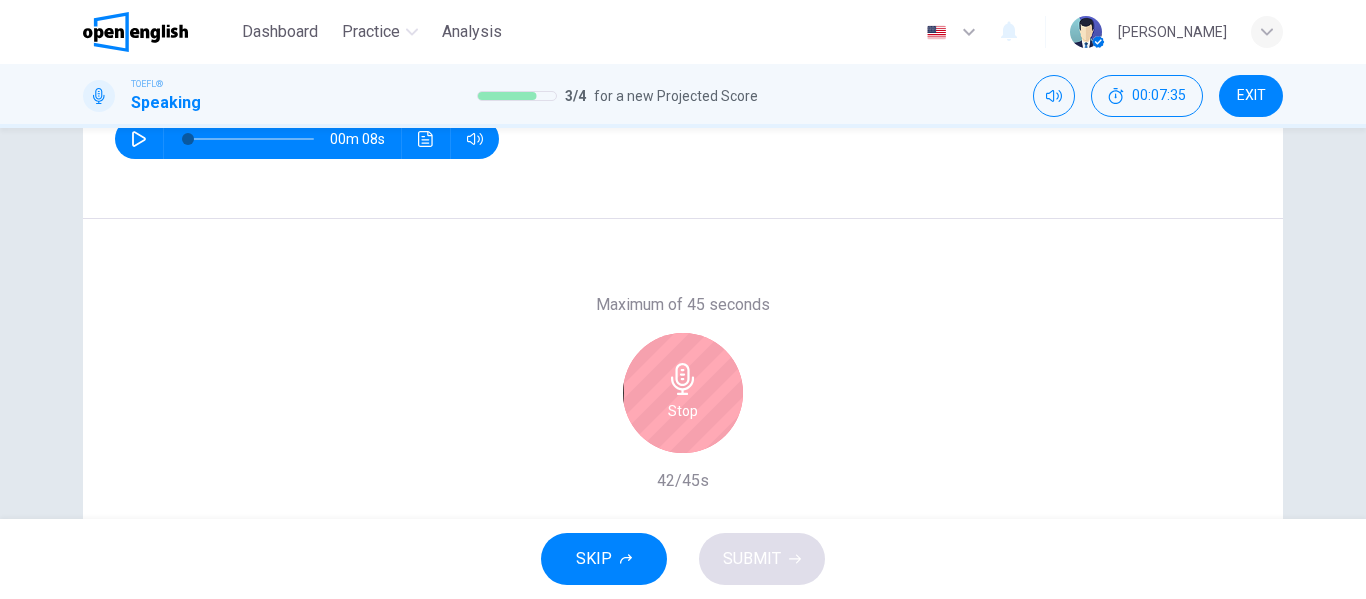 scroll, scrollTop: 302, scrollLeft: 0, axis: vertical 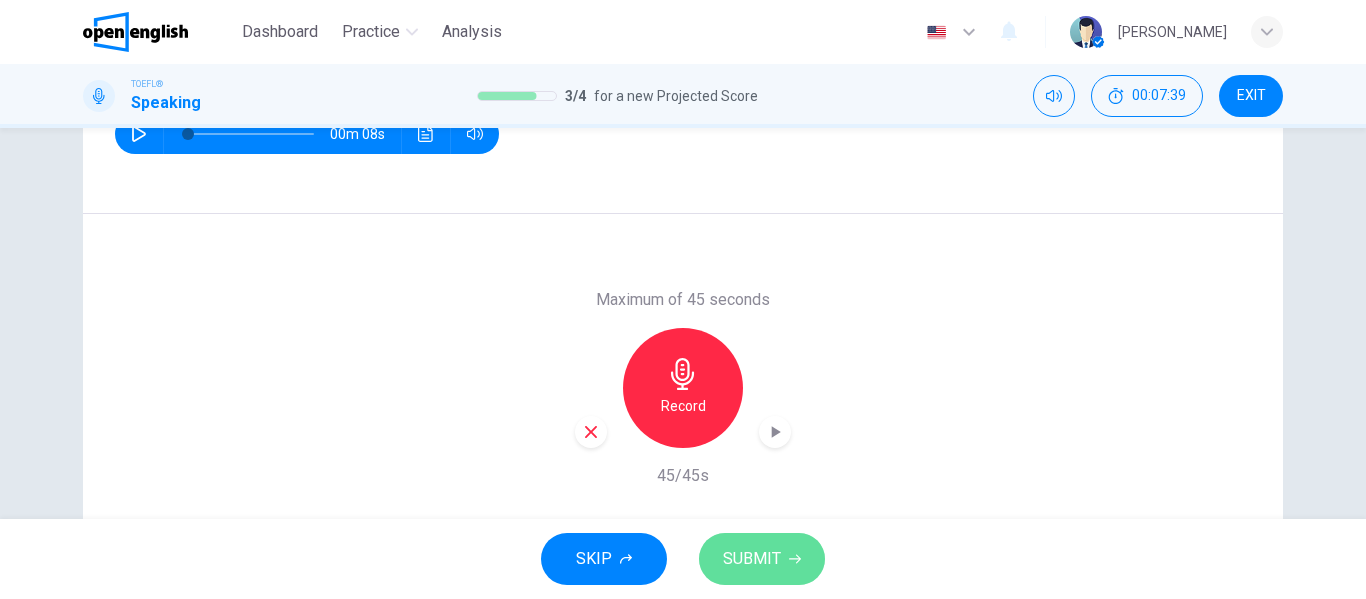 click on "SUBMIT" at bounding box center [752, 559] 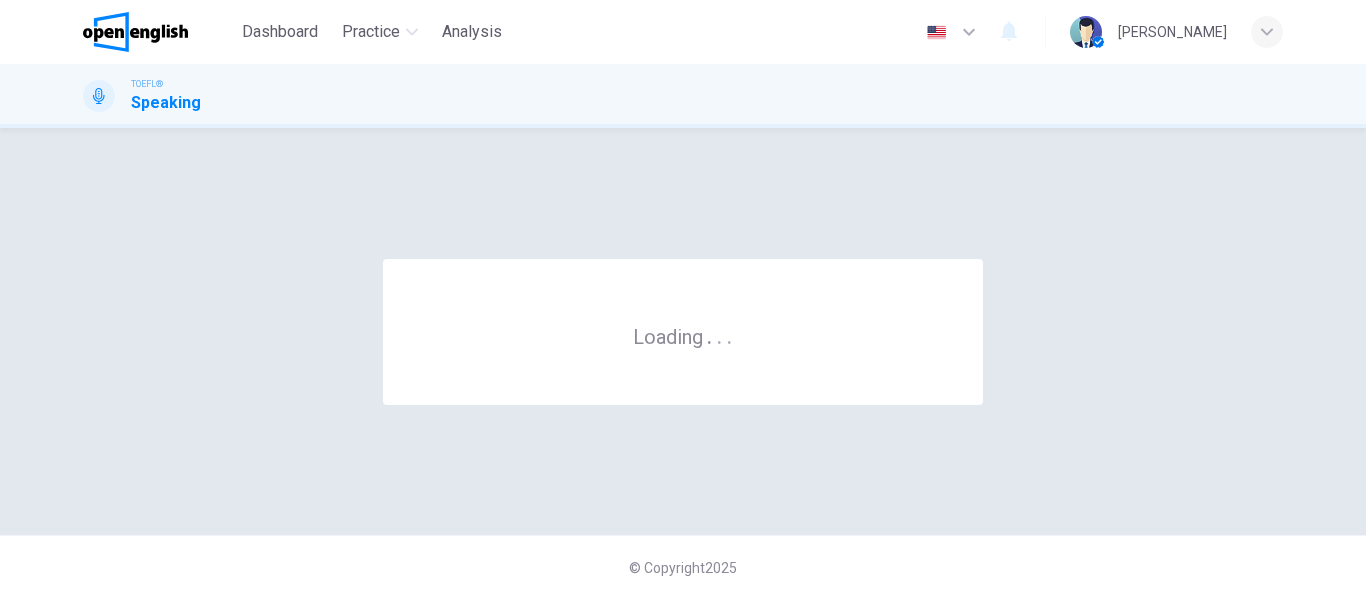 scroll, scrollTop: 0, scrollLeft: 0, axis: both 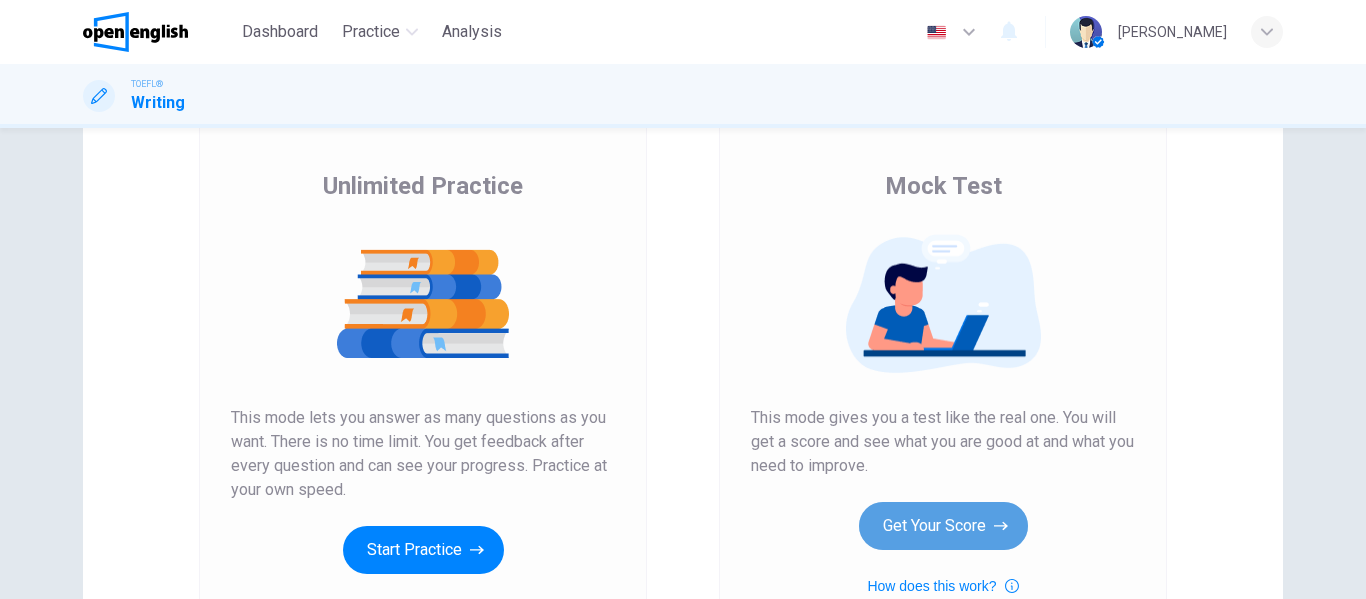 click on "Get Your Score" at bounding box center (943, 526) 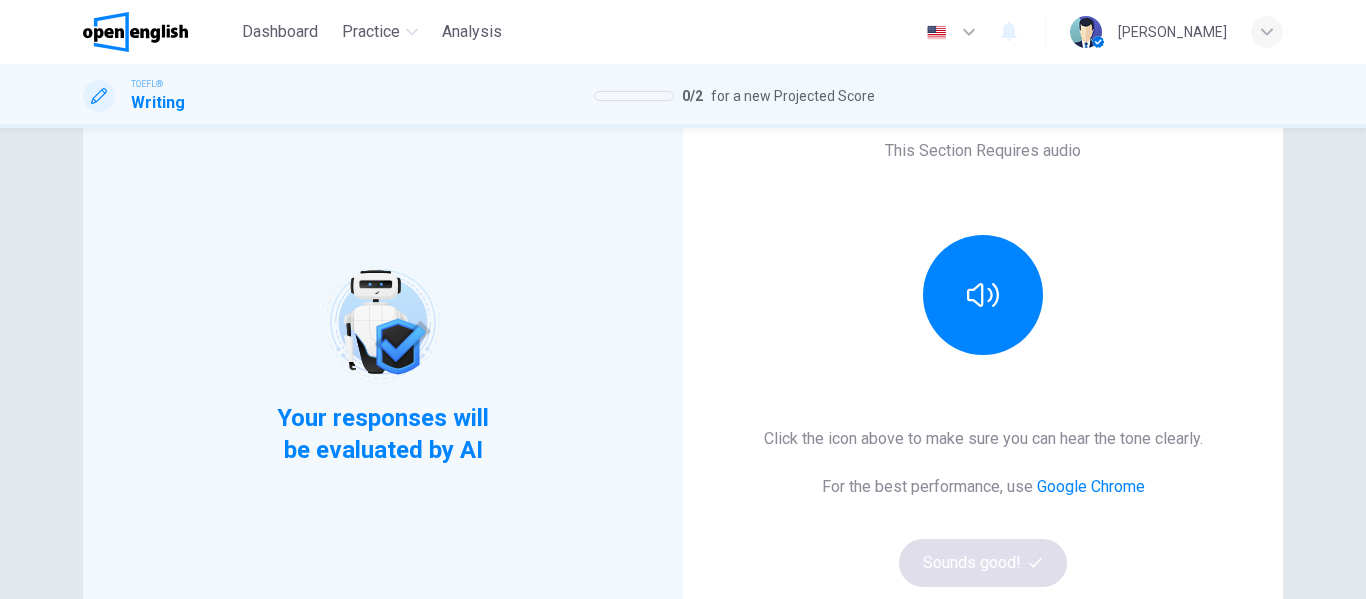 scroll, scrollTop: 154, scrollLeft: 0, axis: vertical 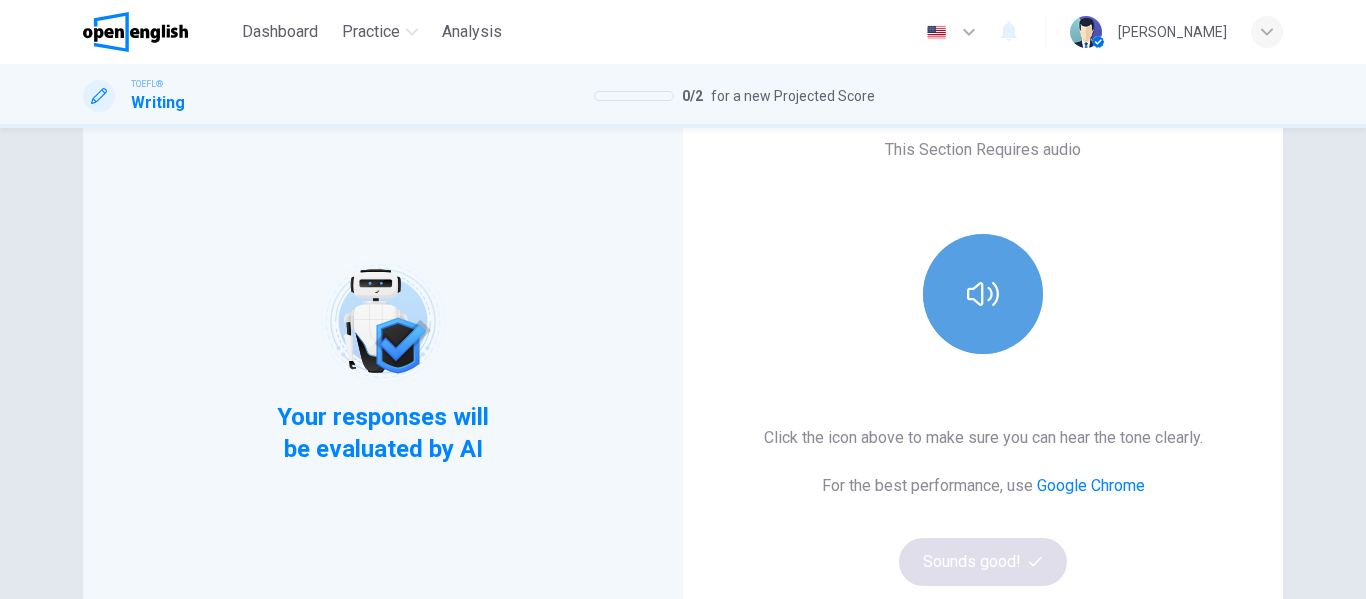 click at bounding box center (983, 294) 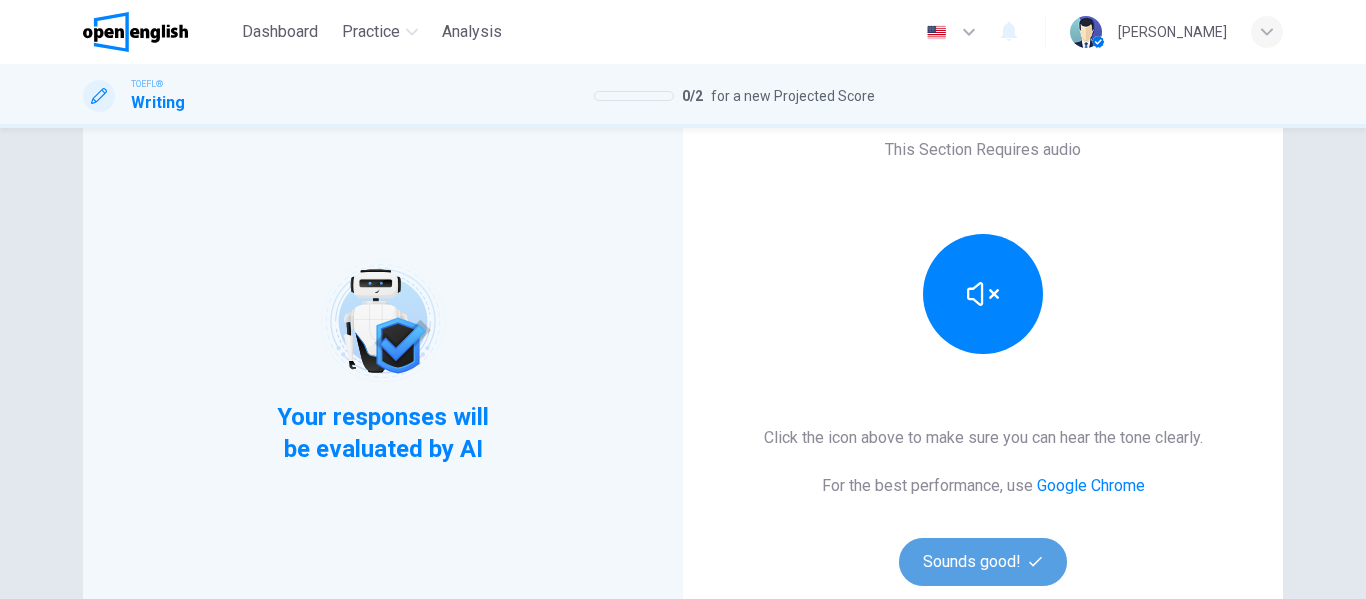 click on "Sounds good!" at bounding box center [983, 562] 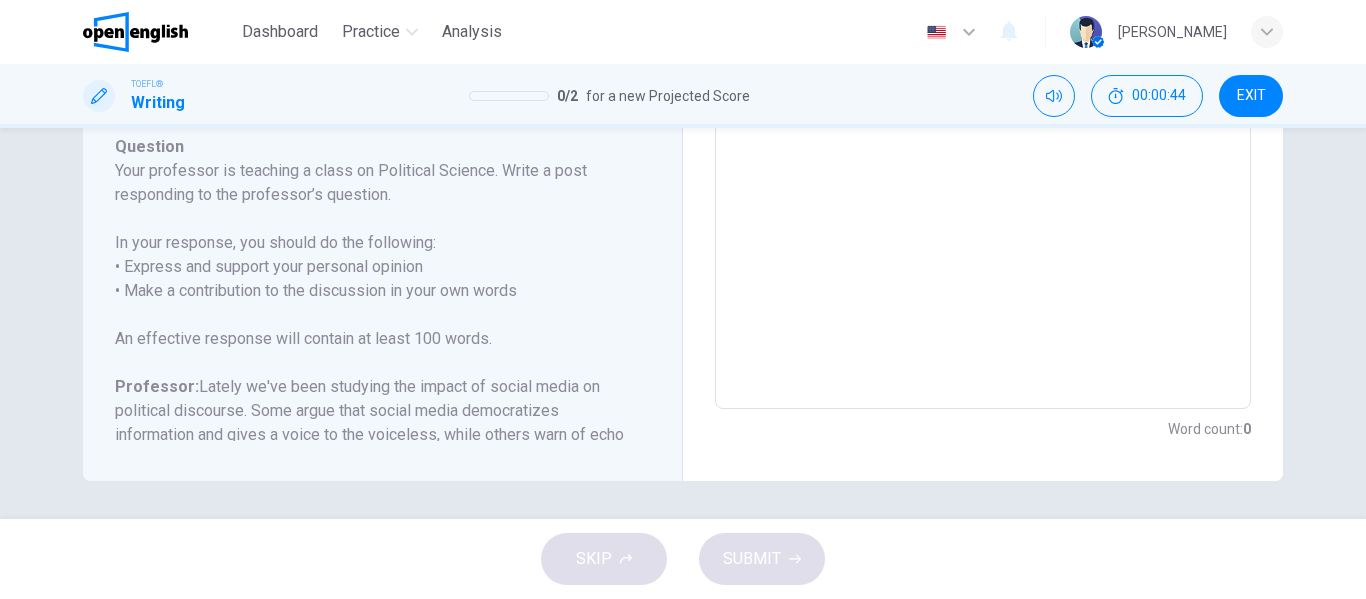 scroll, scrollTop: 499, scrollLeft: 0, axis: vertical 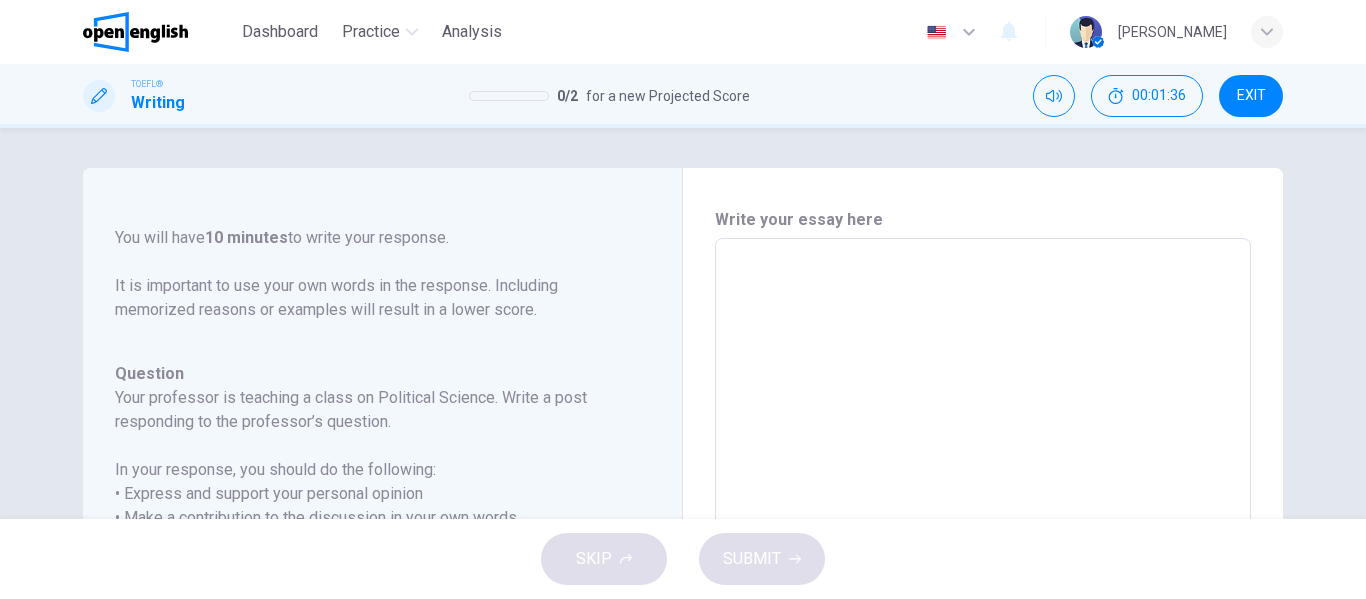 click at bounding box center [983, 572] 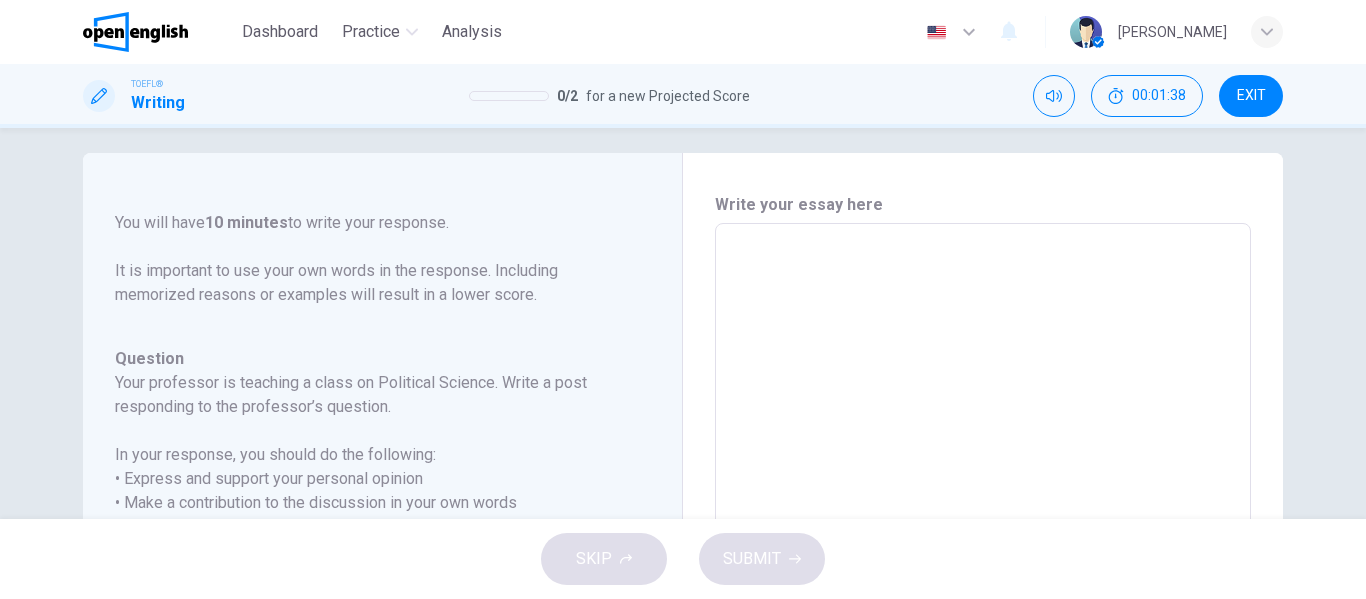 scroll, scrollTop: 0, scrollLeft: 0, axis: both 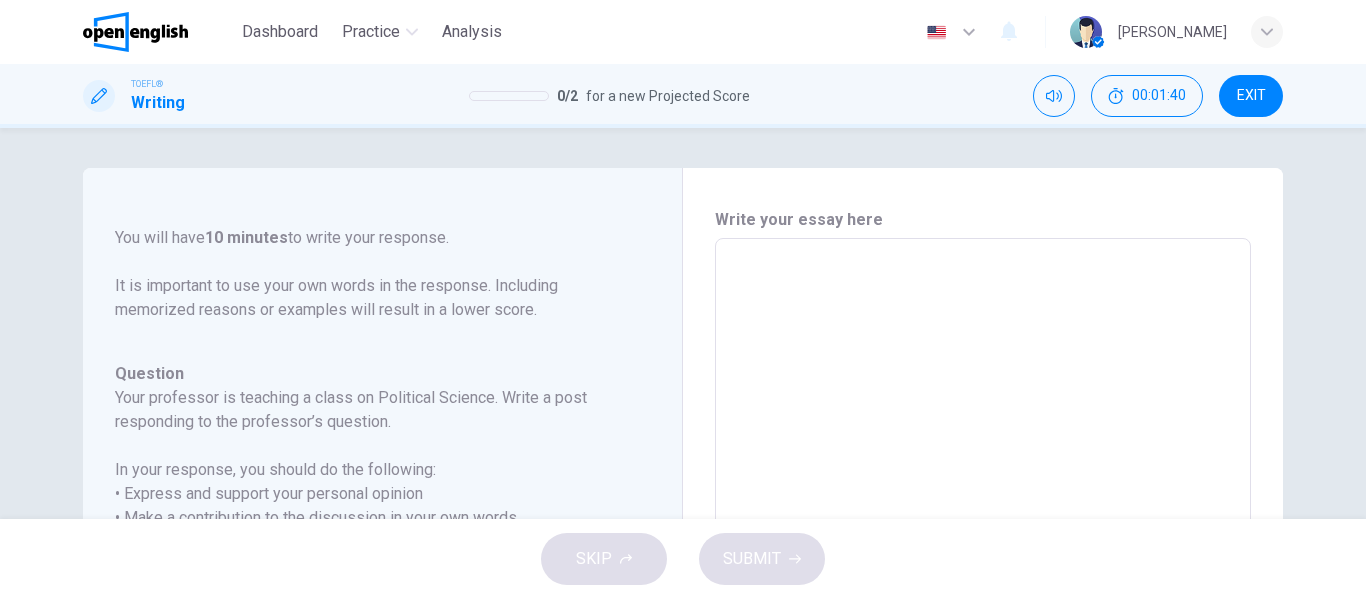 type on "*" 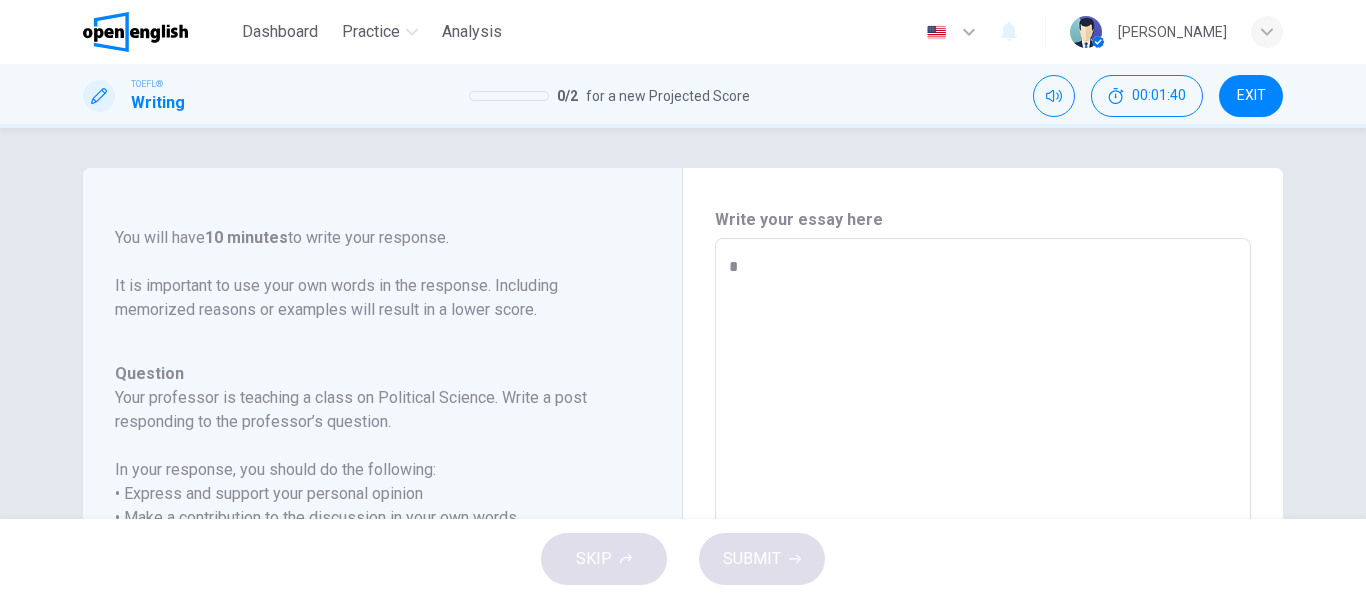 type on "*" 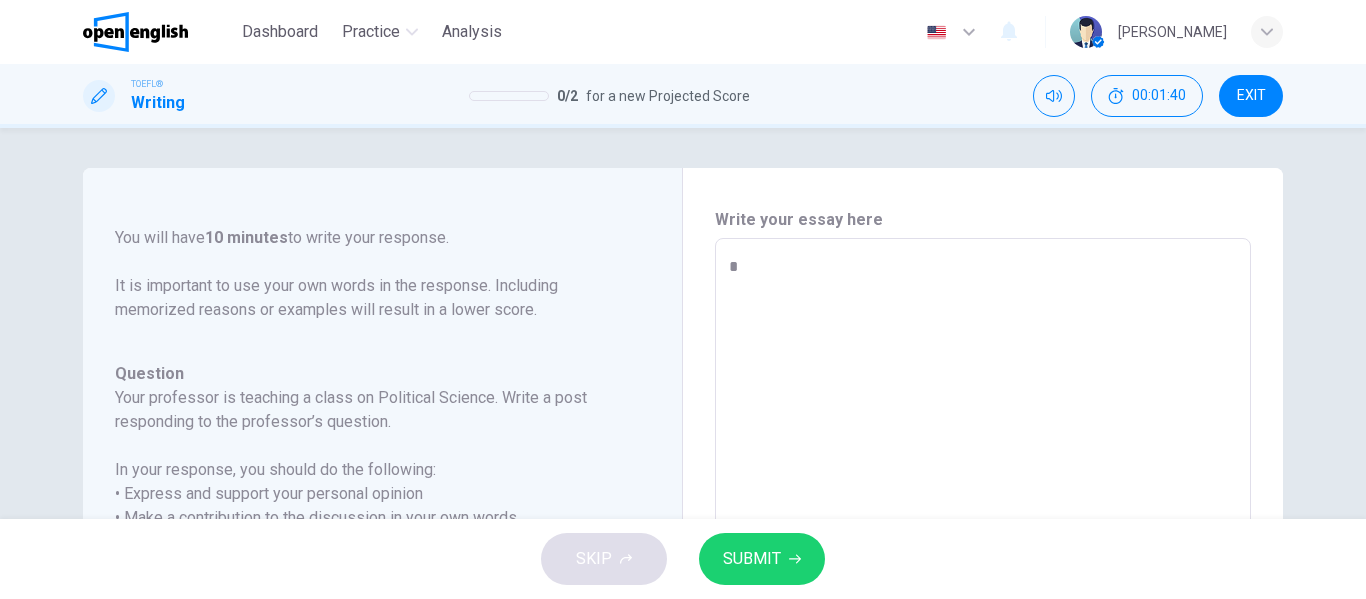 type on "**" 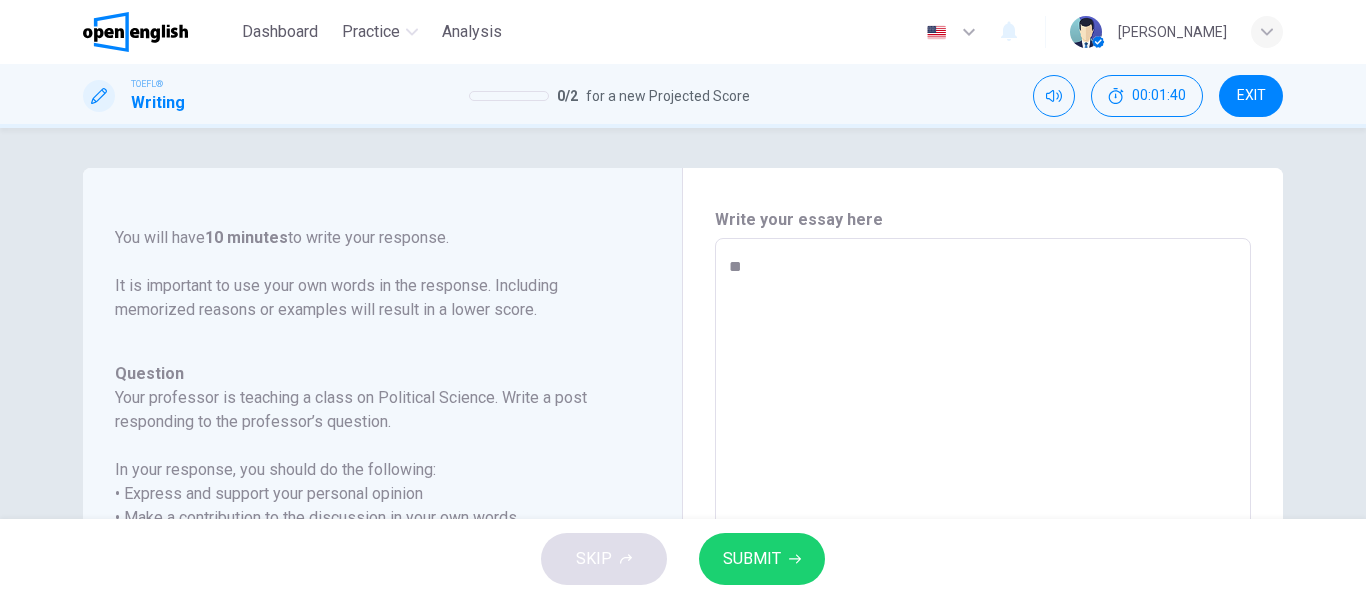 type on "***" 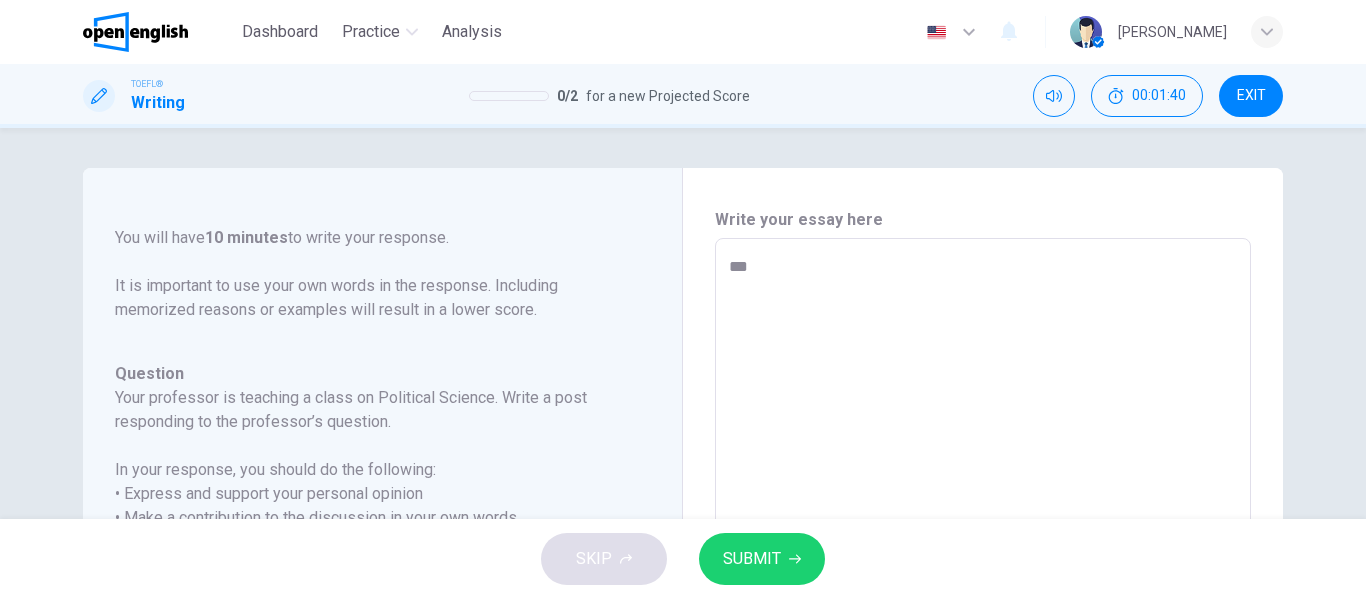 type on "*" 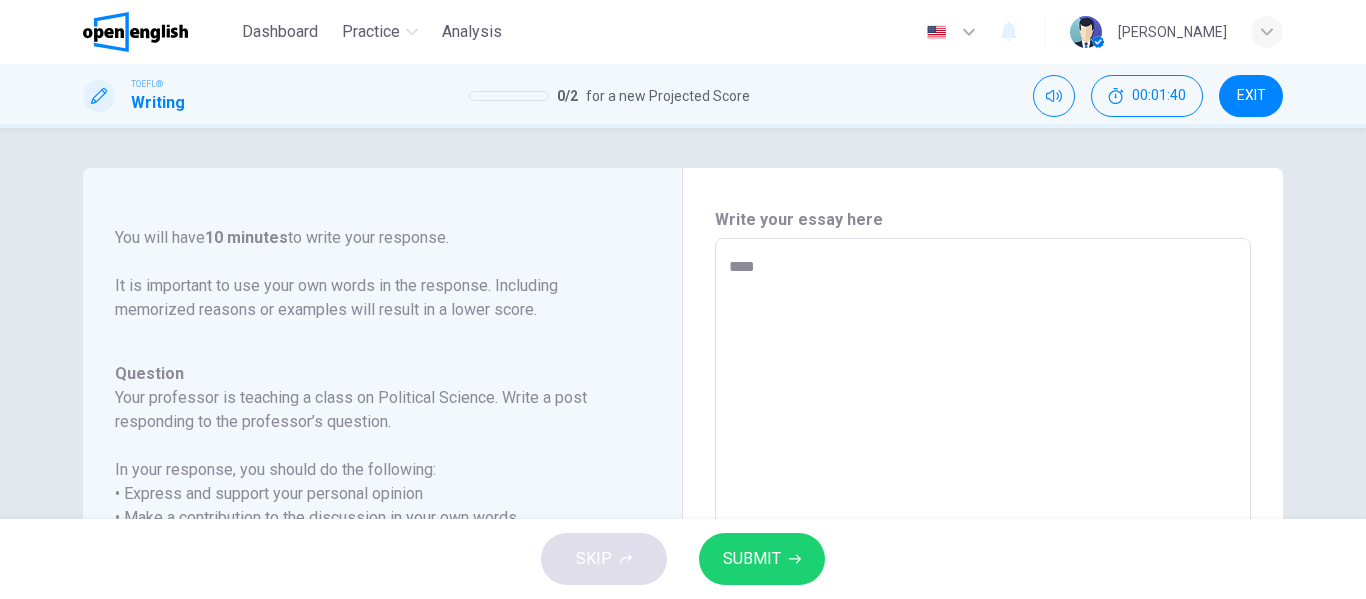 type on "*" 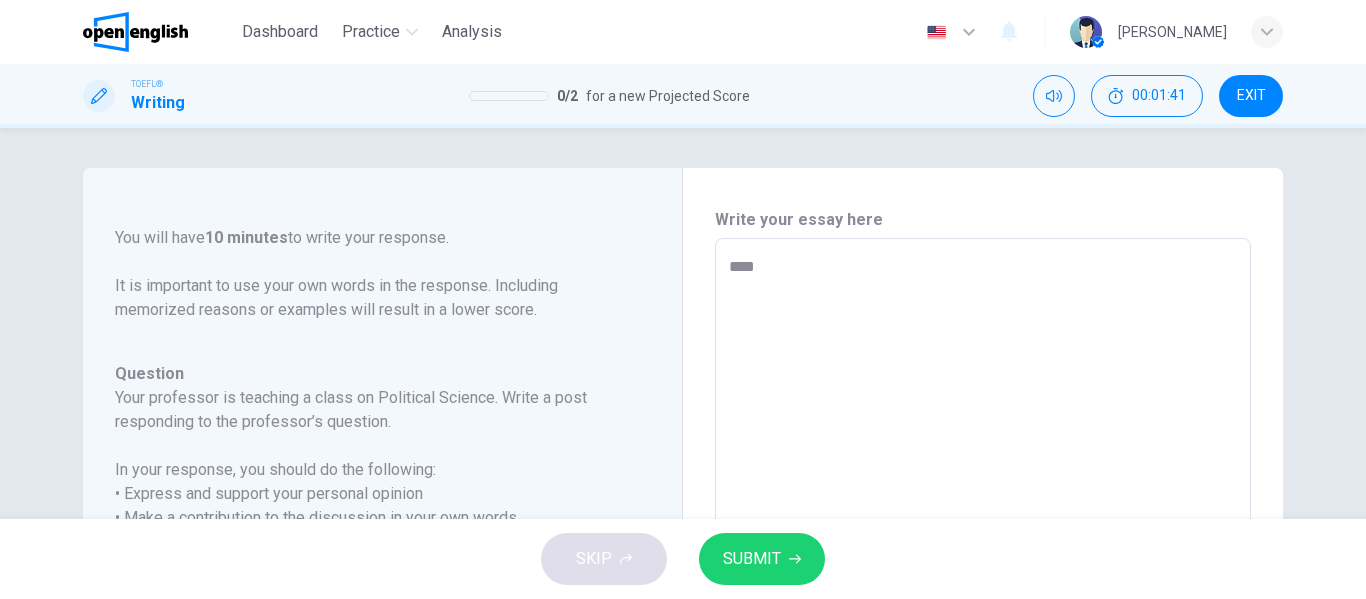 type on "*****" 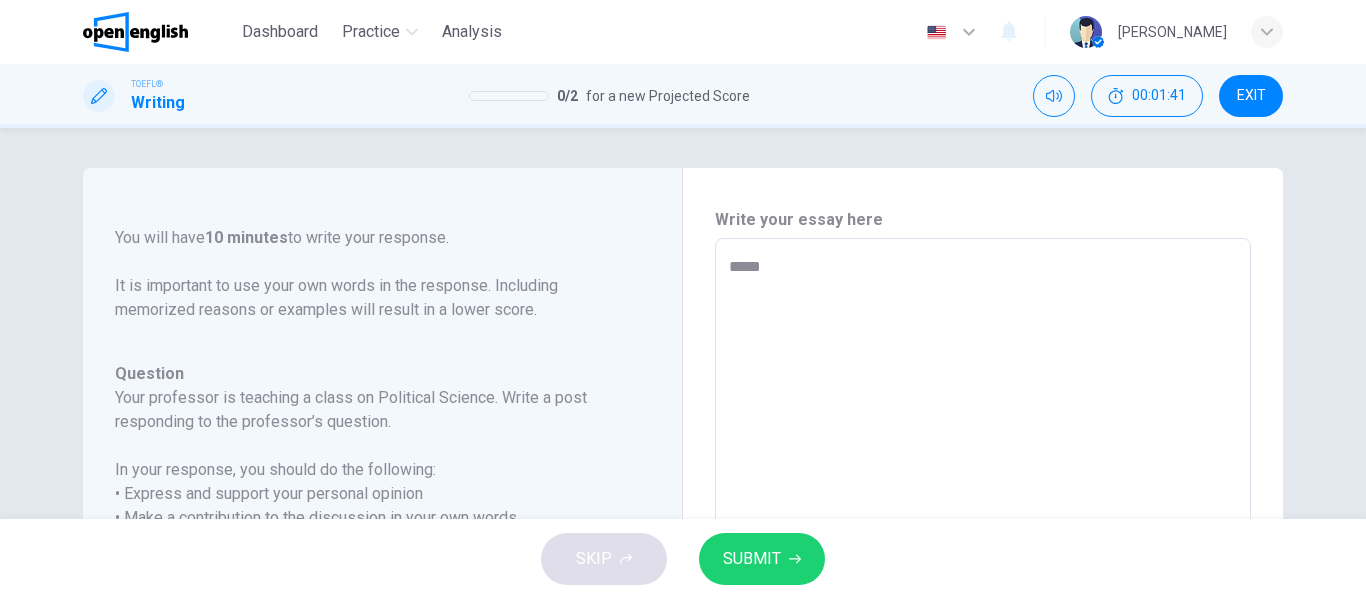 type on "*" 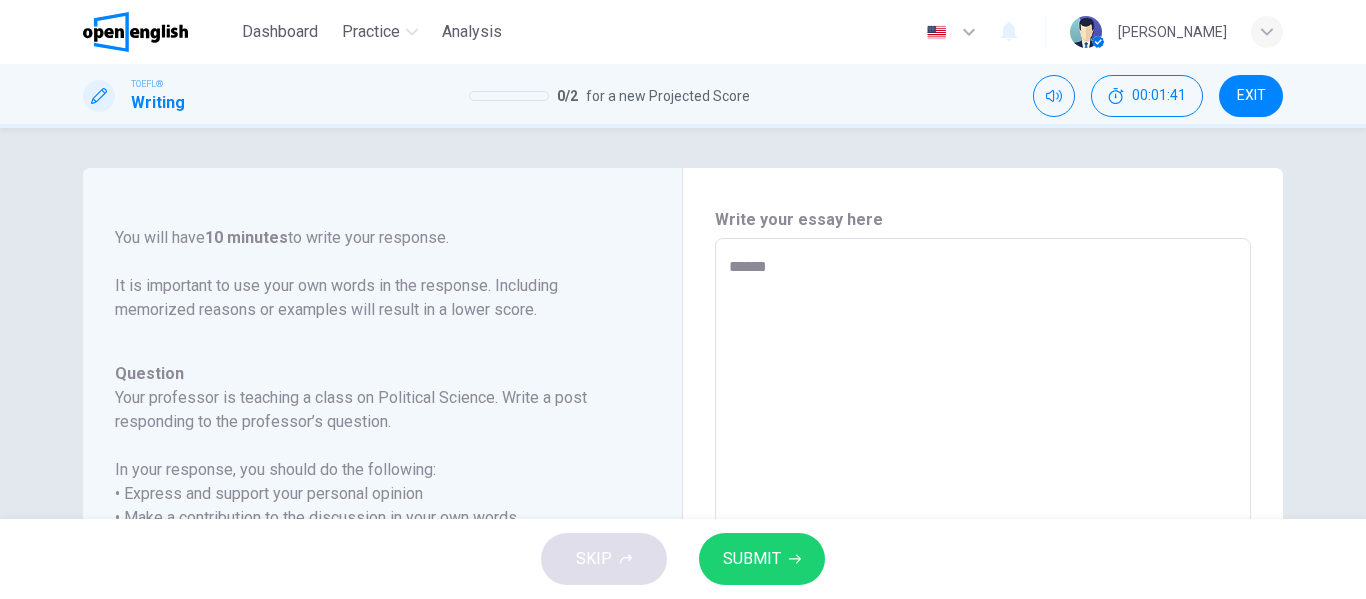 type on "*" 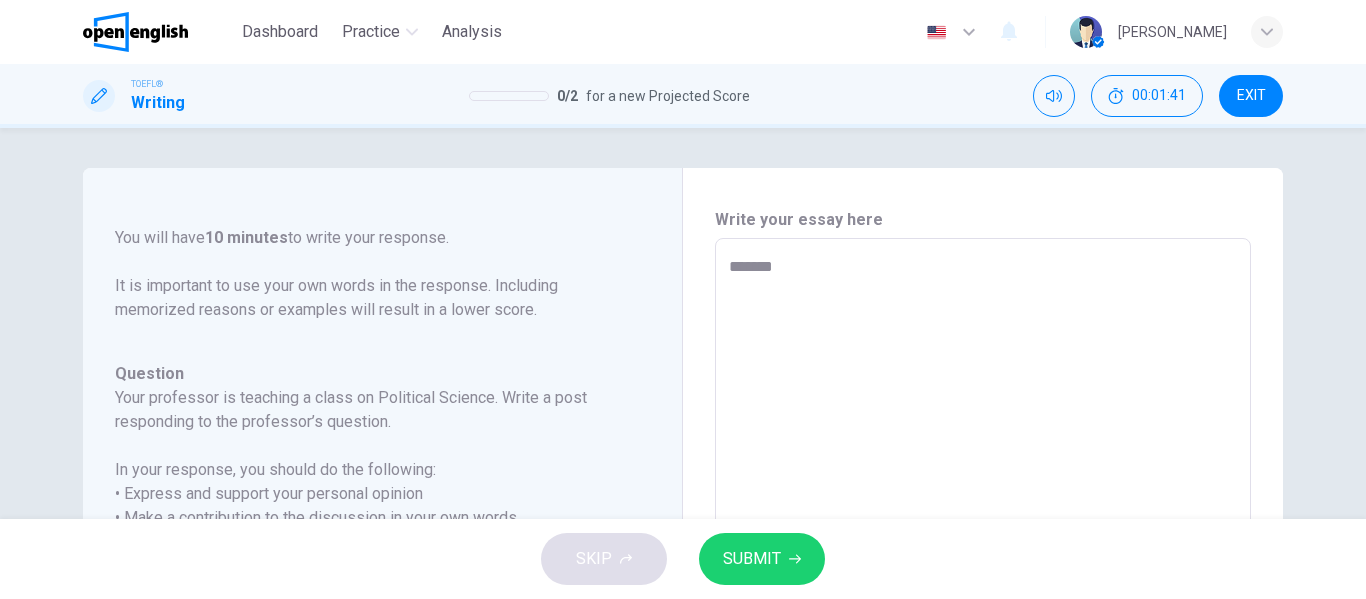 type on "********" 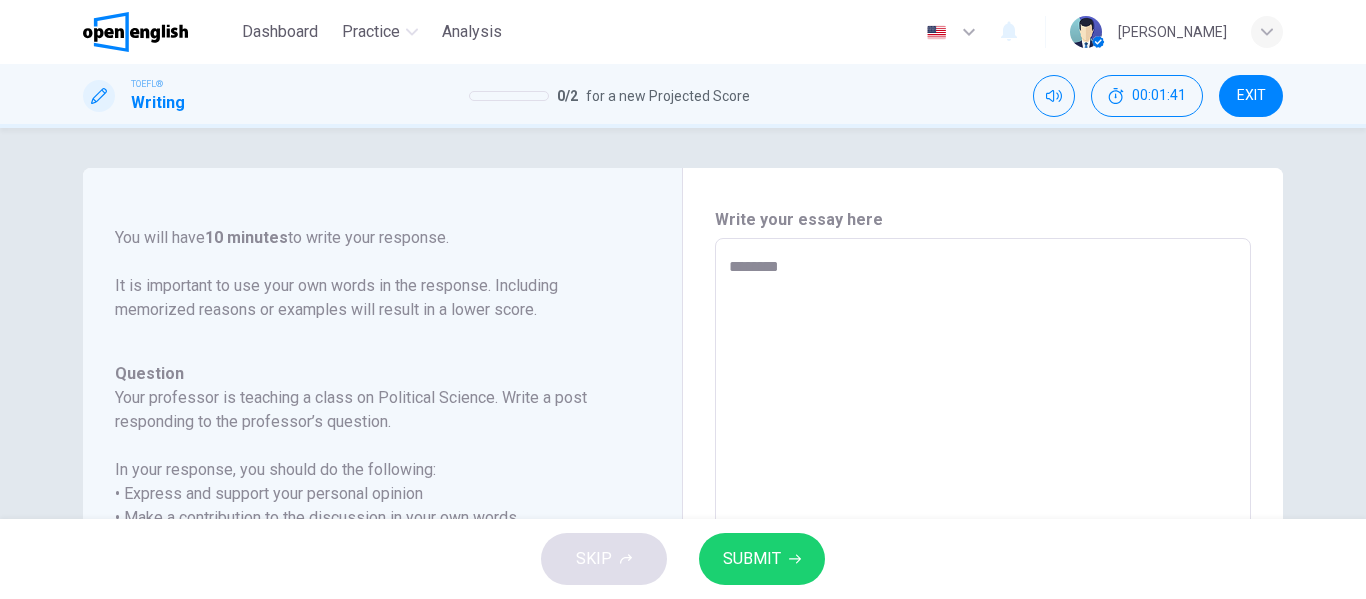 type on "*" 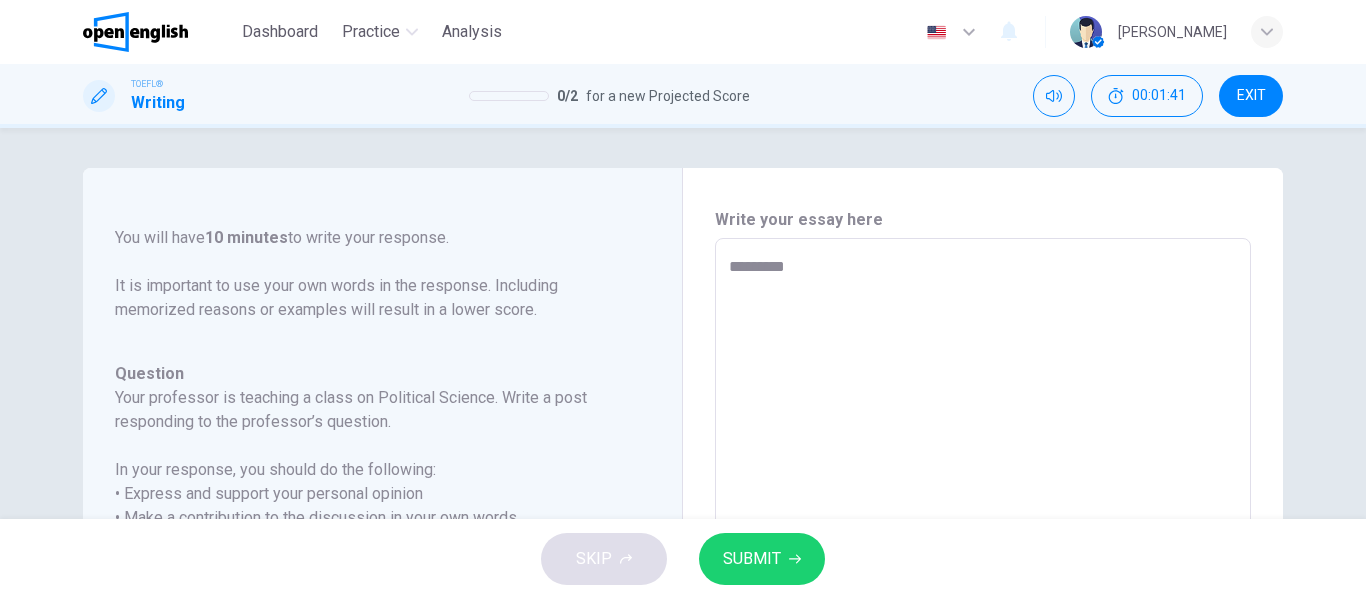 type on "*" 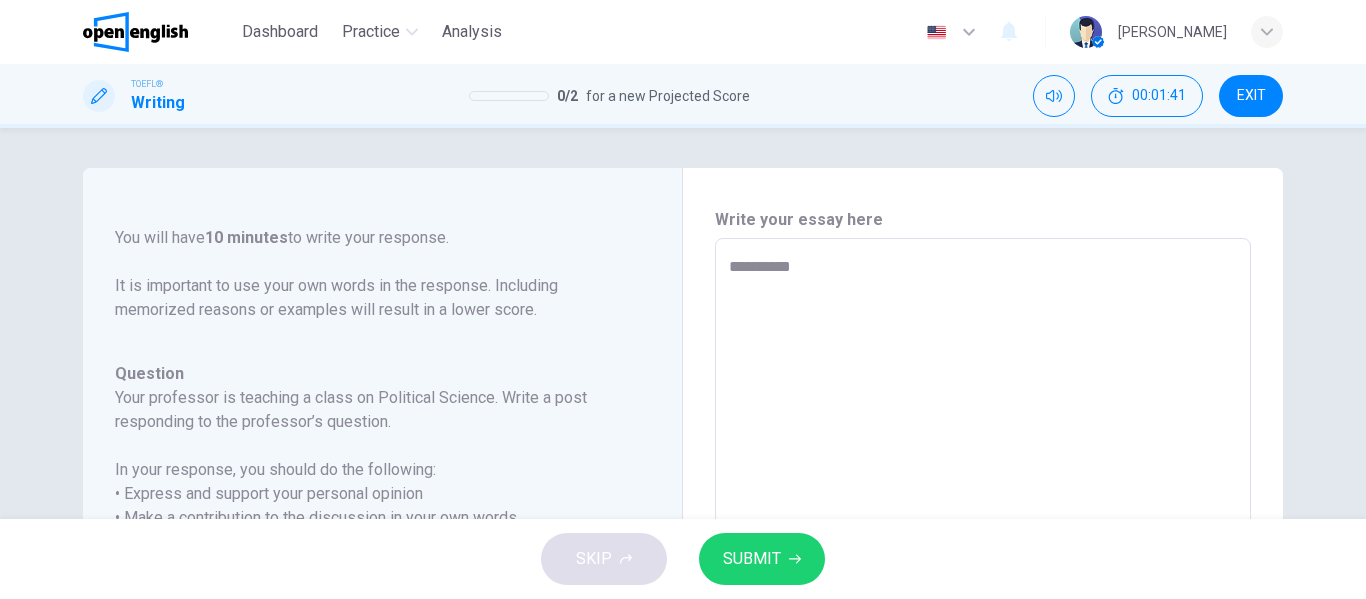 type on "*" 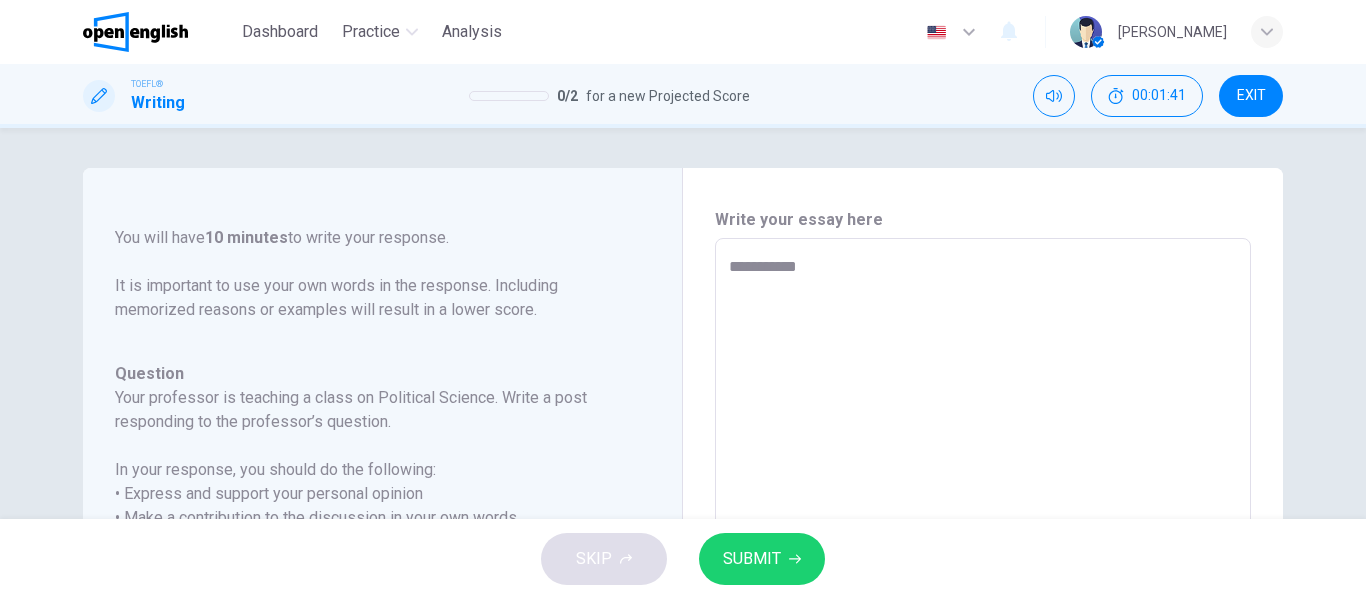 type on "*" 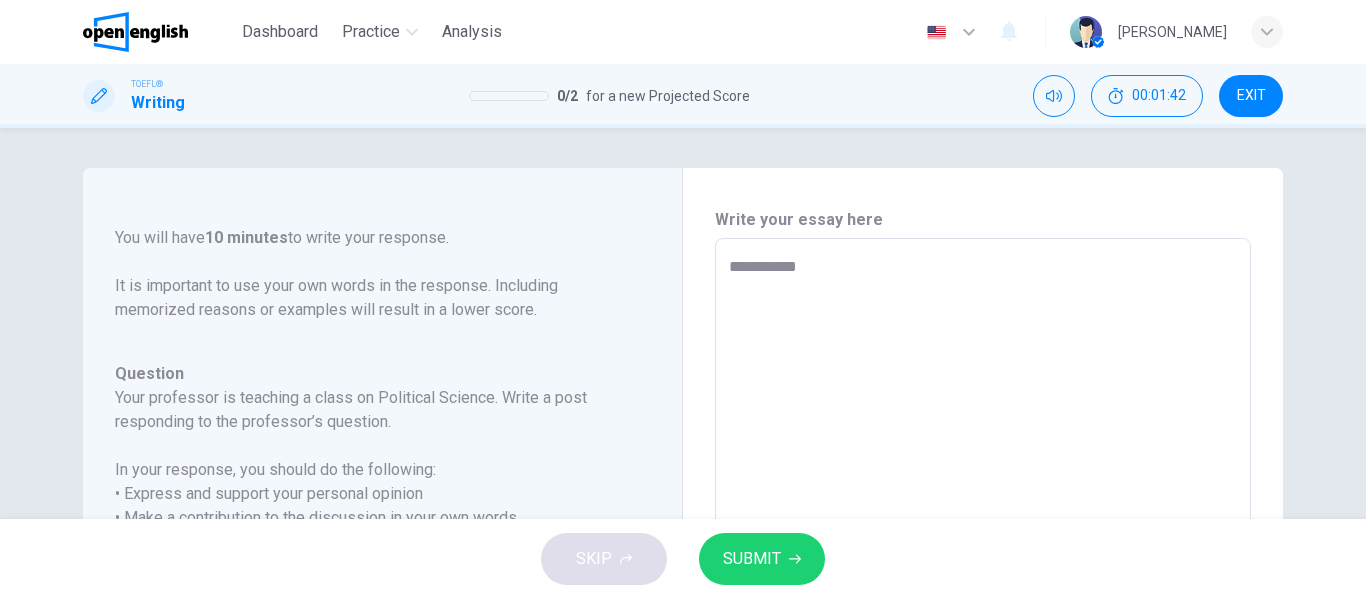 type on "**********" 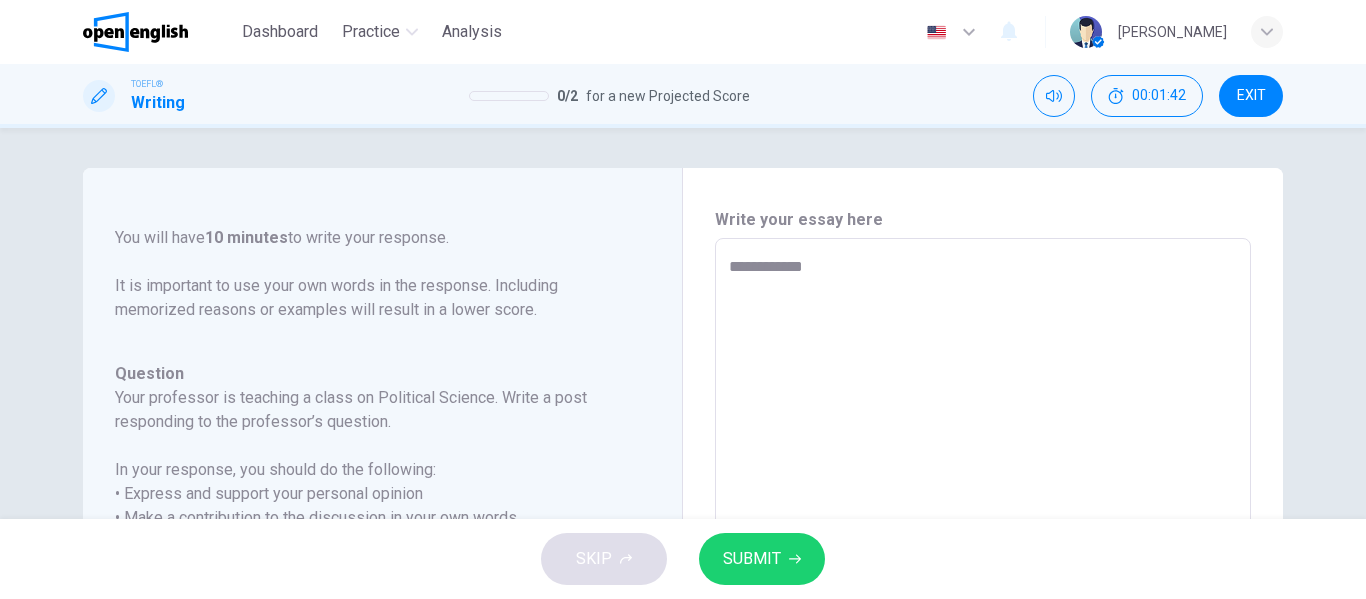 type on "*" 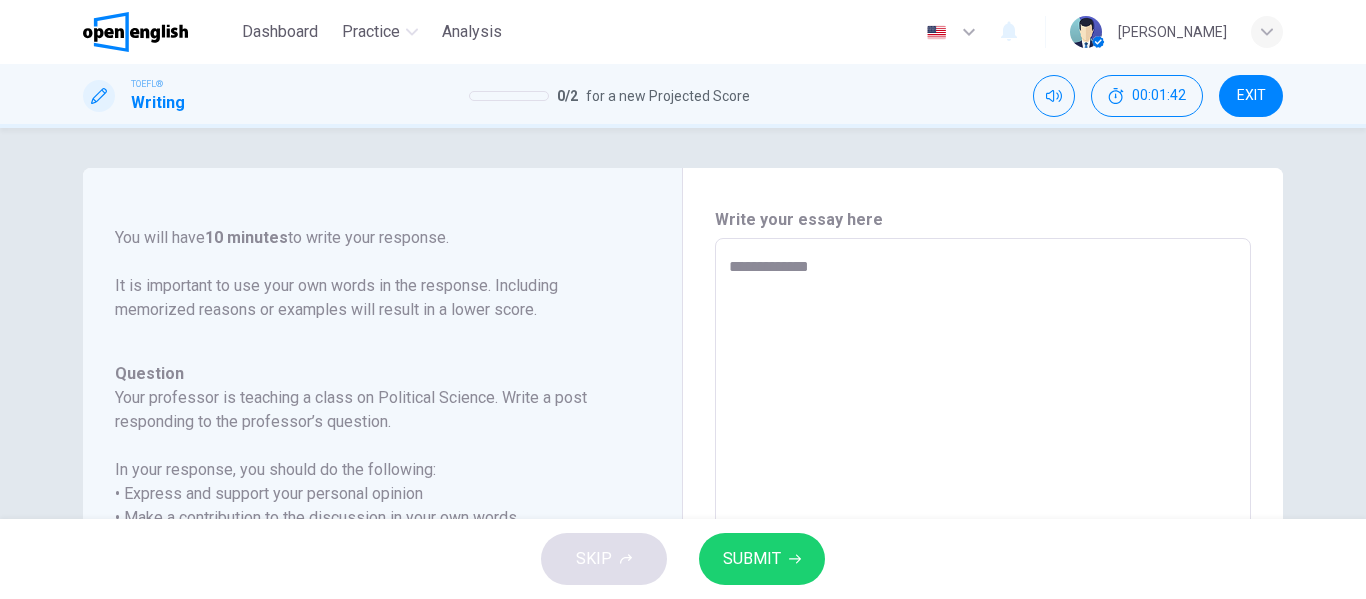 type on "*" 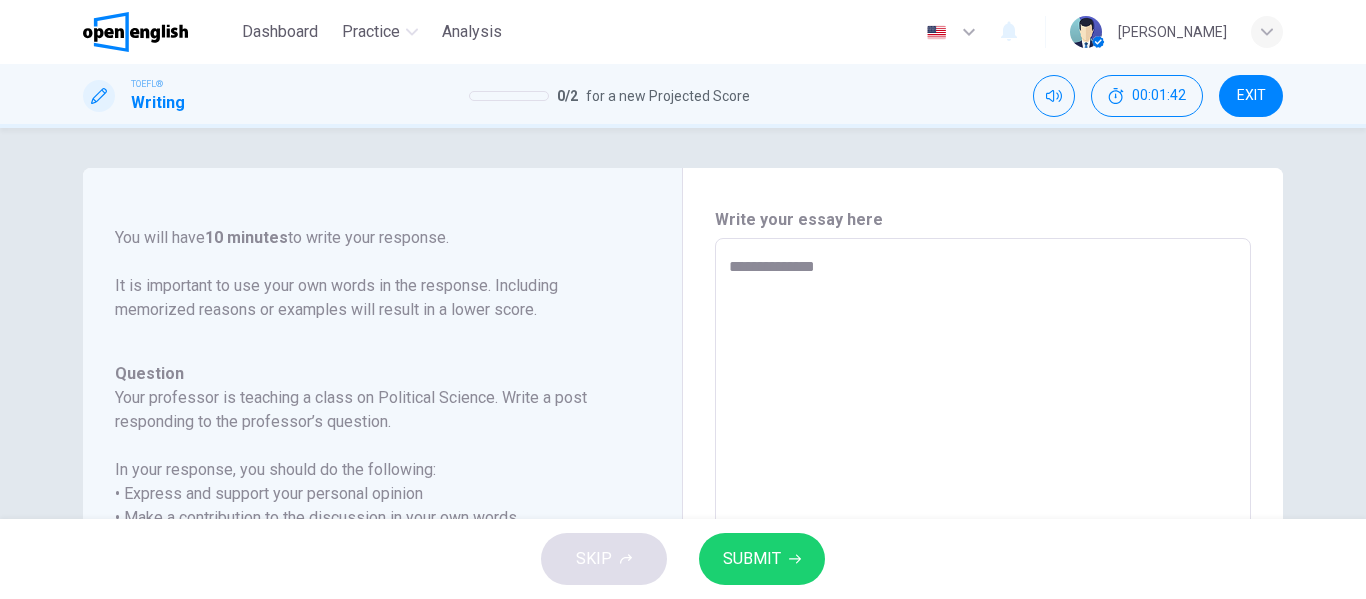 type on "**********" 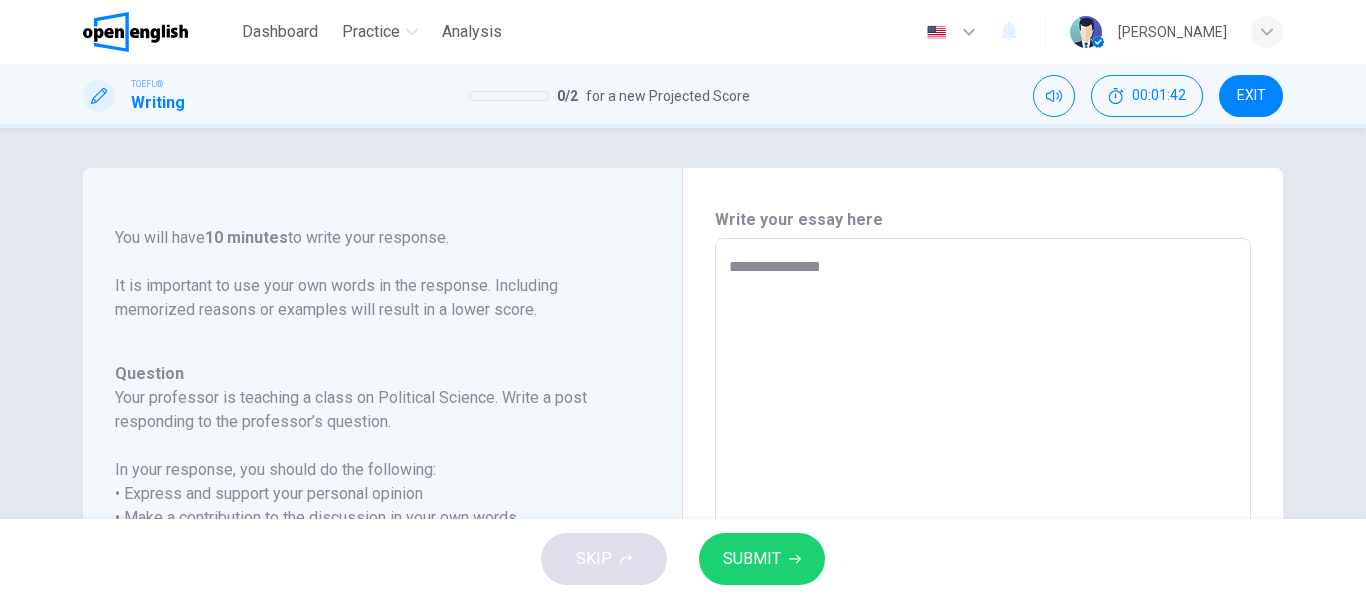 type on "*" 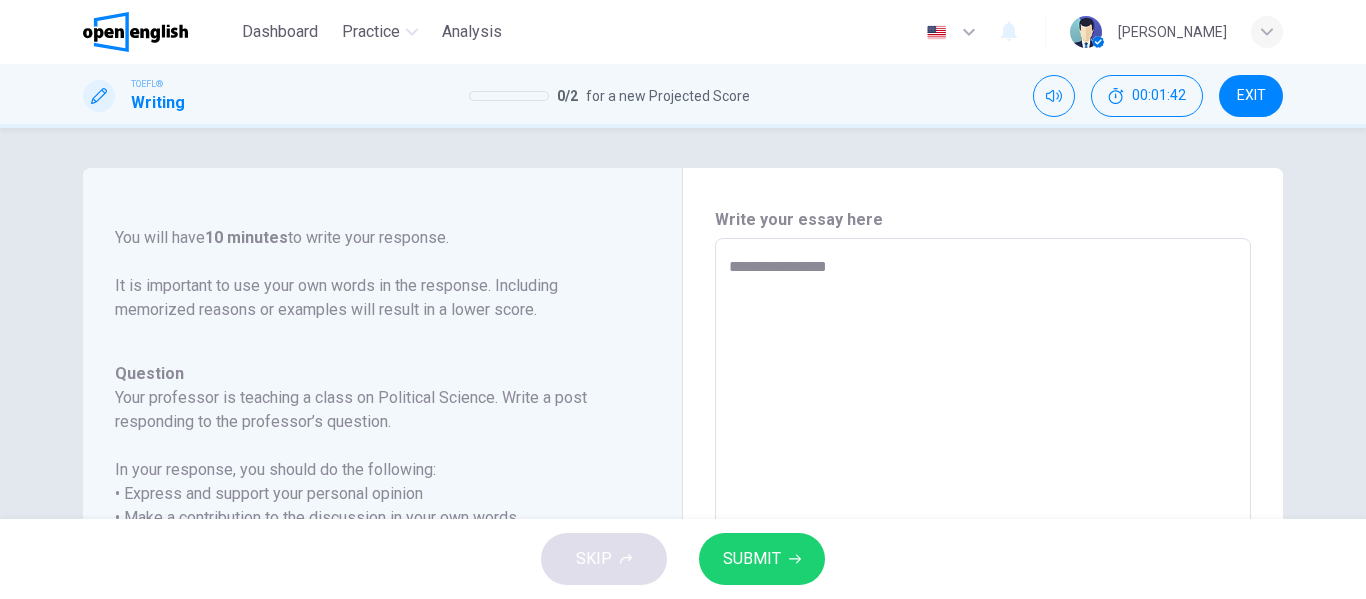 type on "*" 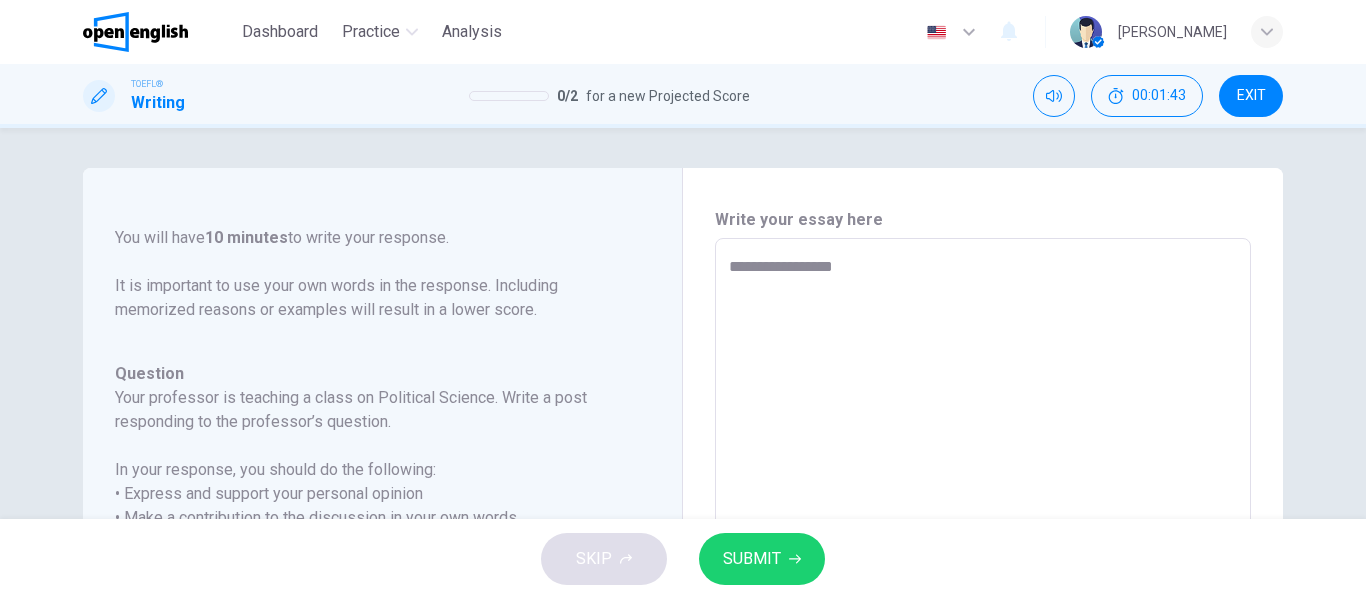 type on "**********" 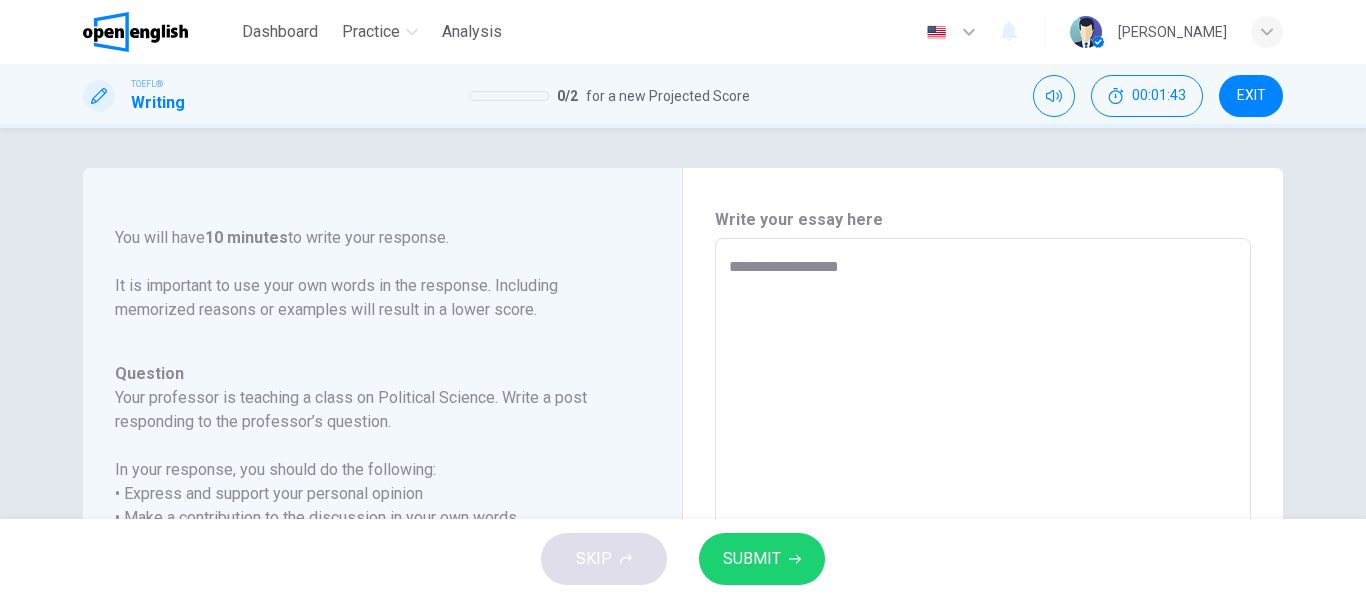type on "*" 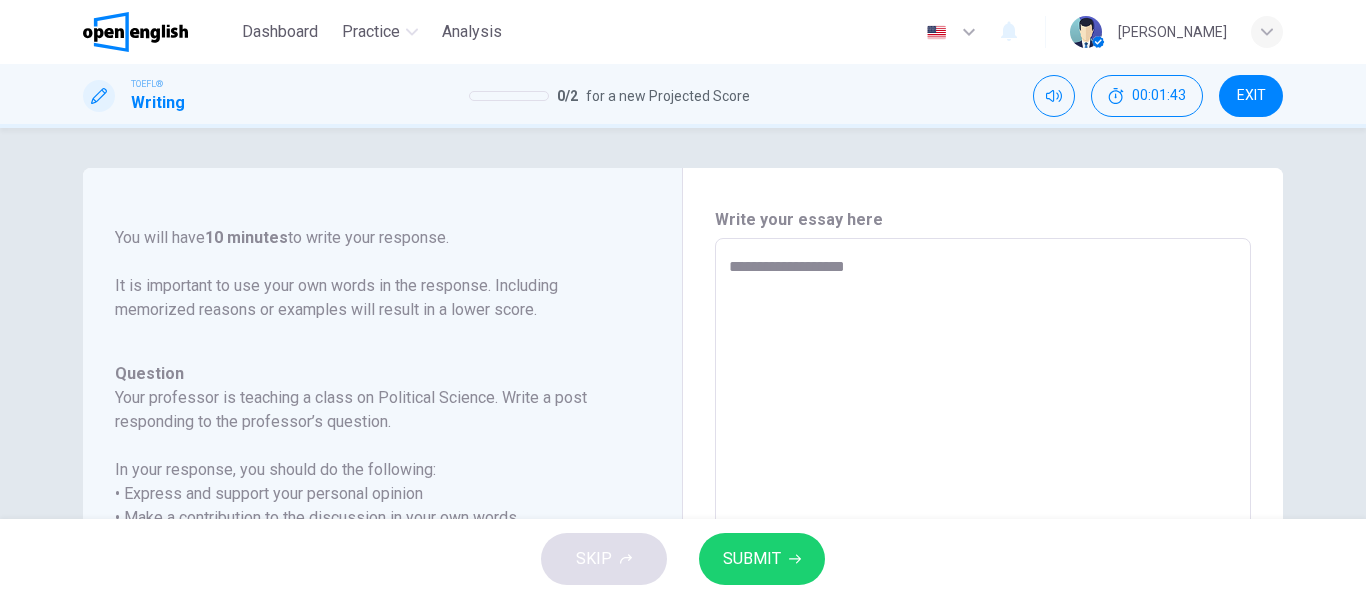 type on "*" 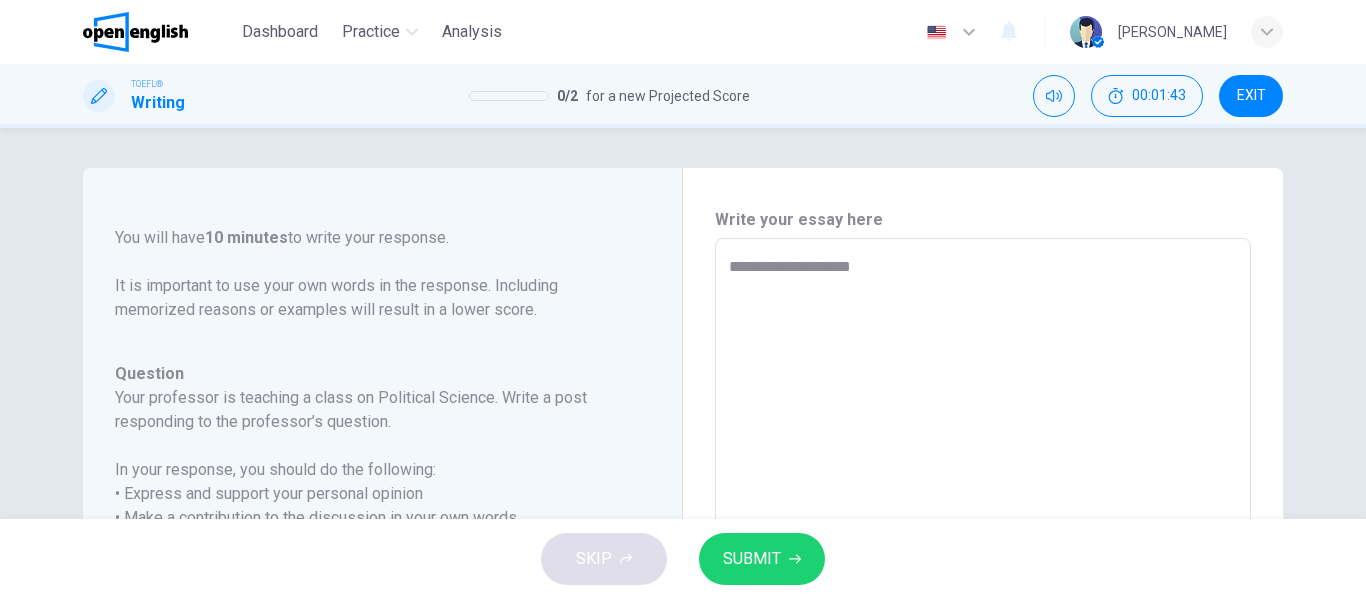 type on "**********" 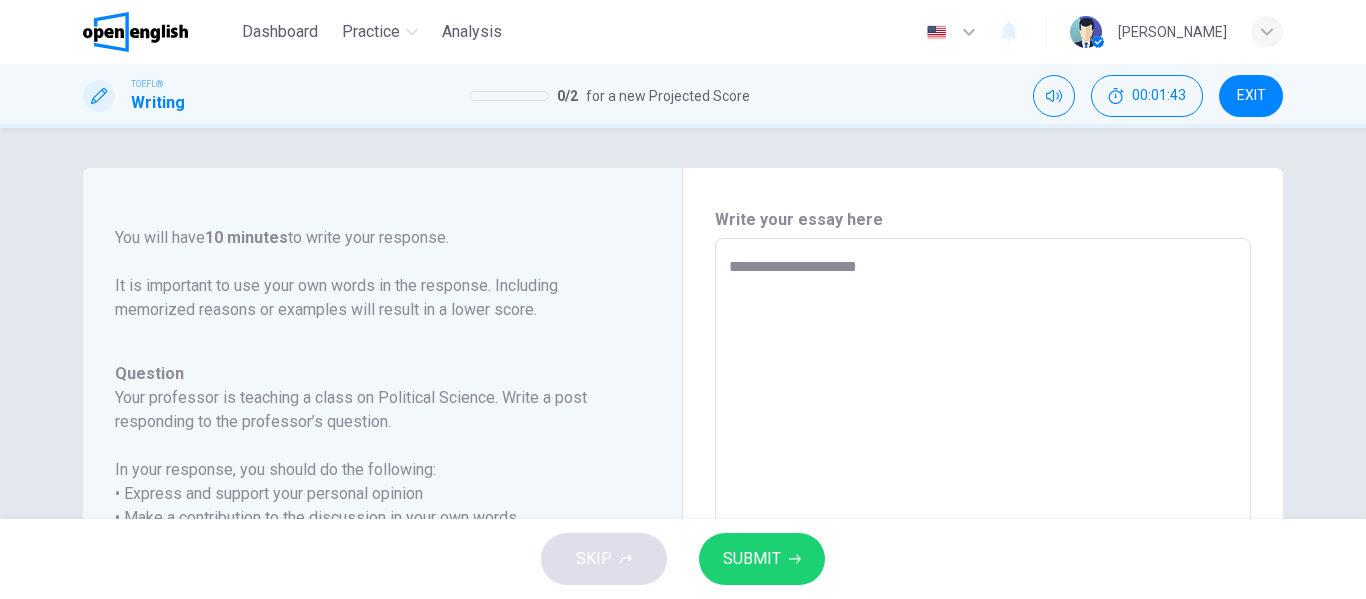 type on "*" 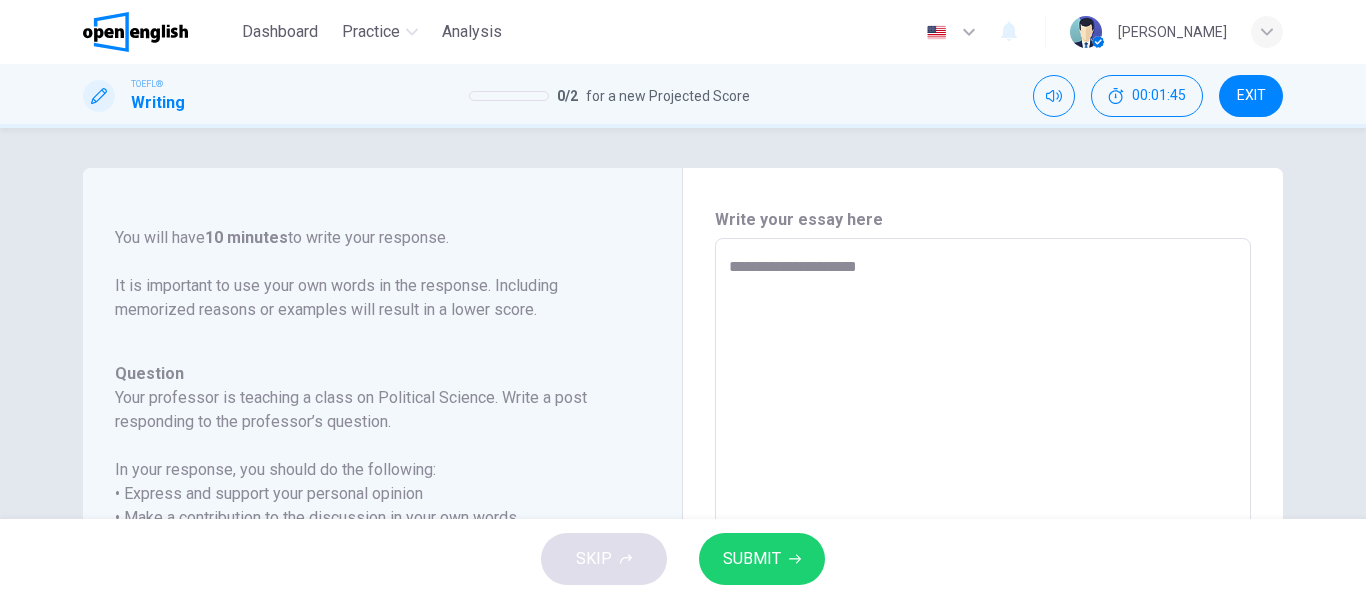 type on "**********" 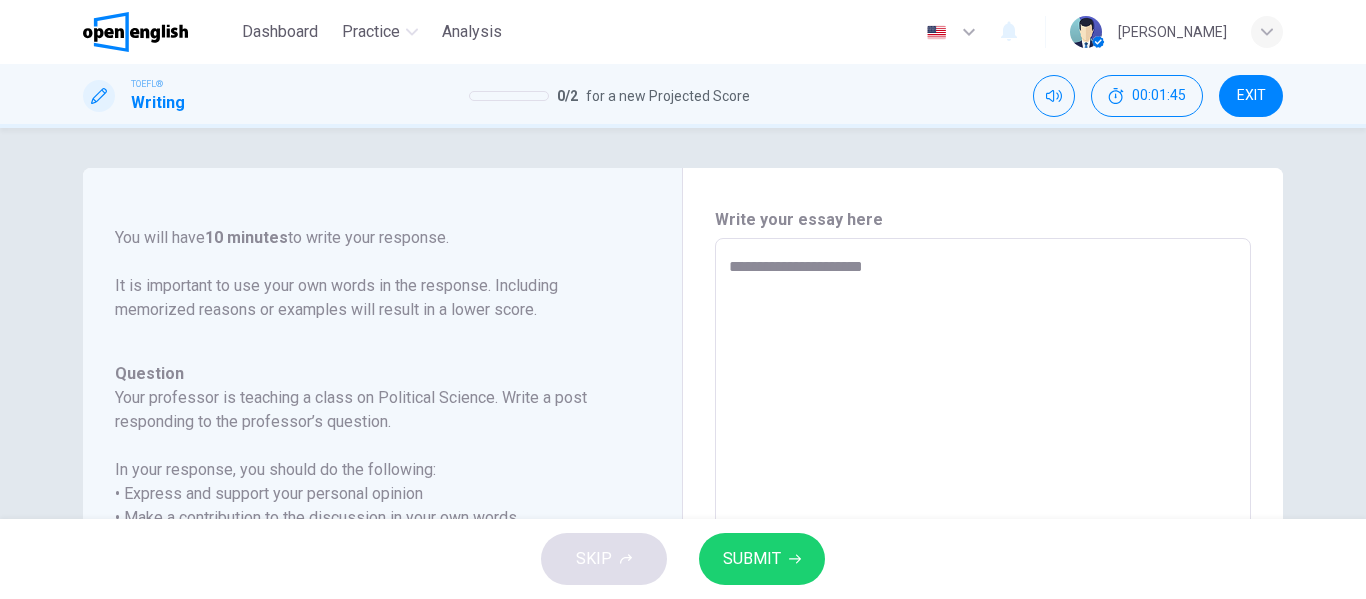 type on "*" 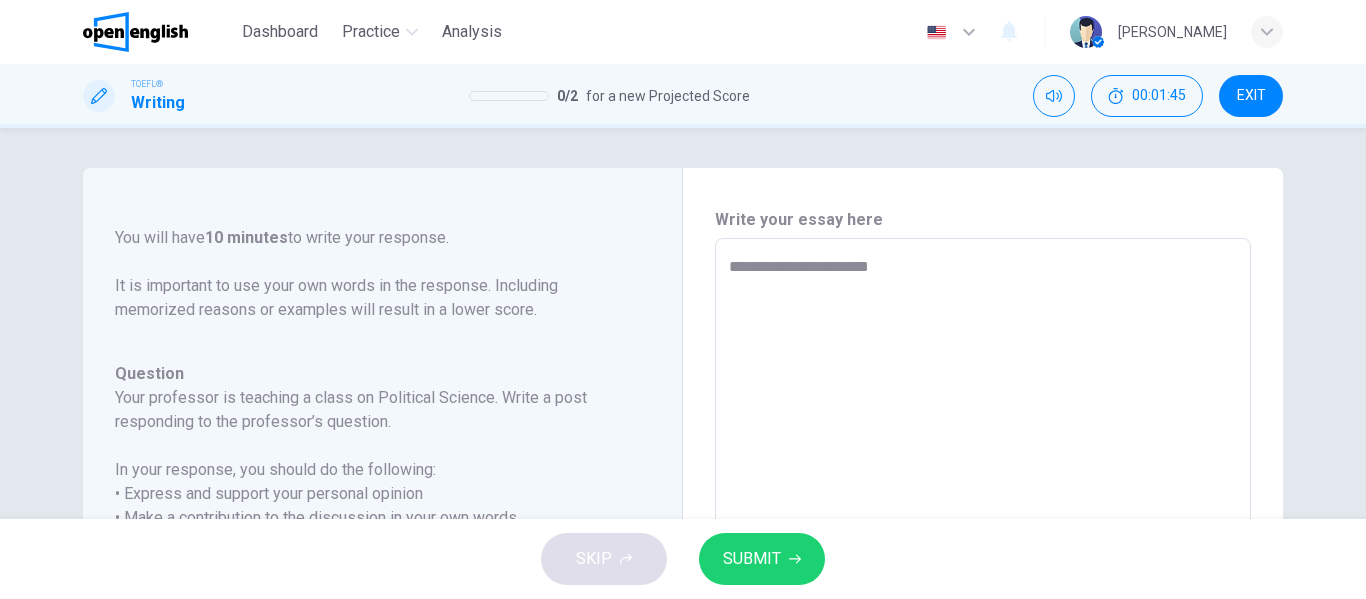 type on "*" 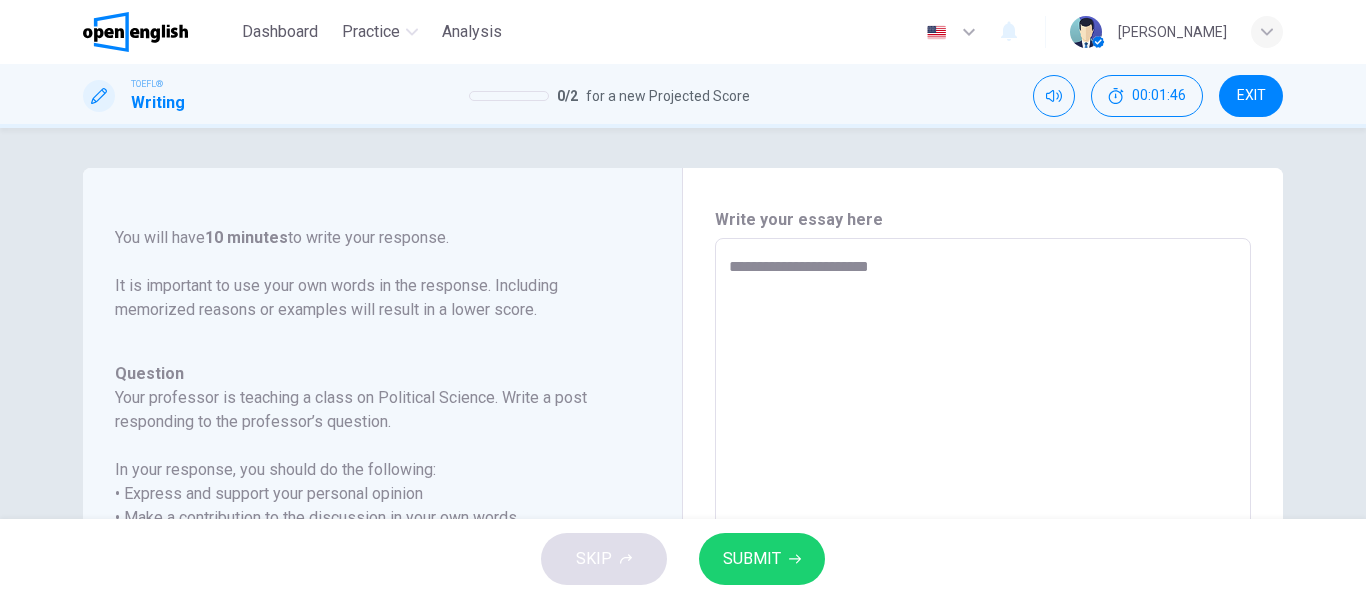 type on "**********" 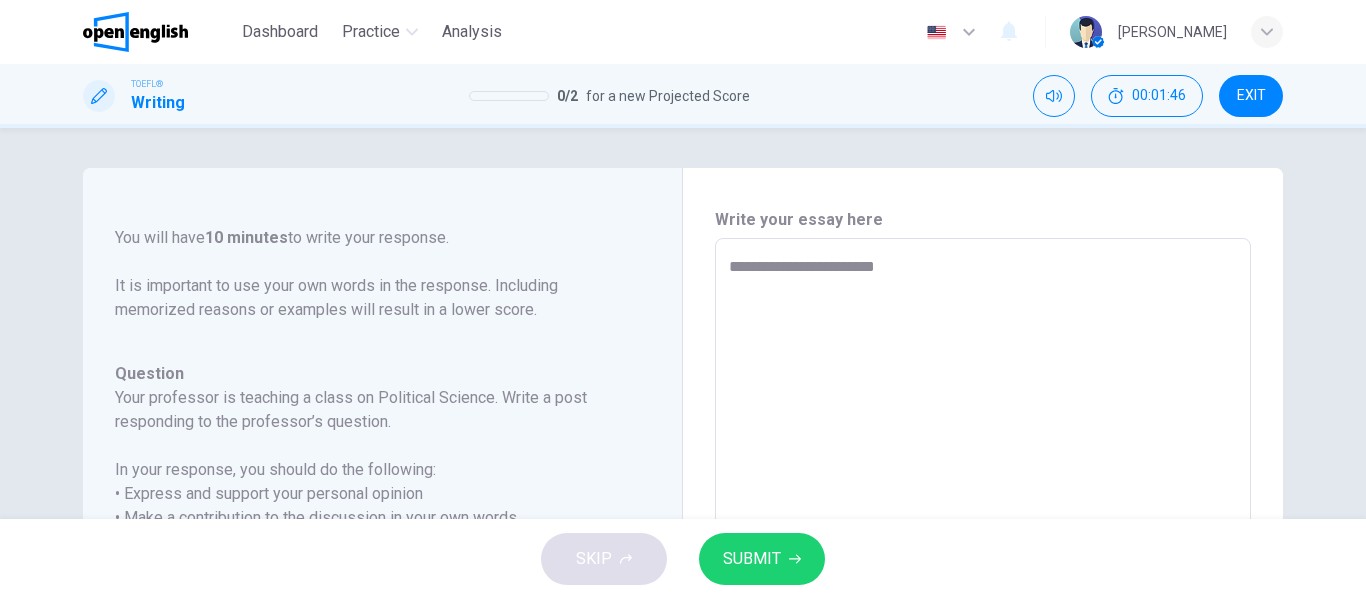 type on "*" 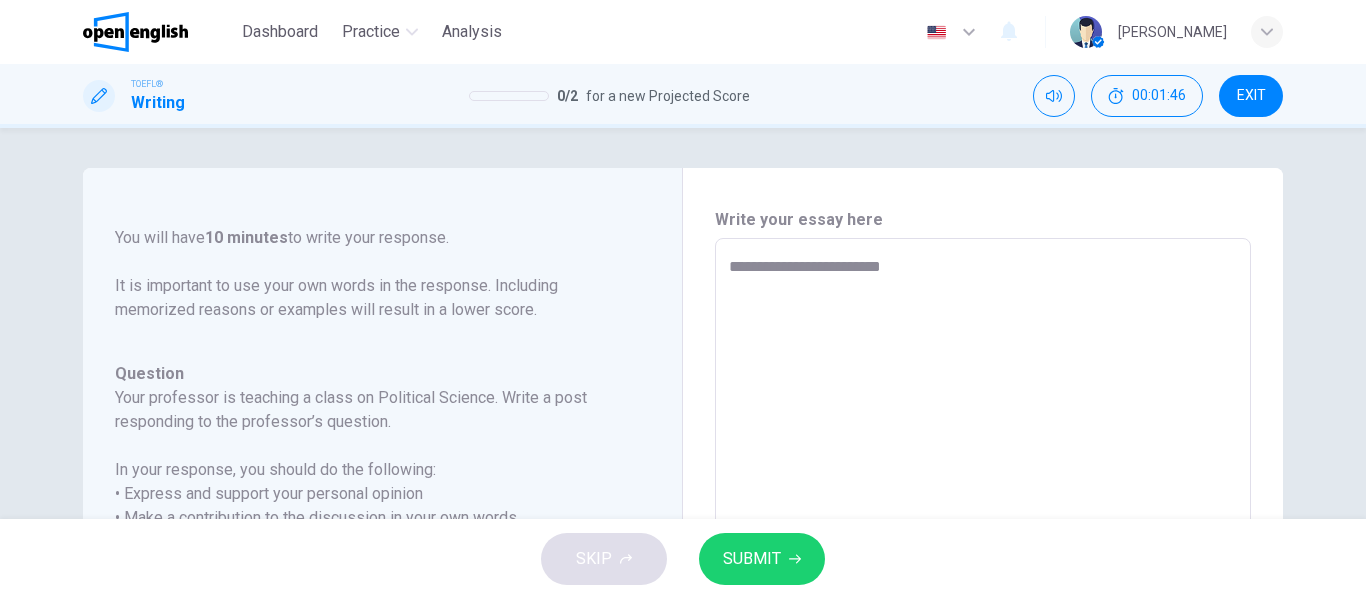 type on "*" 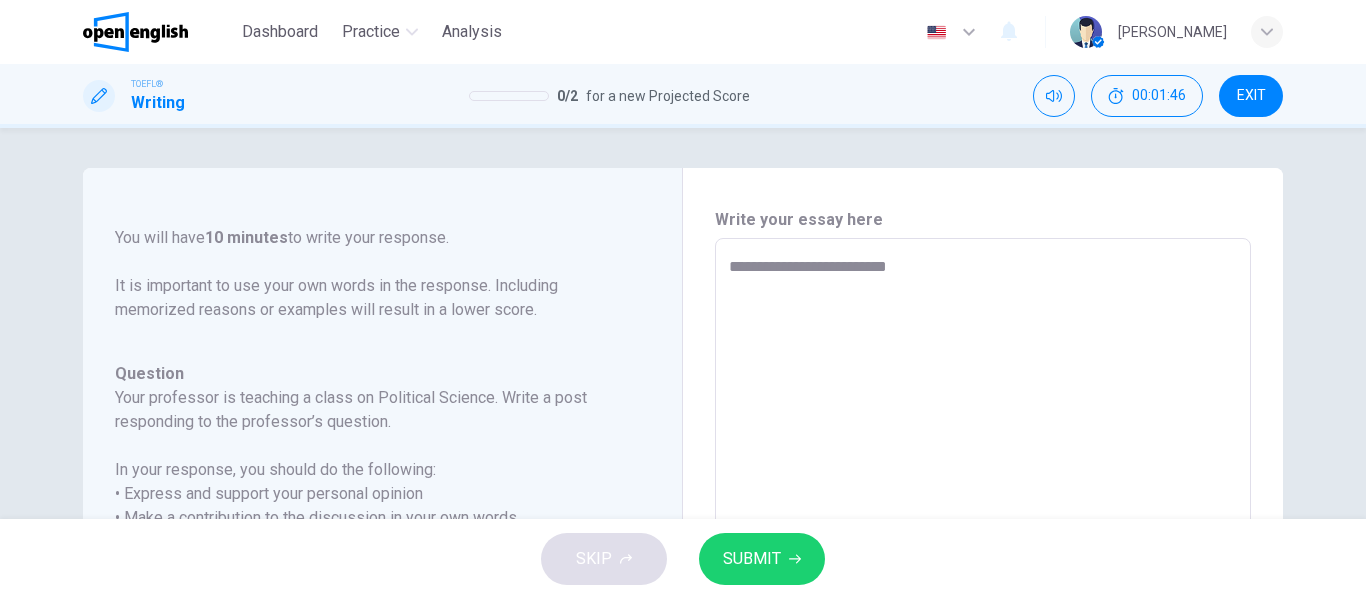 type on "*" 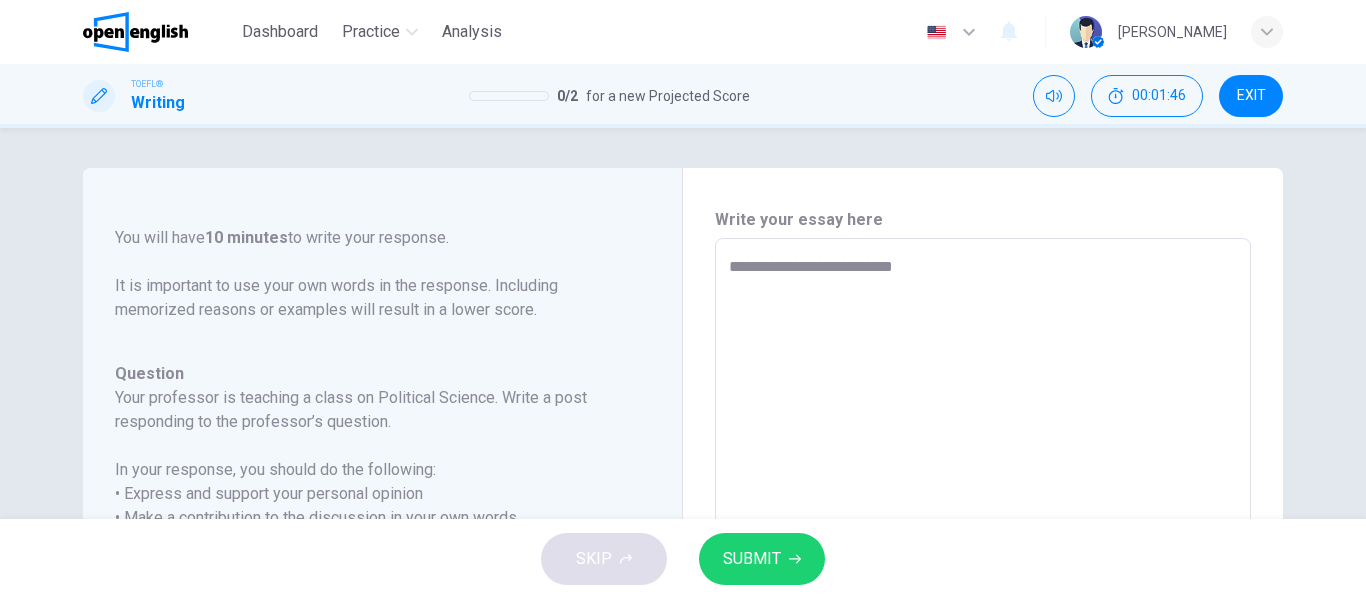 type on "*" 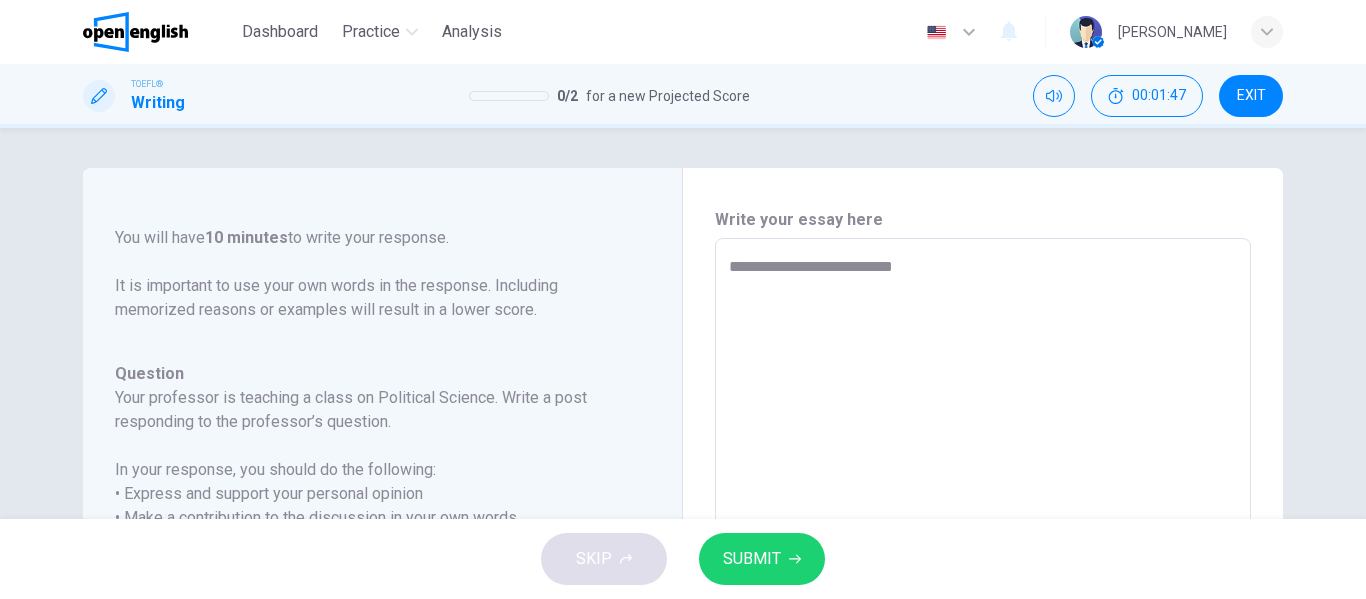 type on "**********" 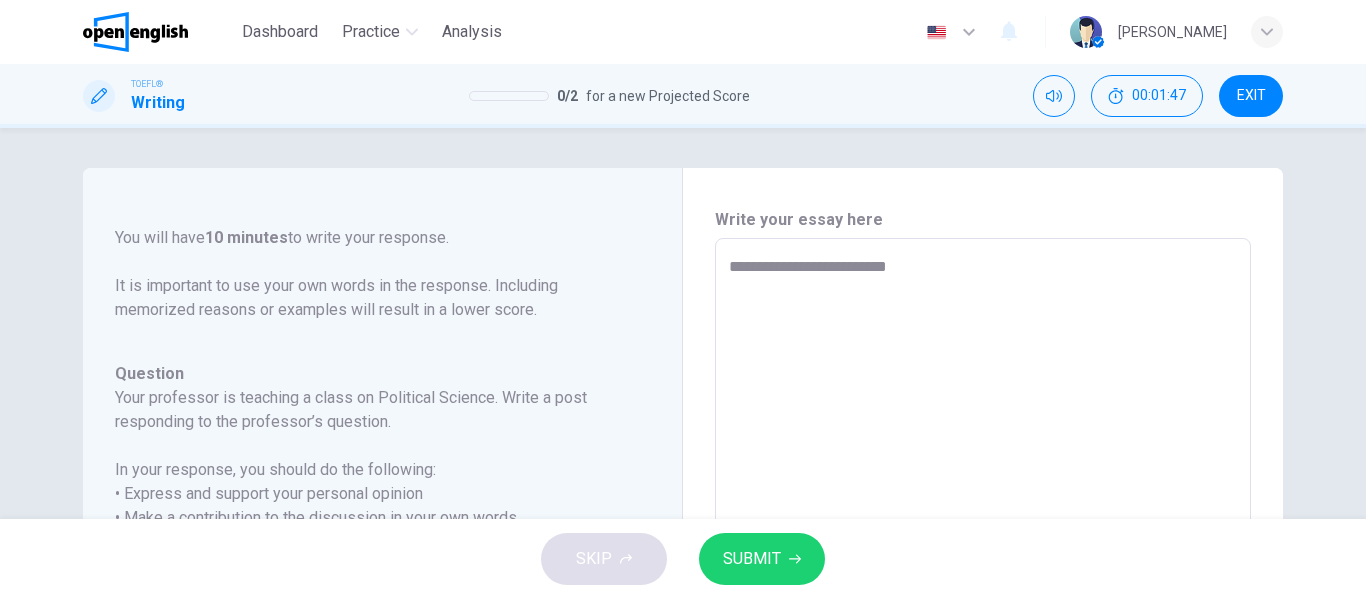 type on "*" 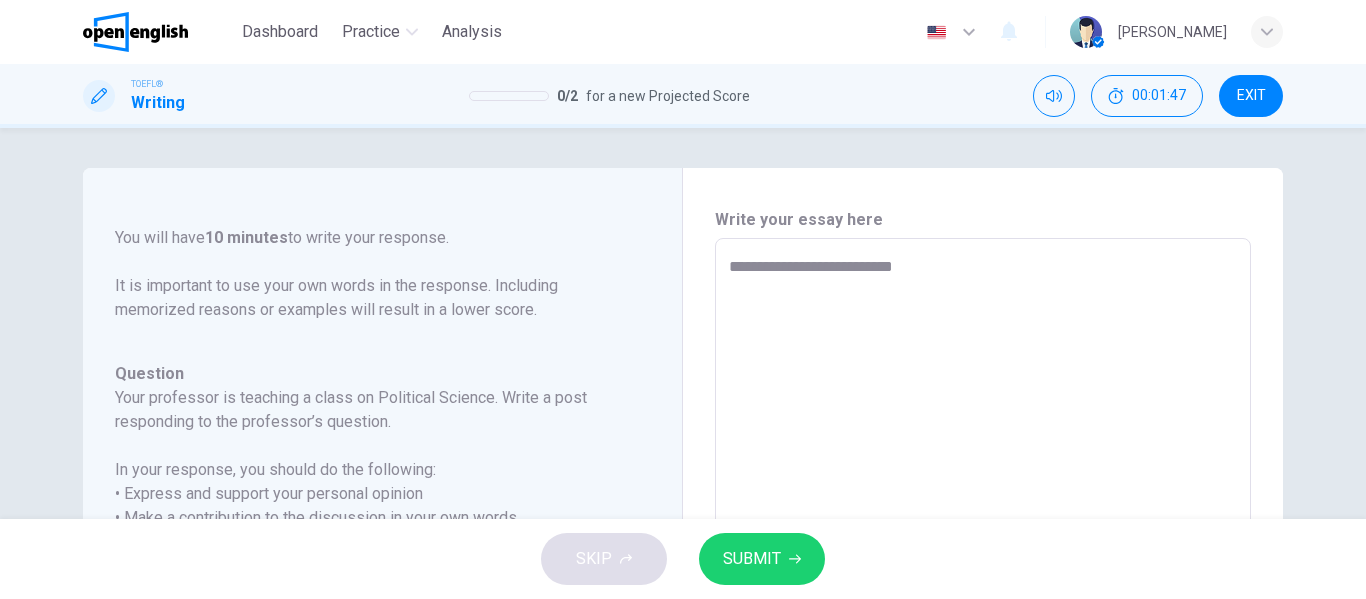 type on "*" 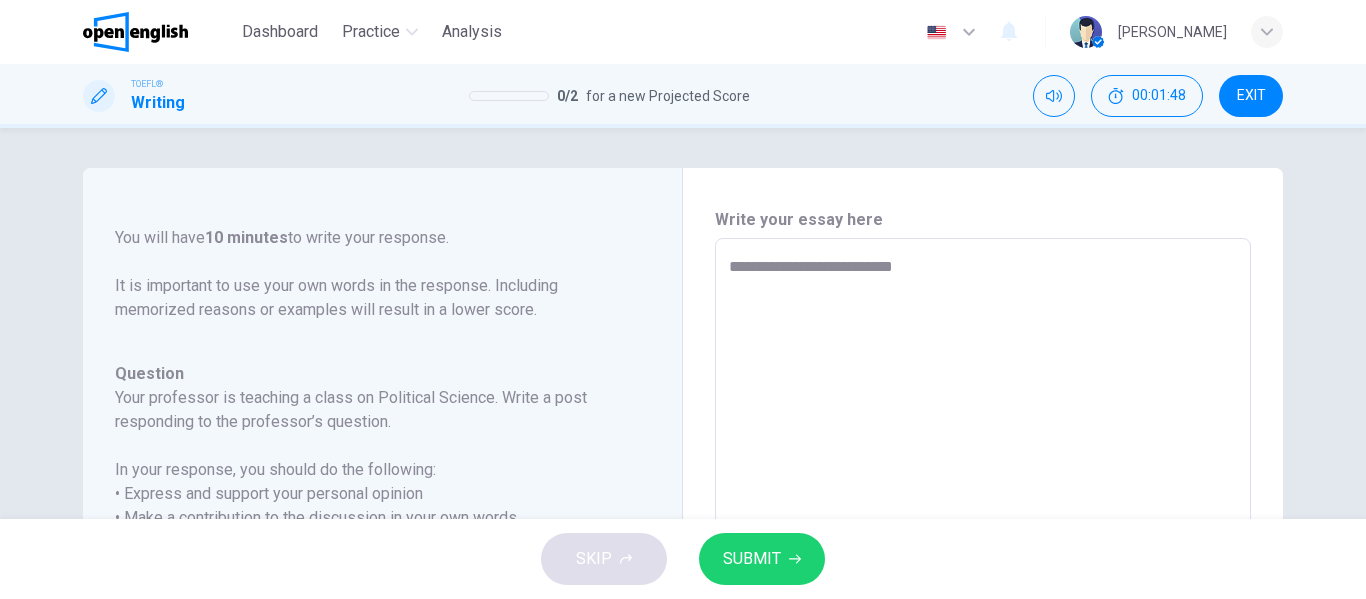 type on "**********" 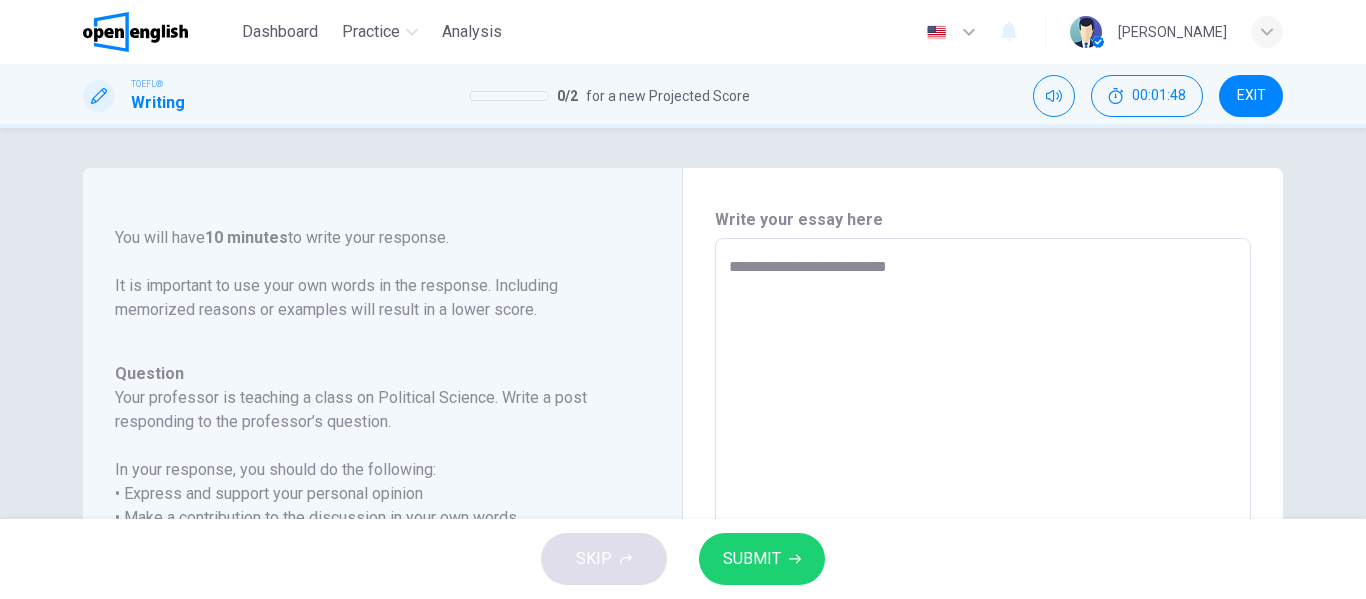 type on "**********" 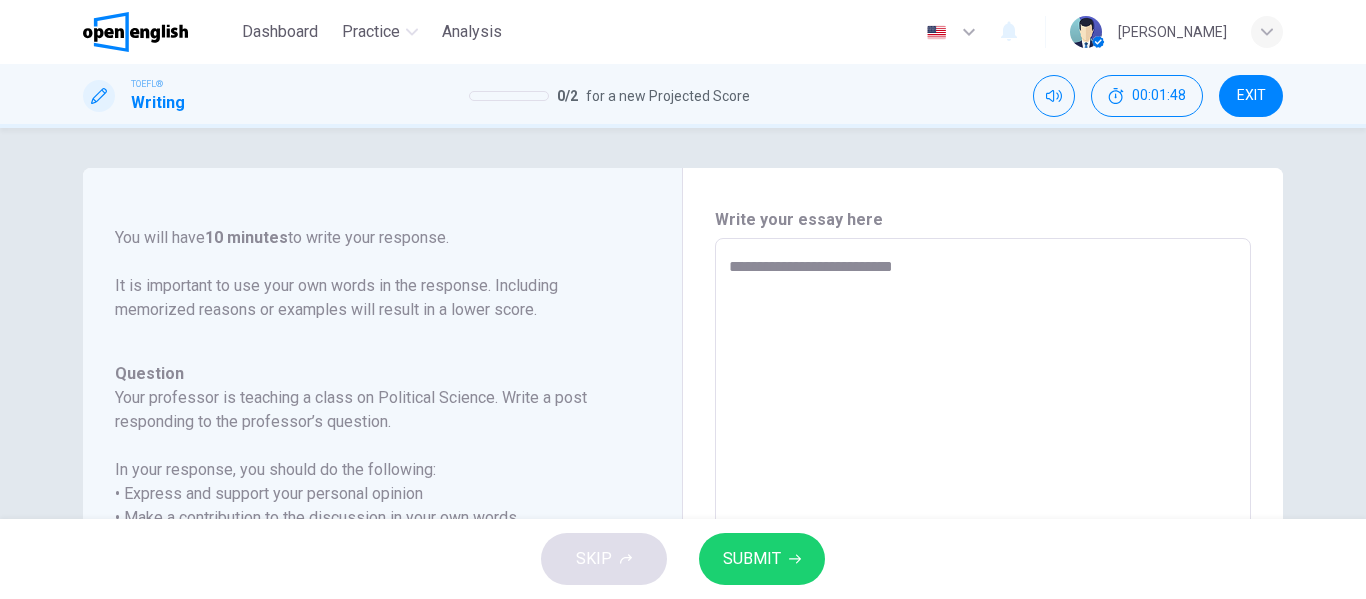 type on "*" 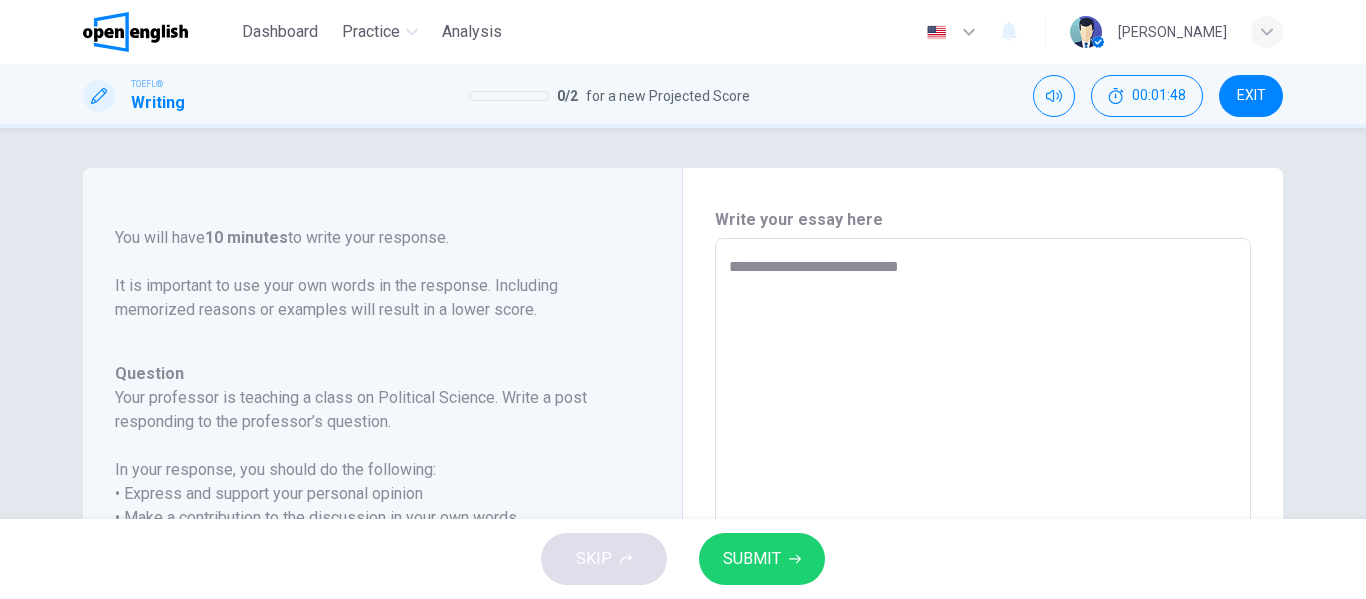 type on "**********" 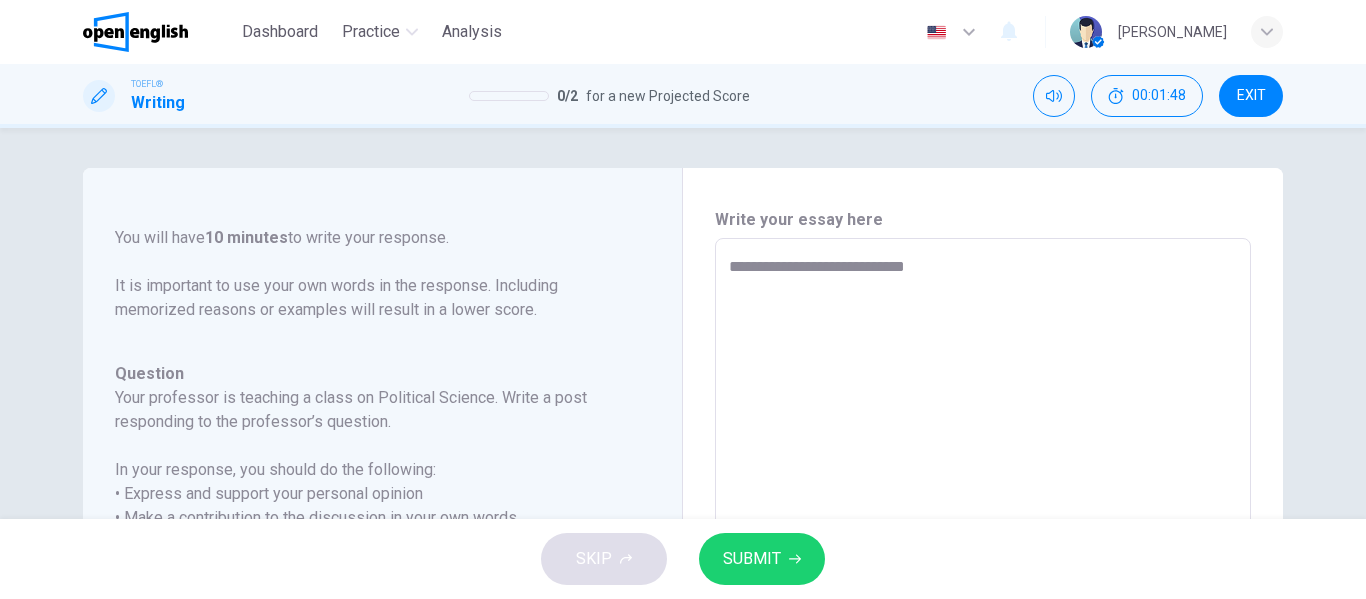 type on "*" 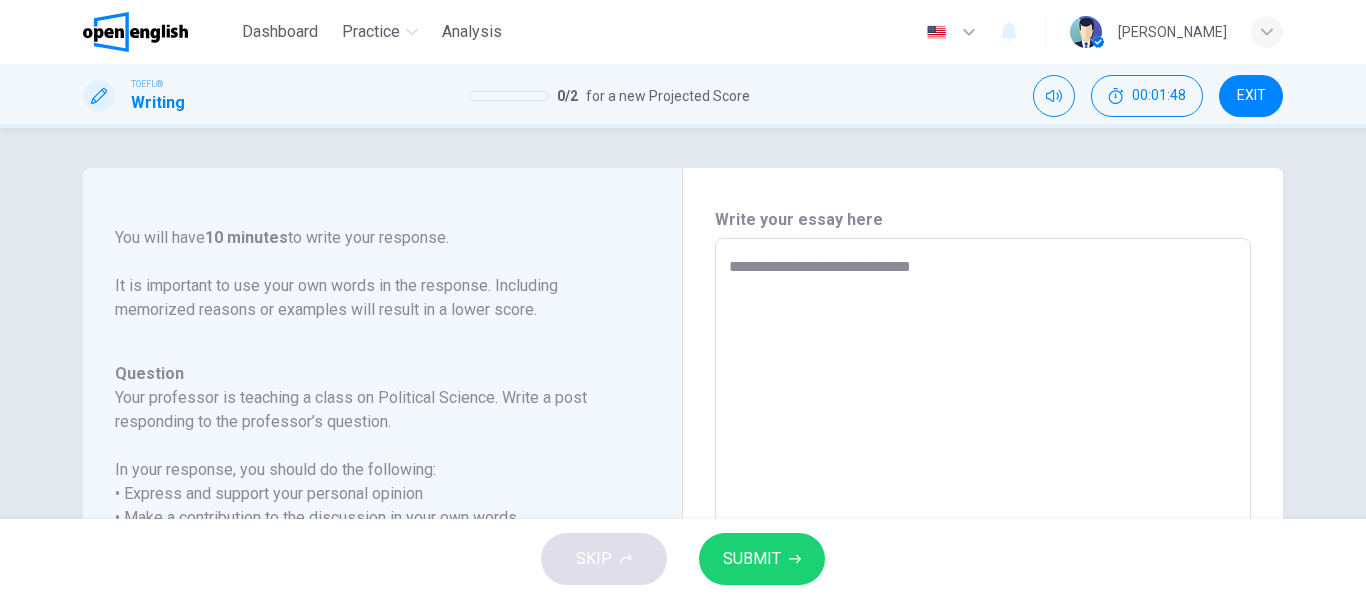type on "*" 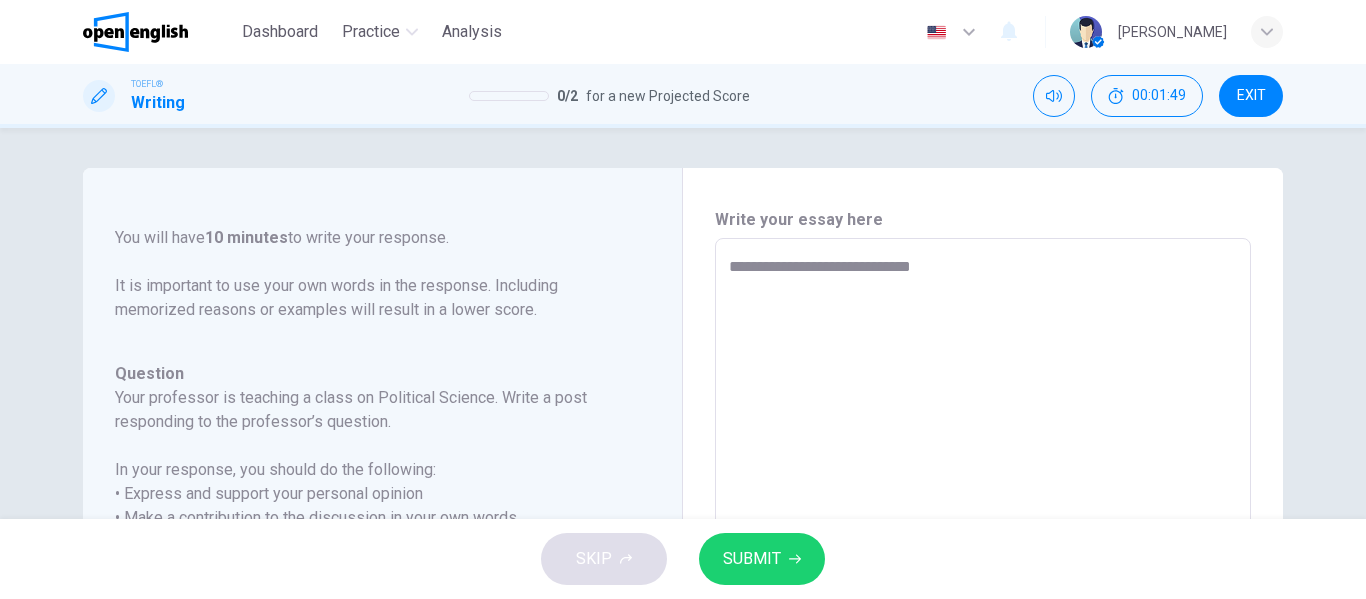 type on "**********" 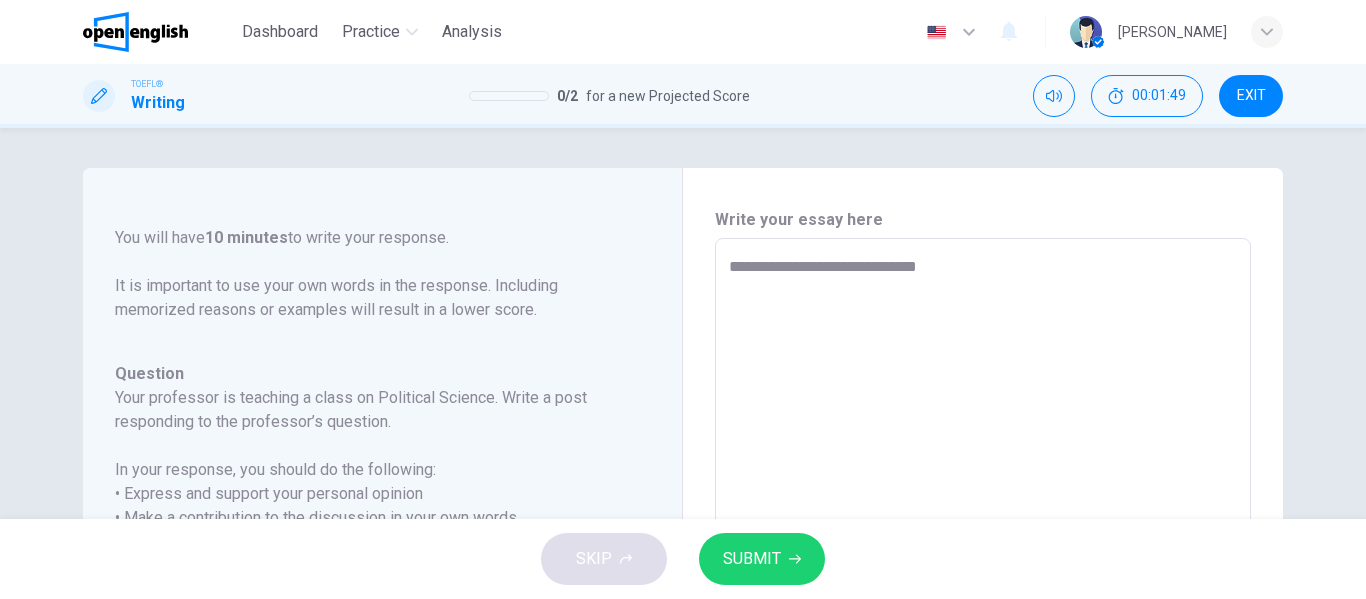 type on "*" 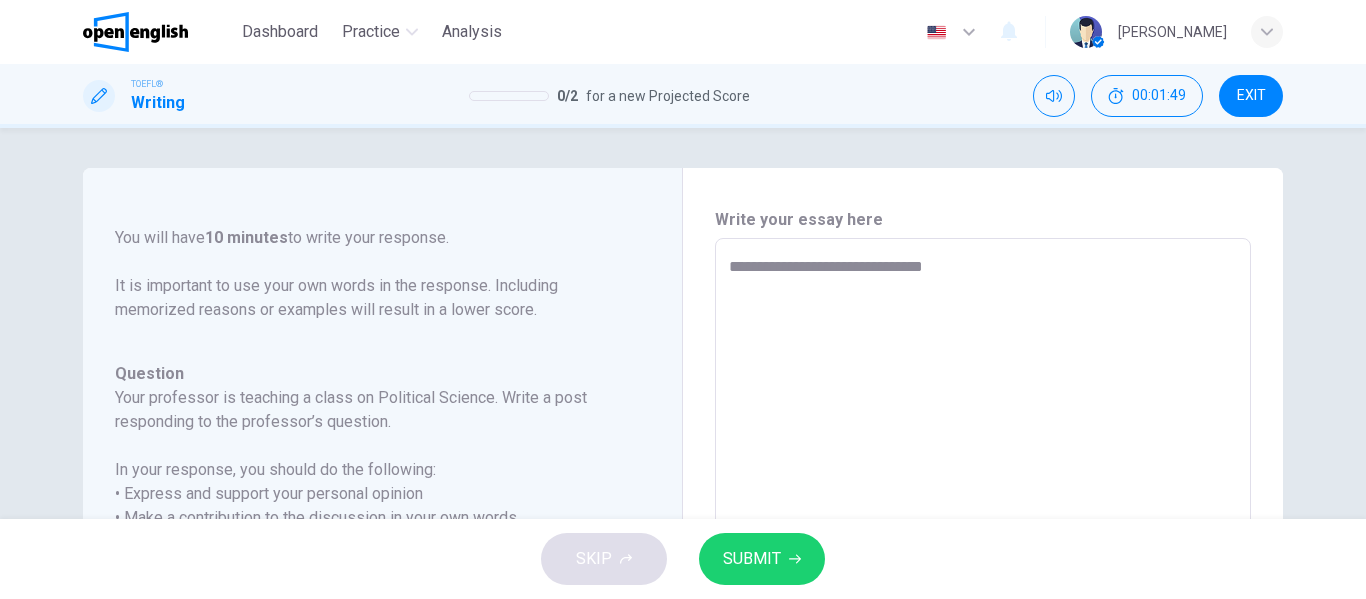 type on "**********" 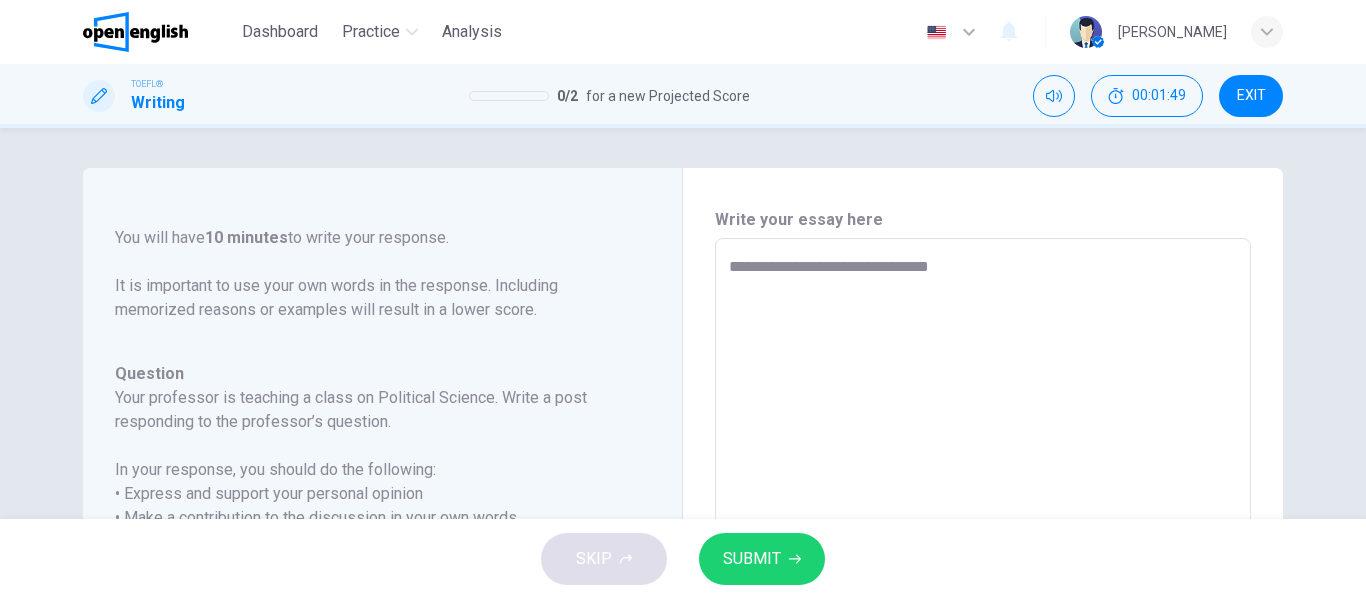 type on "*" 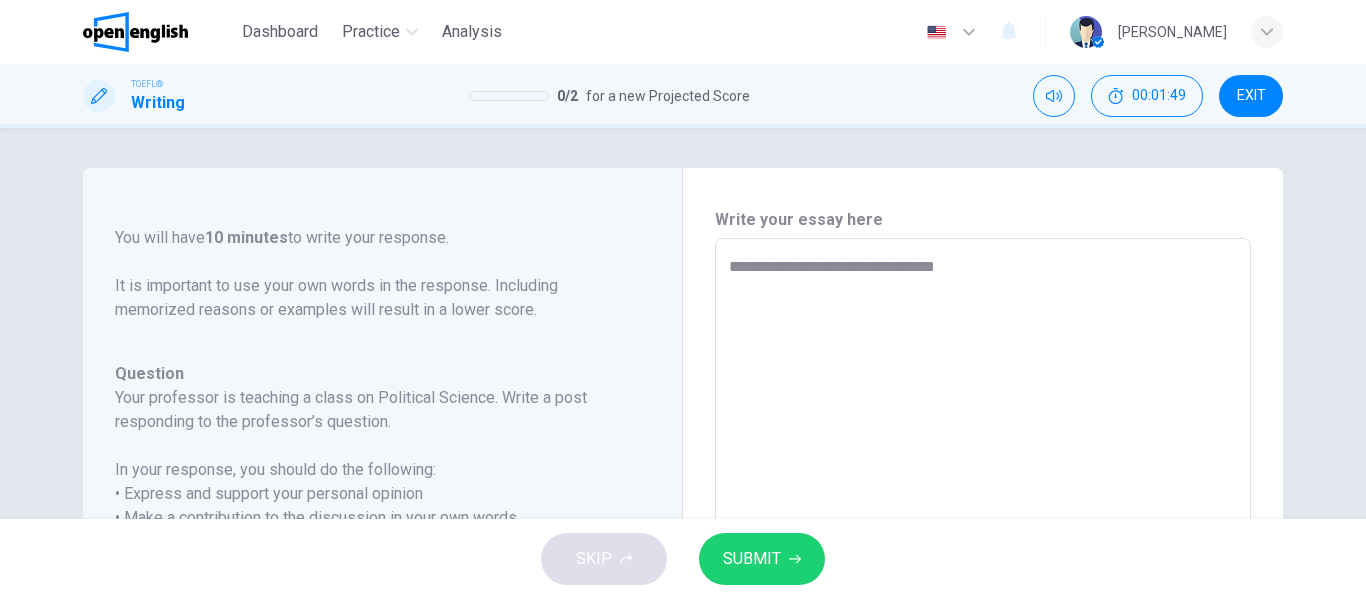 type on "*" 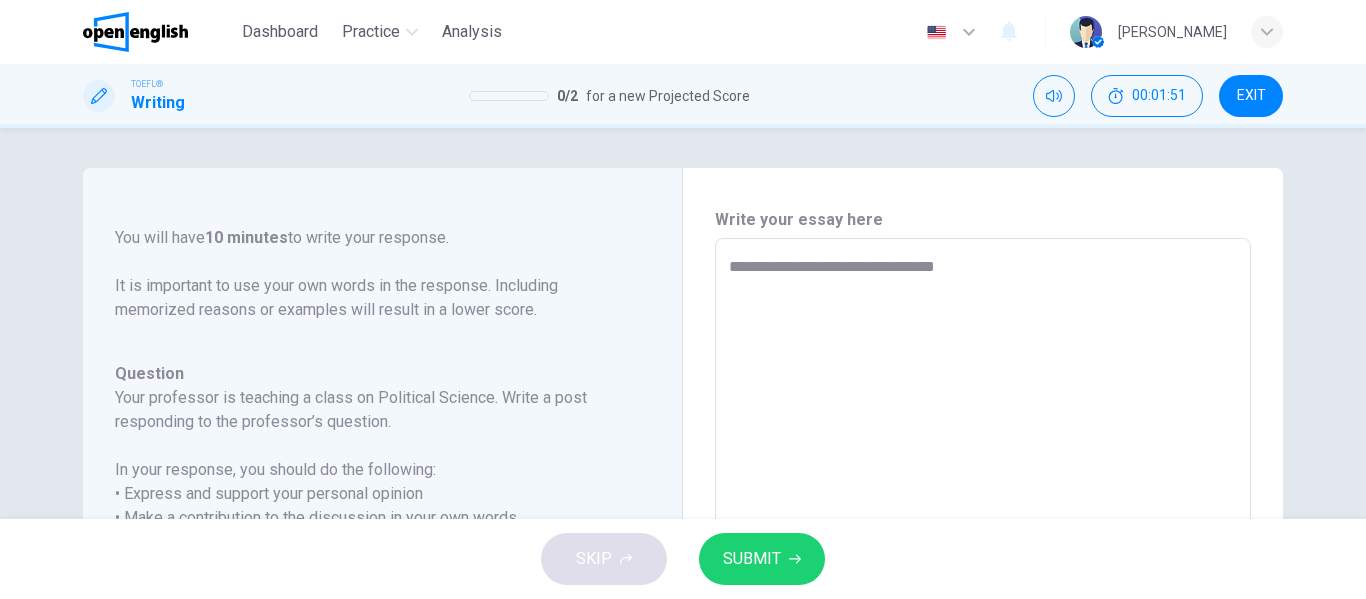 type on "**********" 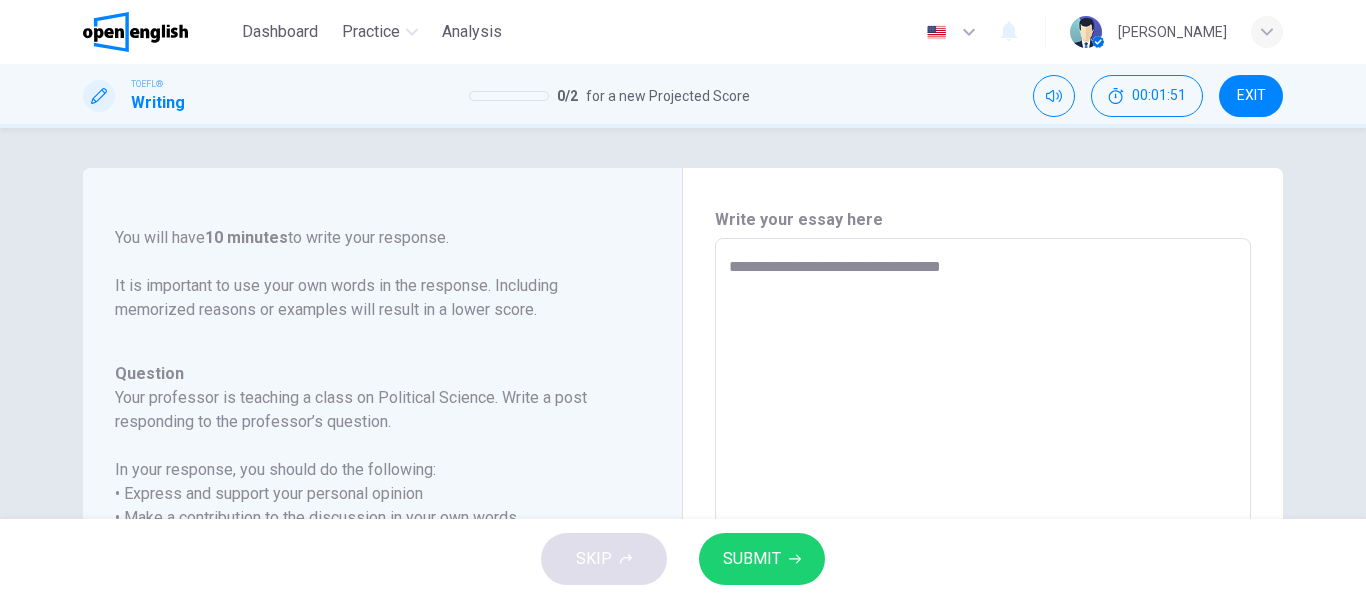 type on "**********" 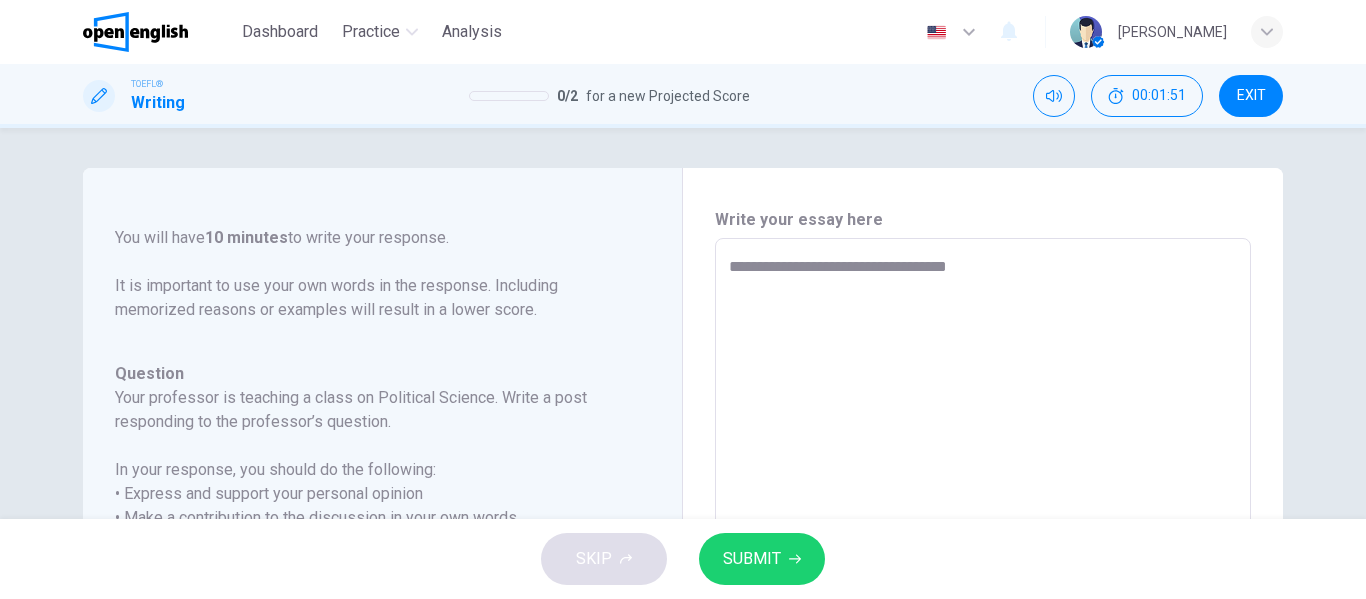 type on "*" 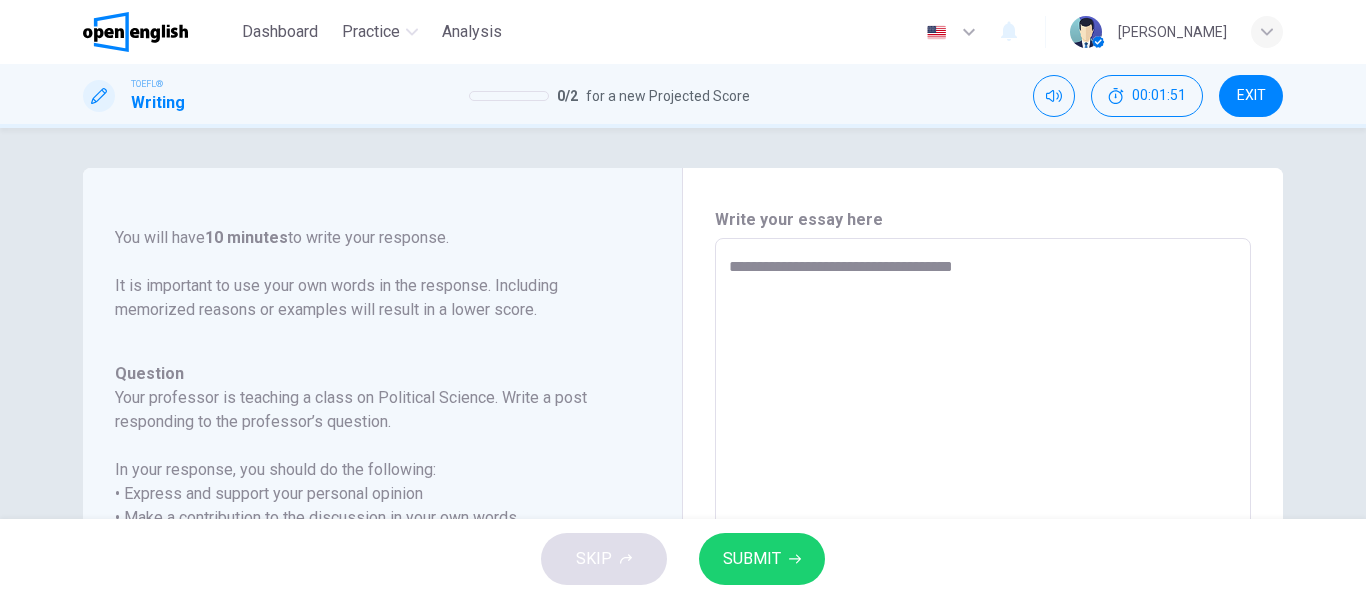 type on "*" 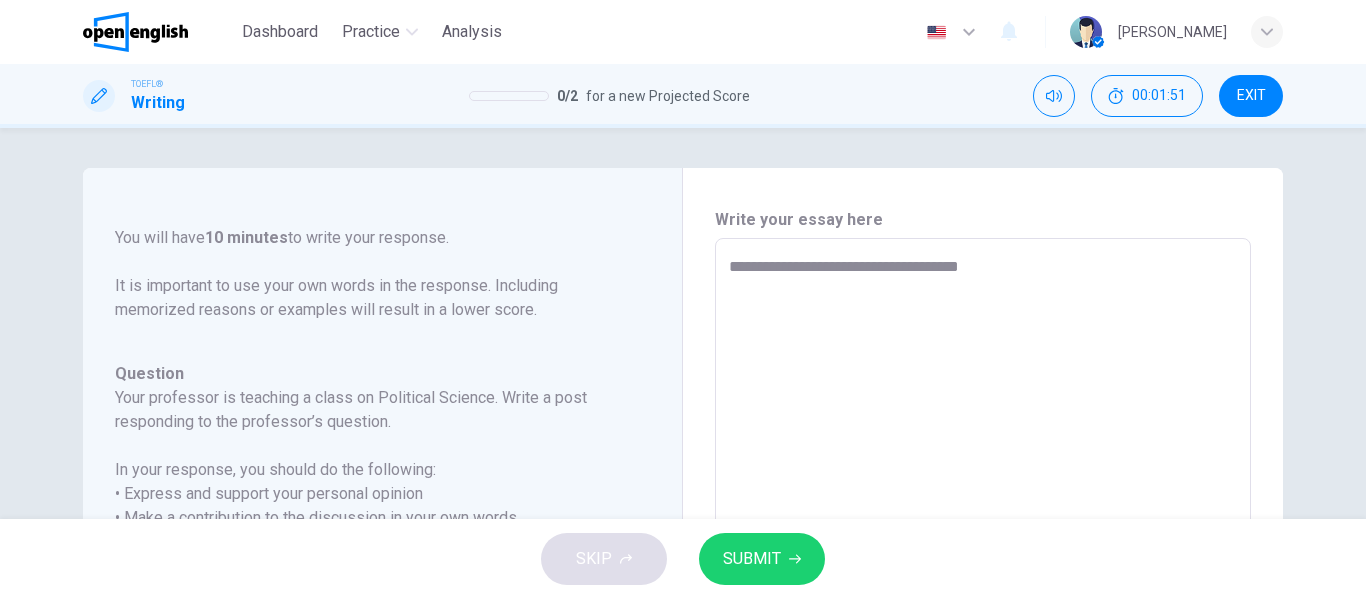 type on "*" 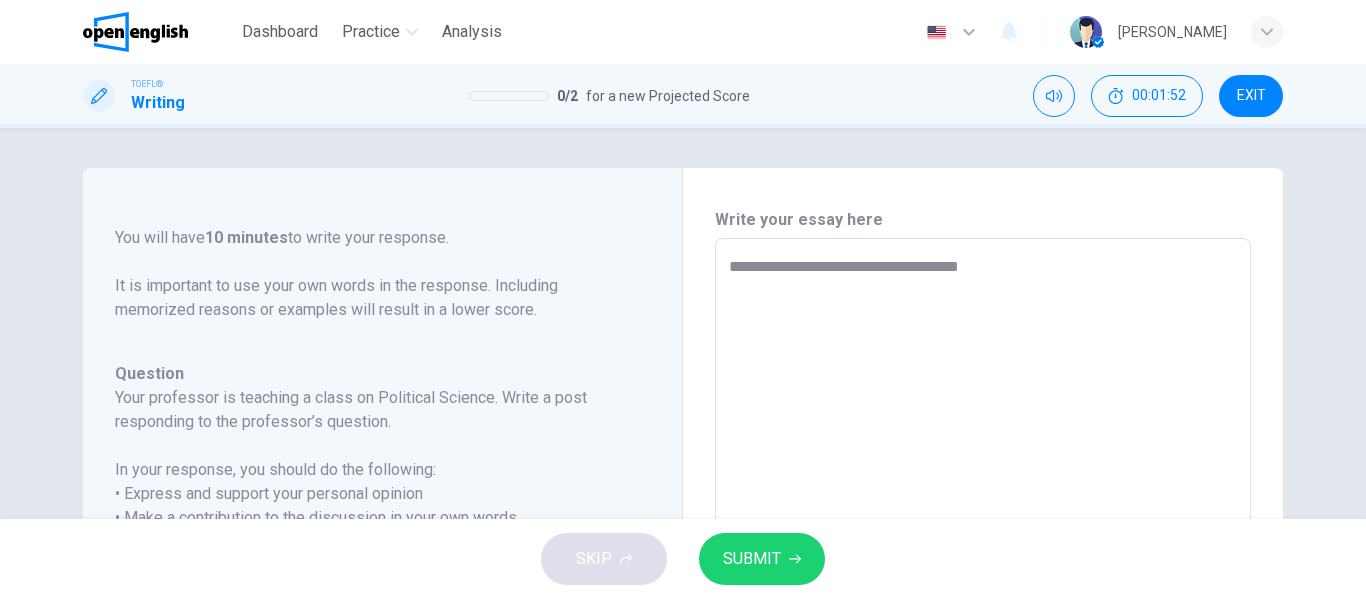 type on "**********" 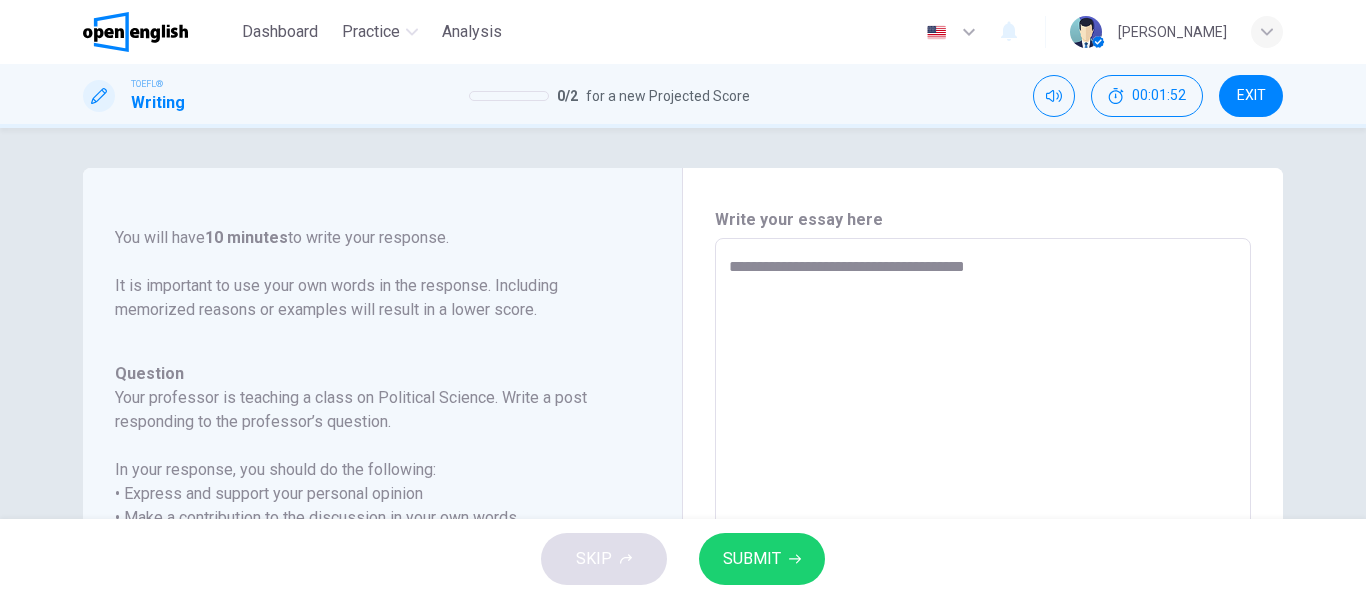 type on "*" 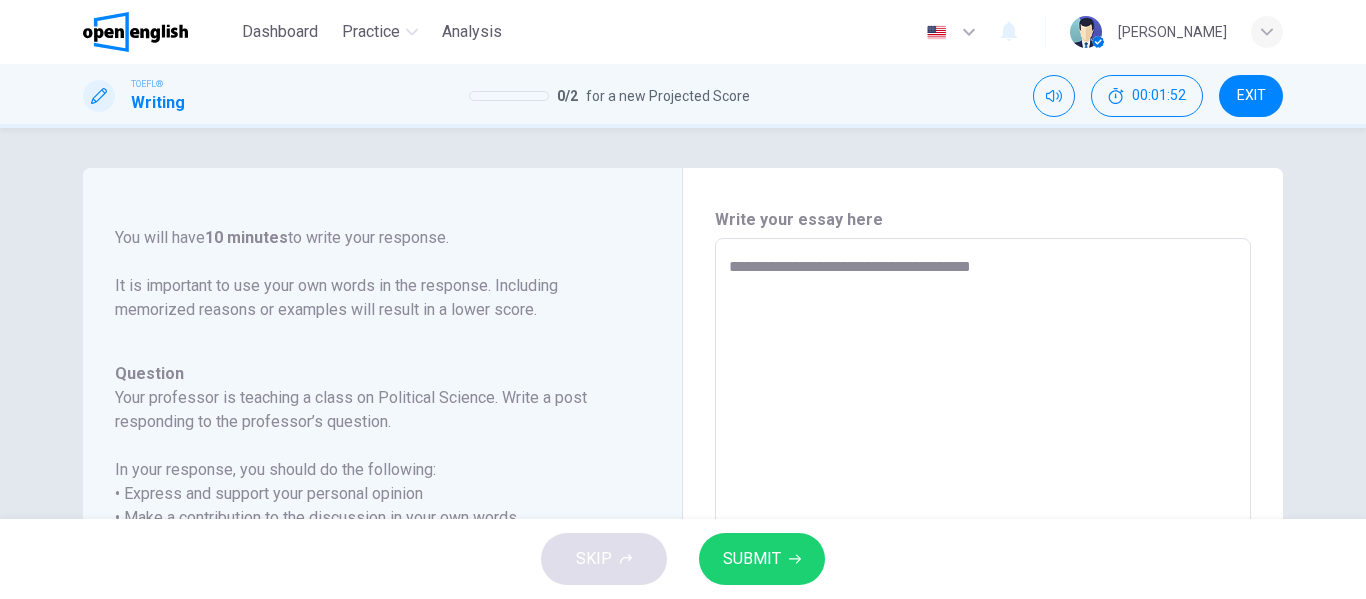 type on "*" 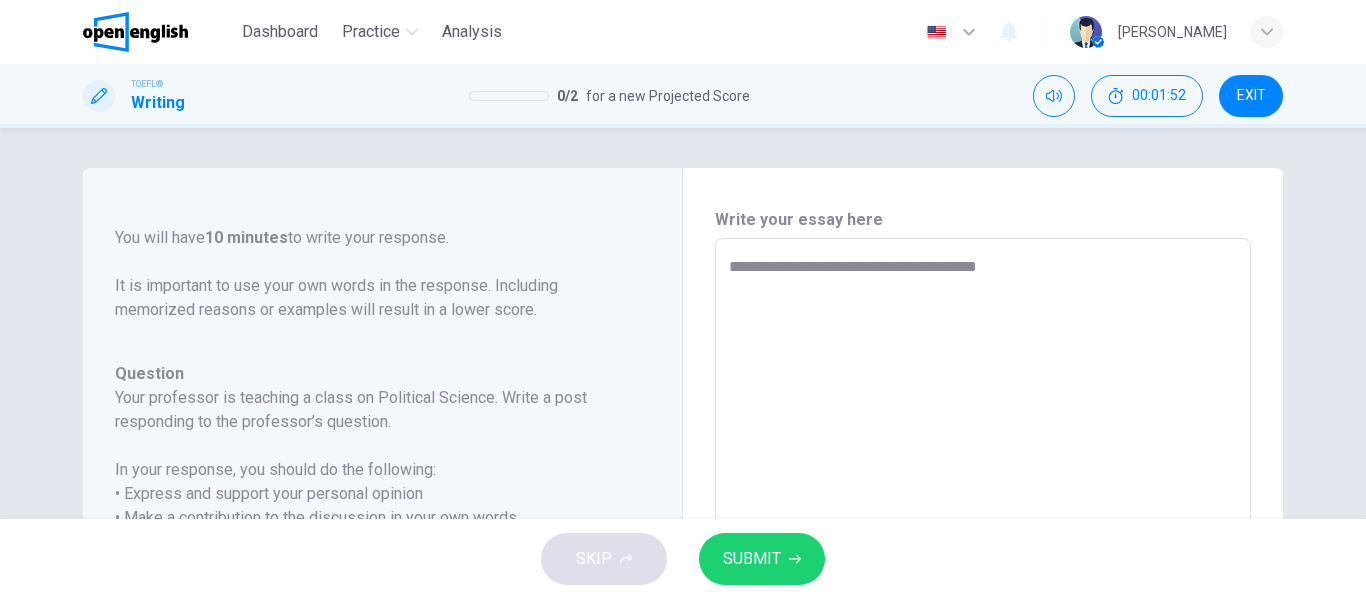 type on "*" 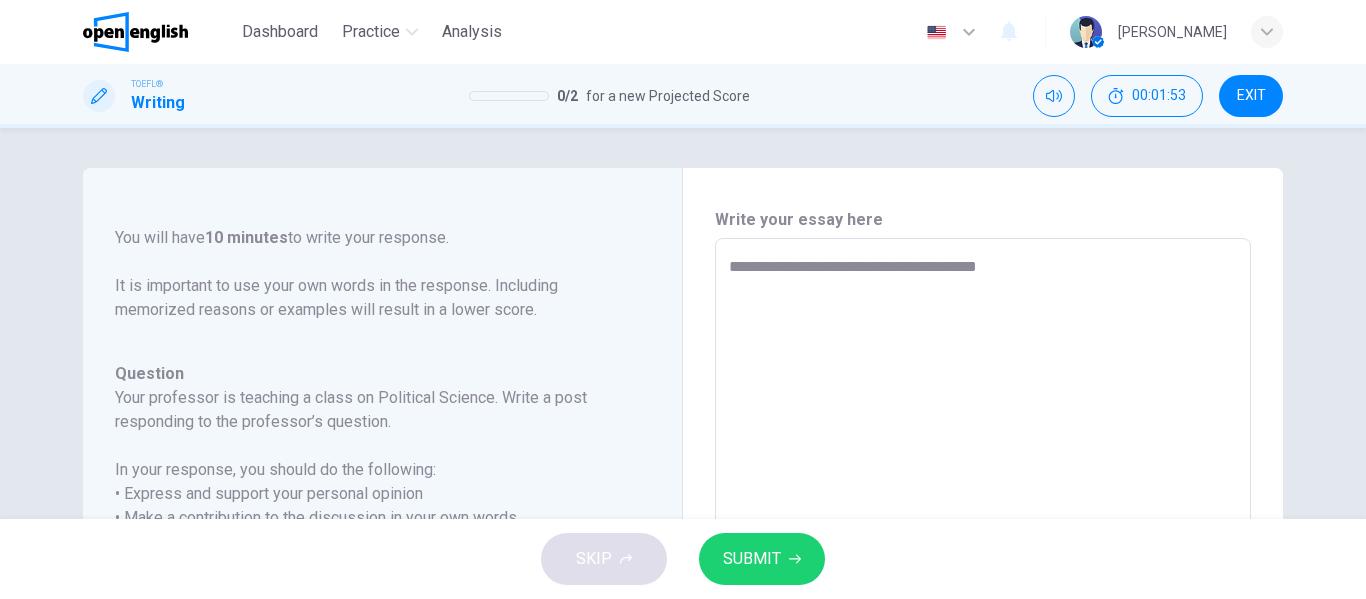 type on "**********" 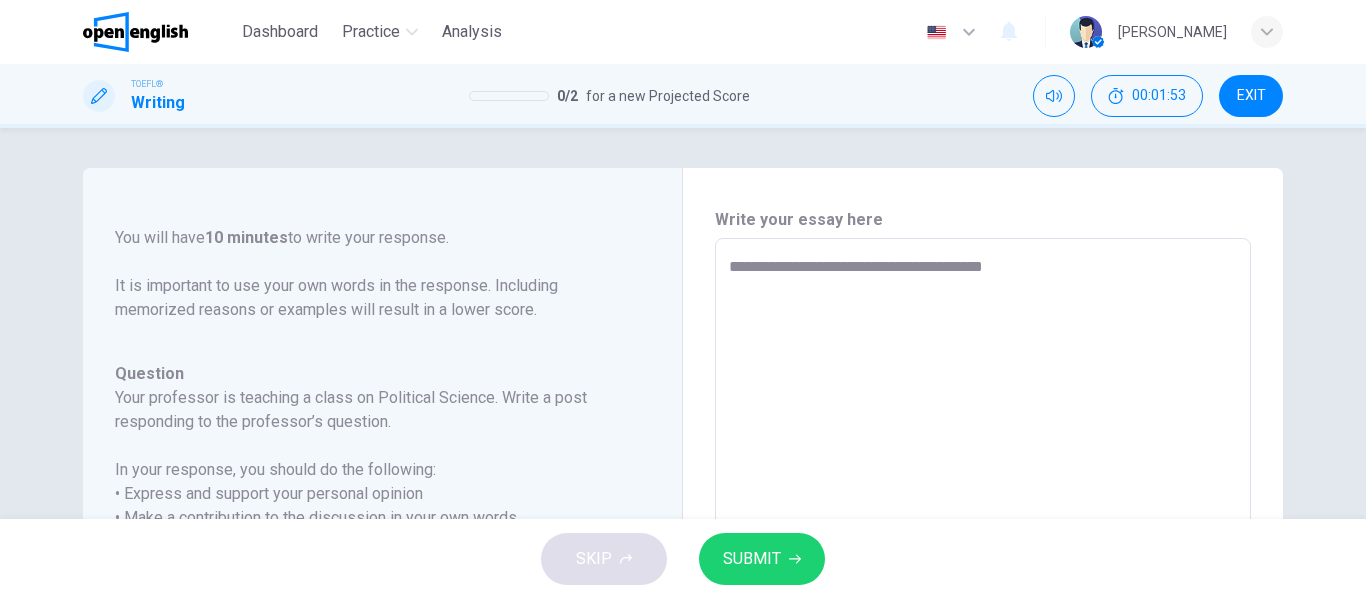 type on "*" 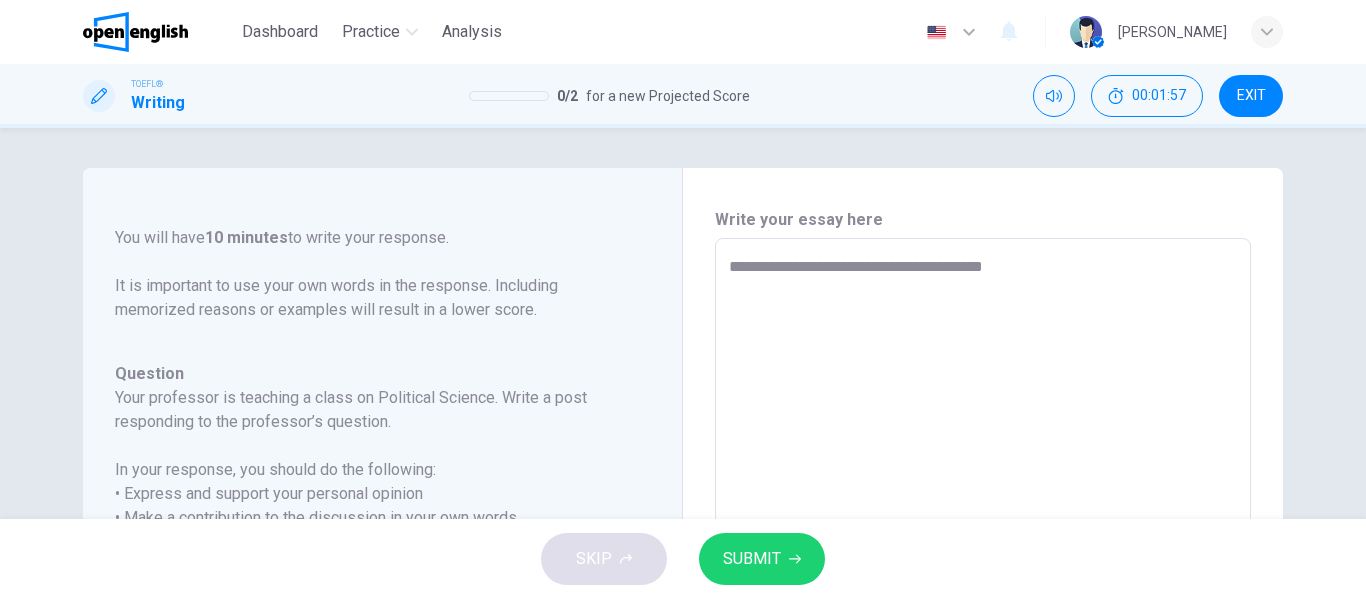 type on "**********" 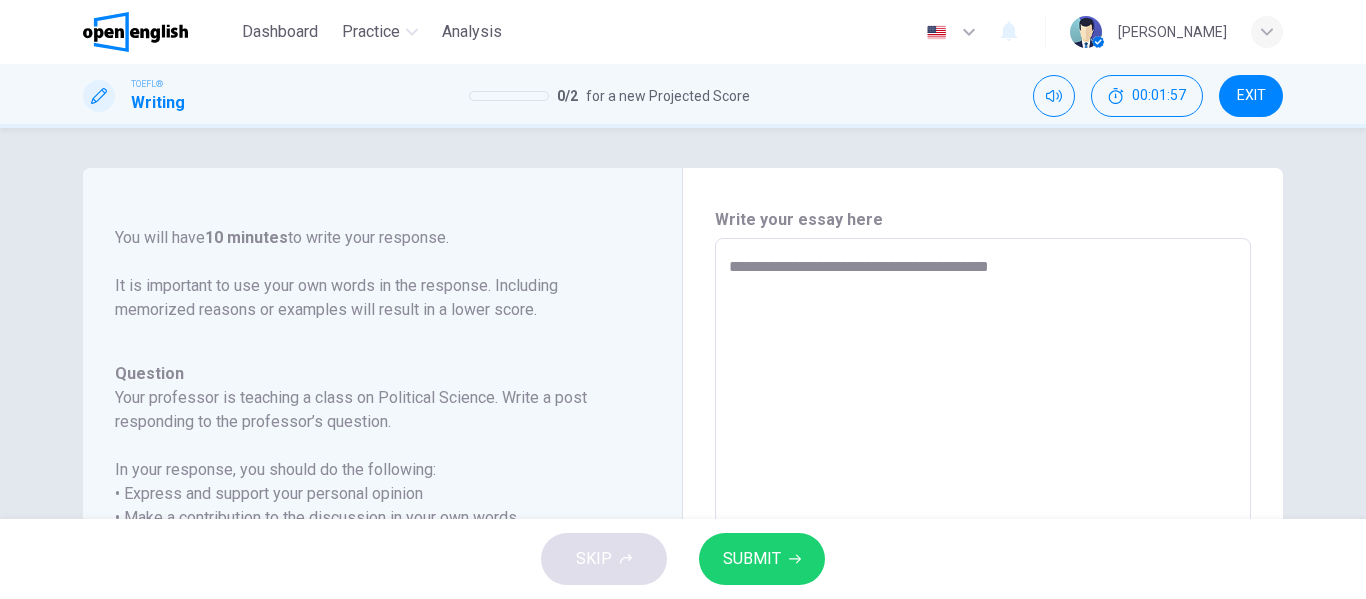 type on "*" 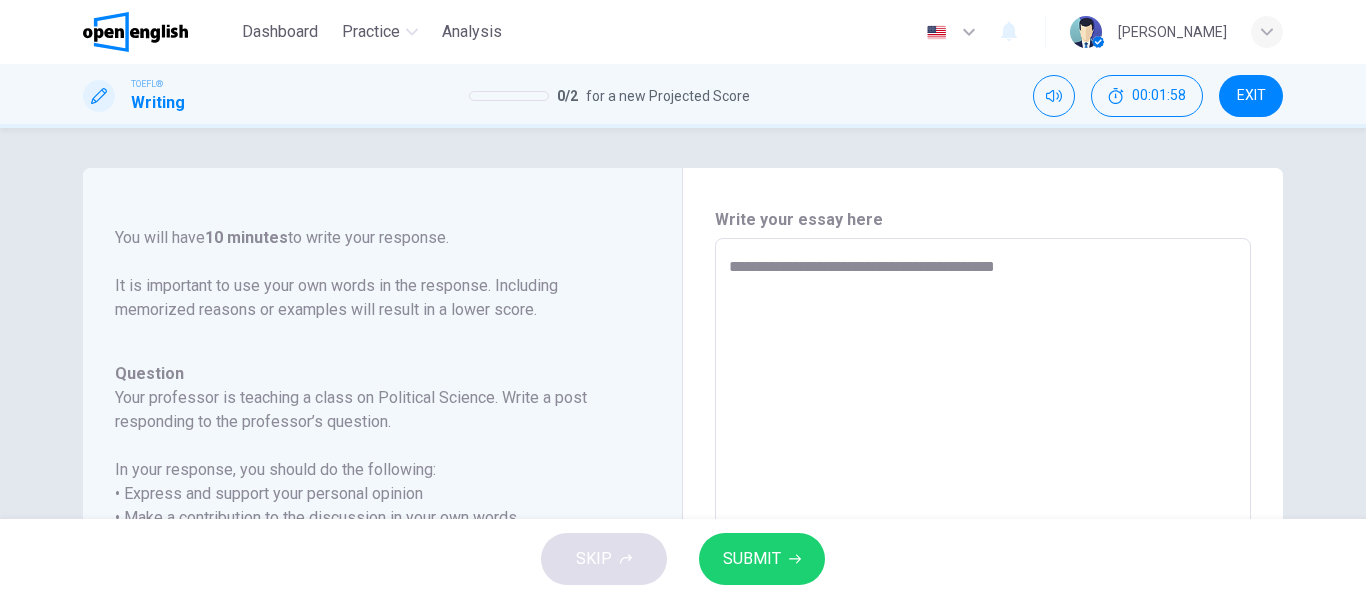 type on "**********" 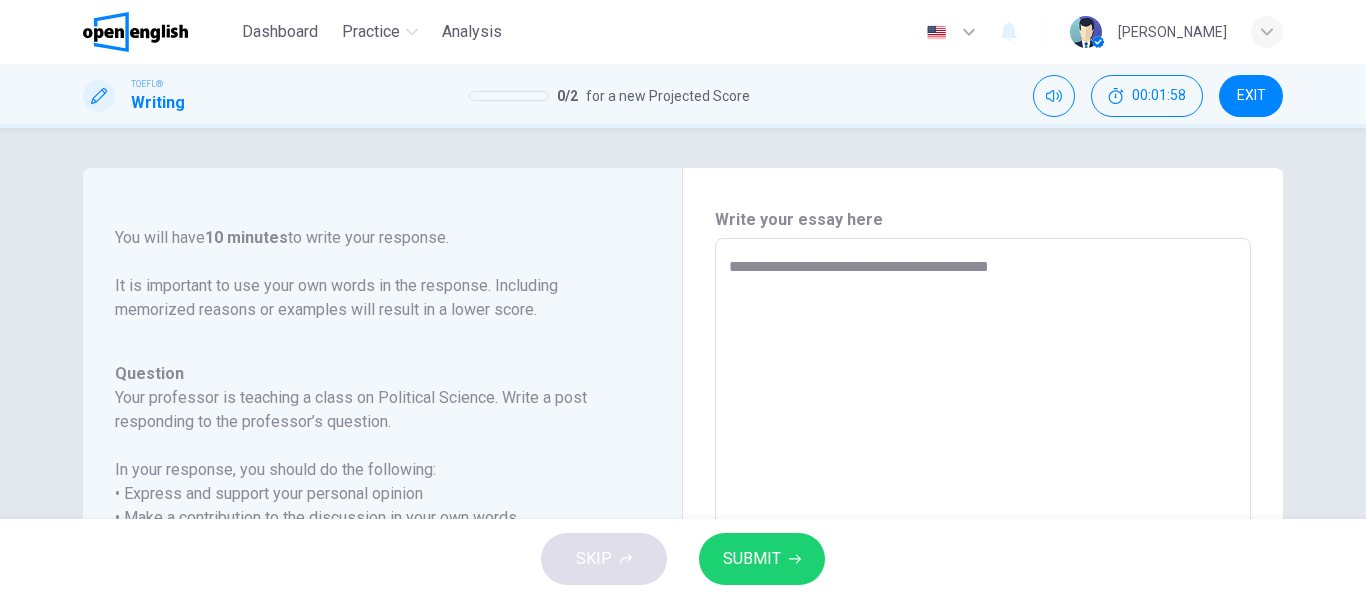 type on "*" 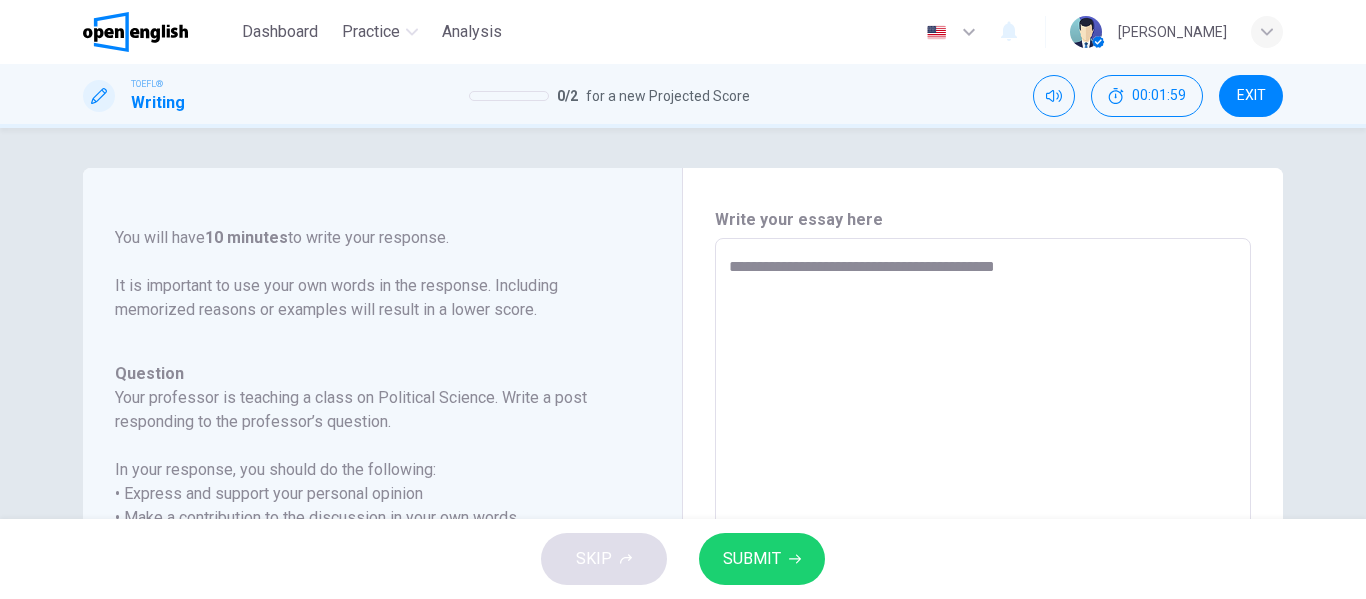 type on "**********" 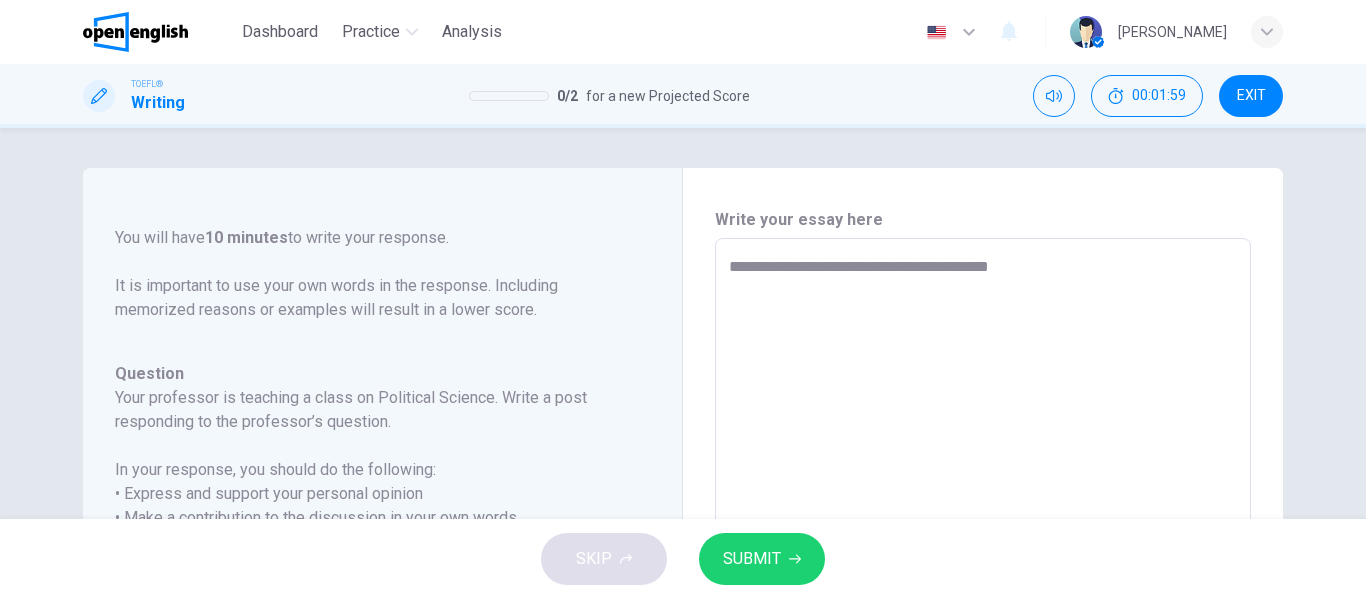 type on "*" 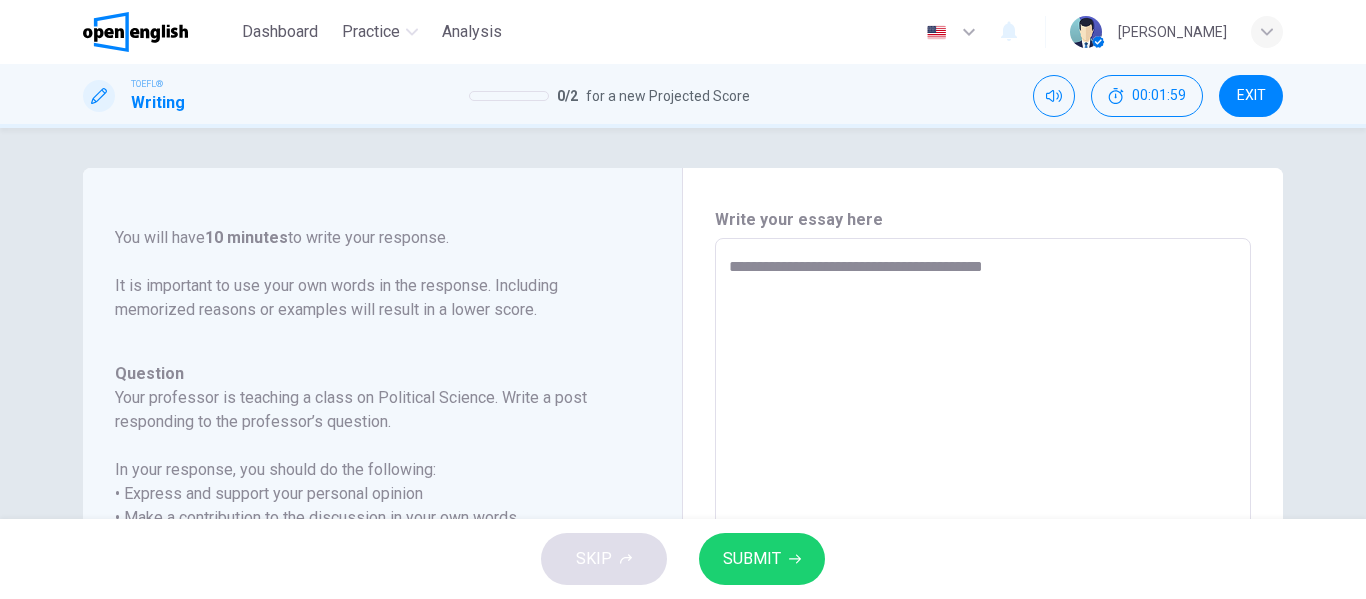type on "*" 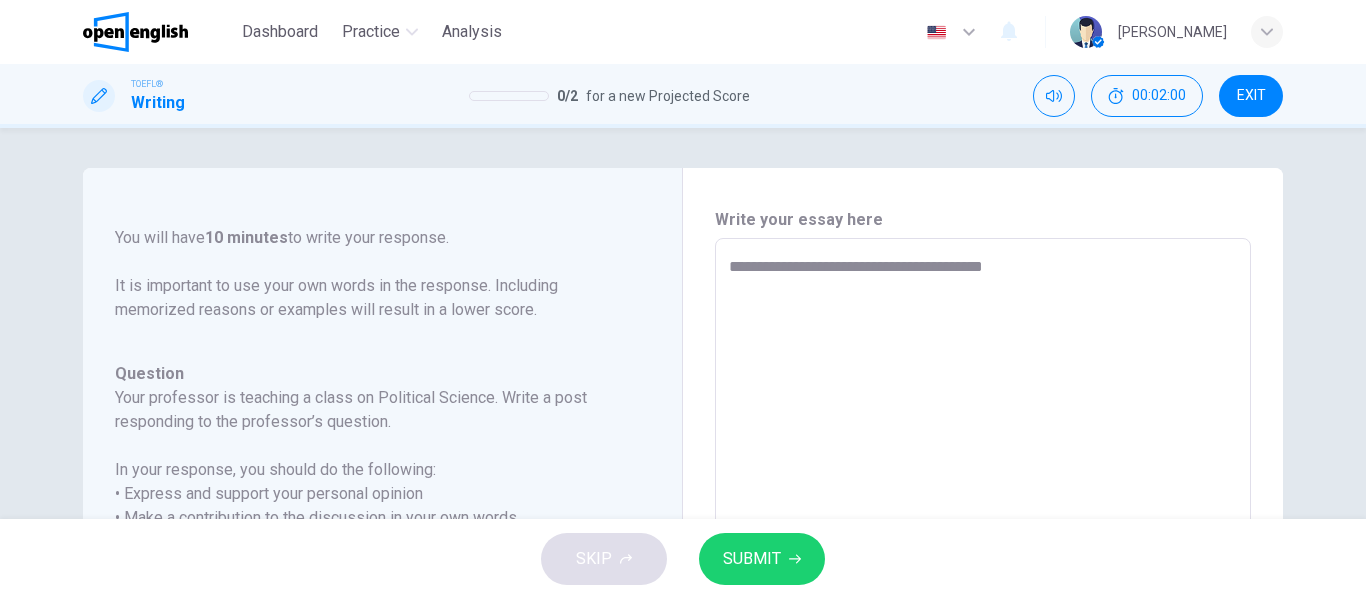 click on "**********" at bounding box center (983, 572) 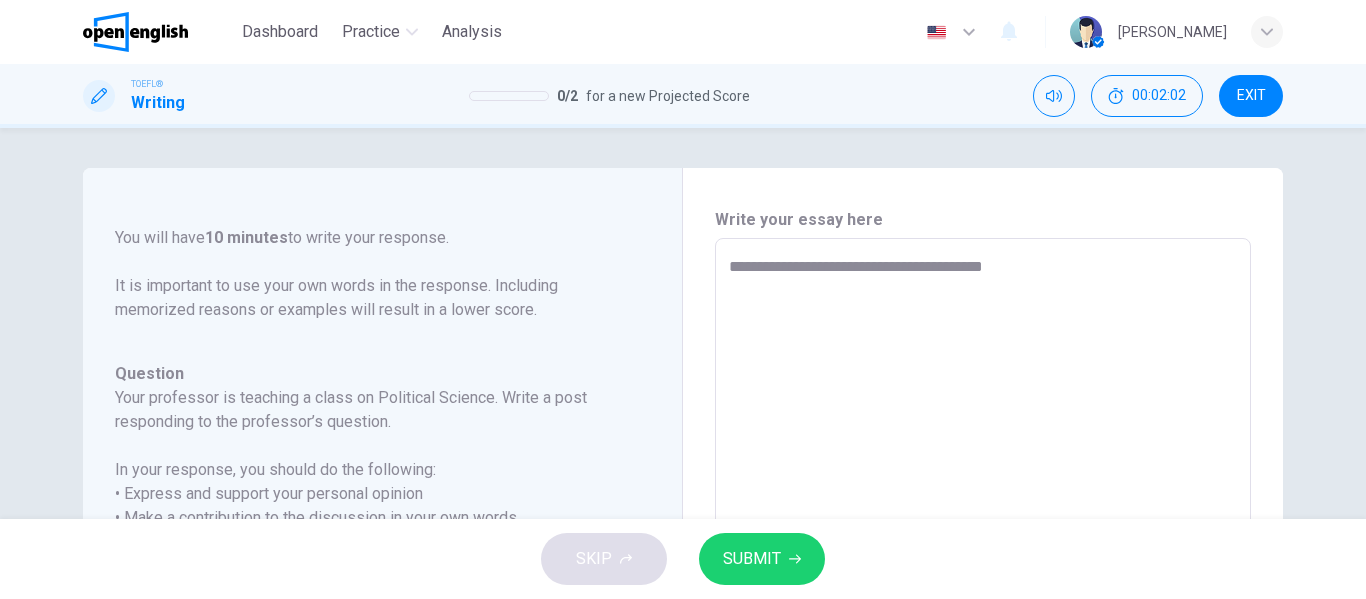 type on "**********" 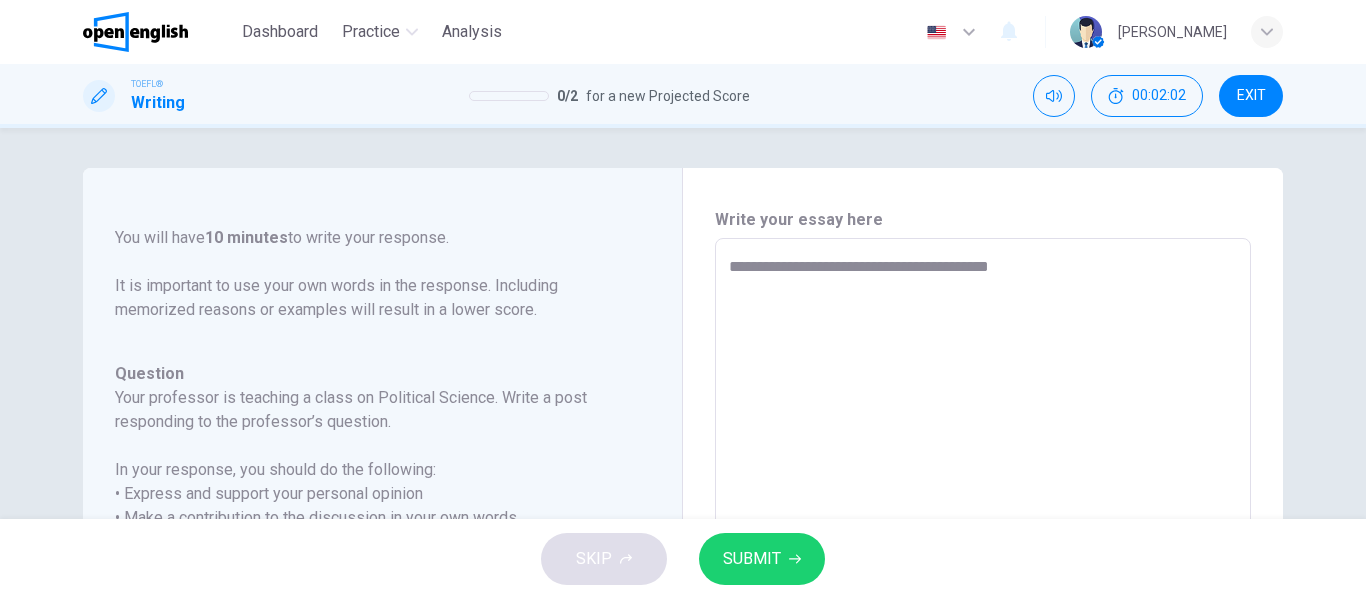 type on "*" 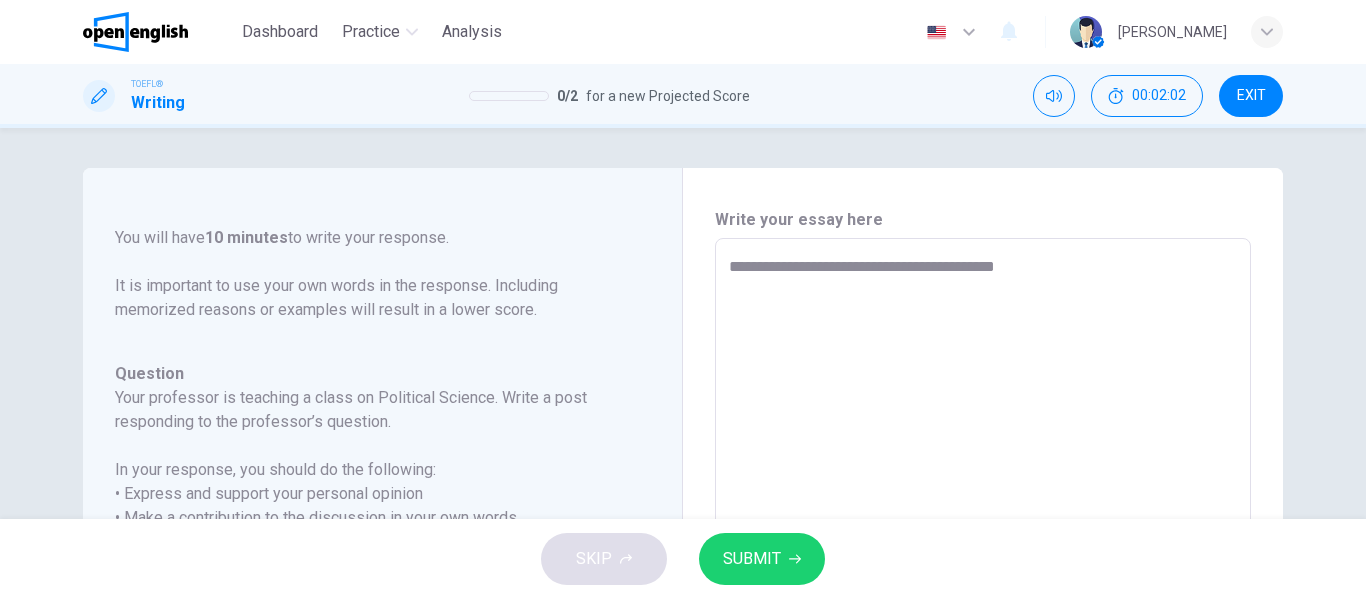 type on "**********" 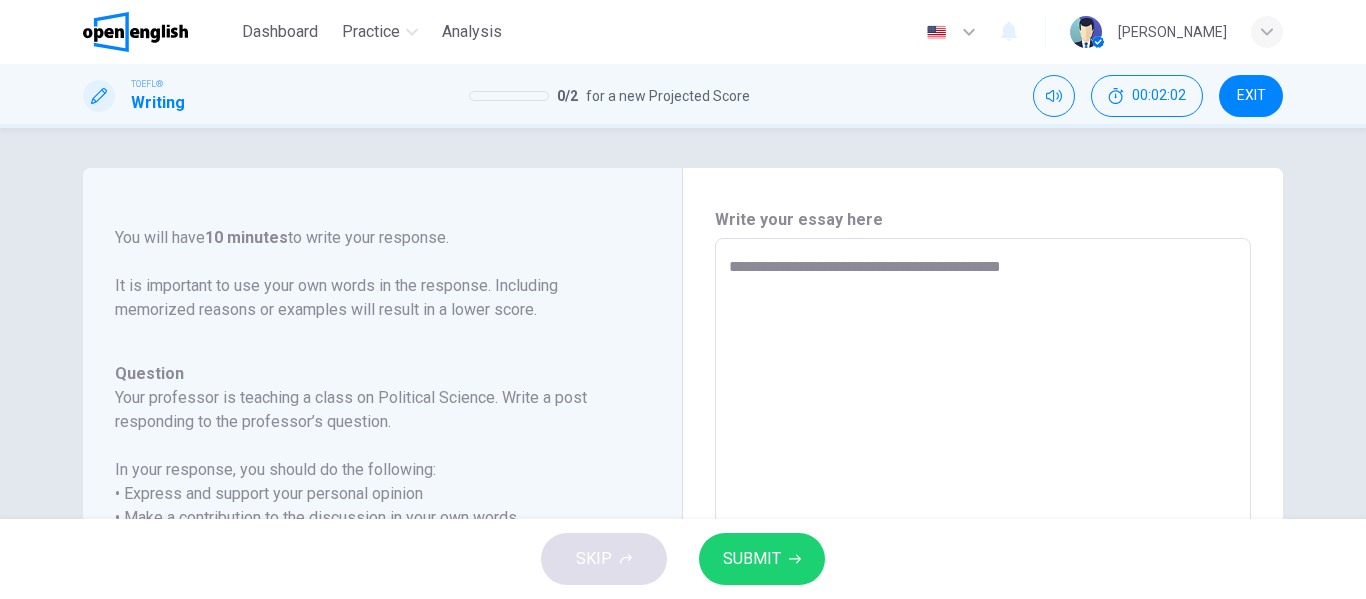 type on "*" 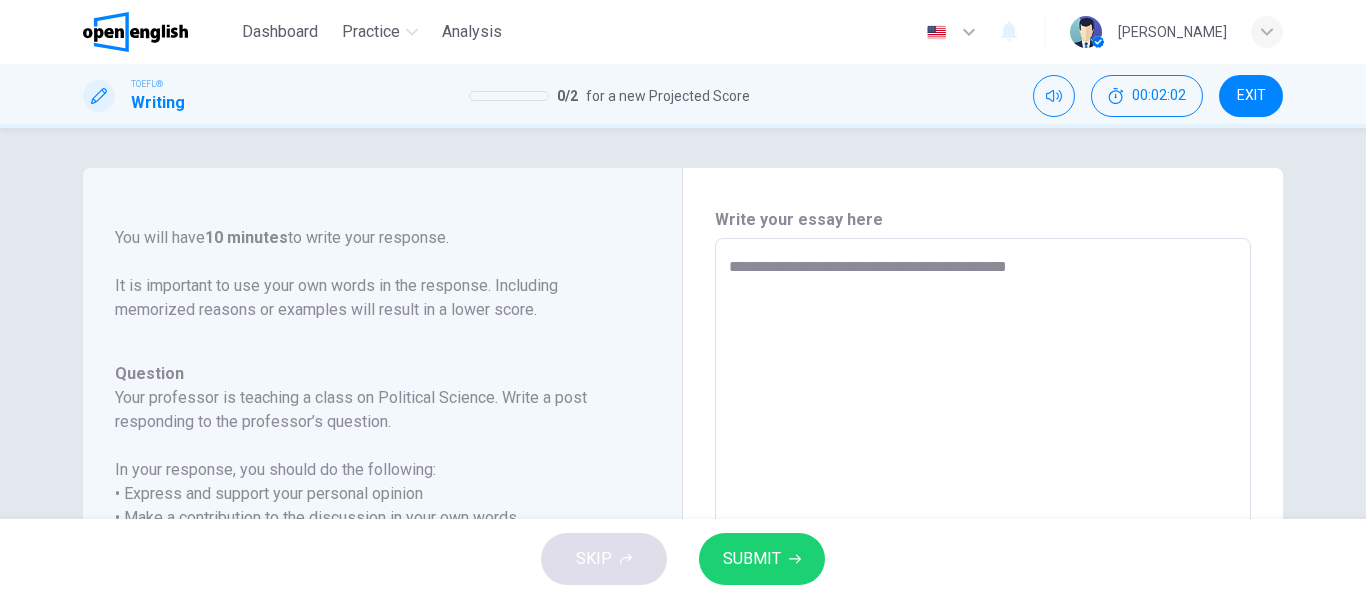type on "*" 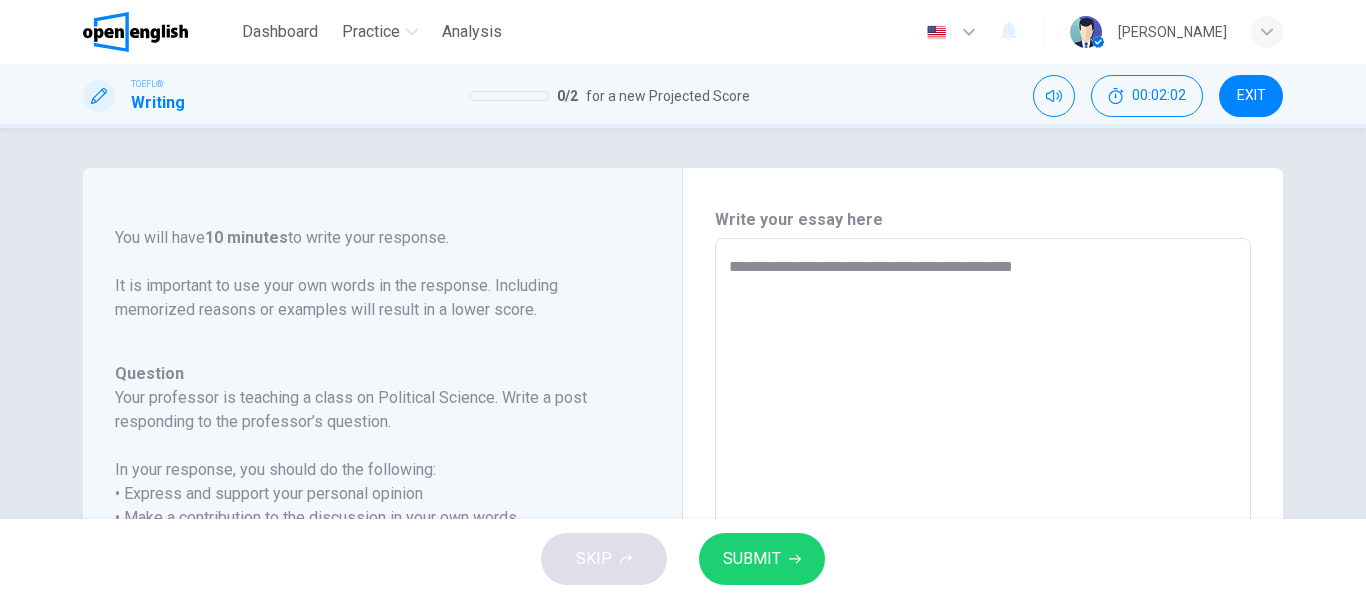 type on "*" 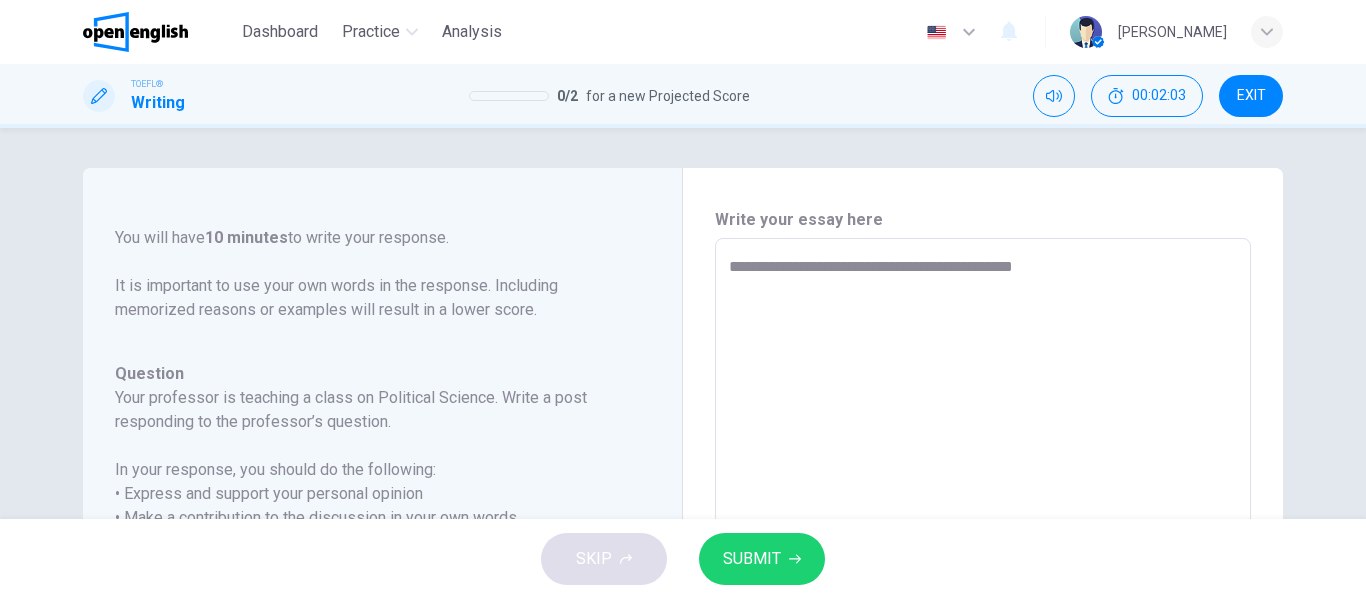 type on "**********" 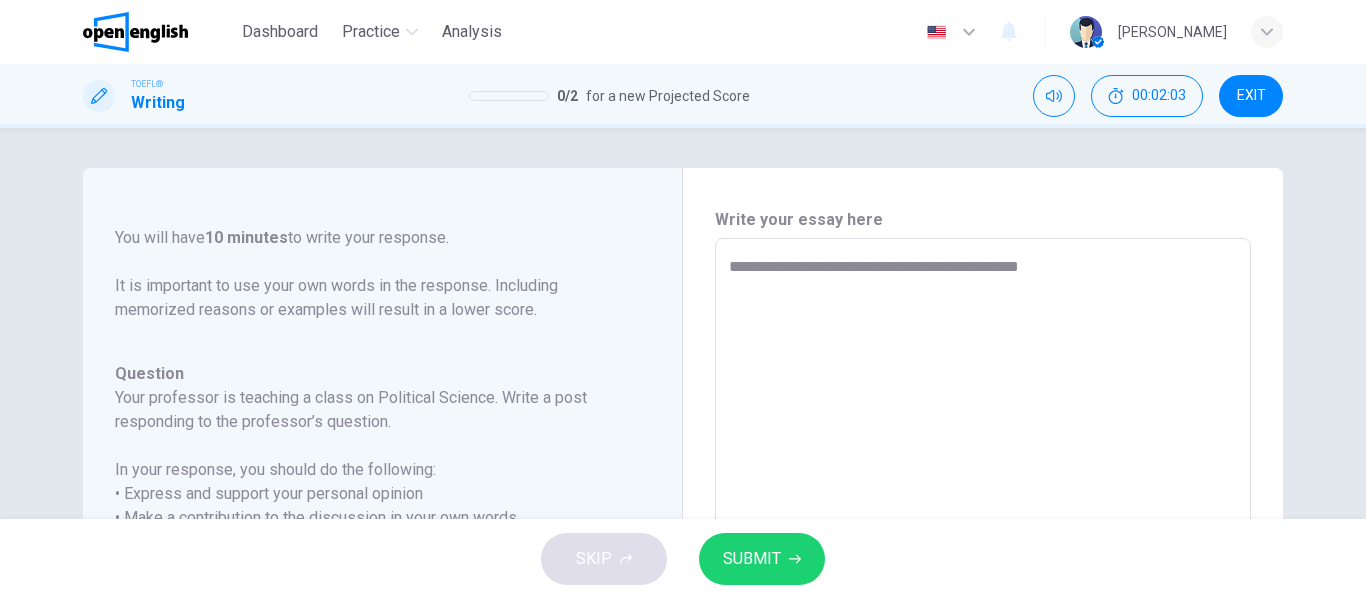 type on "*" 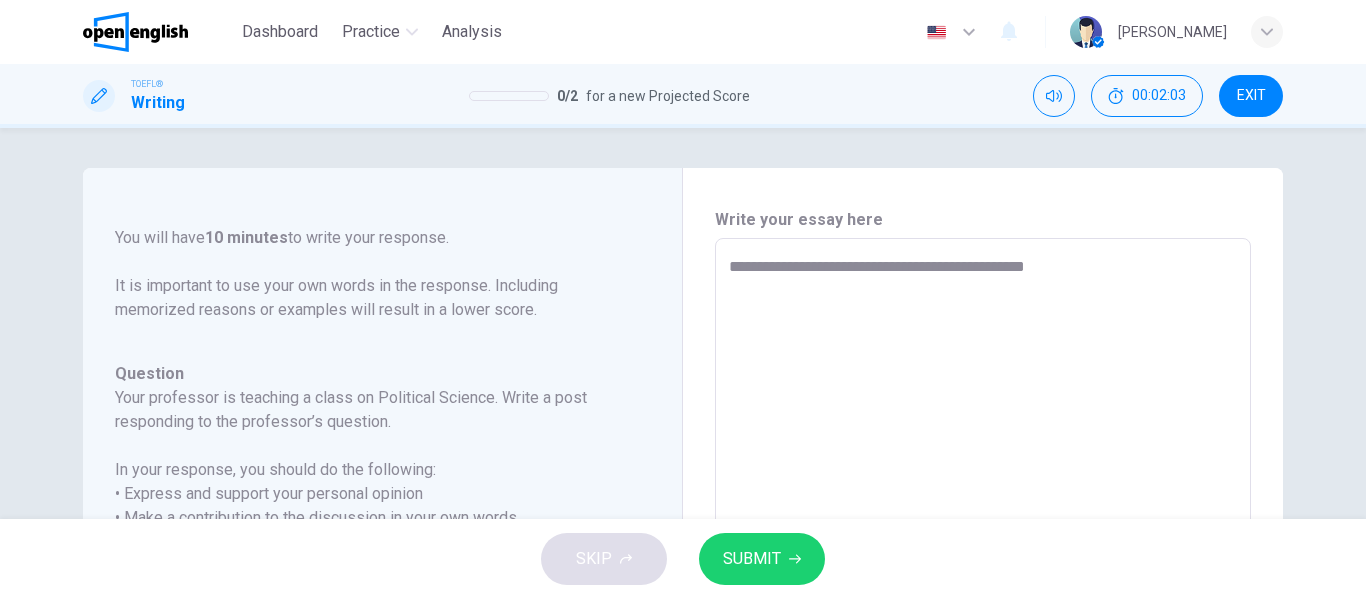 type on "*" 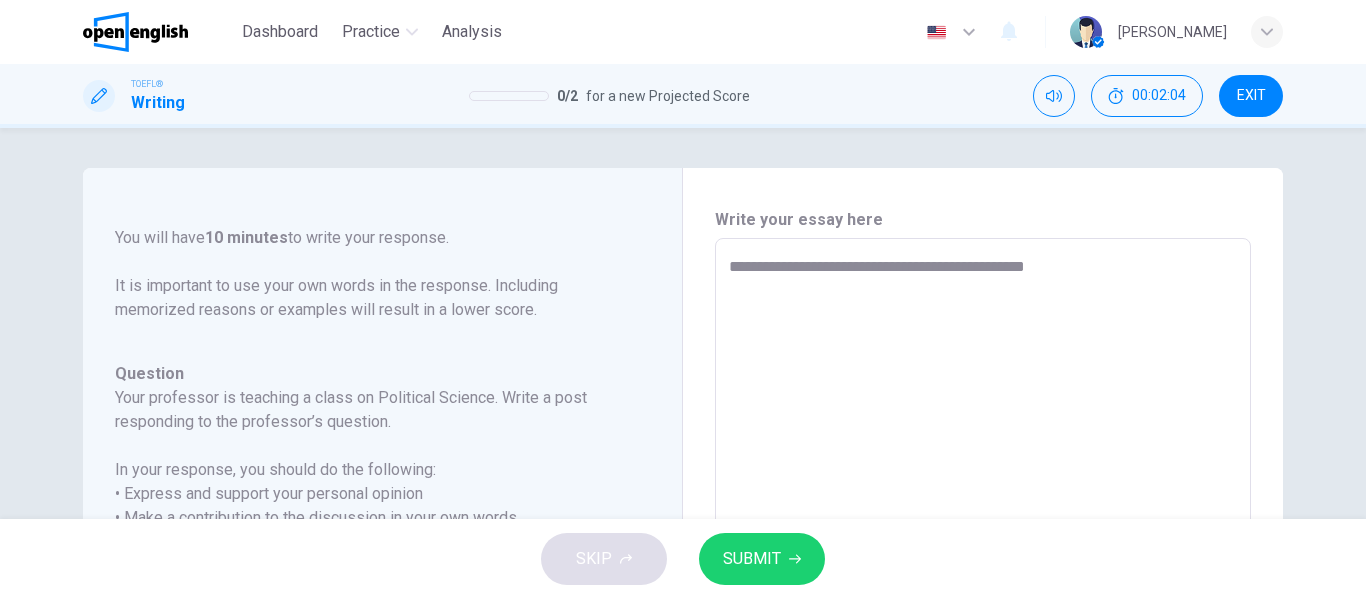 type on "**********" 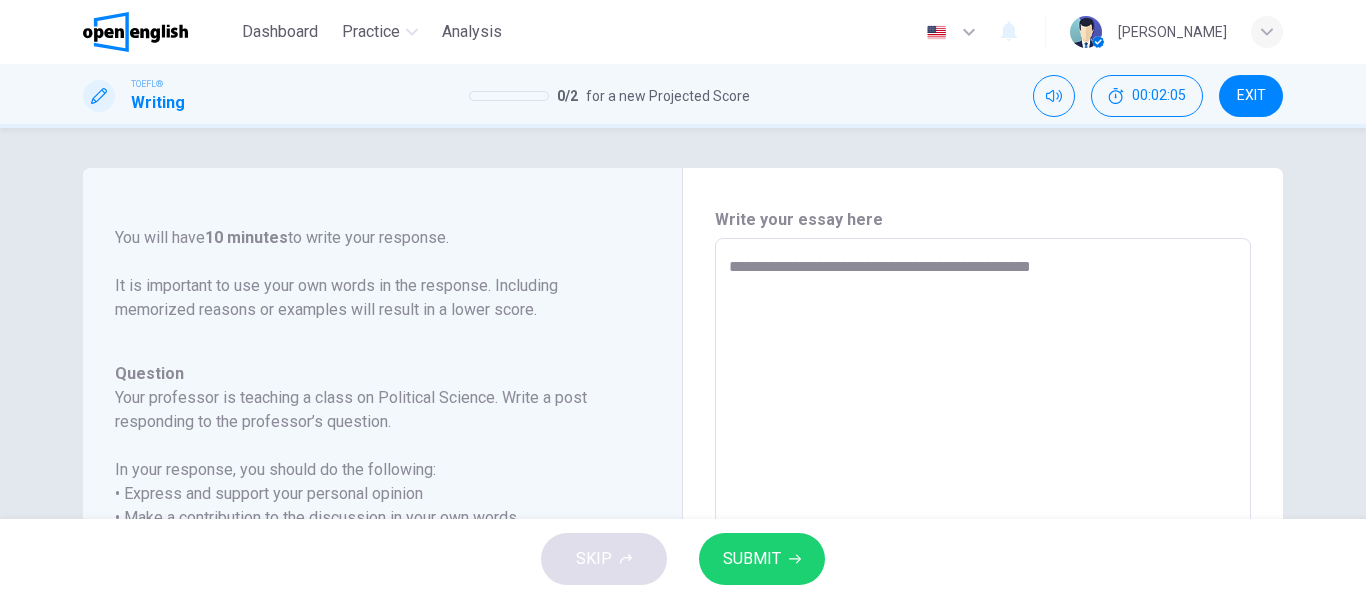 type on "**********" 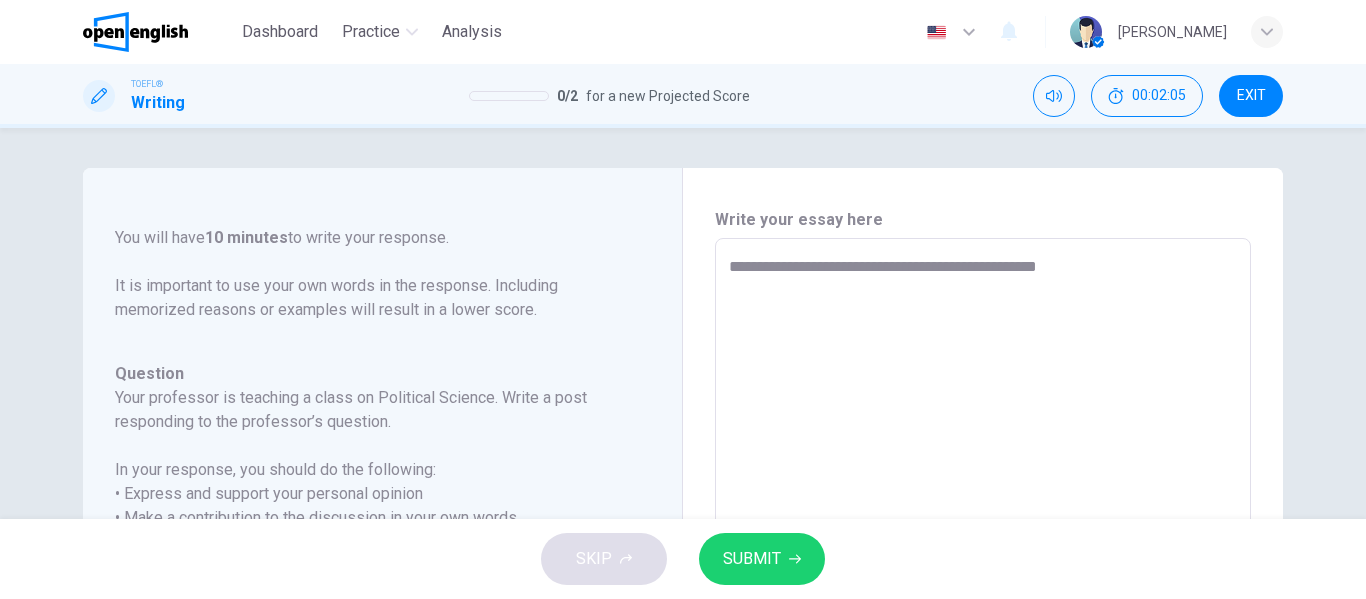 type on "*" 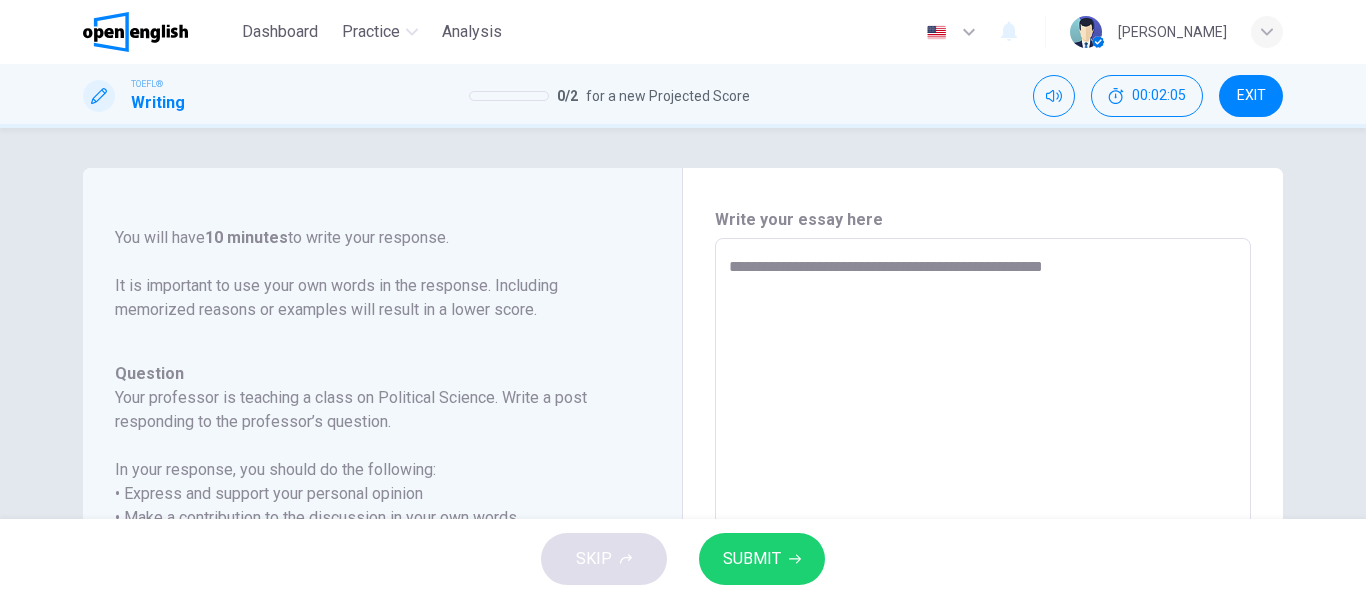 type on "*" 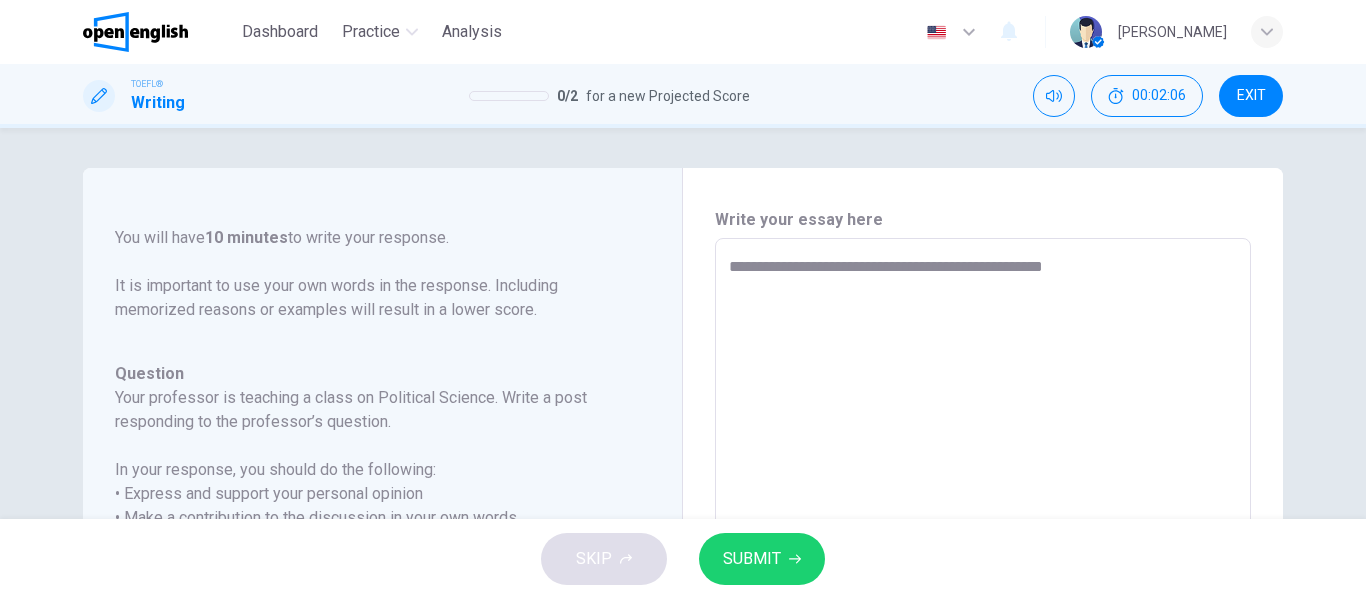 type on "**********" 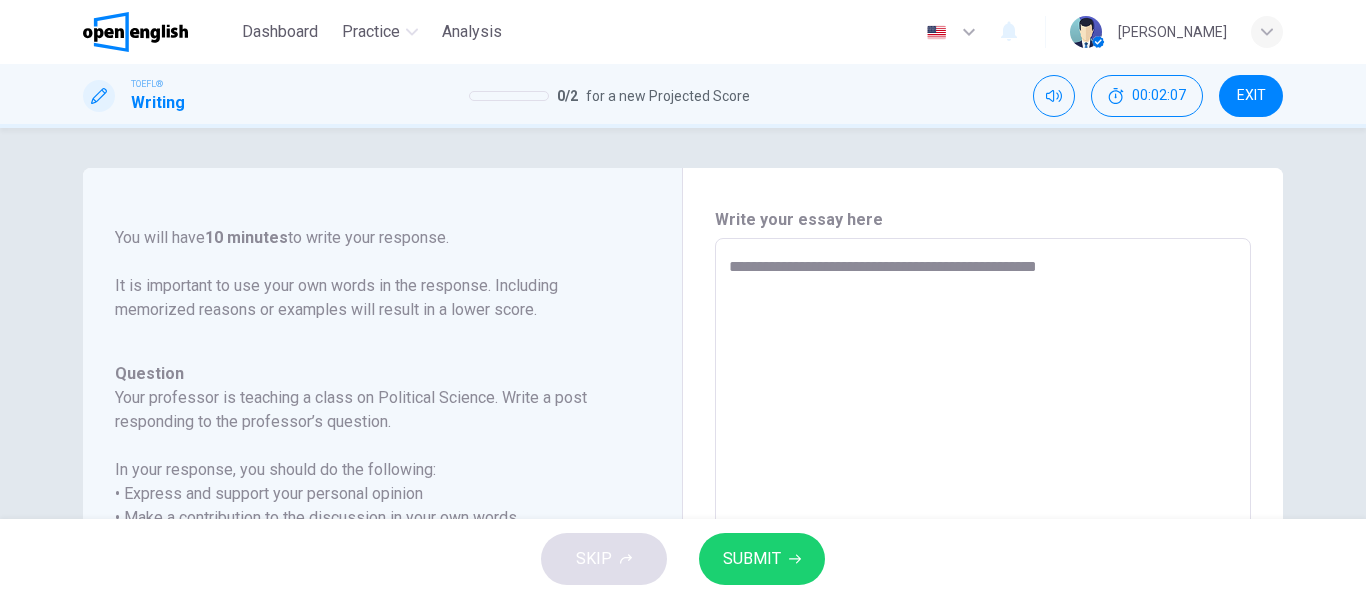 type on "**********" 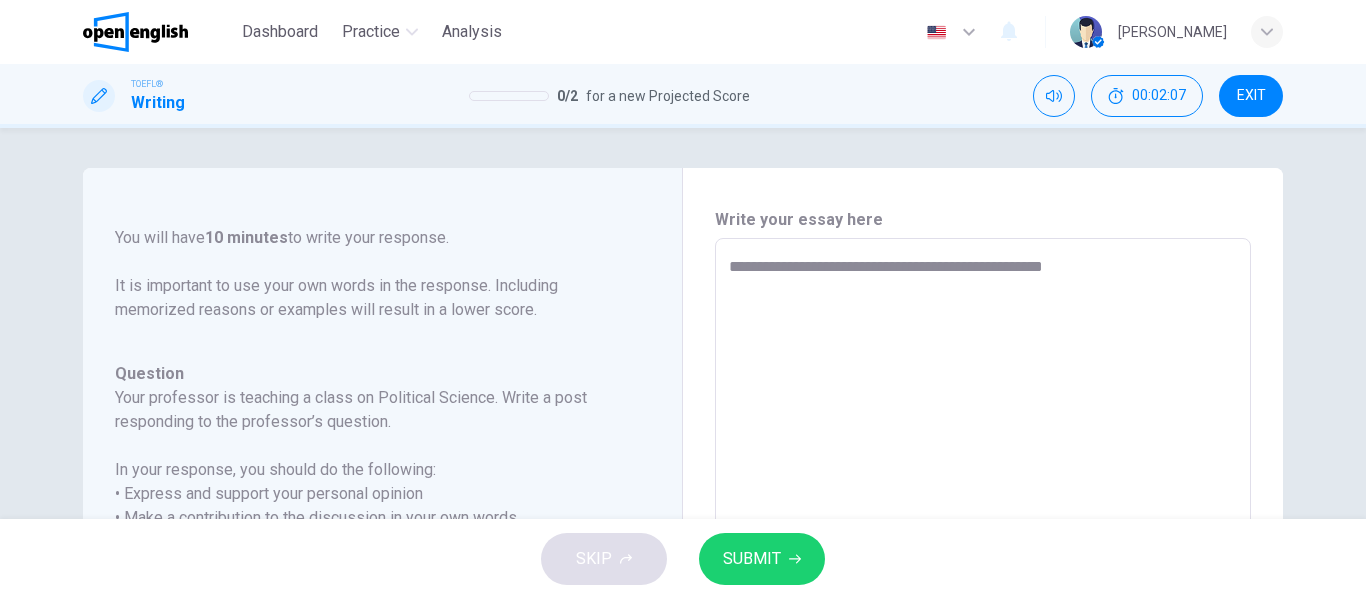type on "*" 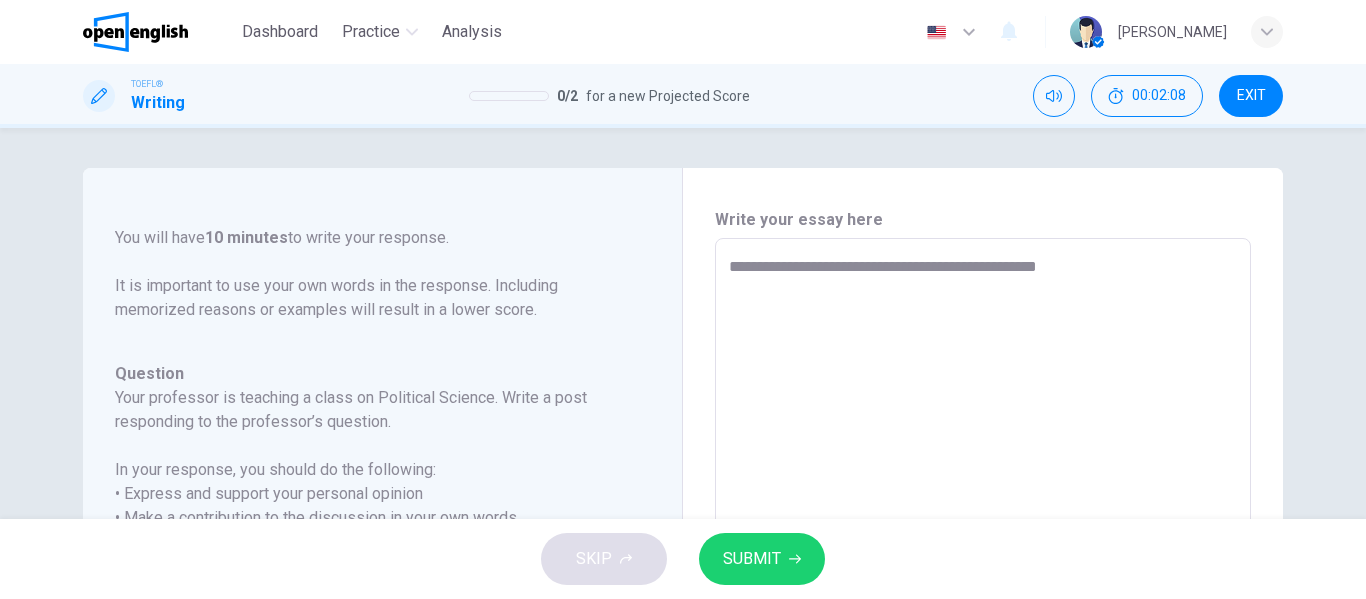 type on "**********" 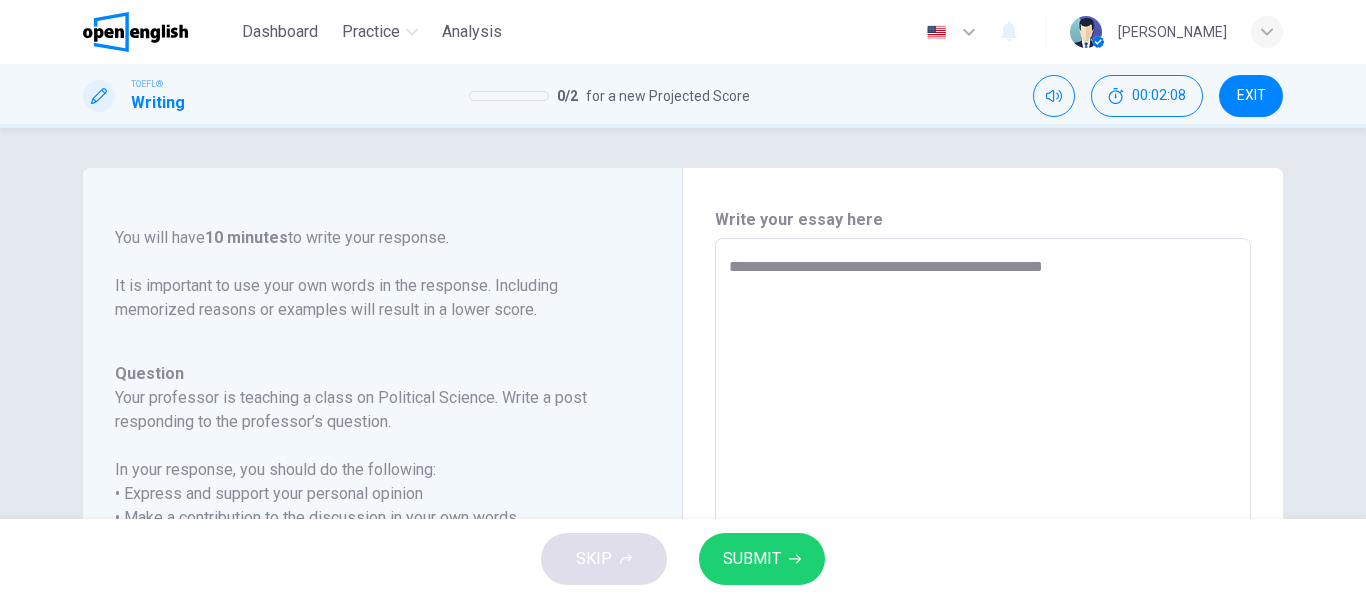 type on "*" 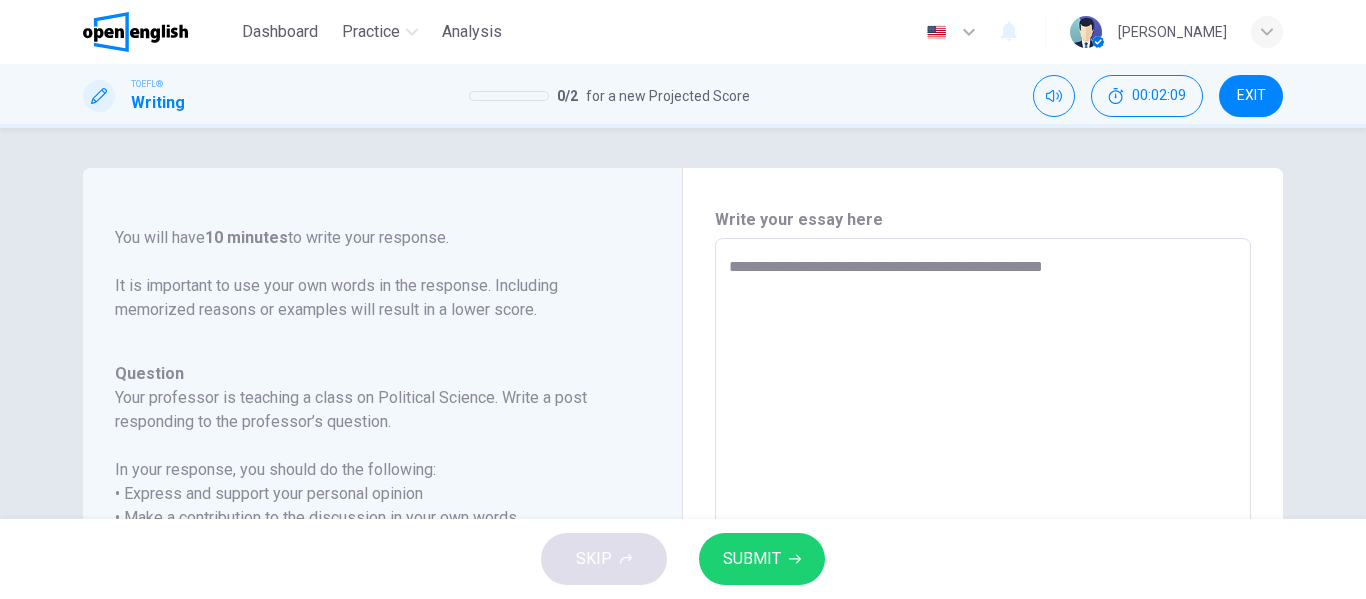 type on "**********" 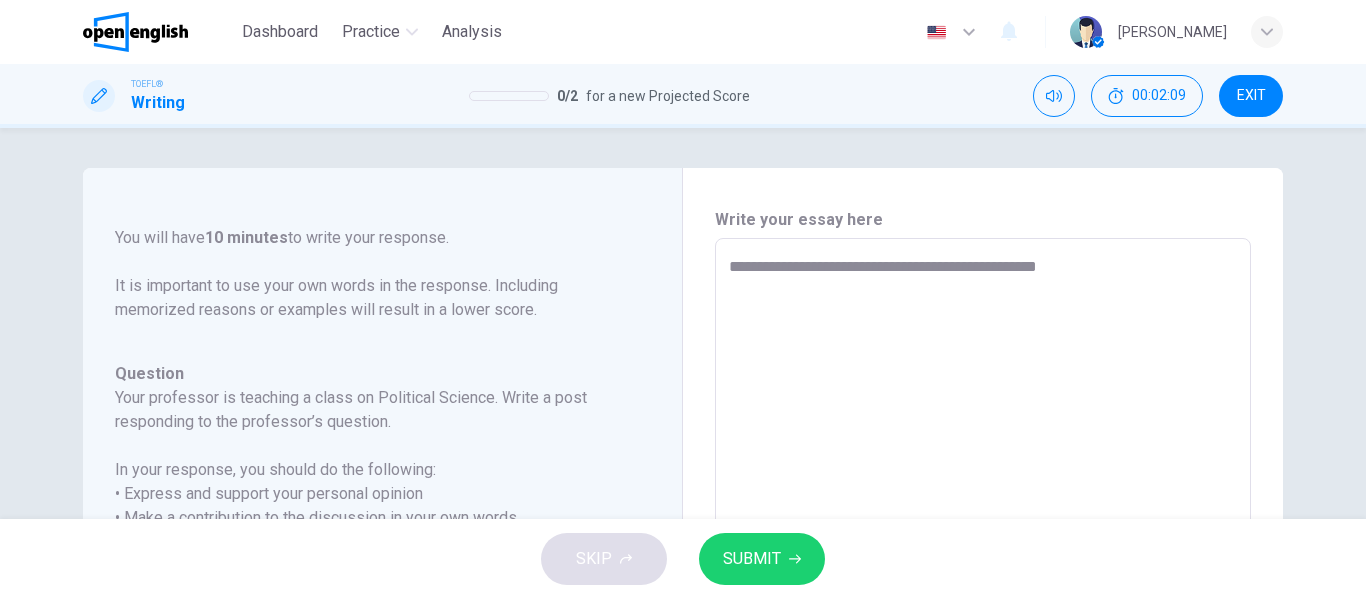 type on "*" 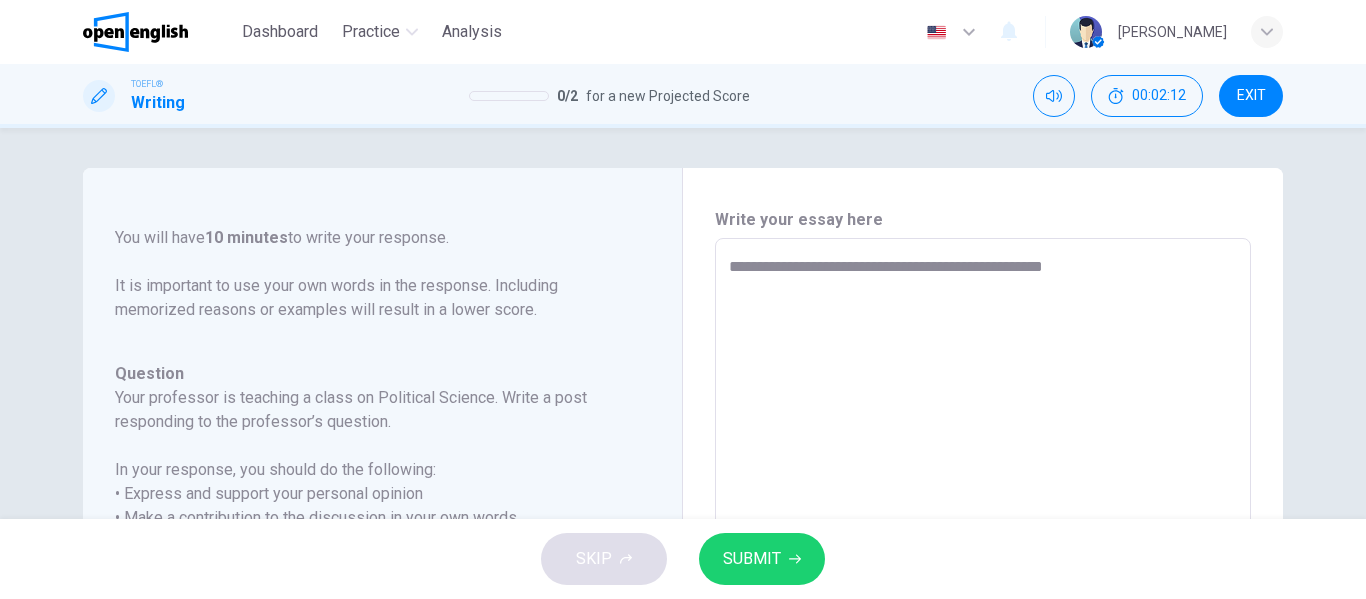 click on "**********" at bounding box center [983, 572] 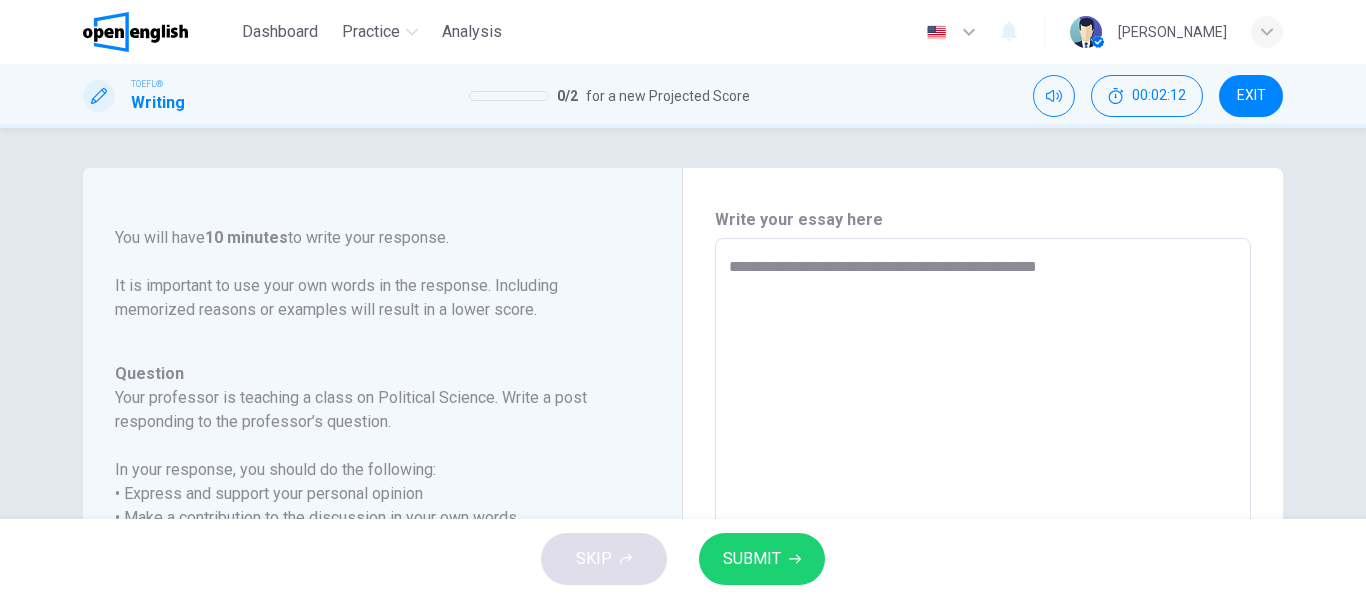 type on "**********" 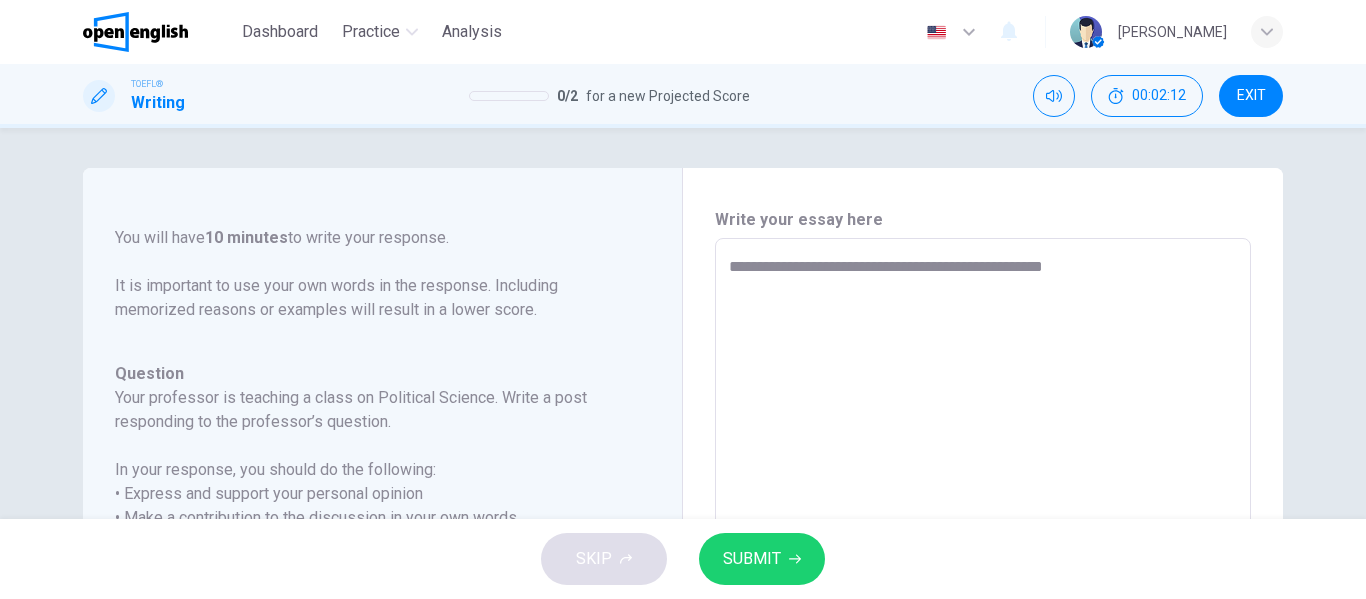 type on "*" 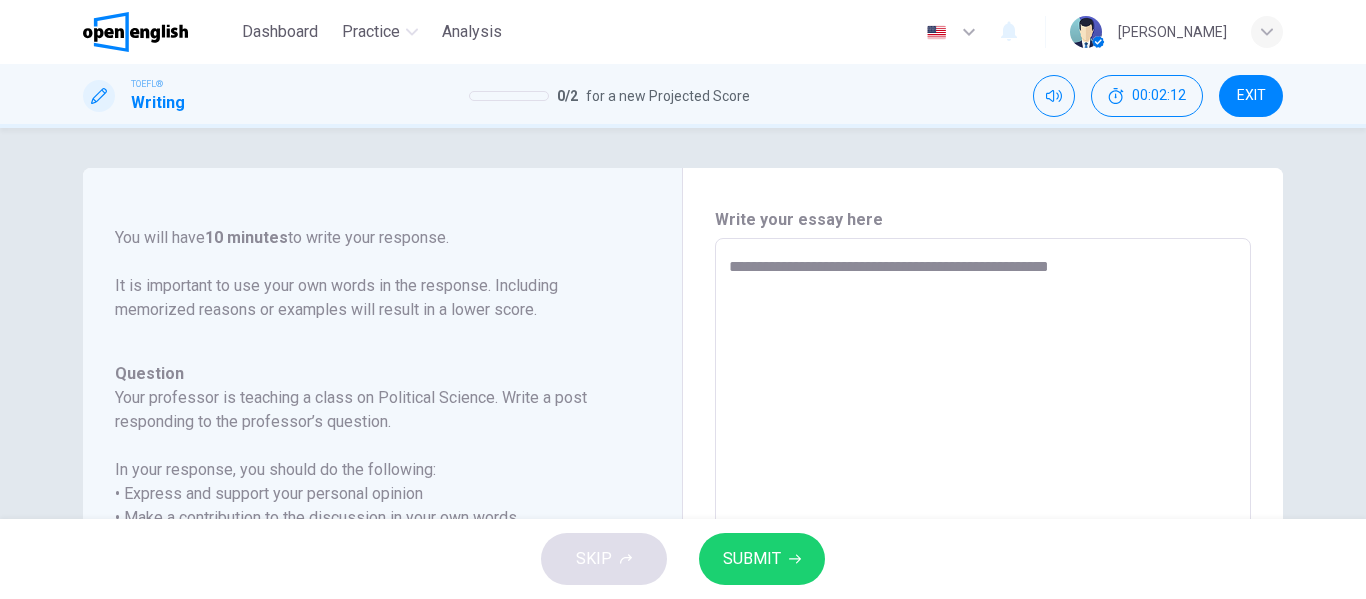 type on "*" 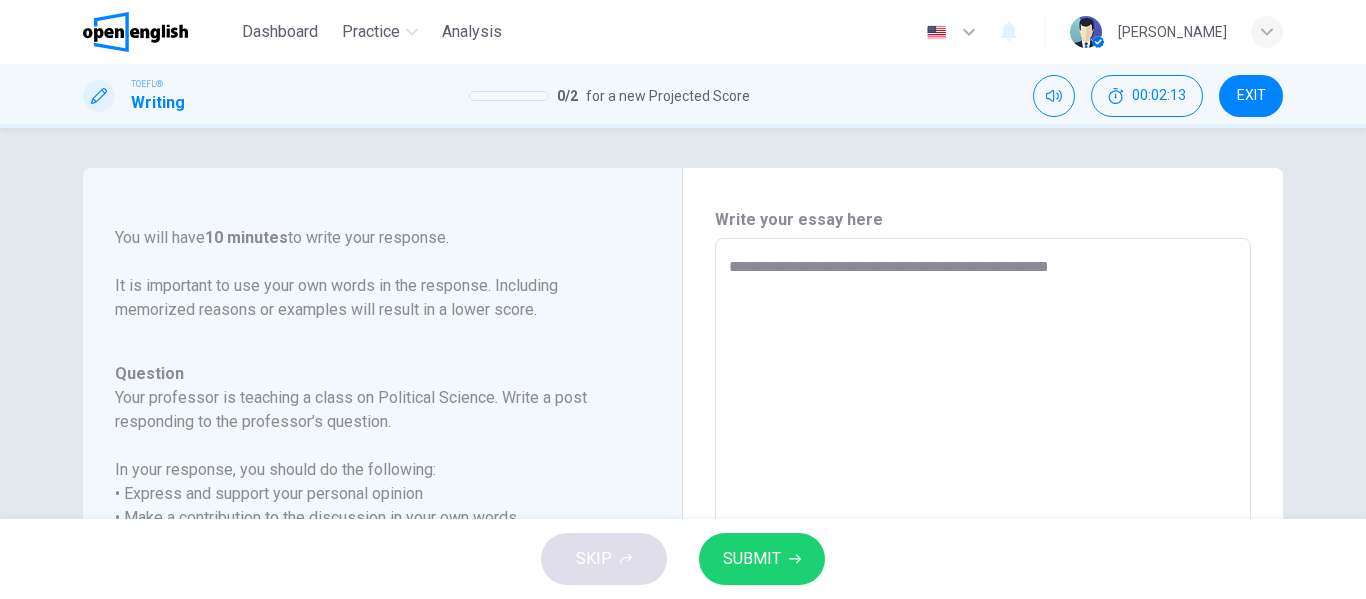 type on "**********" 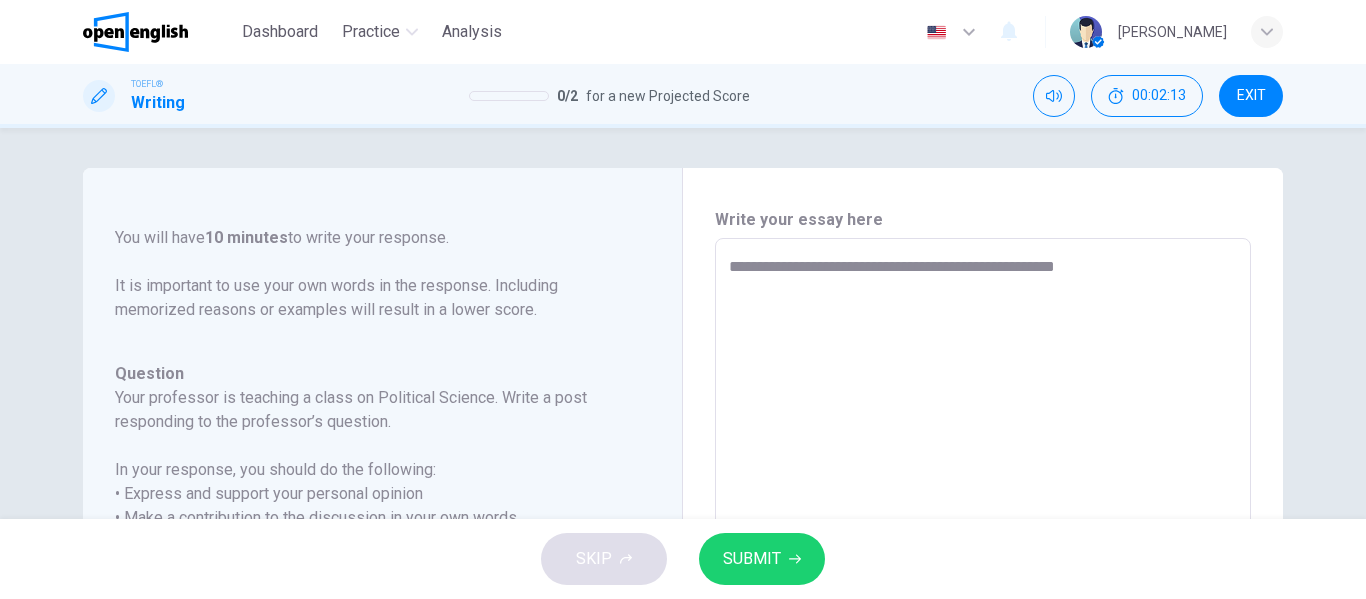 type on "*" 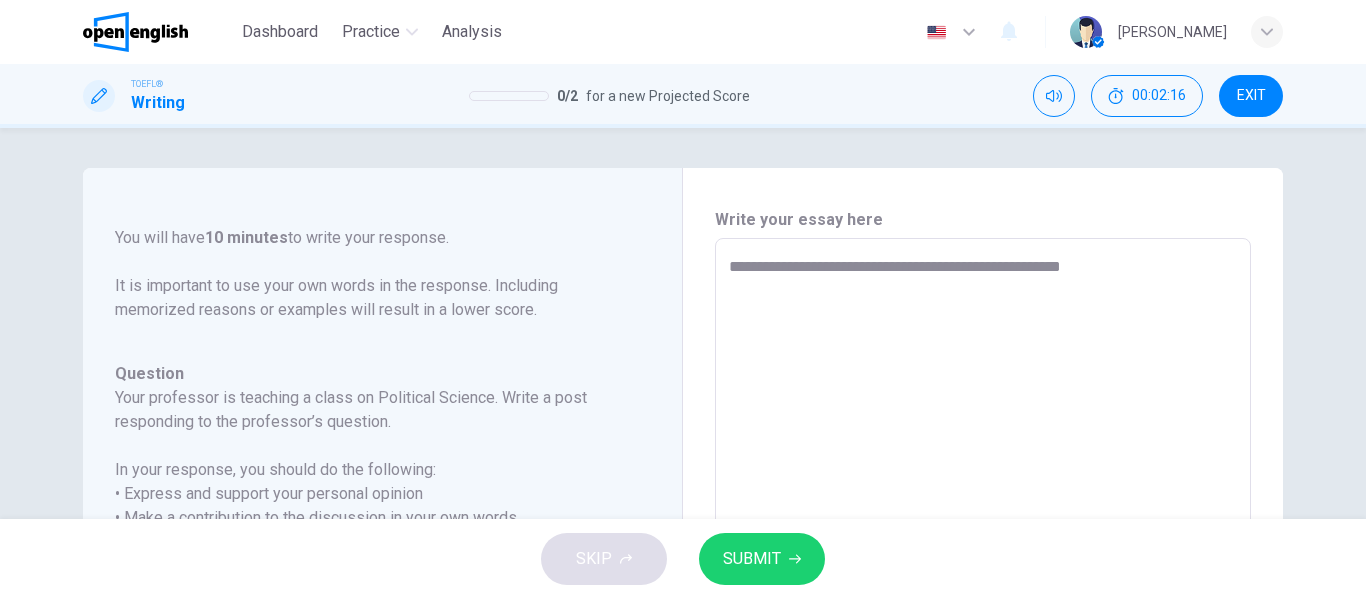 type on "**********" 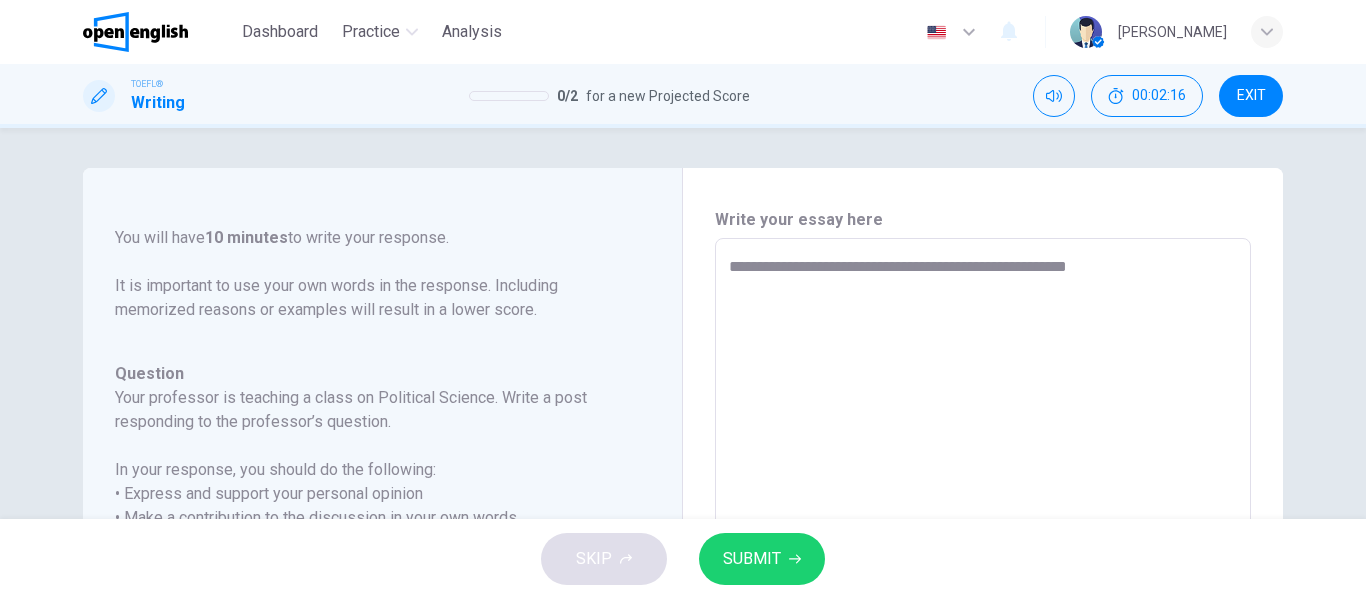 type on "**********" 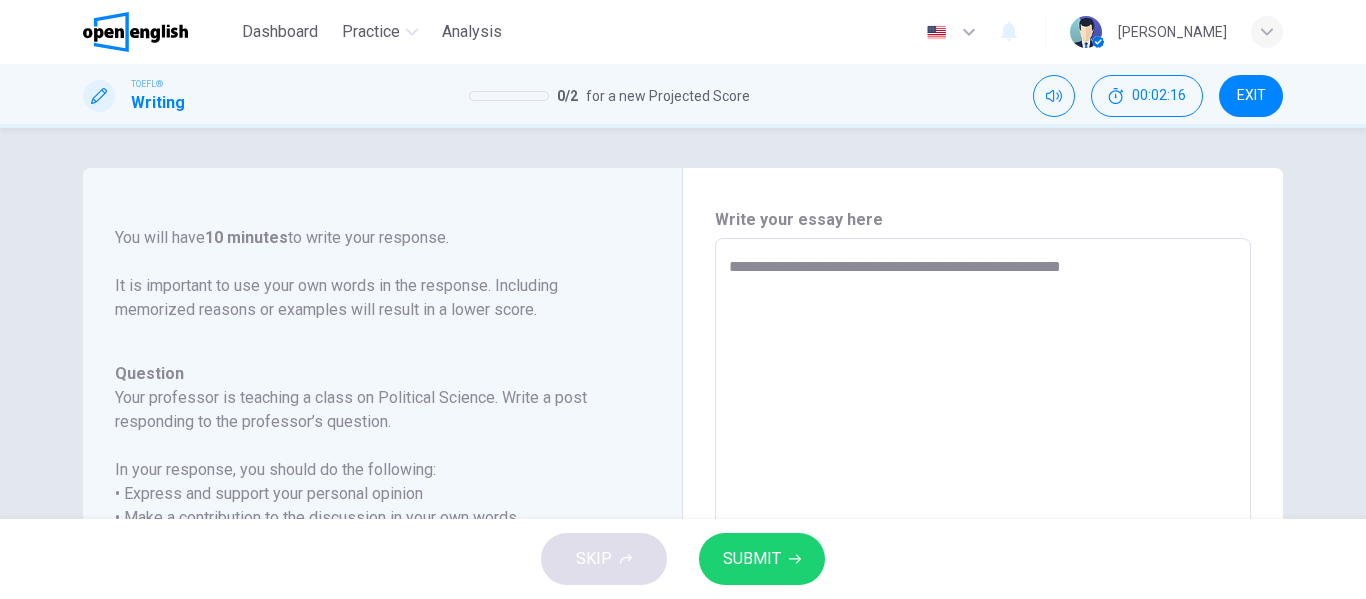 type on "**********" 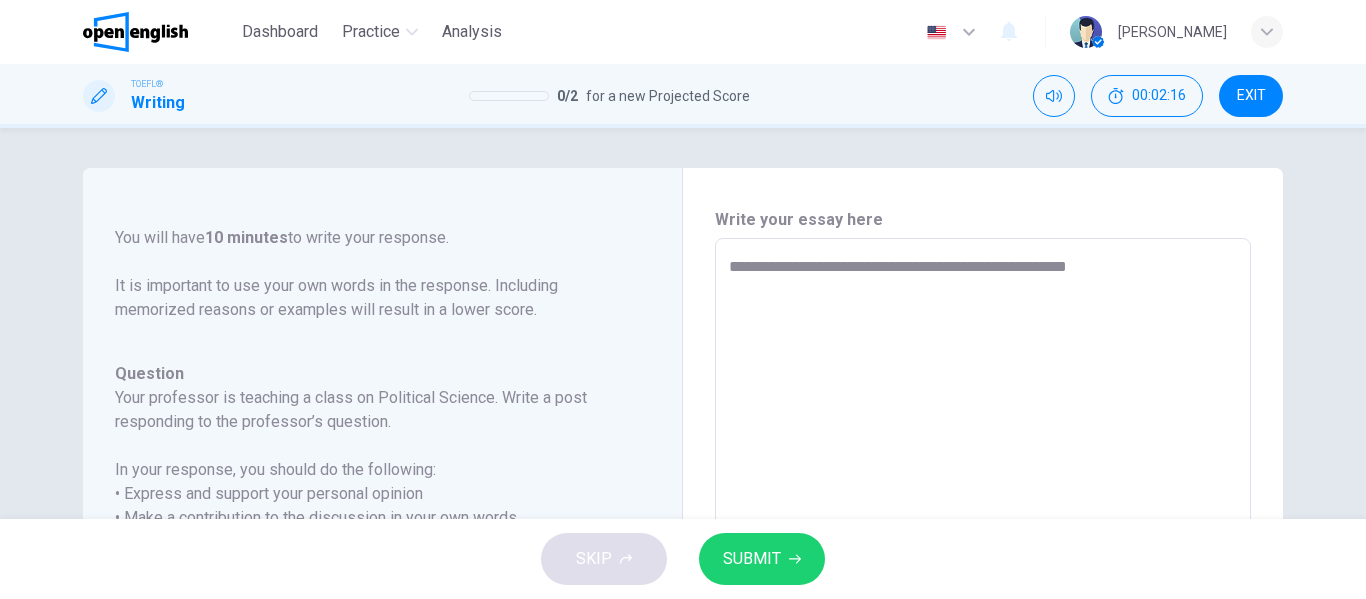 type on "*" 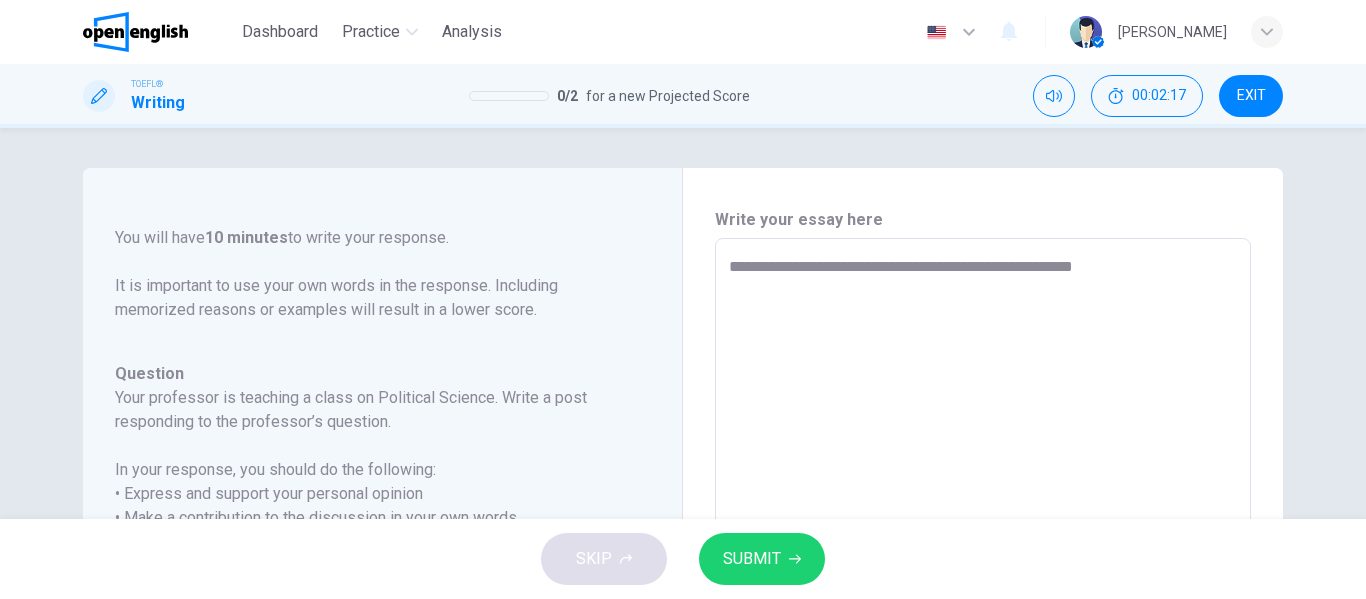 type on "*" 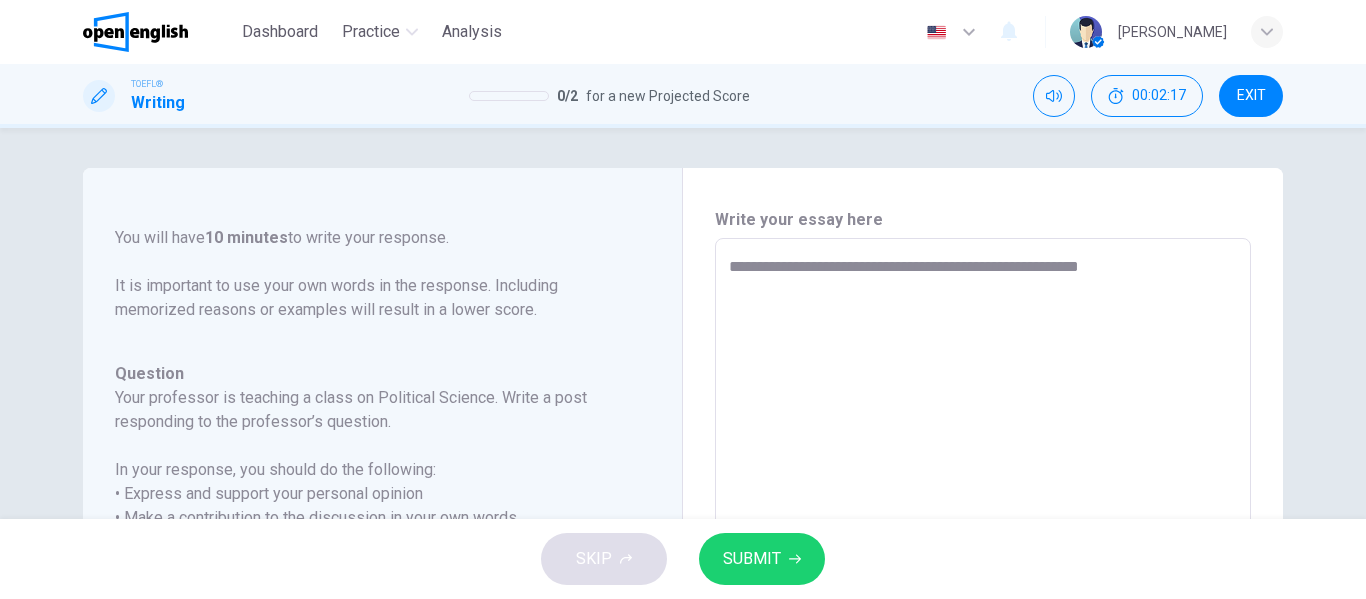 type on "*" 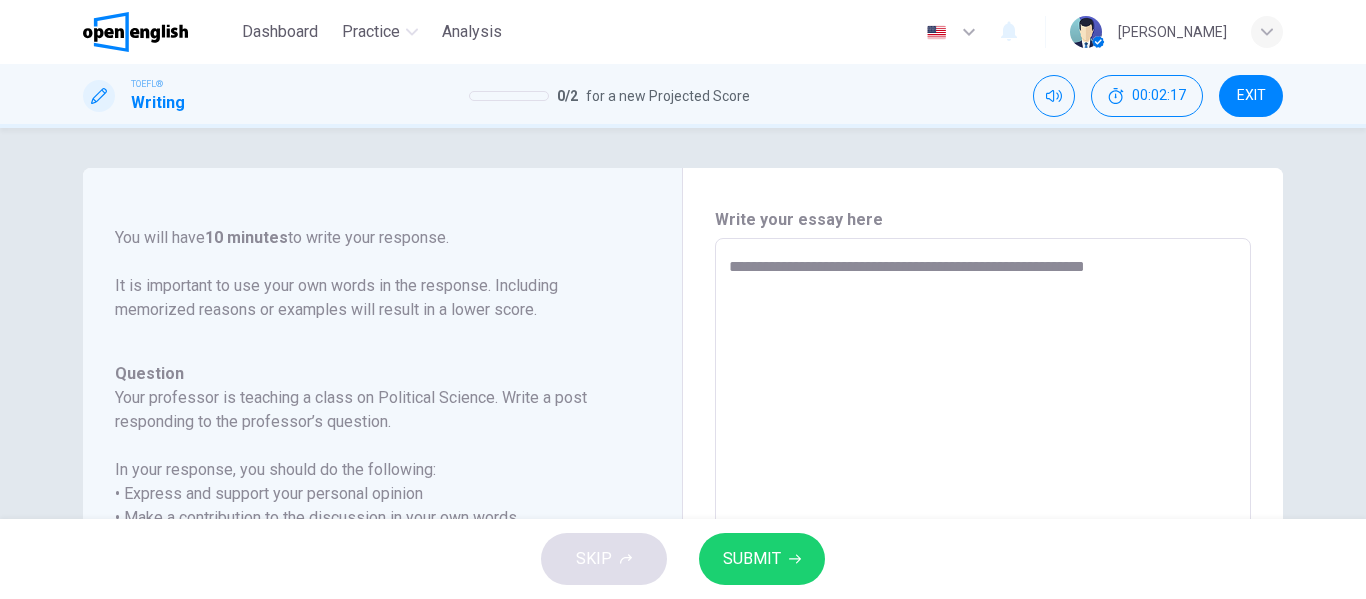 type on "**********" 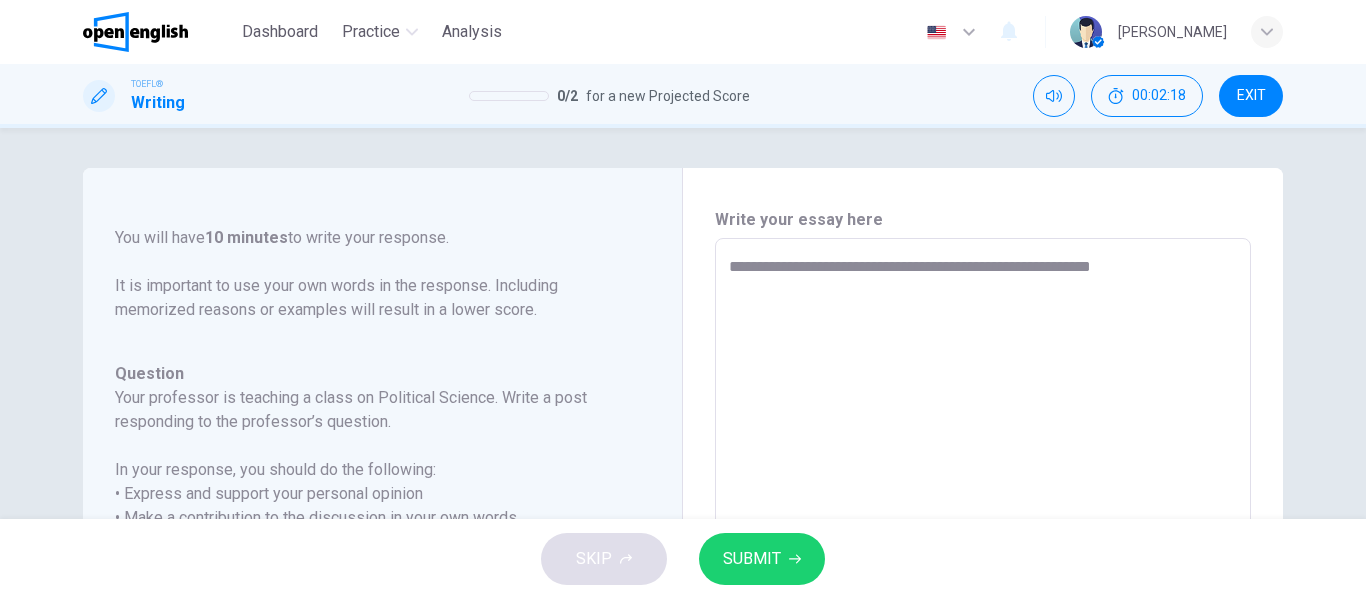 type on "**********" 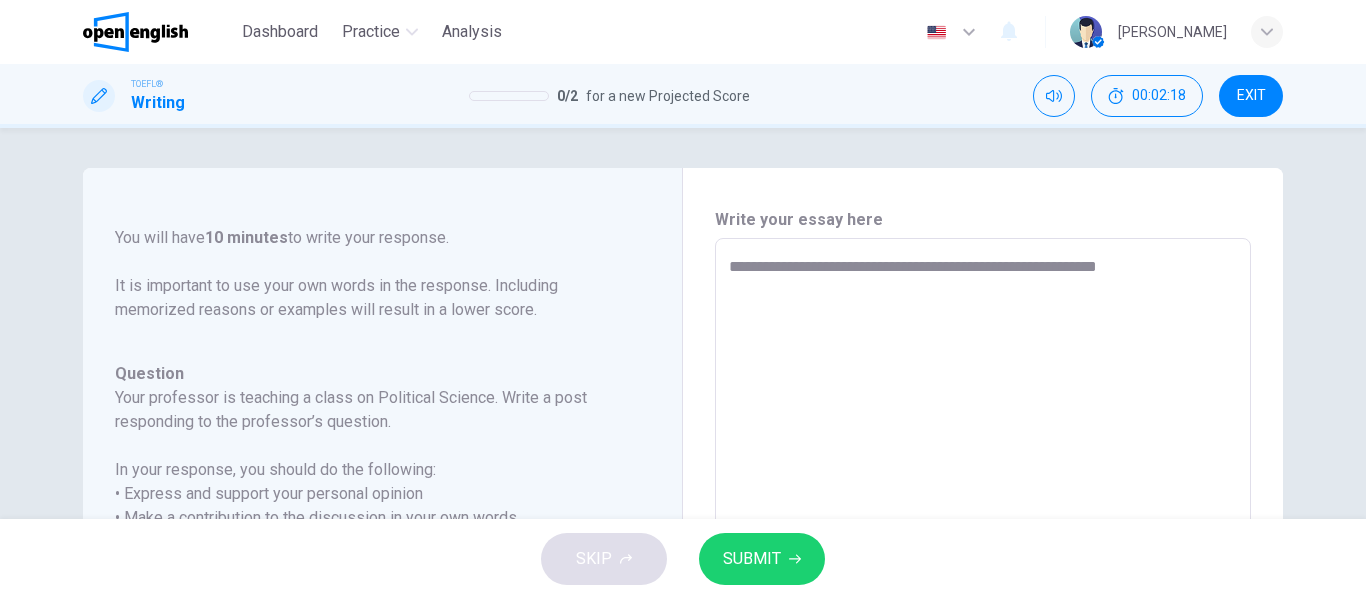 type on "*" 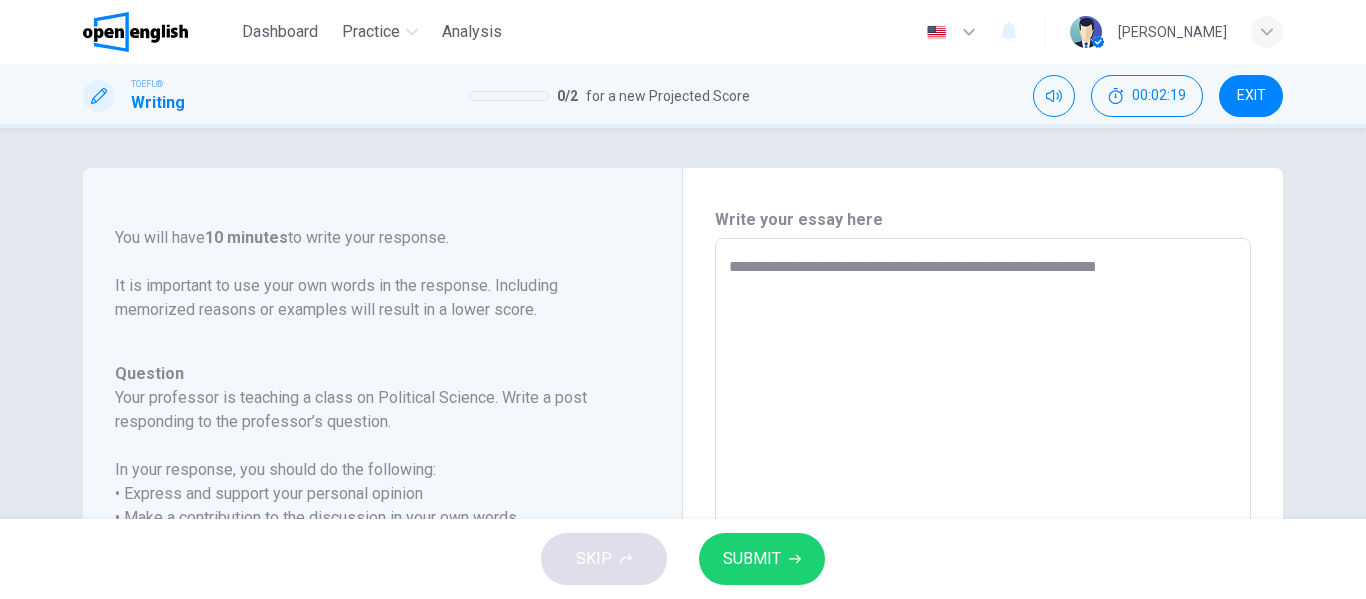 type on "**********" 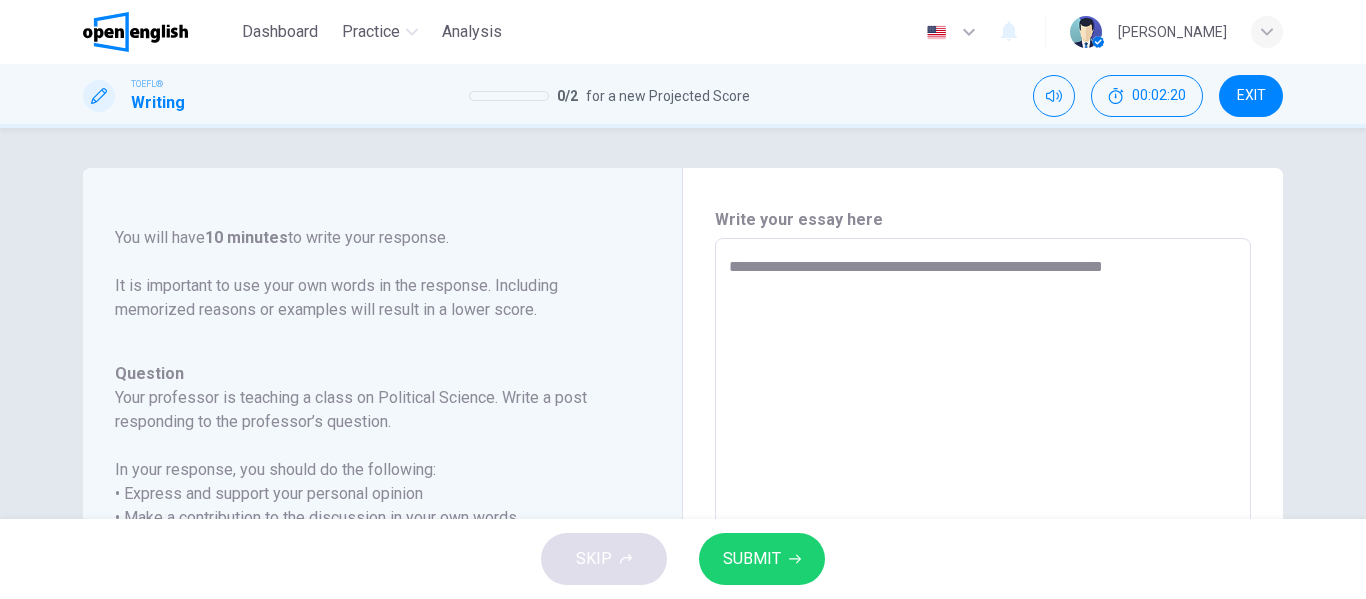 type on "**********" 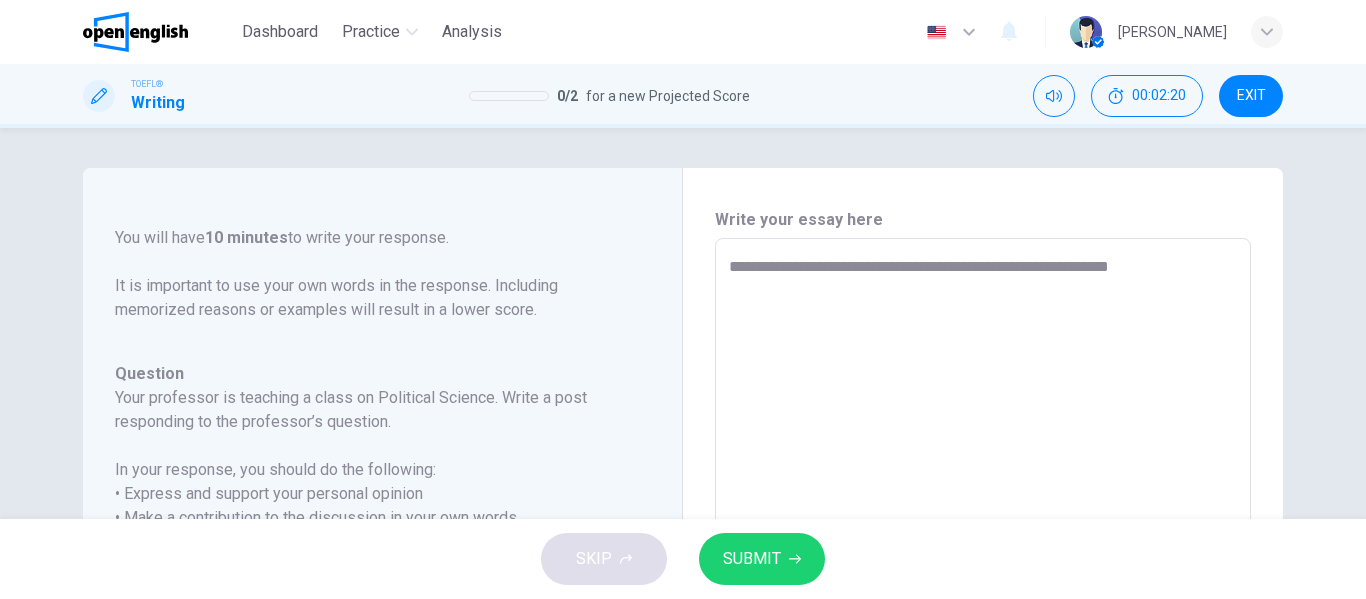 type on "*" 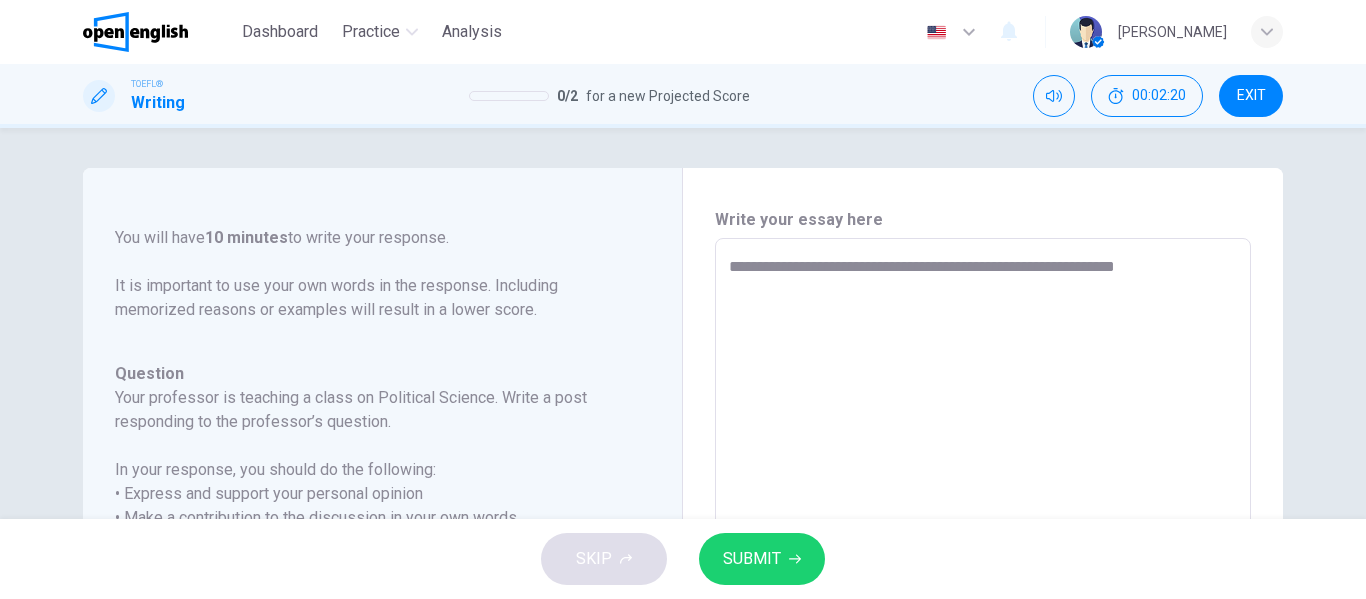 type on "*" 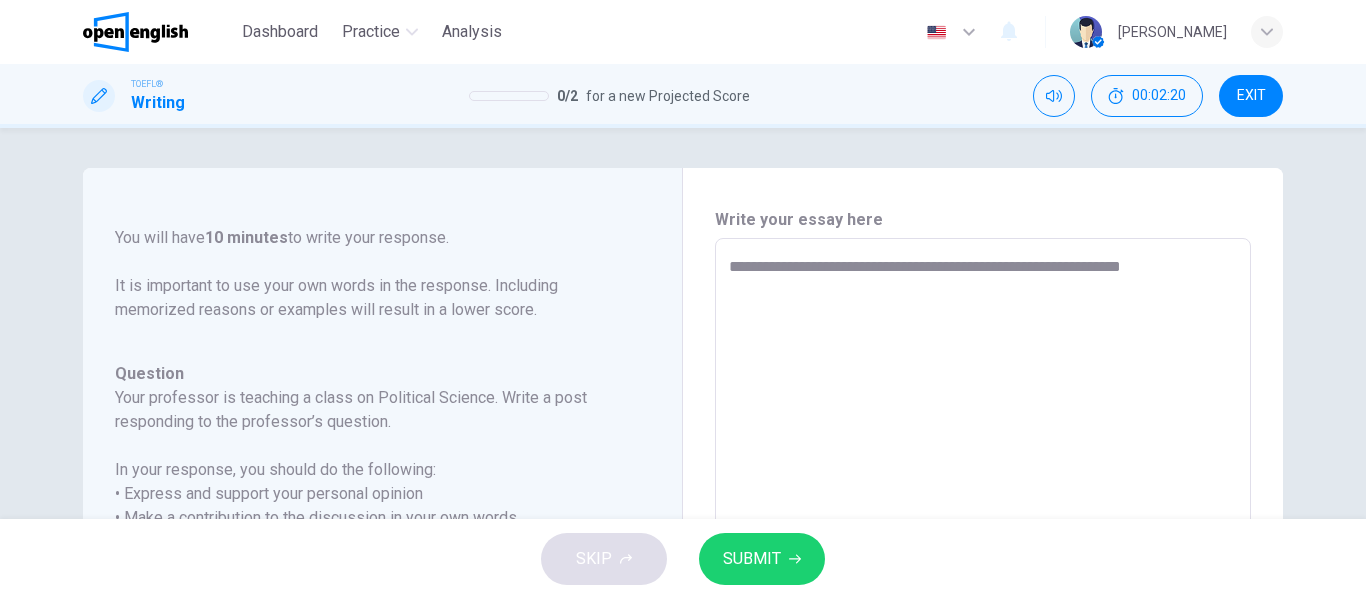 type on "**********" 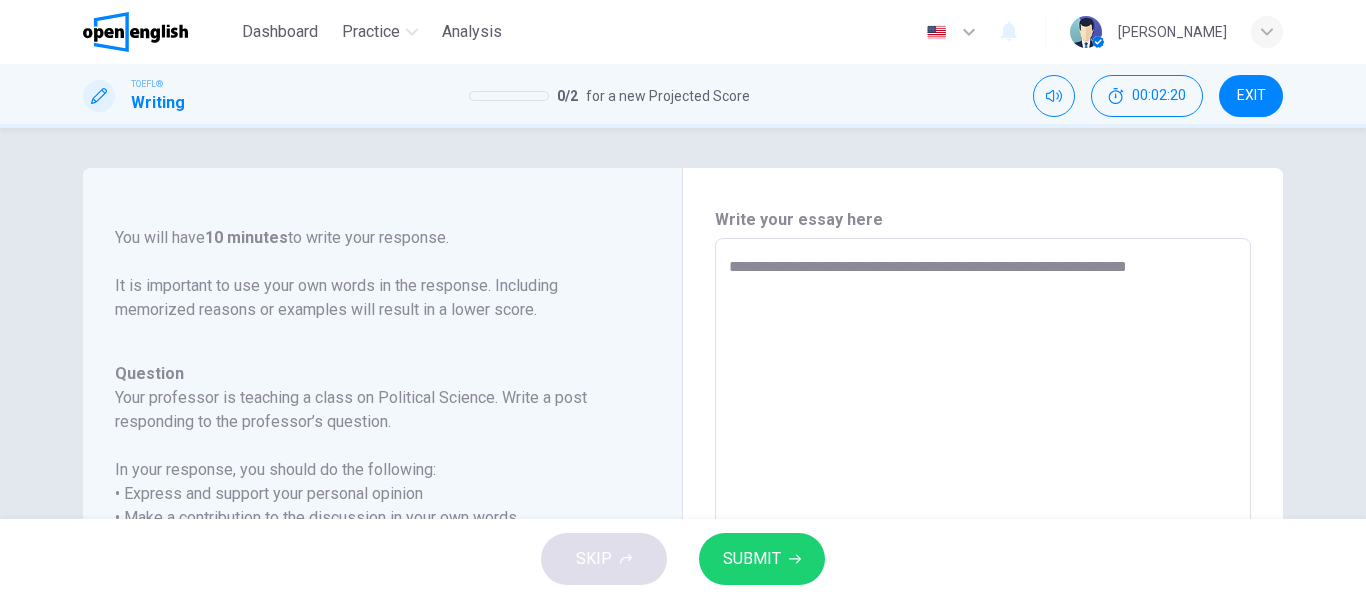 type on "*" 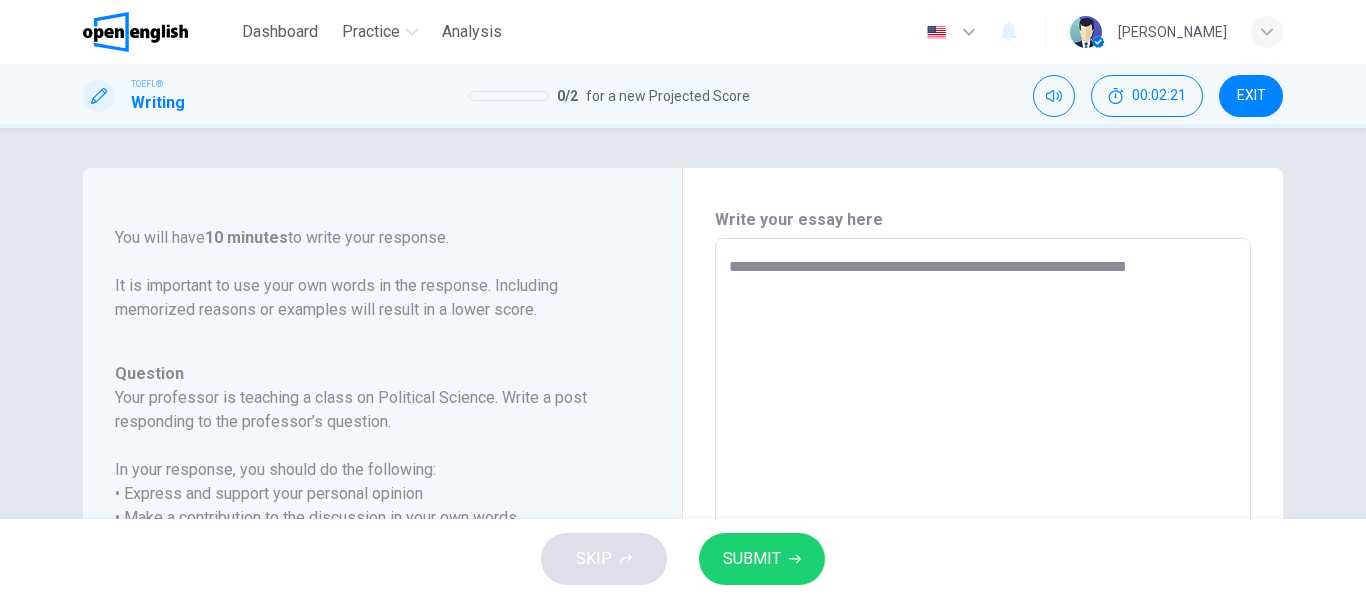 type on "**********" 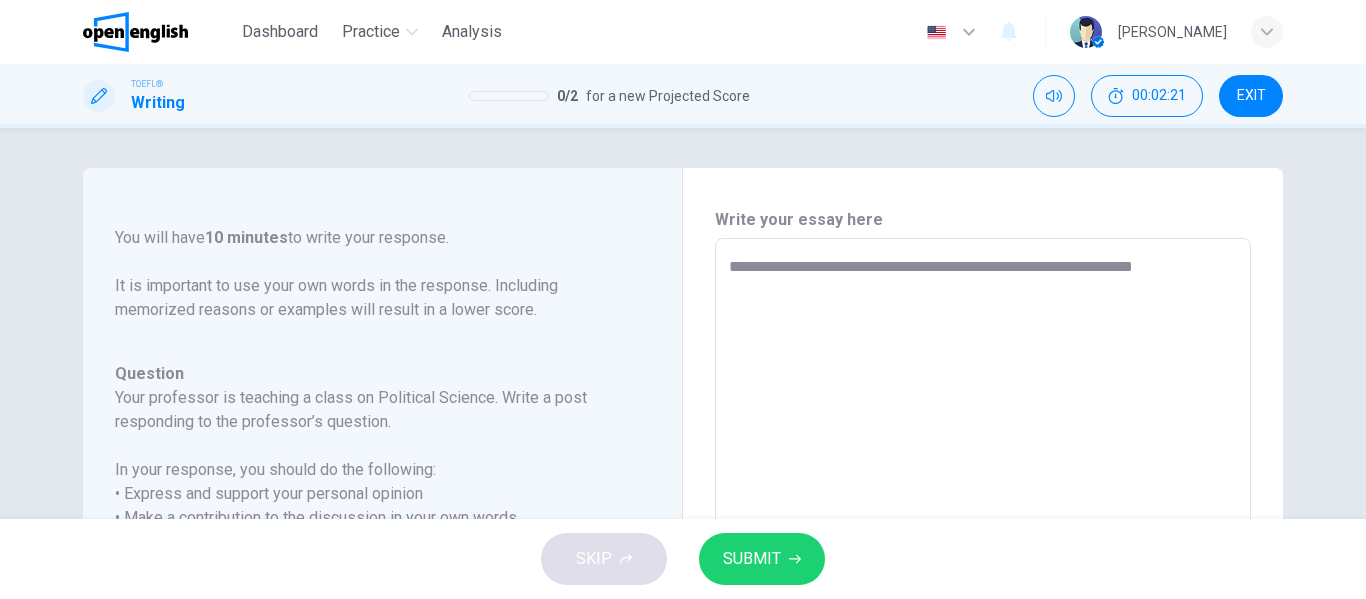 type on "*" 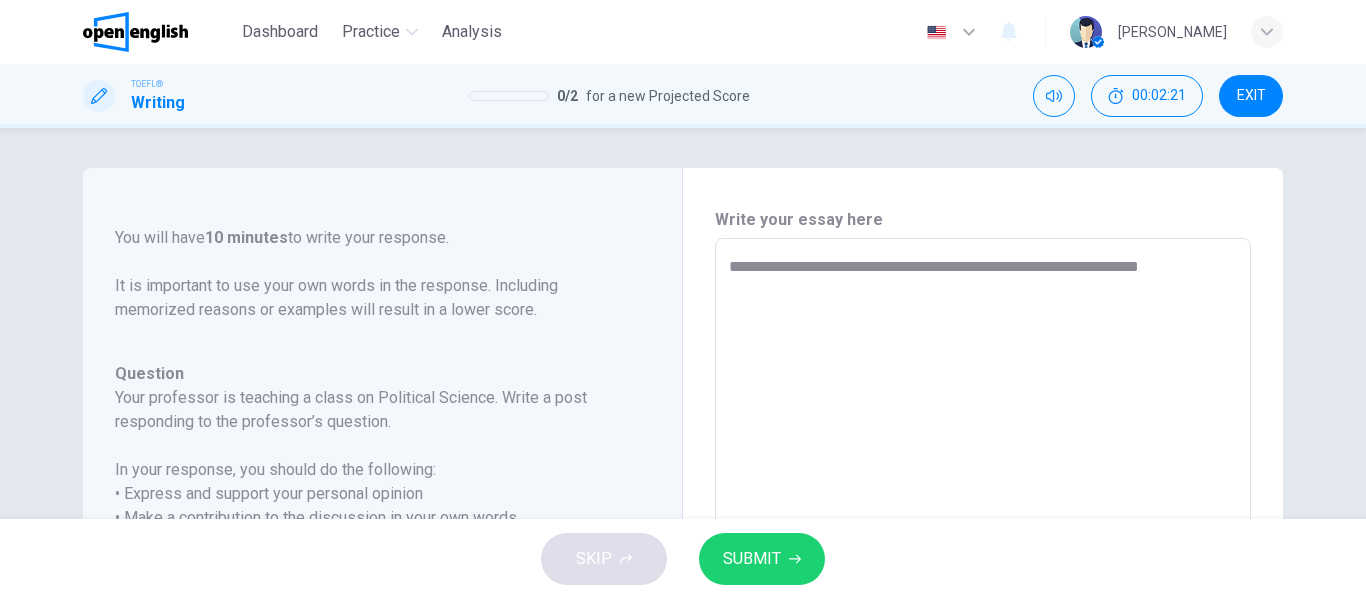 type on "**********" 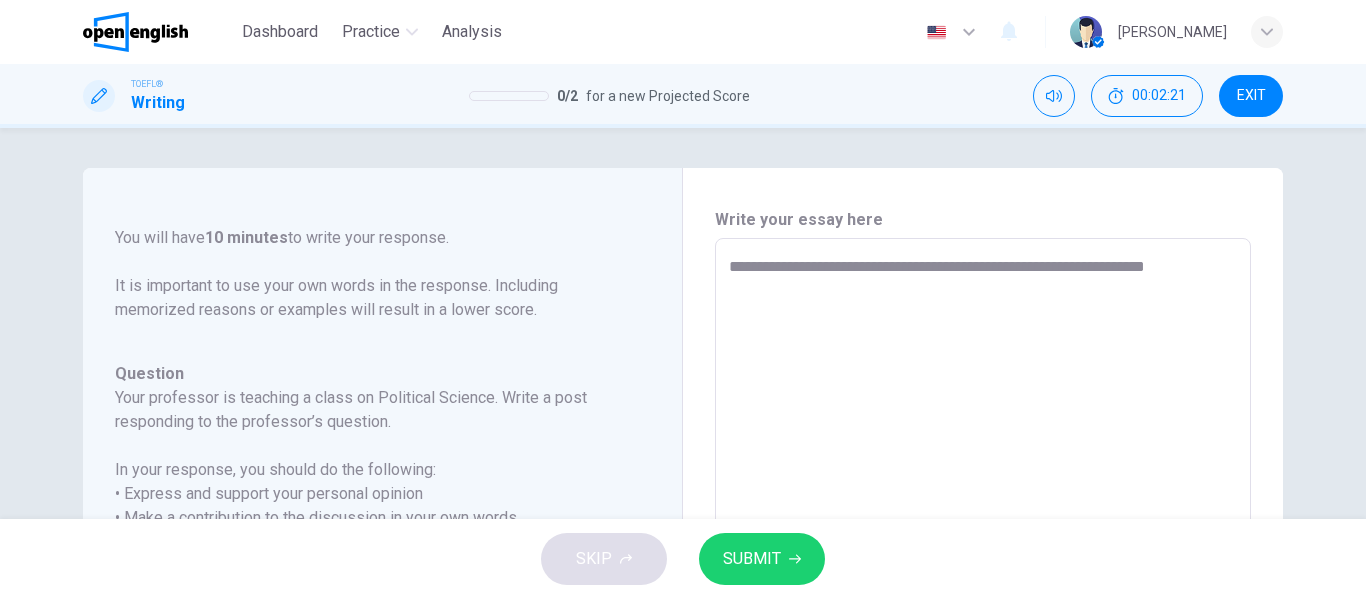 type on "*" 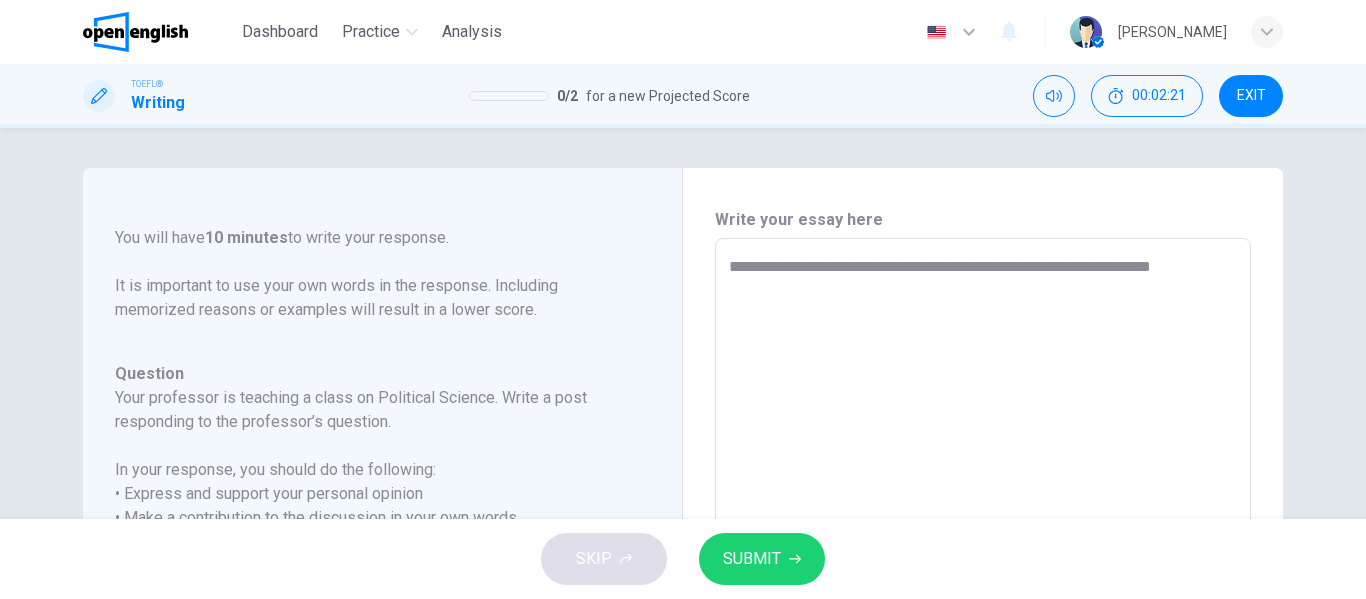 type on "*" 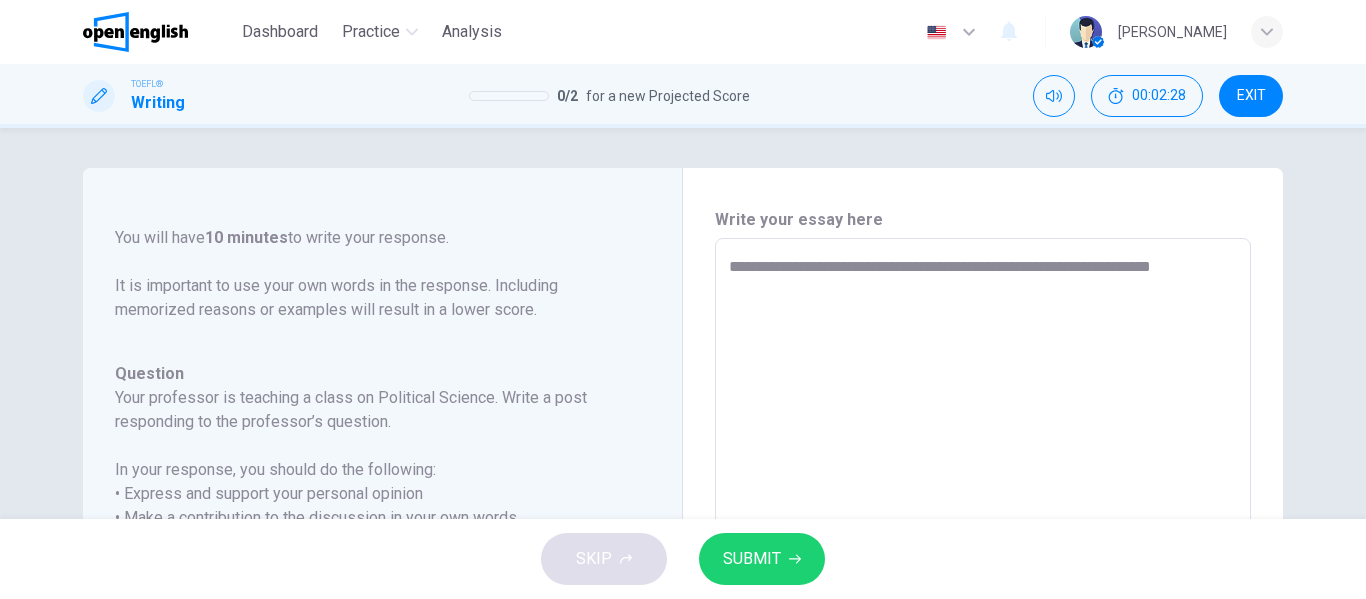 click on "**********" at bounding box center [983, 572] 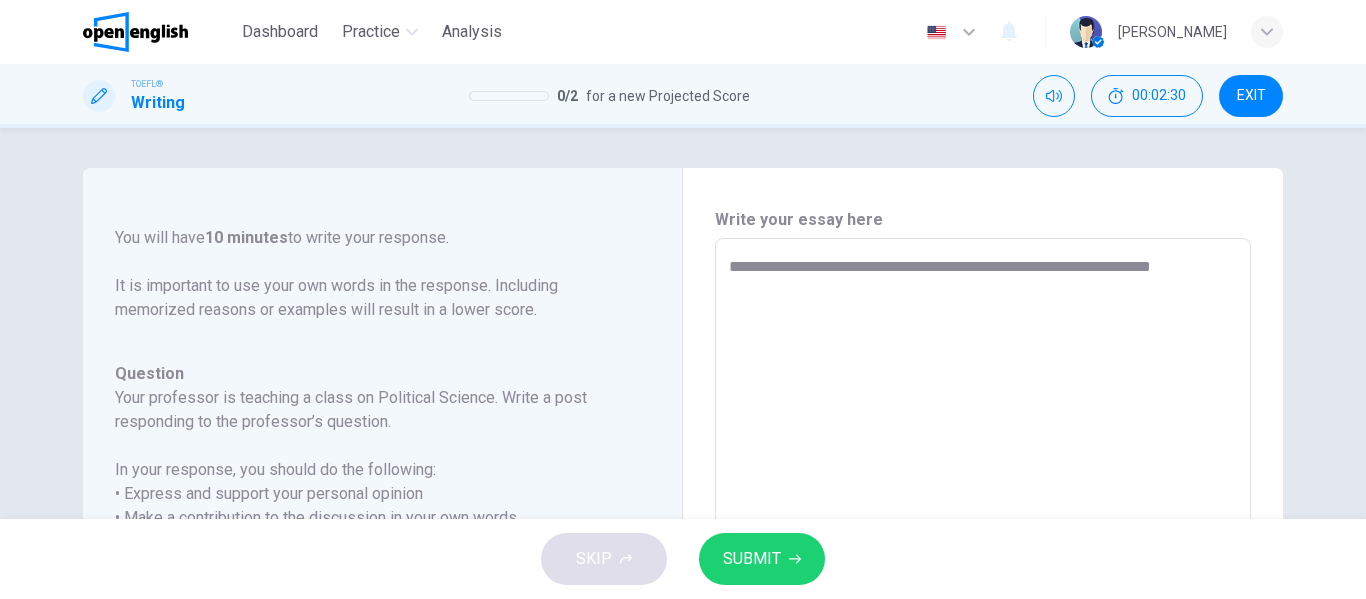 type on "**********" 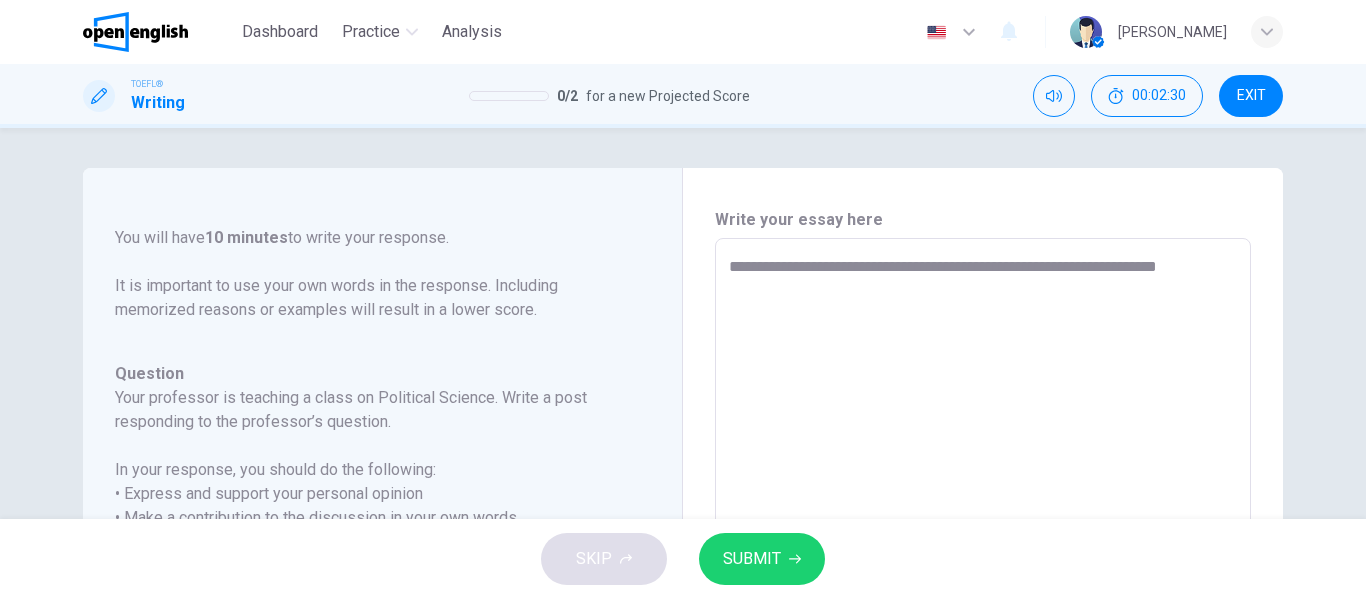 type on "*" 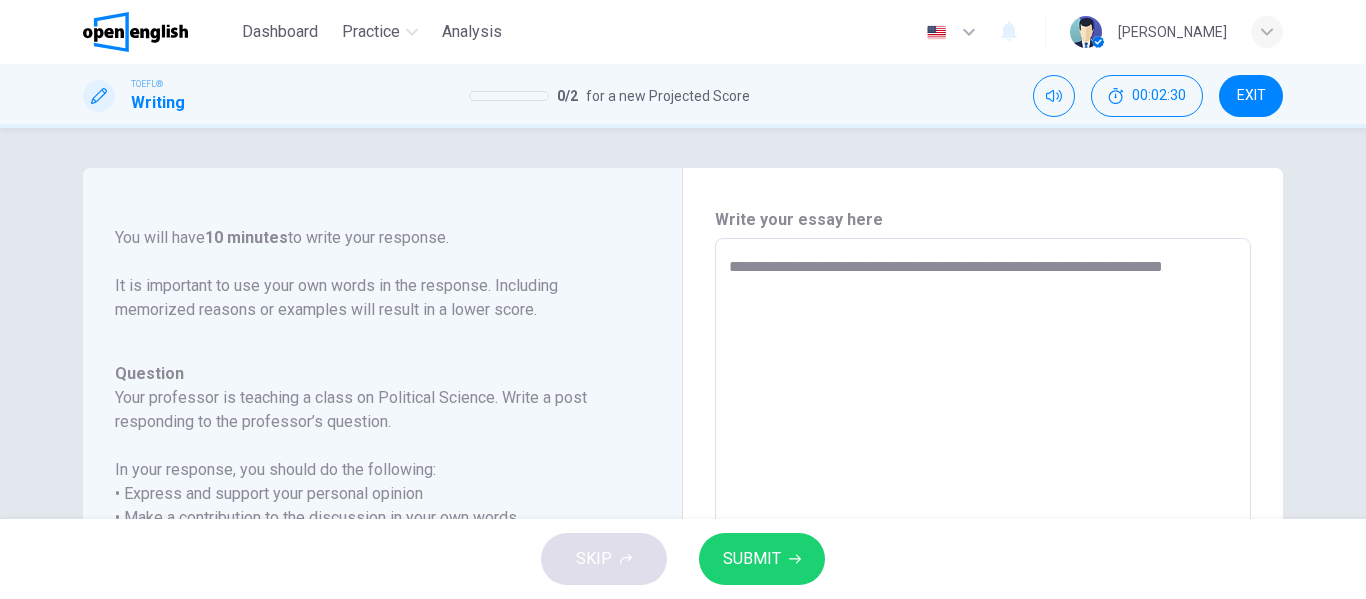 type on "*" 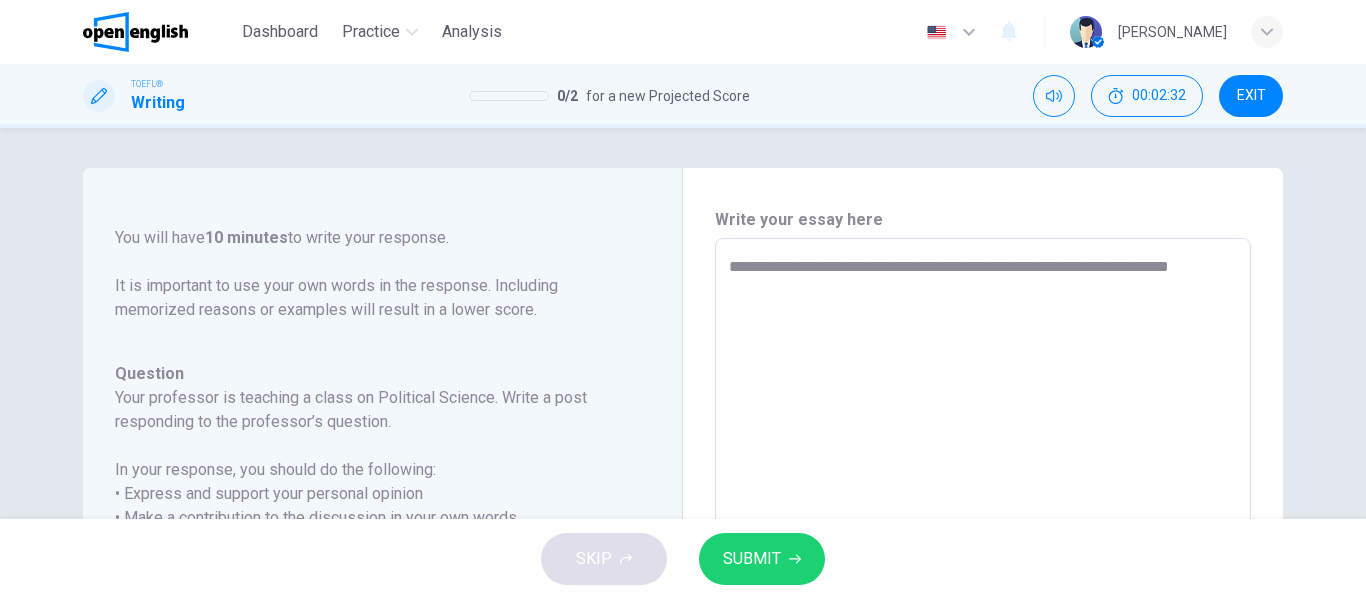 click on "**********" at bounding box center (983, 572) 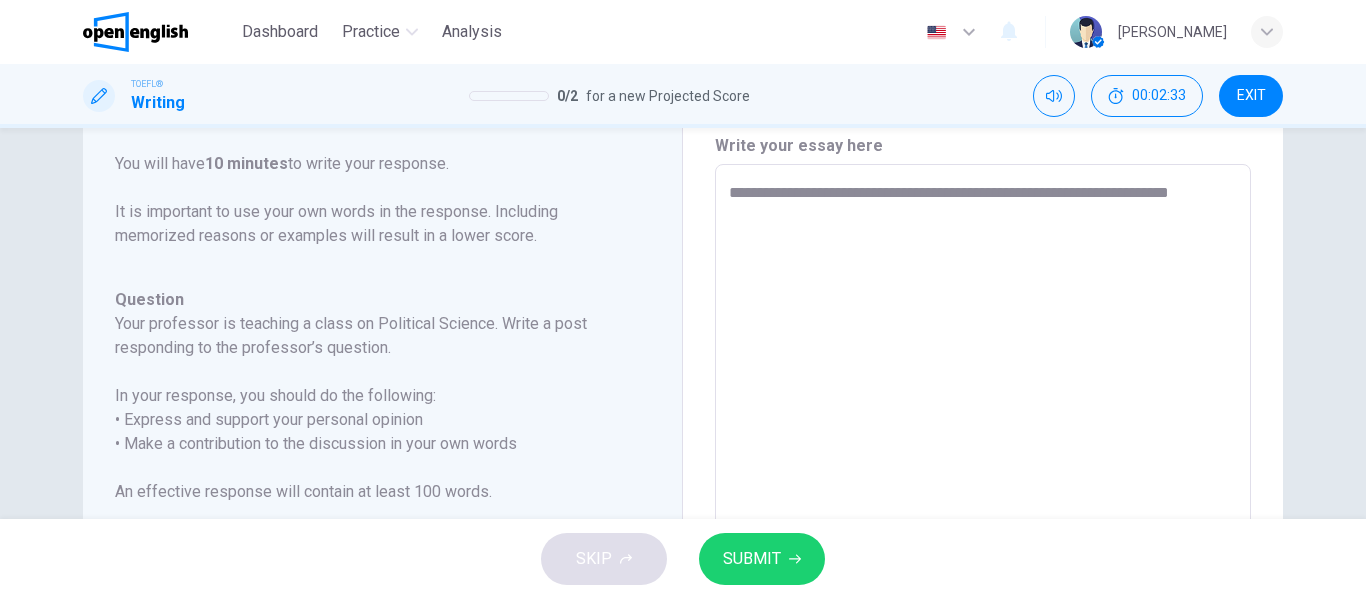 scroll, scrollTop: 7, scrollLeft: 0, axis: vertical 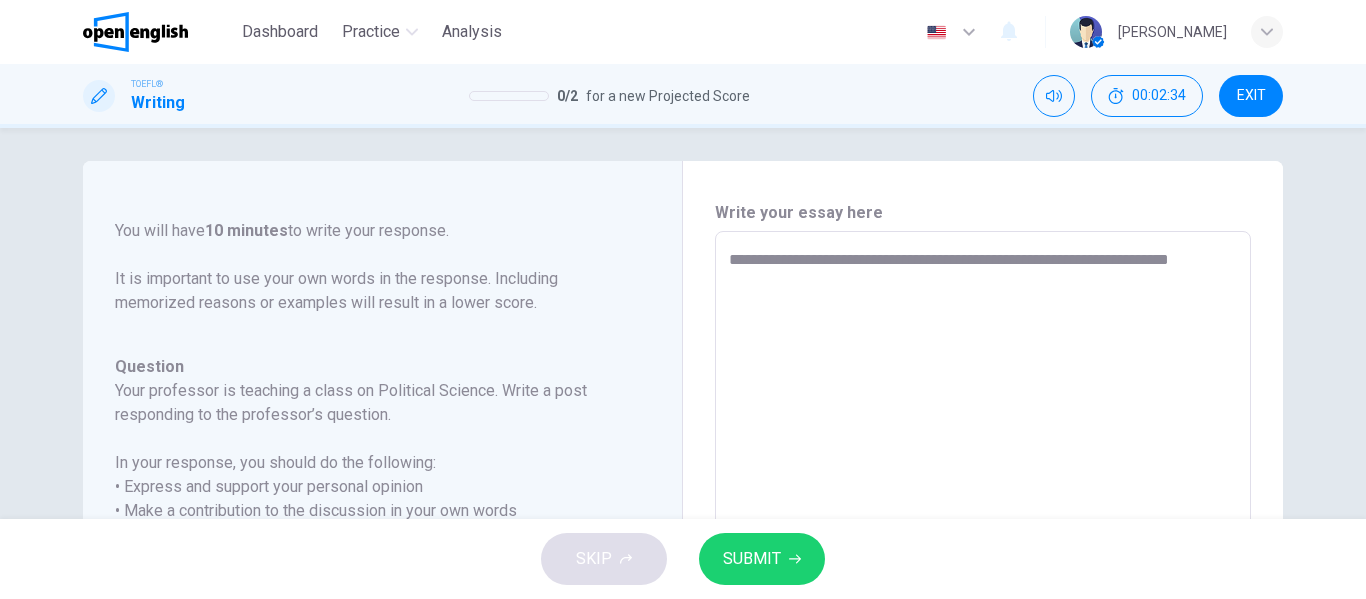 click on "**********" at bounding box center [983, 565] 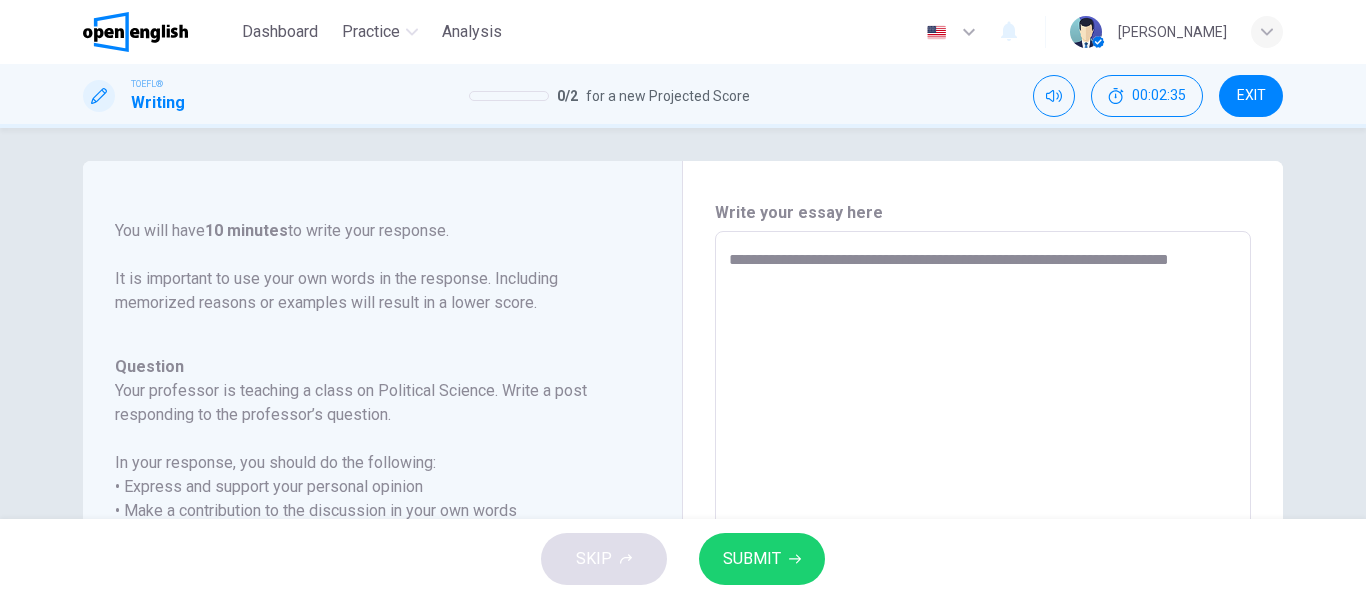type on "**********" 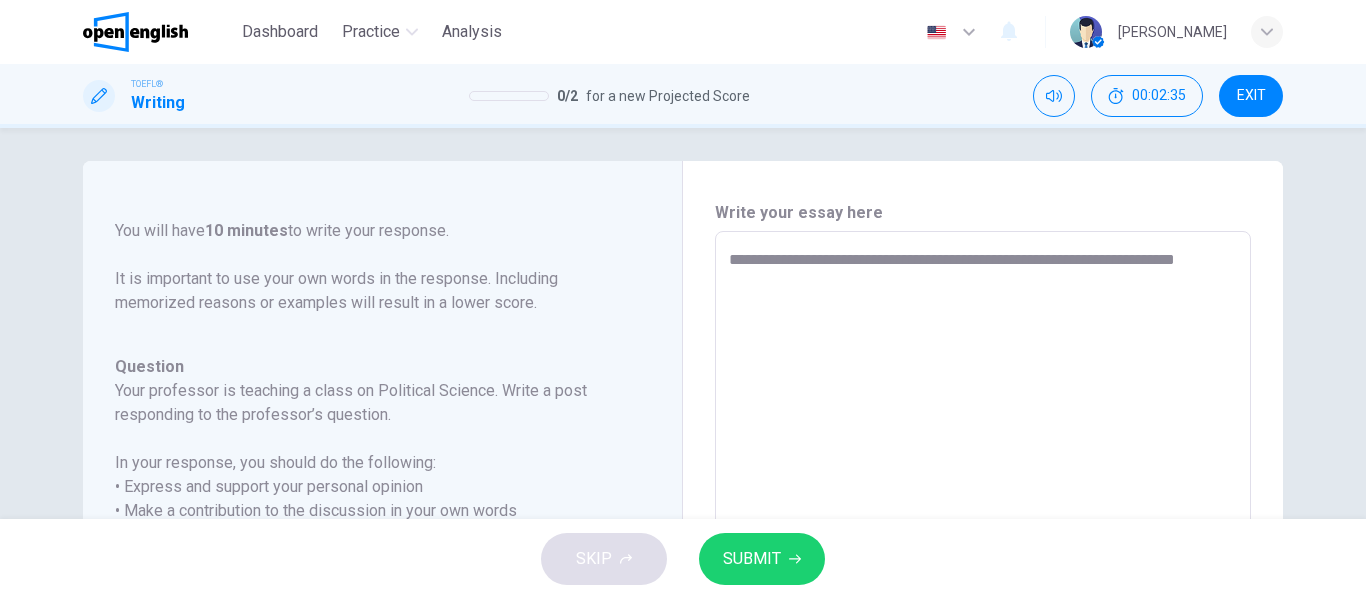 type on "**********" 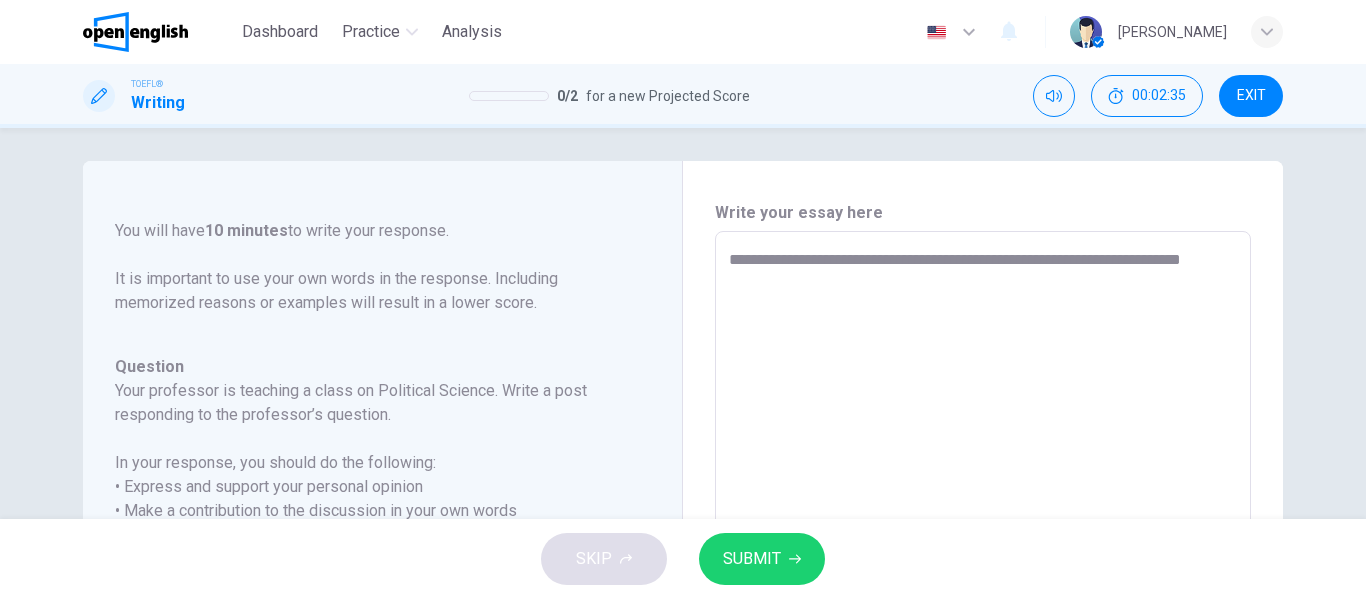 type on "*" 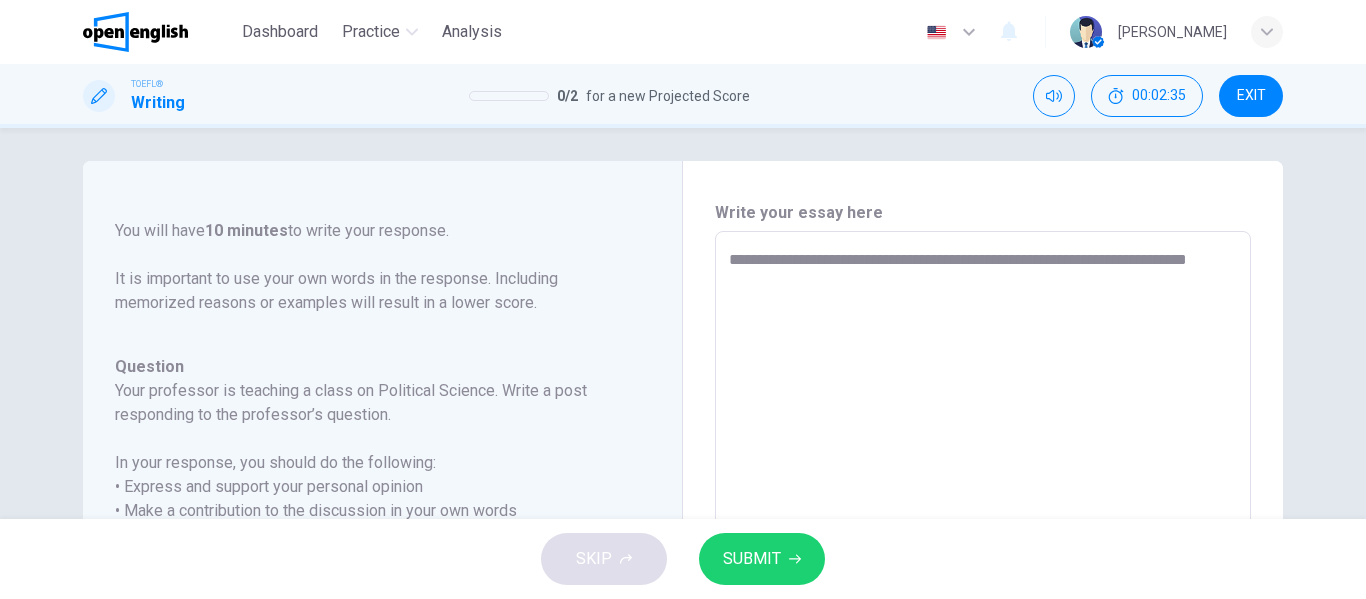 type on "*" 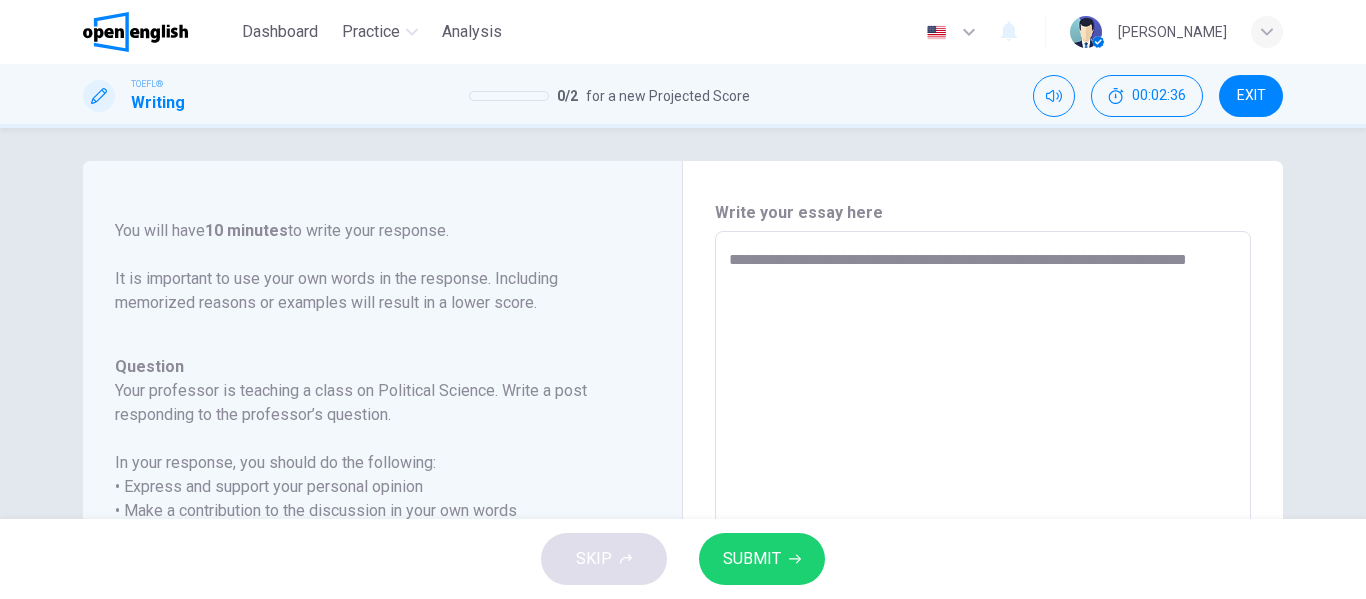 type on "**********" 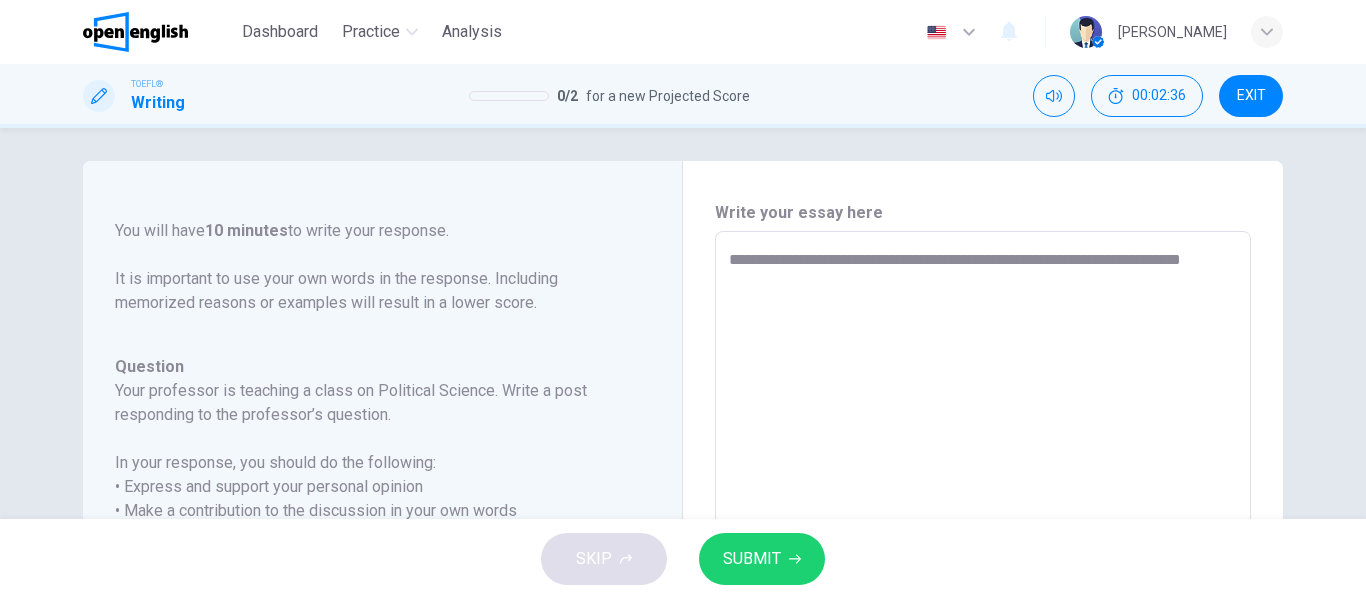 type on "**********" 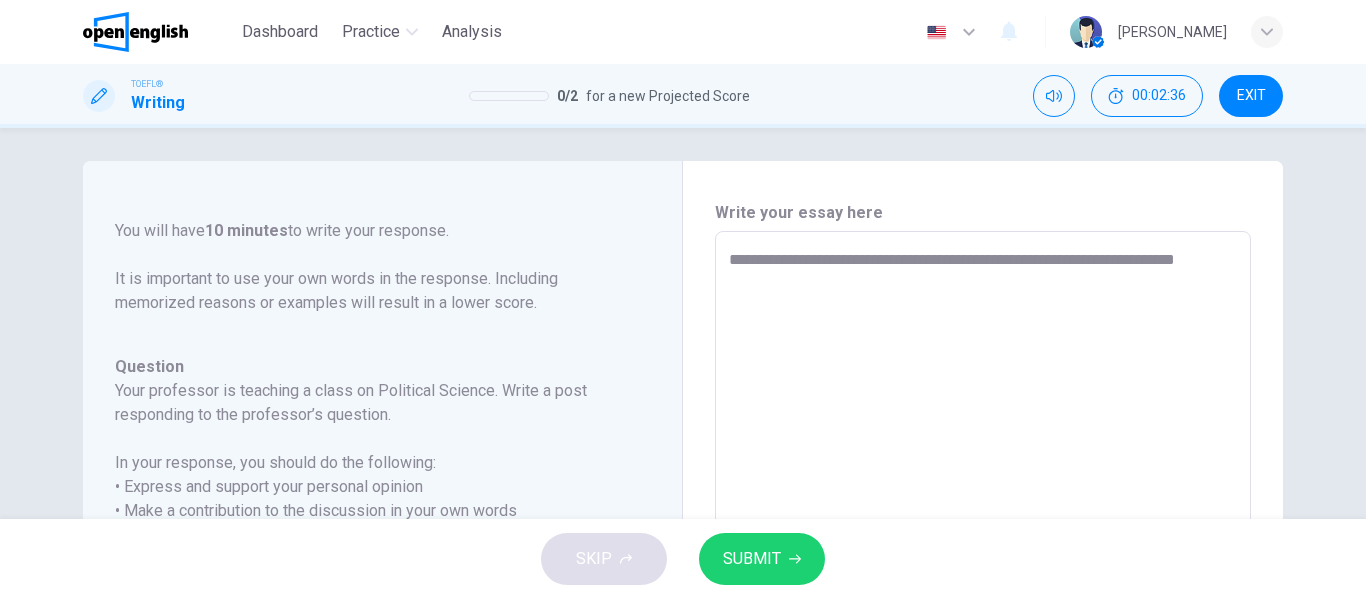 type on "*" 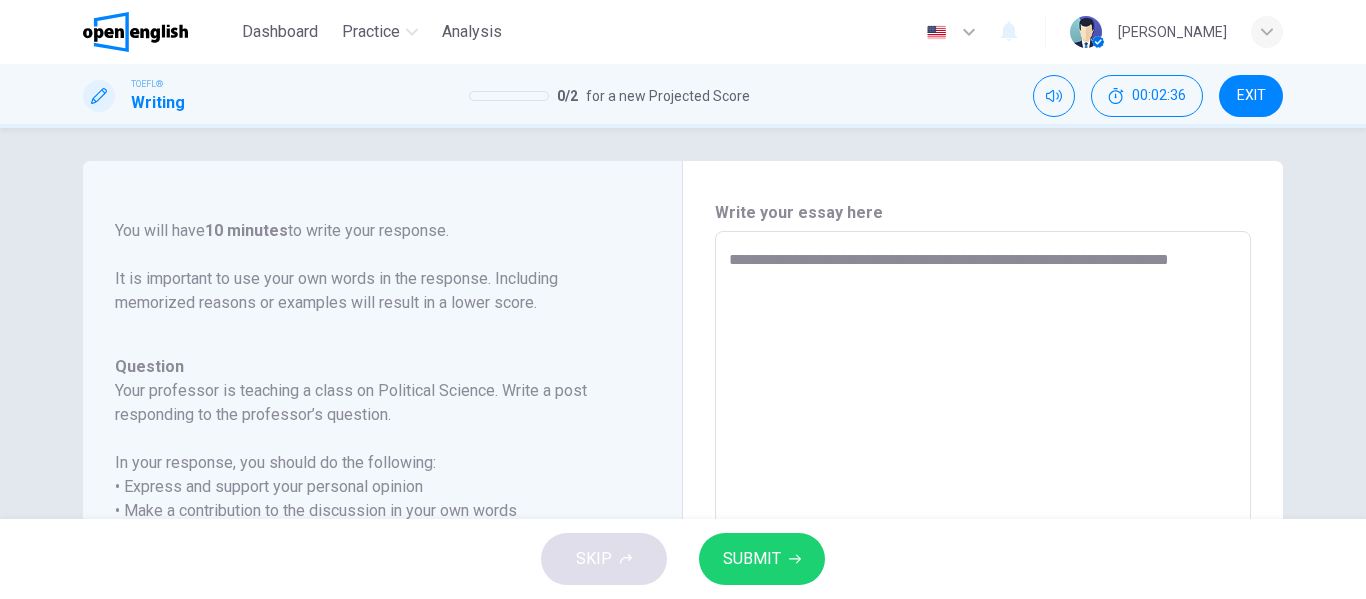 type on "*" 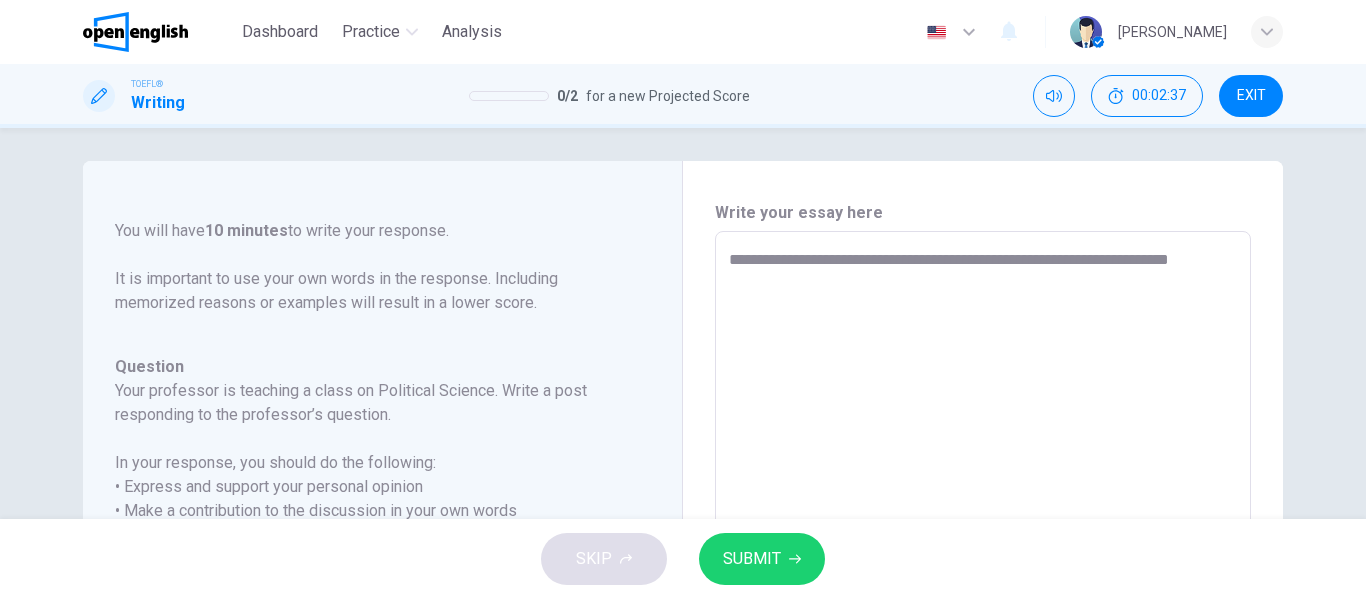 type 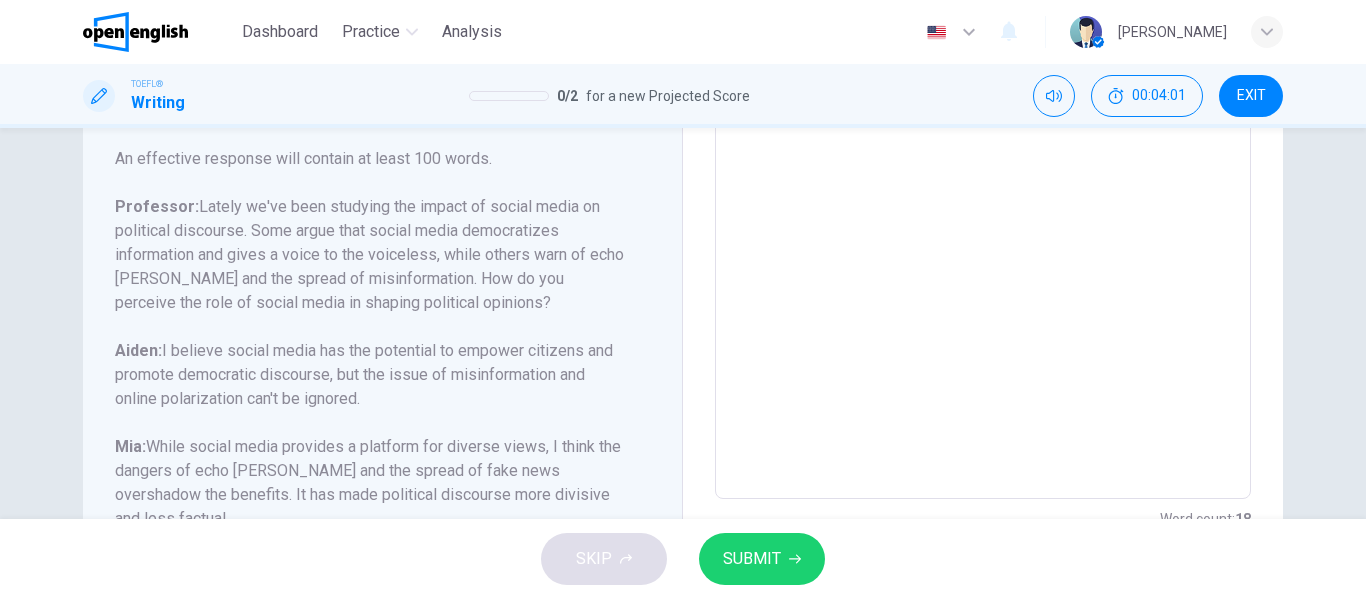 scroll, scrollTop: 499, scrollLeft: 0, axis: vertical 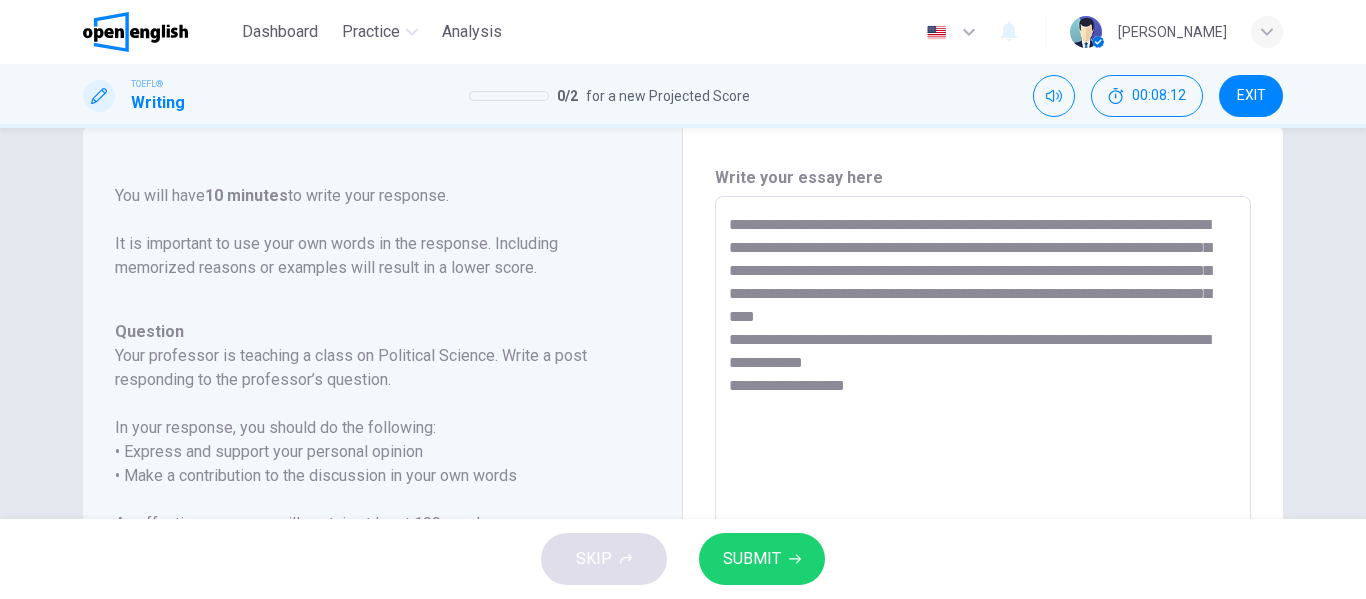 click on "**********" at bounding box center (983, 530) 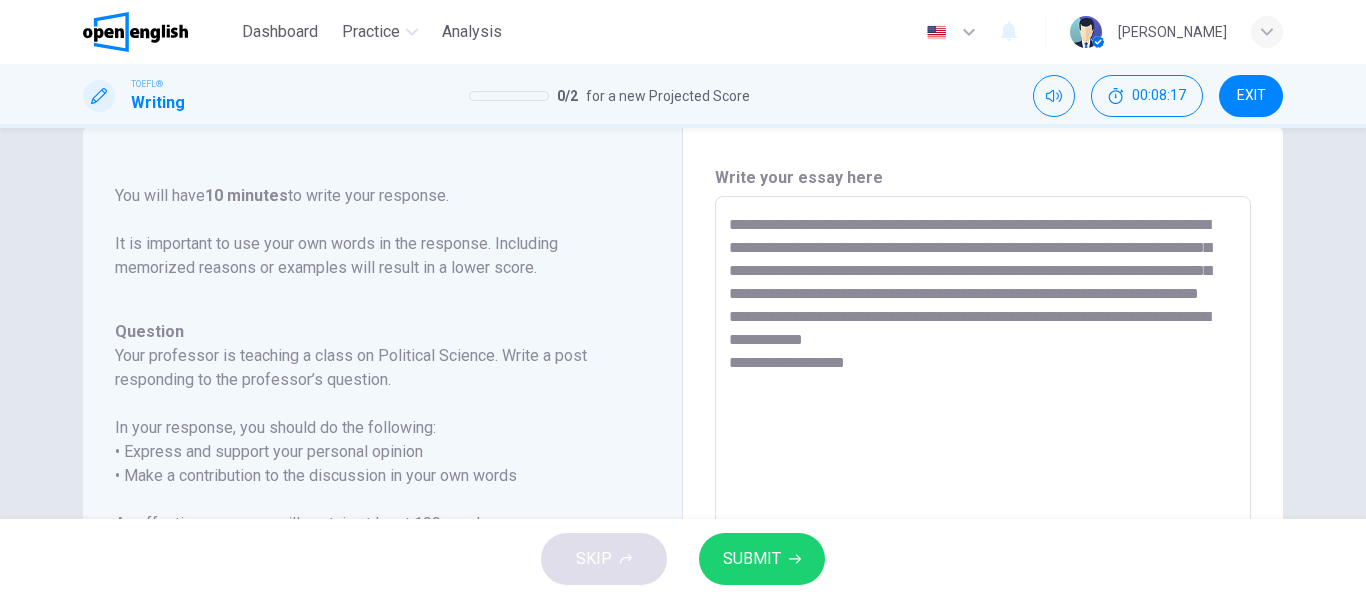 click on "**********" at bounding box center [983, 530] 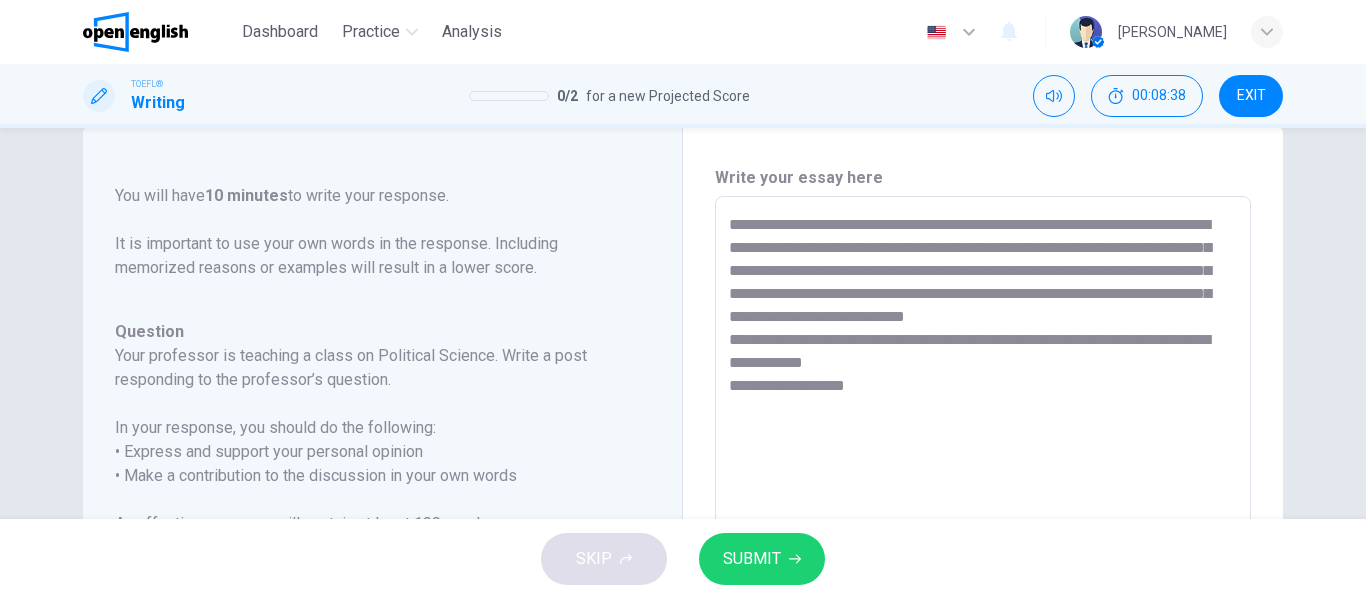 click on "**********" at bounding box center (983, 530) 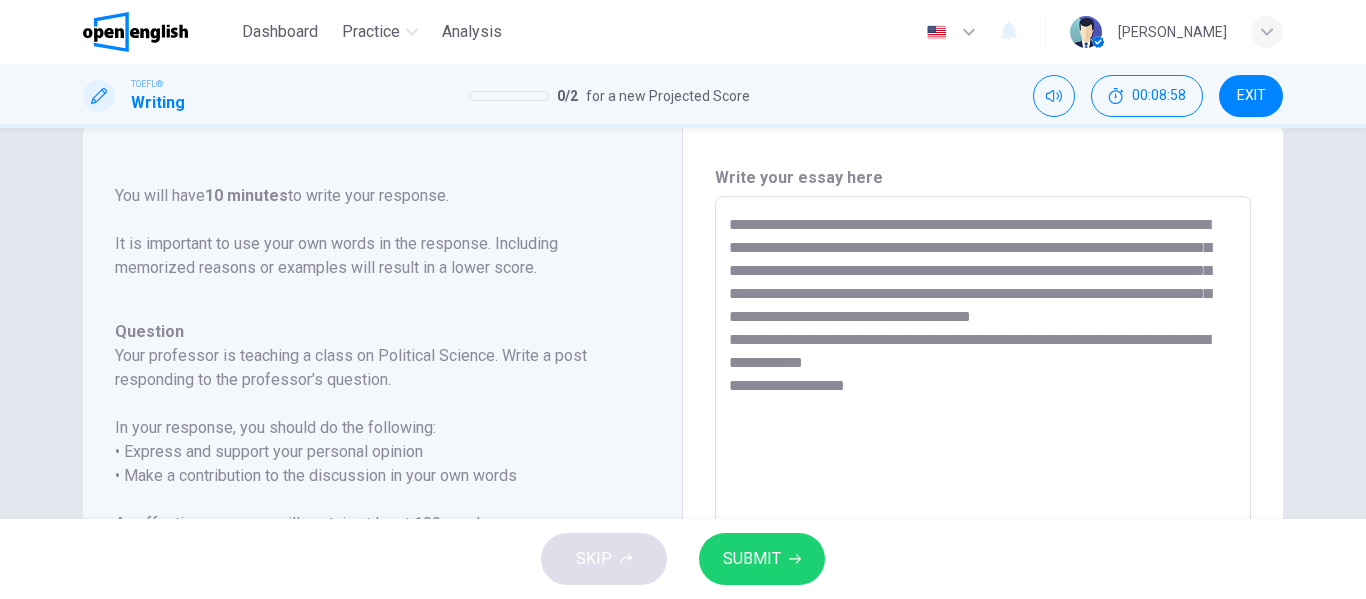 click on "**********" at bounding box center (983, 530) 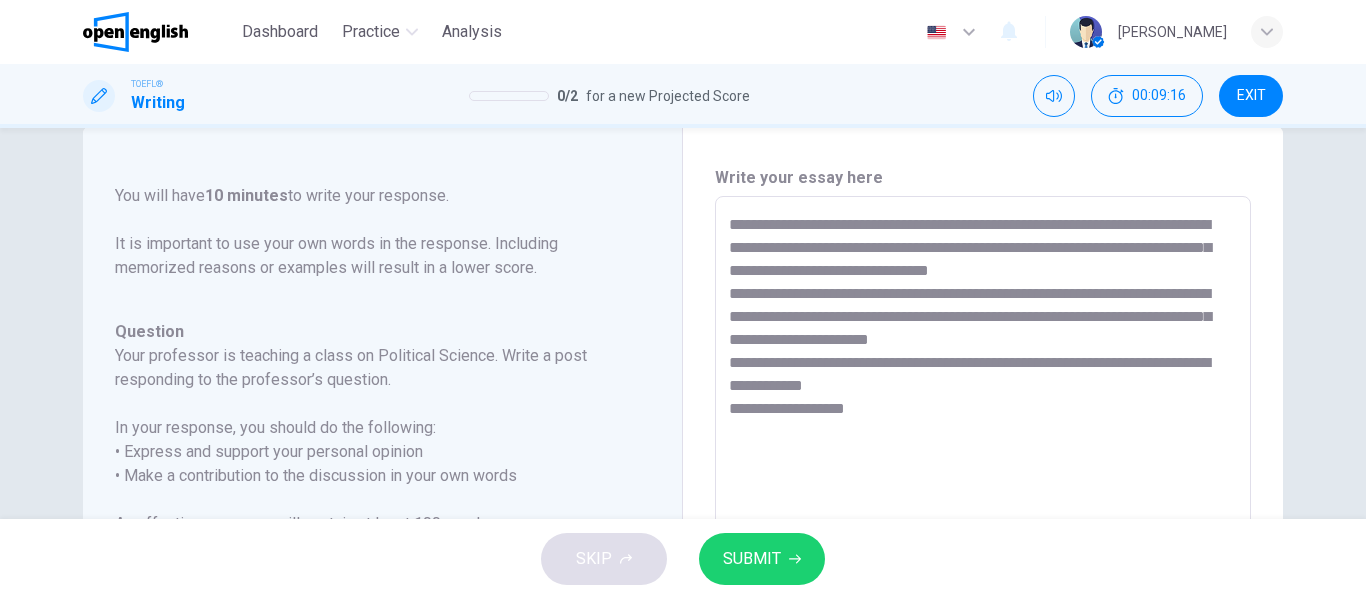click on "**********" at bounding box center (983, 530) 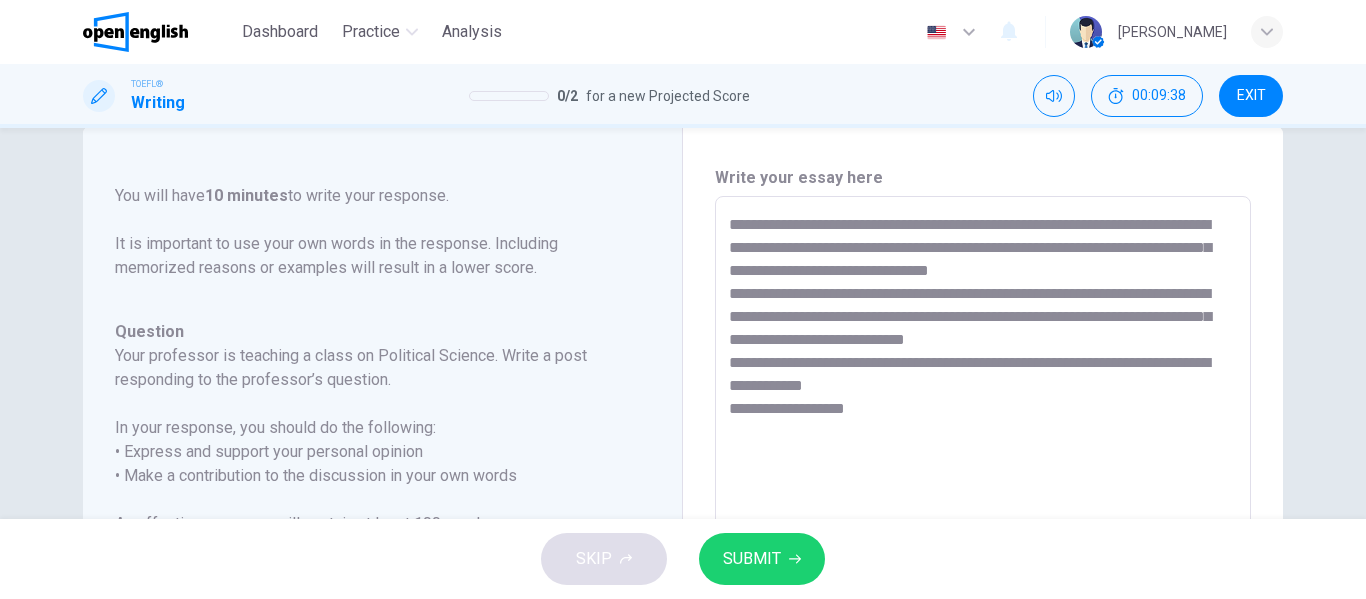 click on "**********" at bounding box center (983, 530) 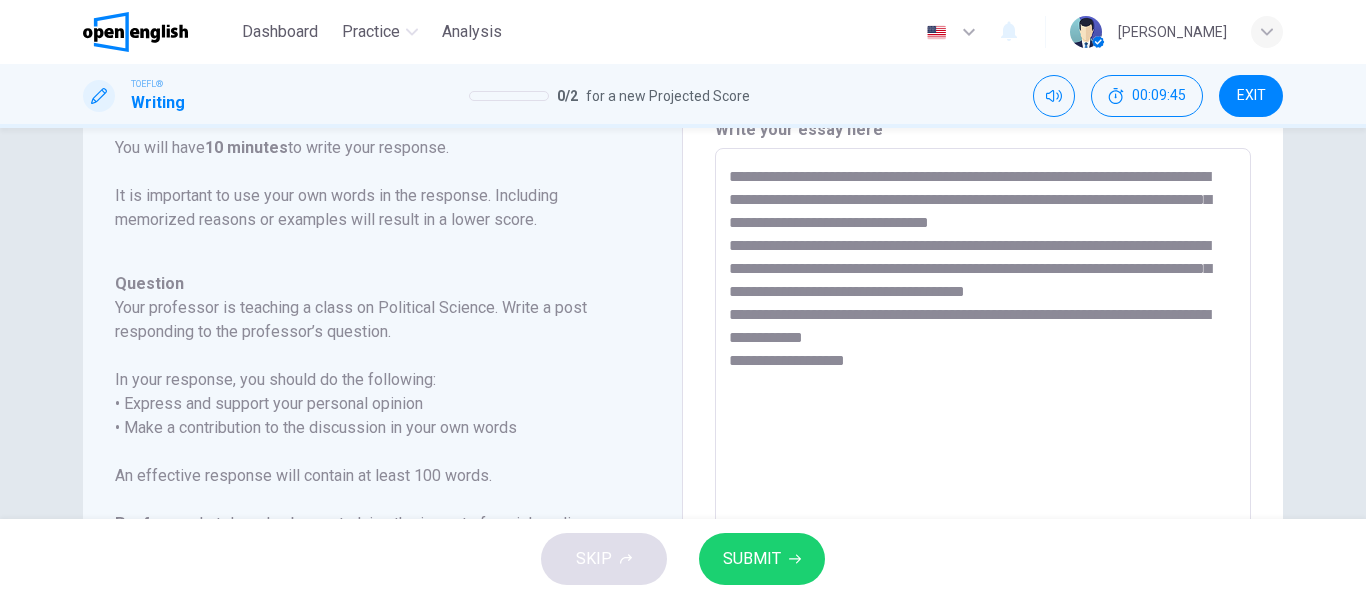 scroll, scrollTop: 89, scrollLeft: 0, axis: vertical 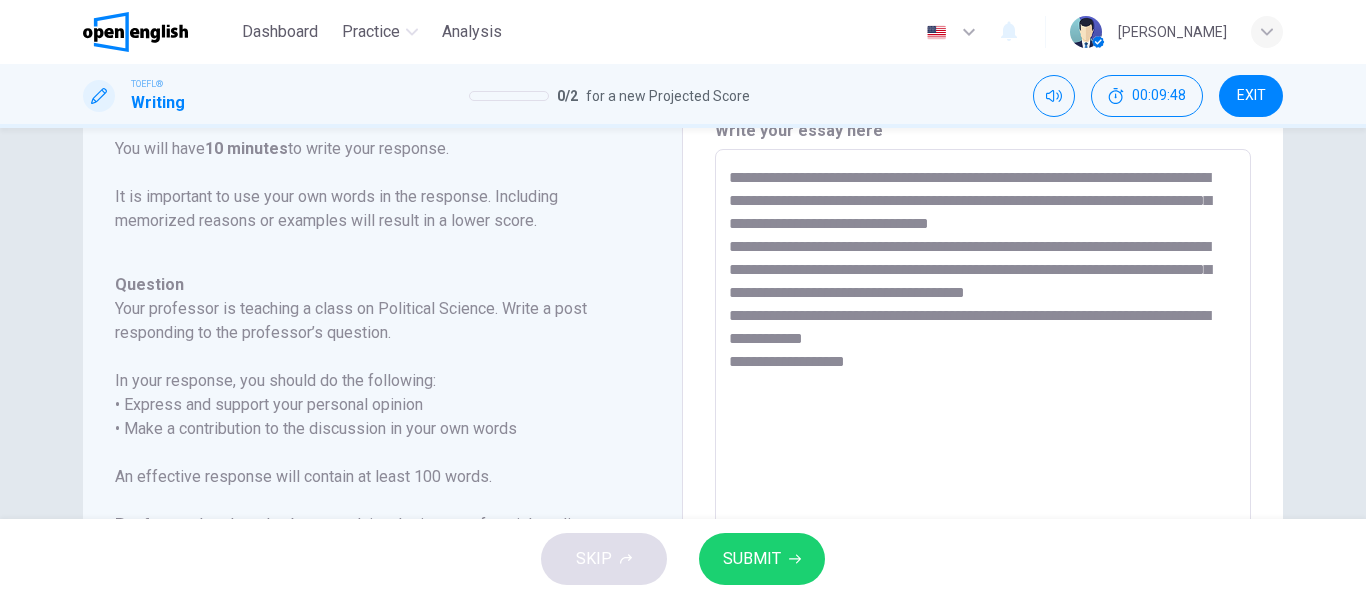 click on "**********" at bounding box center [983, 483] 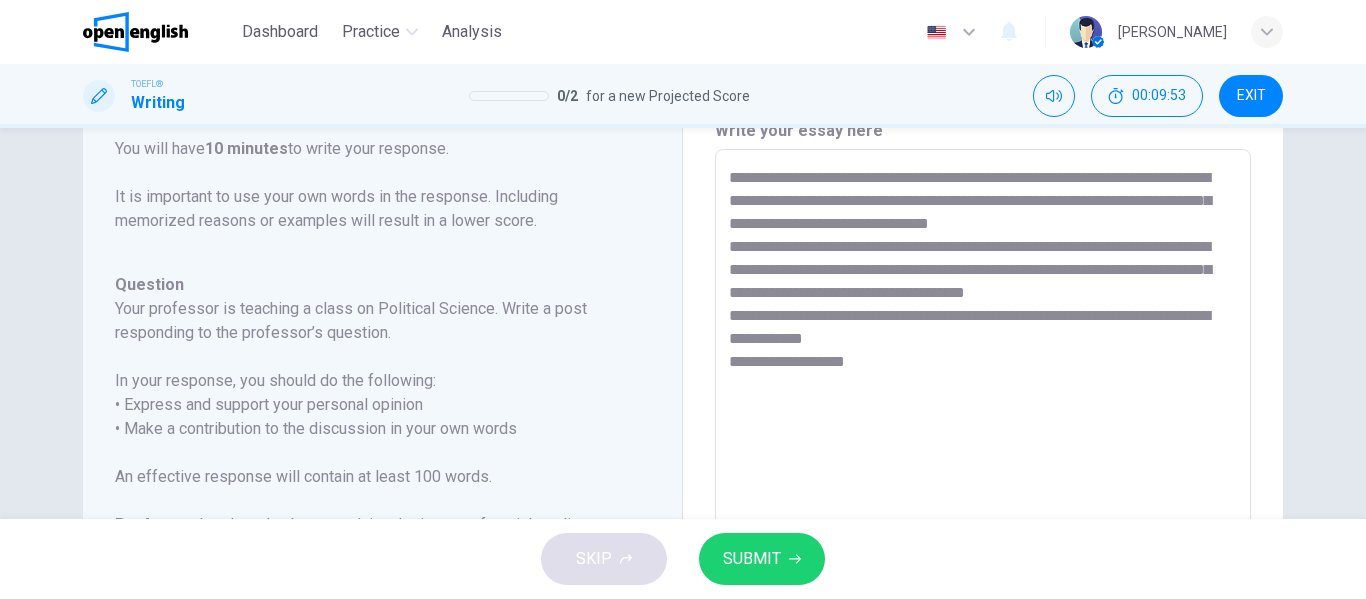 click on "**********" at bounding box center (983, 483) 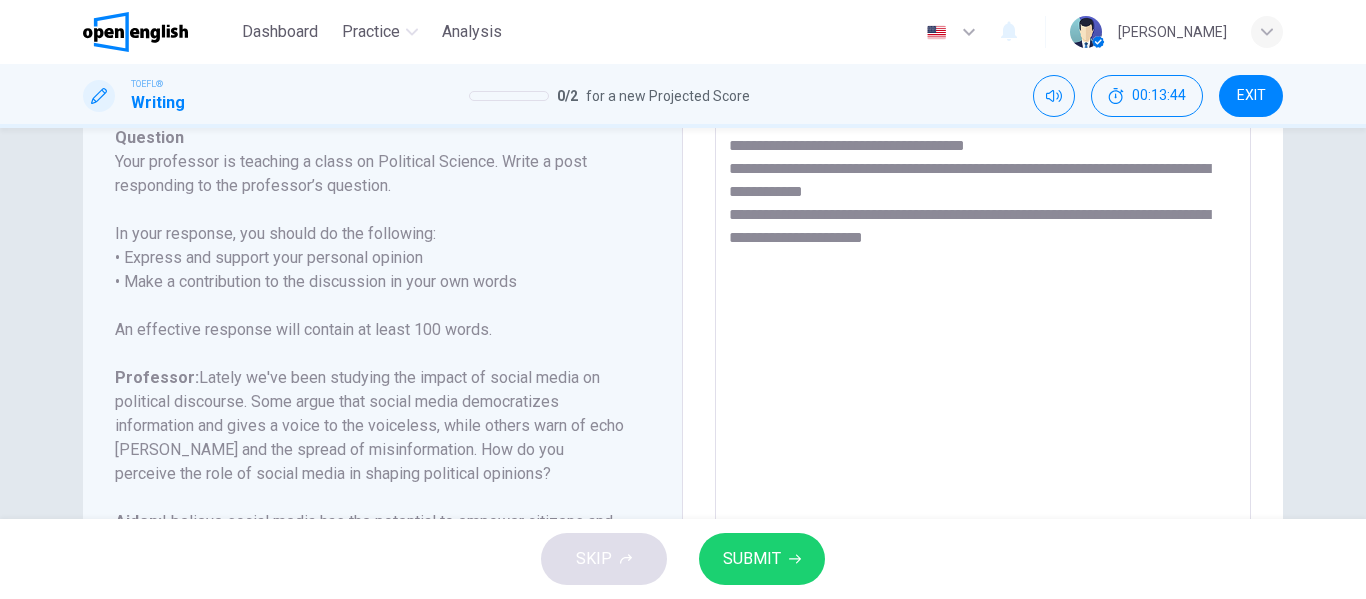 scroll, scrollTop: 235, scrollLeft: 0, axis: vertical 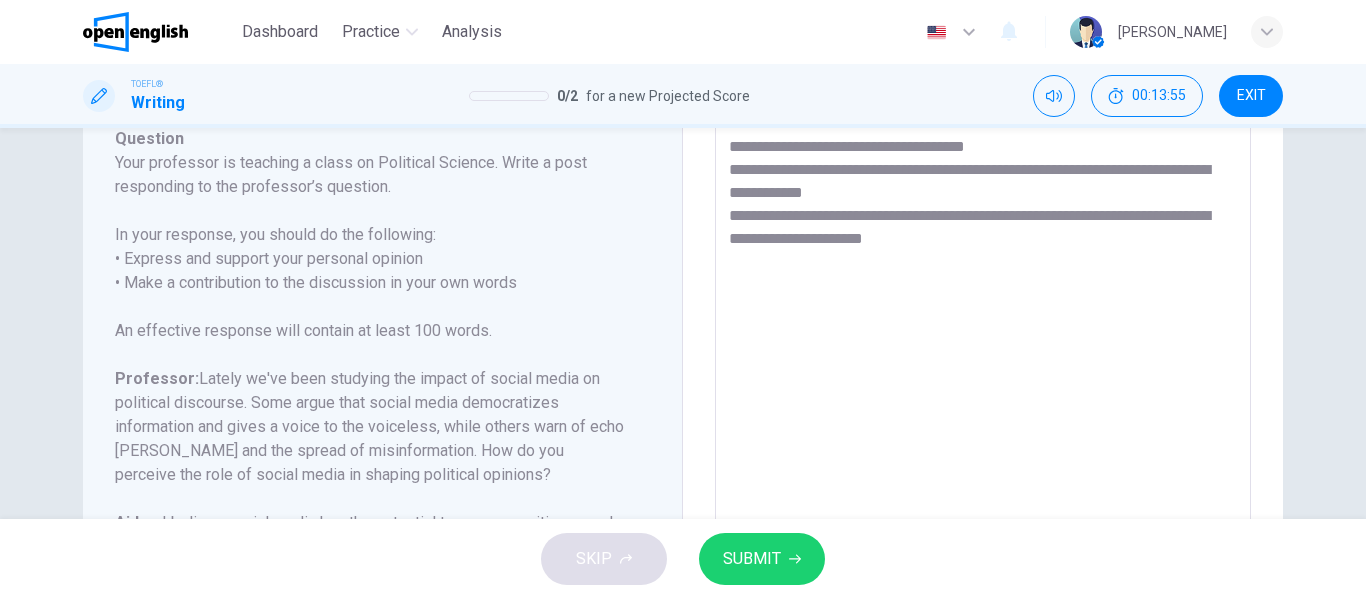 click on "**********" at bounding box center (983, 337) 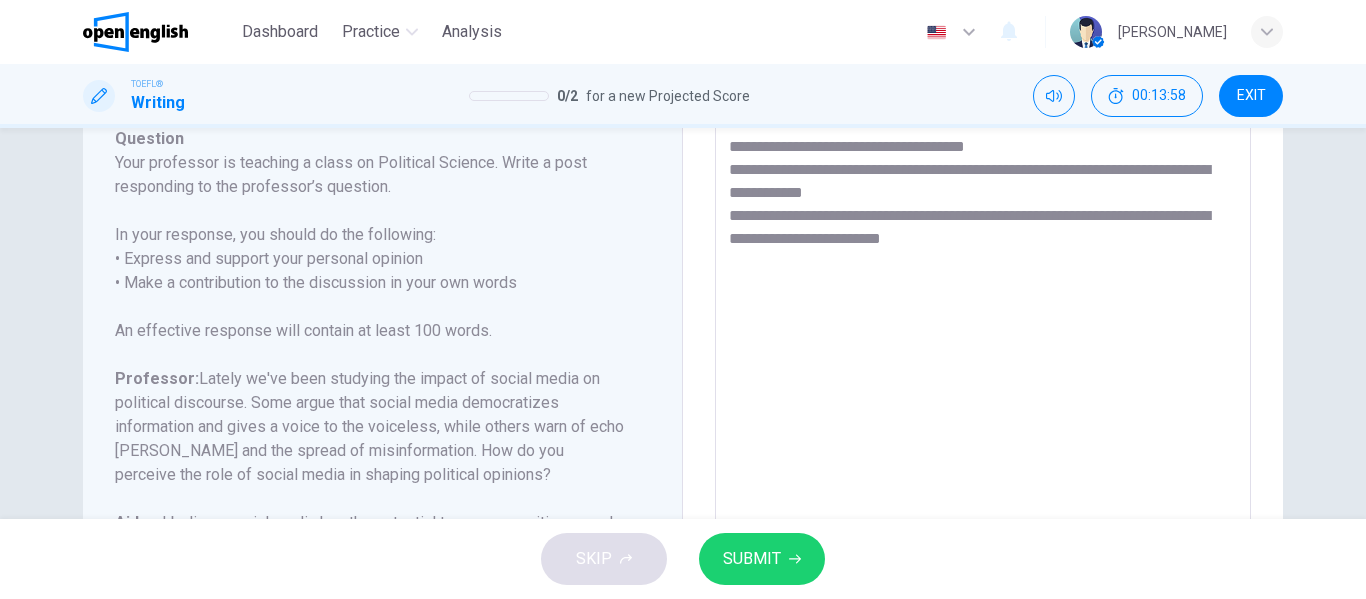 click on "**********" at bounding box center (983, 337) 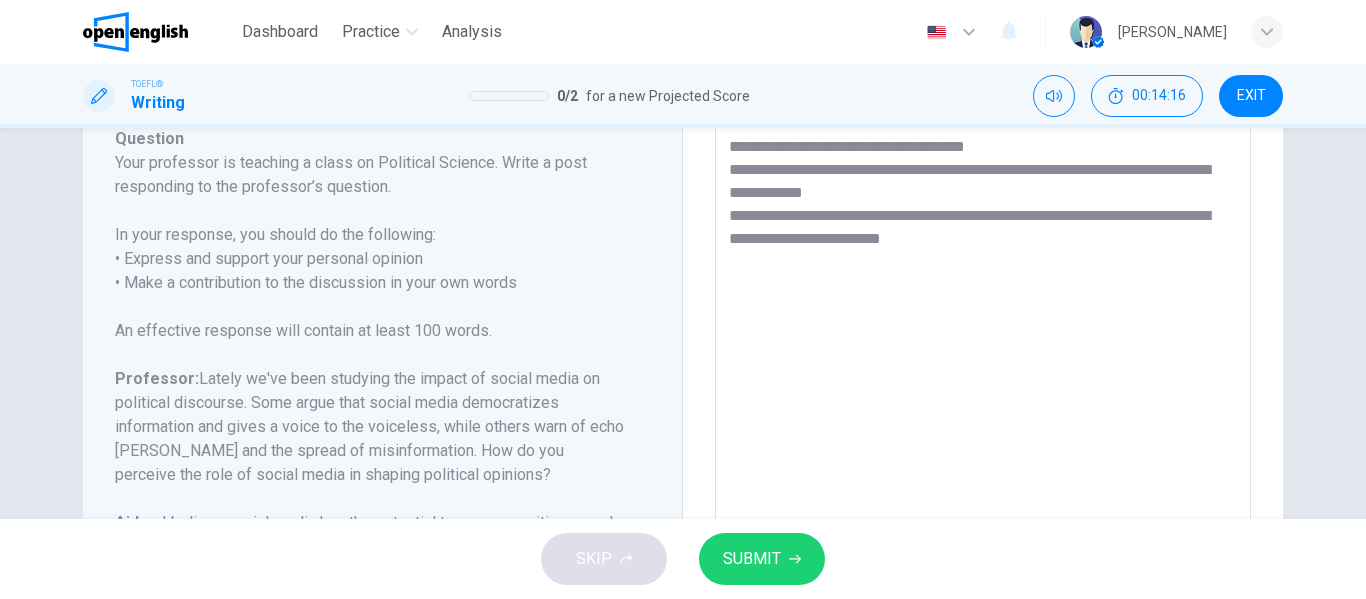 scroll, scrollTop: 190, scrollLeft: 0, axis: vertical 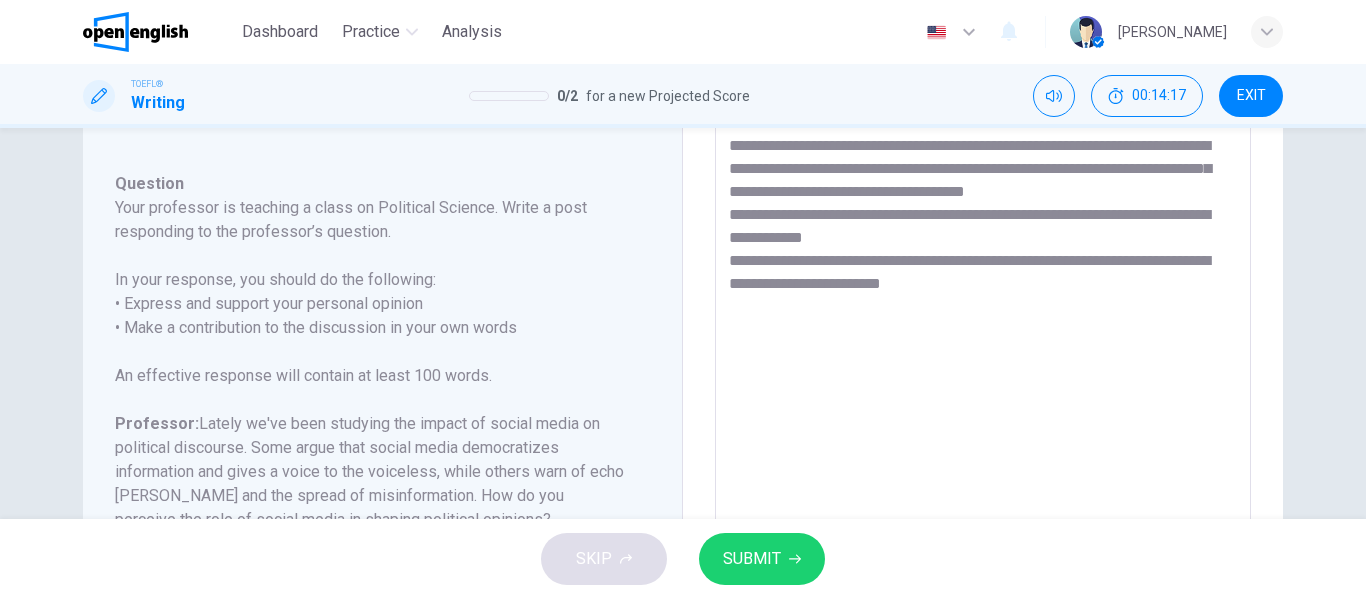 click on "**********" at bounding box center (983, 382) 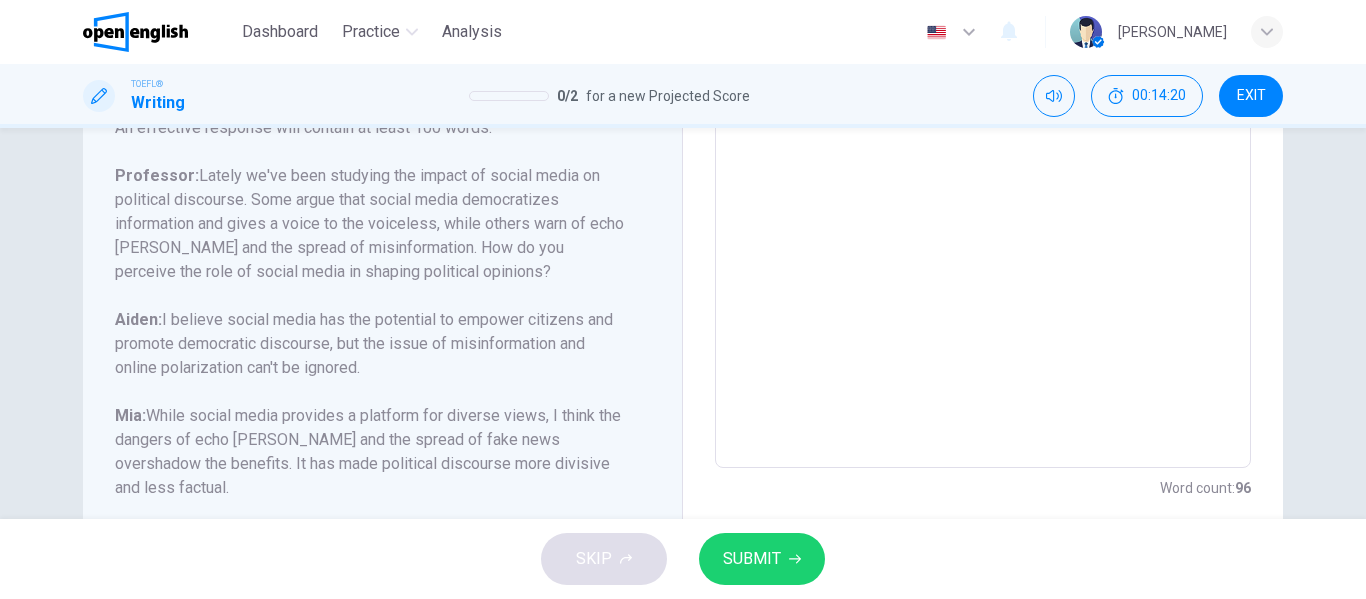 scroll, scrollTop: 499, scrollLeft: 0, axis: vertical 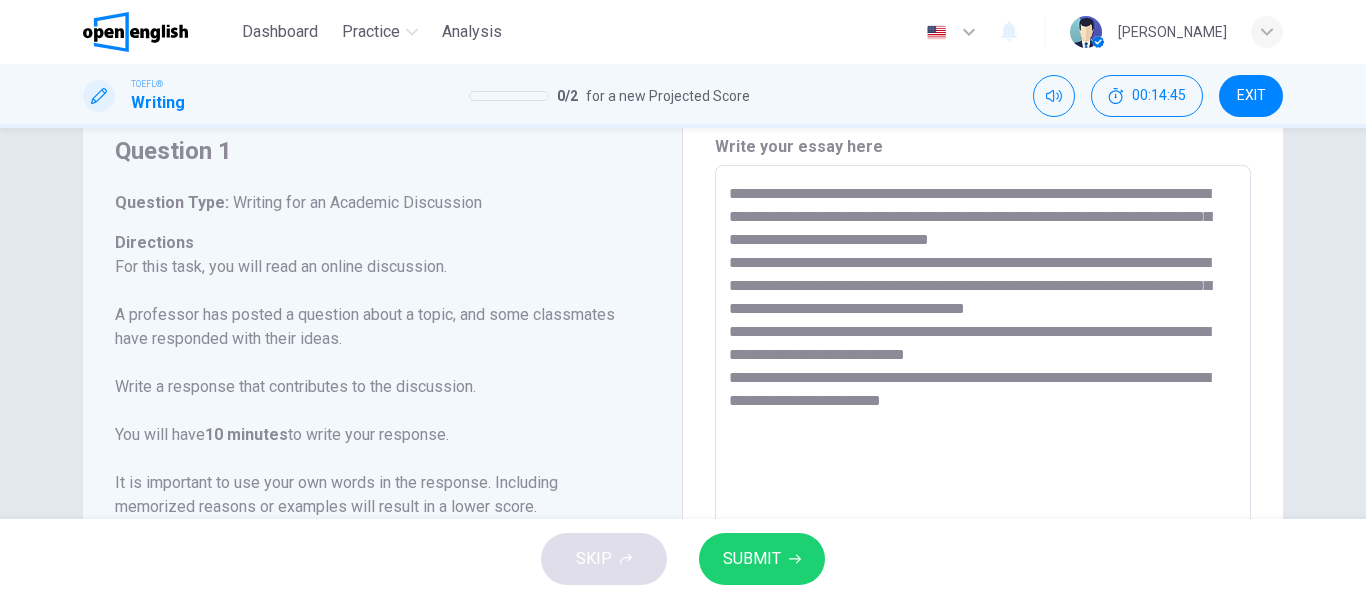 click on "**********" at bounding box center [983, 499] 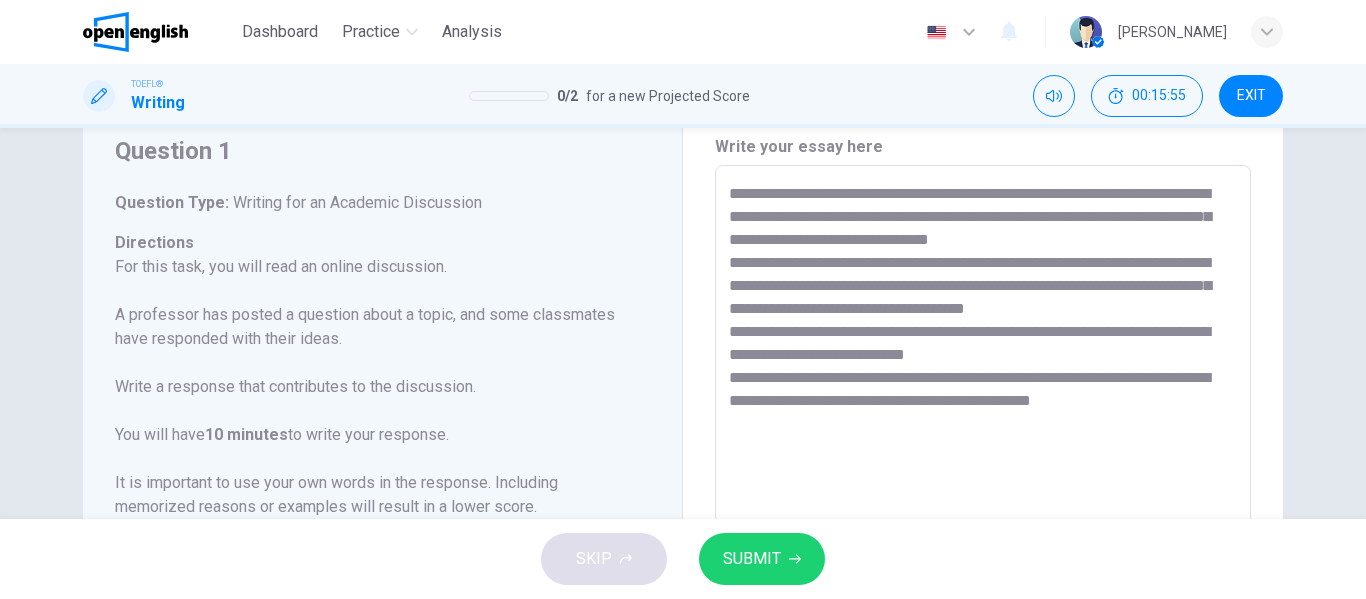 click on "**********" at bounding box center (983, 499) 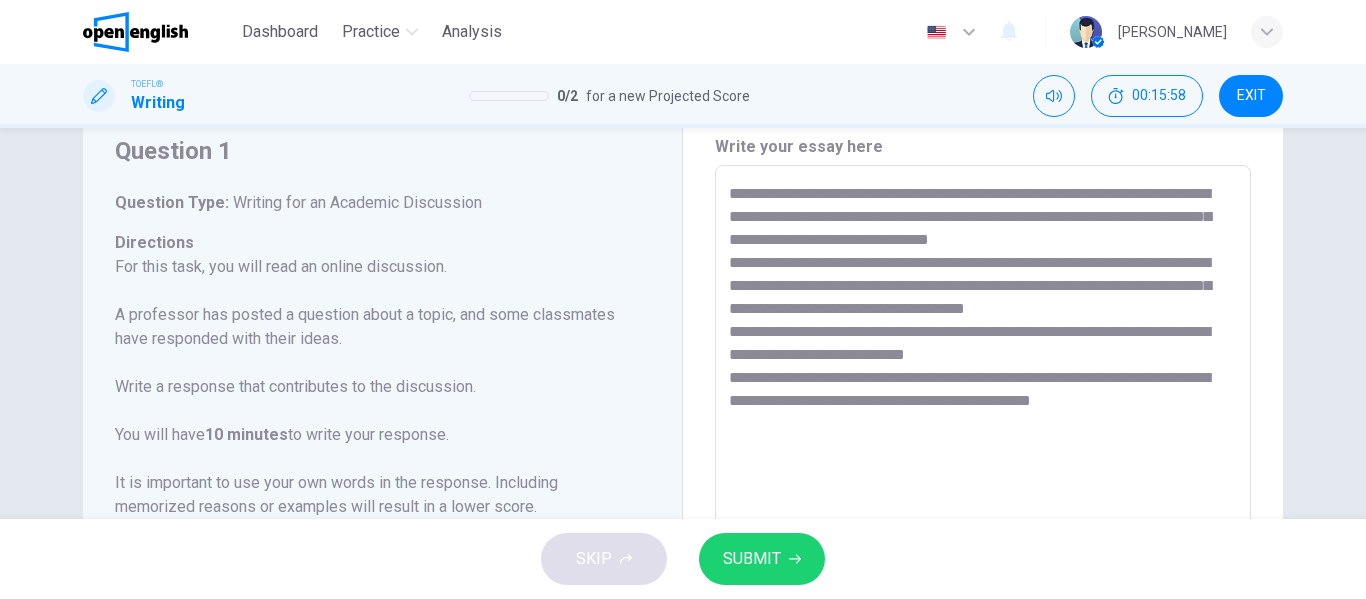 click on "**********" at bounding box center (983, 499) 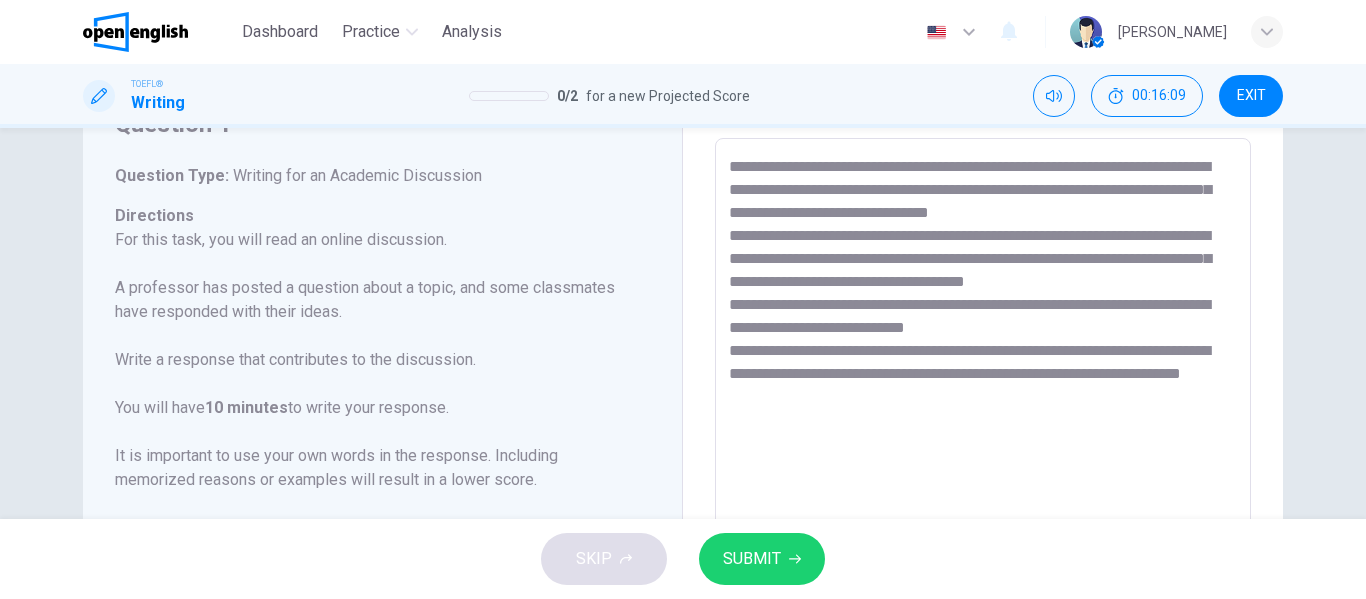 scroll, scrollTop: 29, scrollLeft: 0, axis: vertical 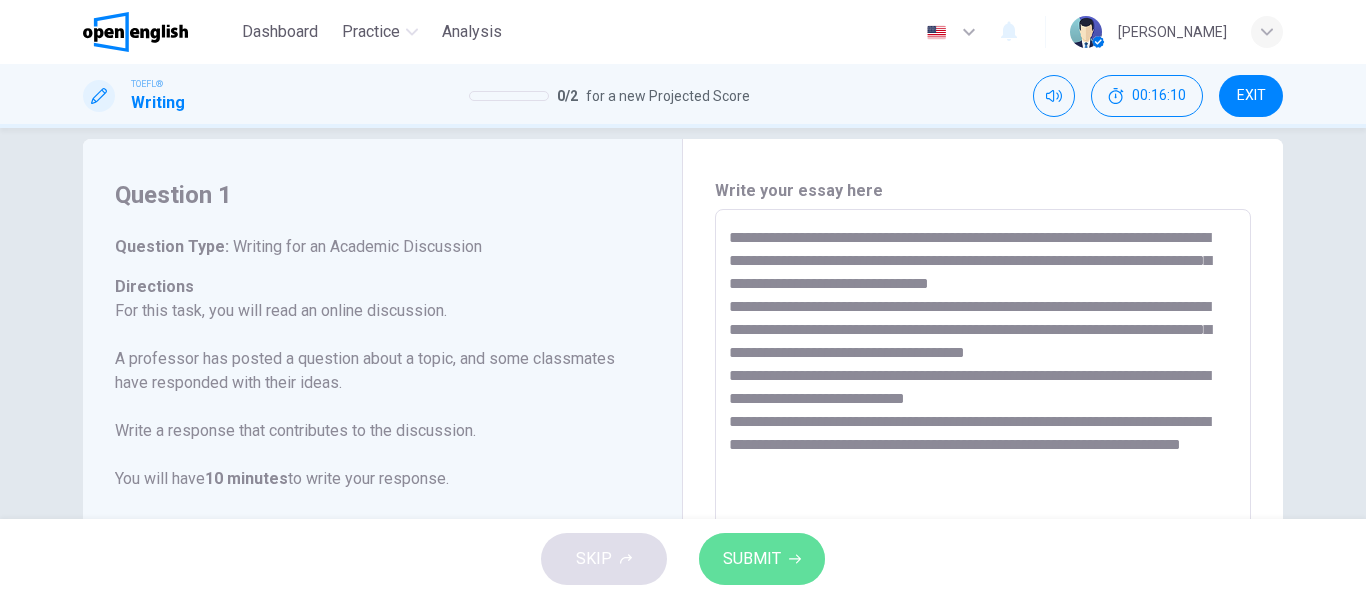 click on "SUBMIT" at bounding box center [762, 559] 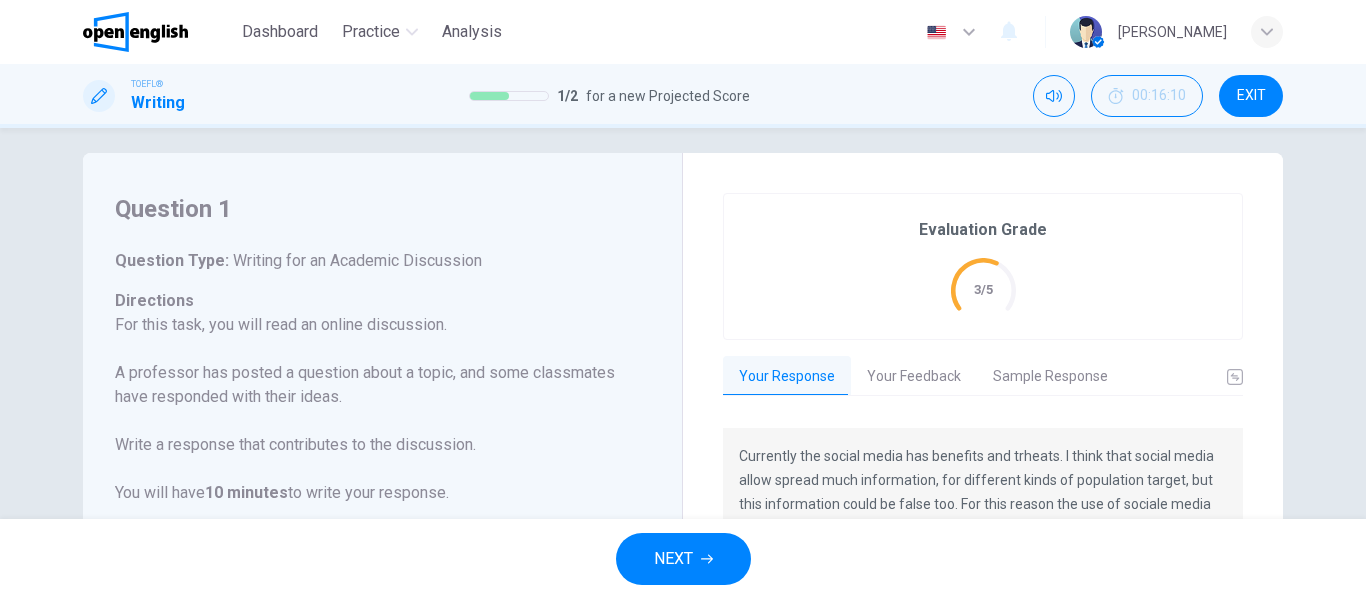 scroll, scrollTop: 0, scrollLeft: 0, axis: both 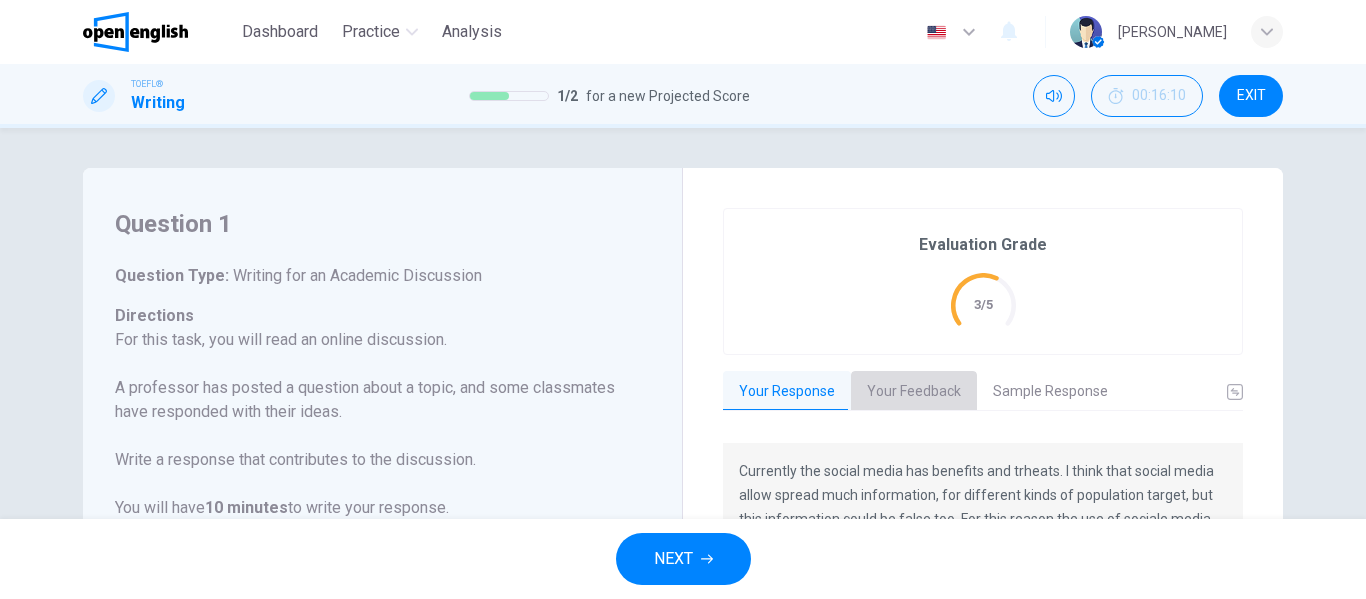 click on "Your Feedback" at bounding box center (914, 392) 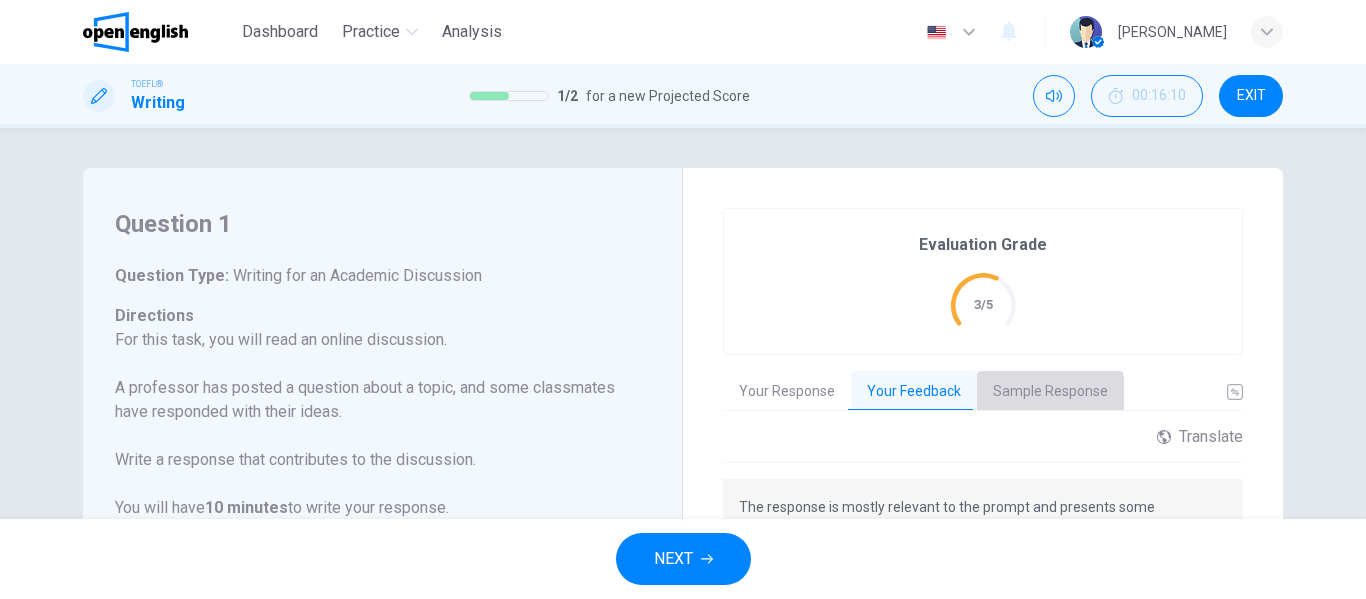 click on "Sample Response" at bounding box center (1050, 392) 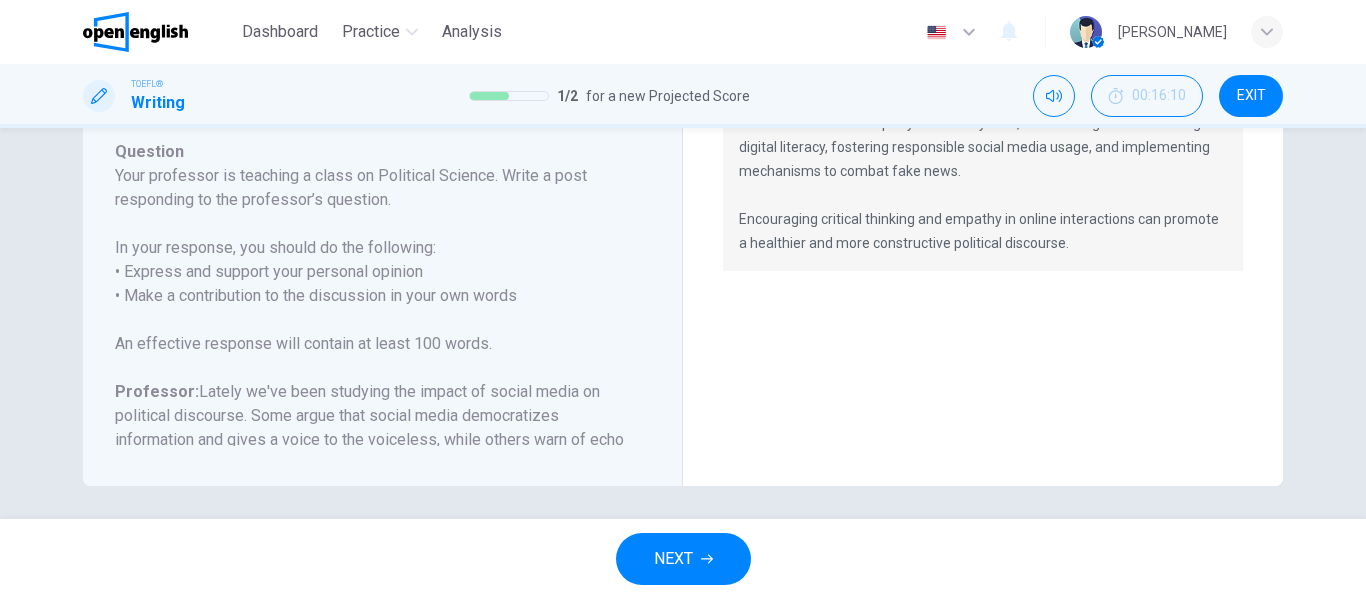 scroll, scrollTop: 499, scrollLeft: 0, axis: vertical 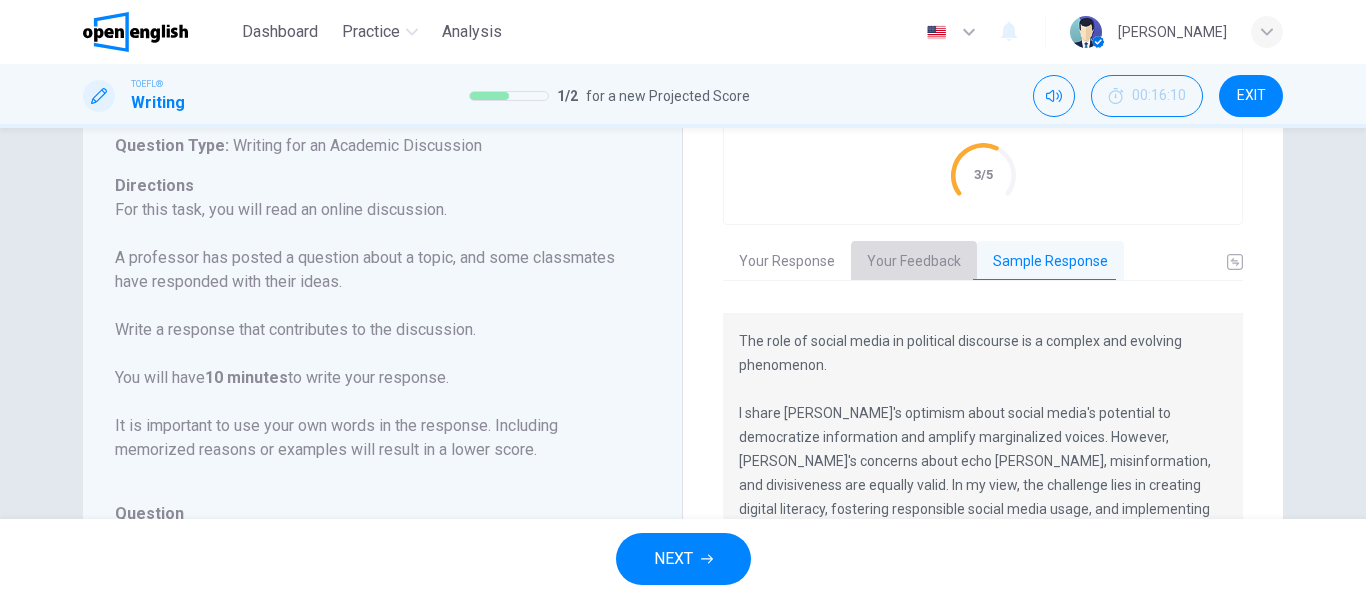 click on "Your Feedback" at bounding box center [914, 262] 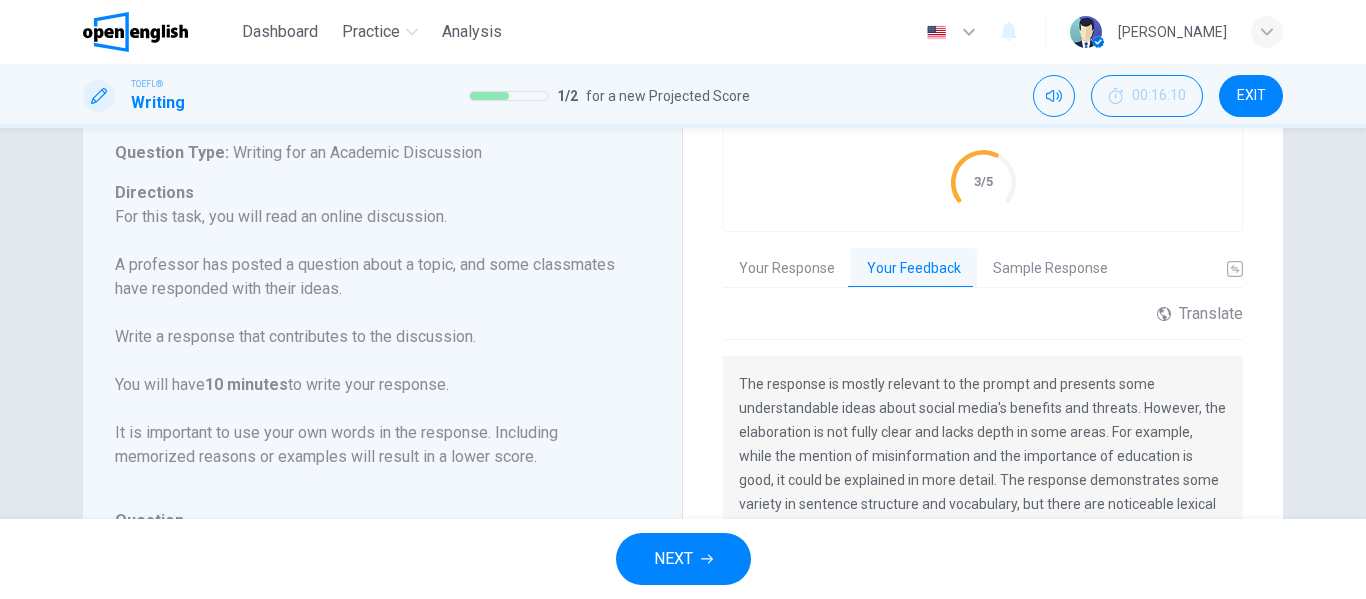 scroll, scrollTop: 0, scrollLeft: 0, axis: both 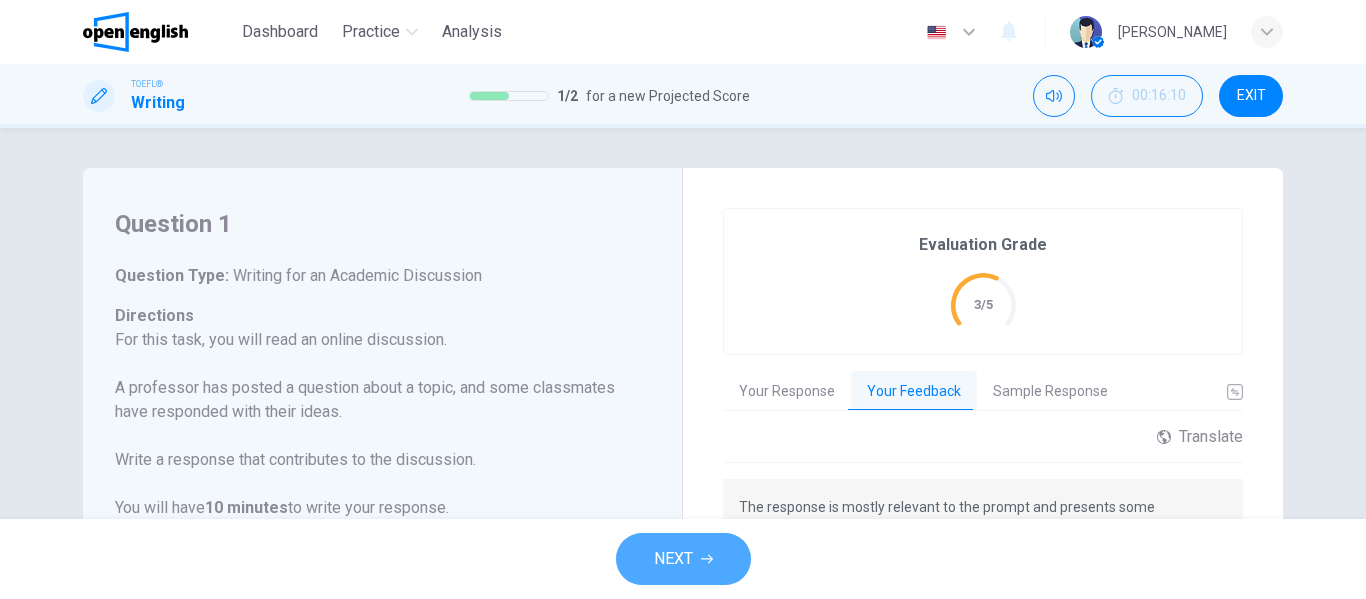 click on "NEXT" at bounding box center [683, 559] 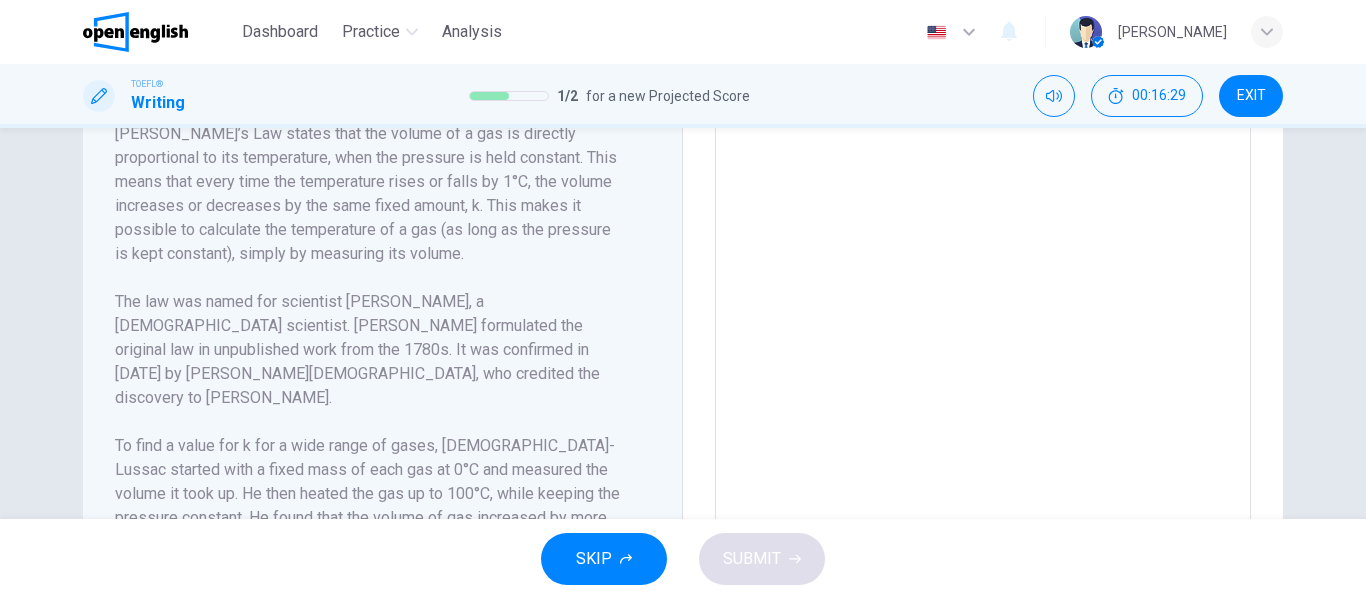 scroll, scrollTop: 525, scrollLeft: 0, axis: vertical 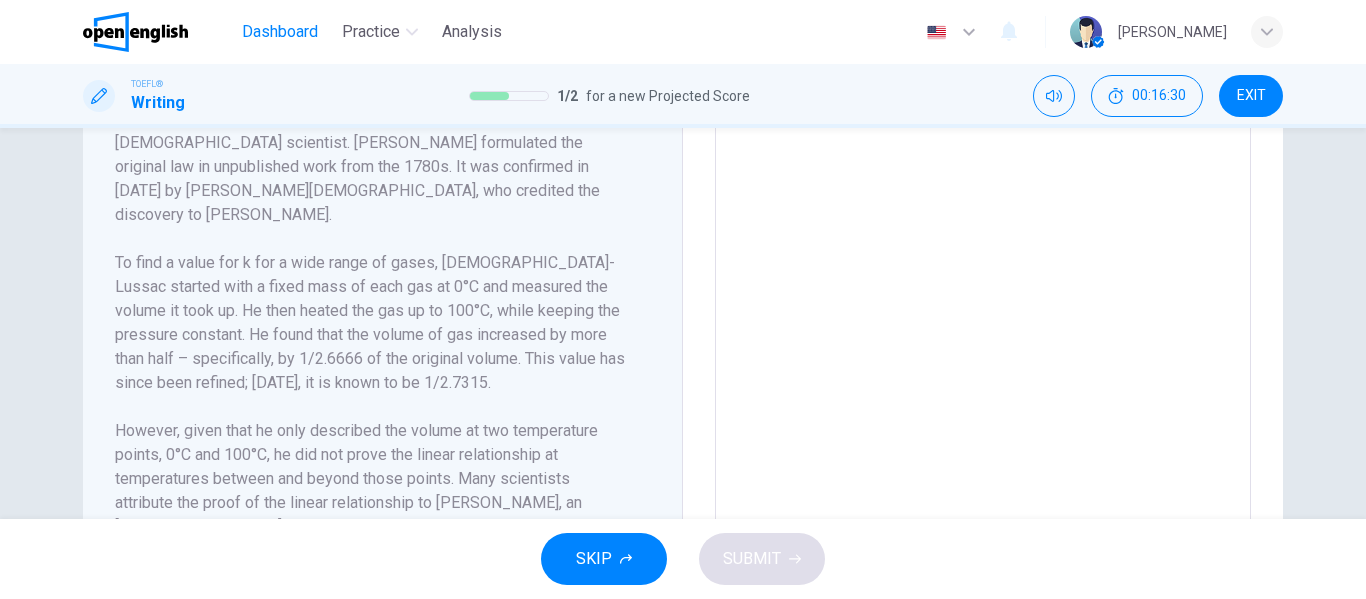 click on "Dashboard" at bounding box center [280, 32] 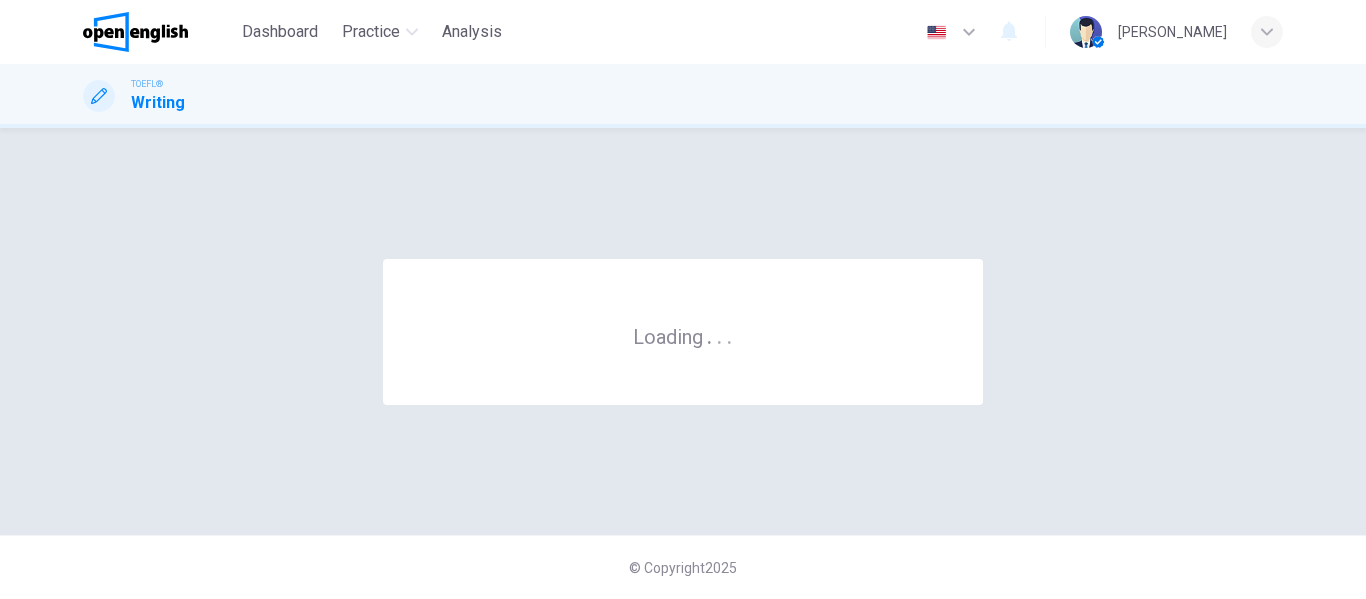 scroll, scrollTop: 0, scrollLeft: 0, axis: both 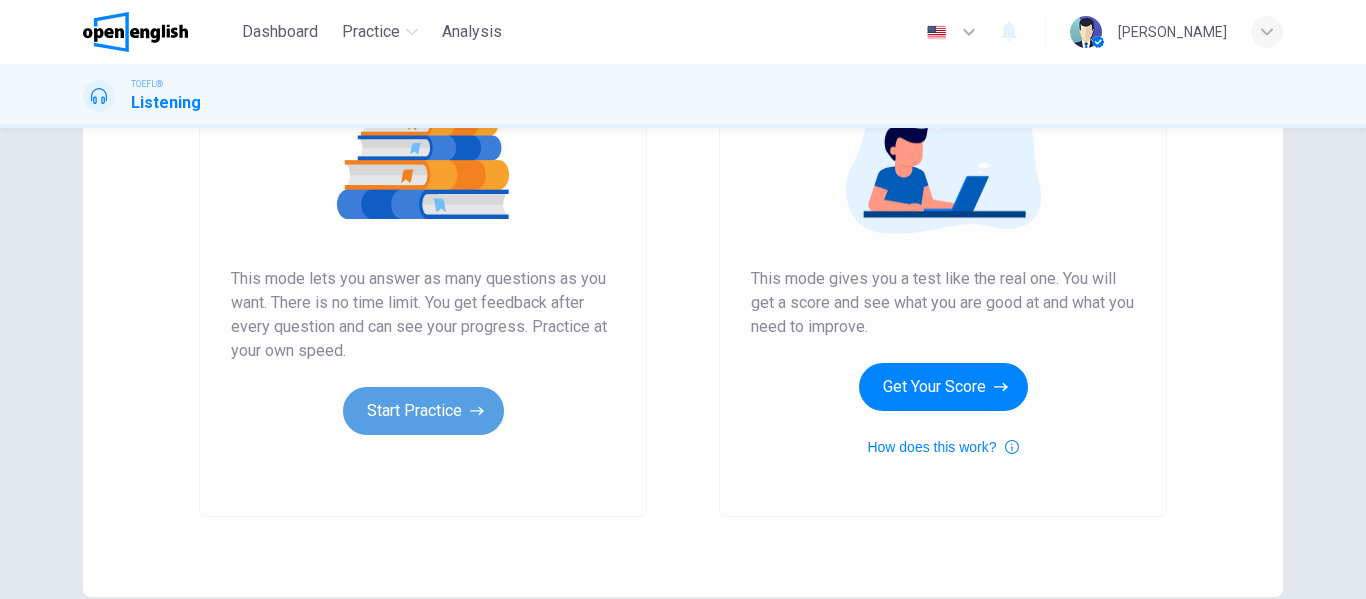 click on "Start Practice" at bounding box center [423, 411] 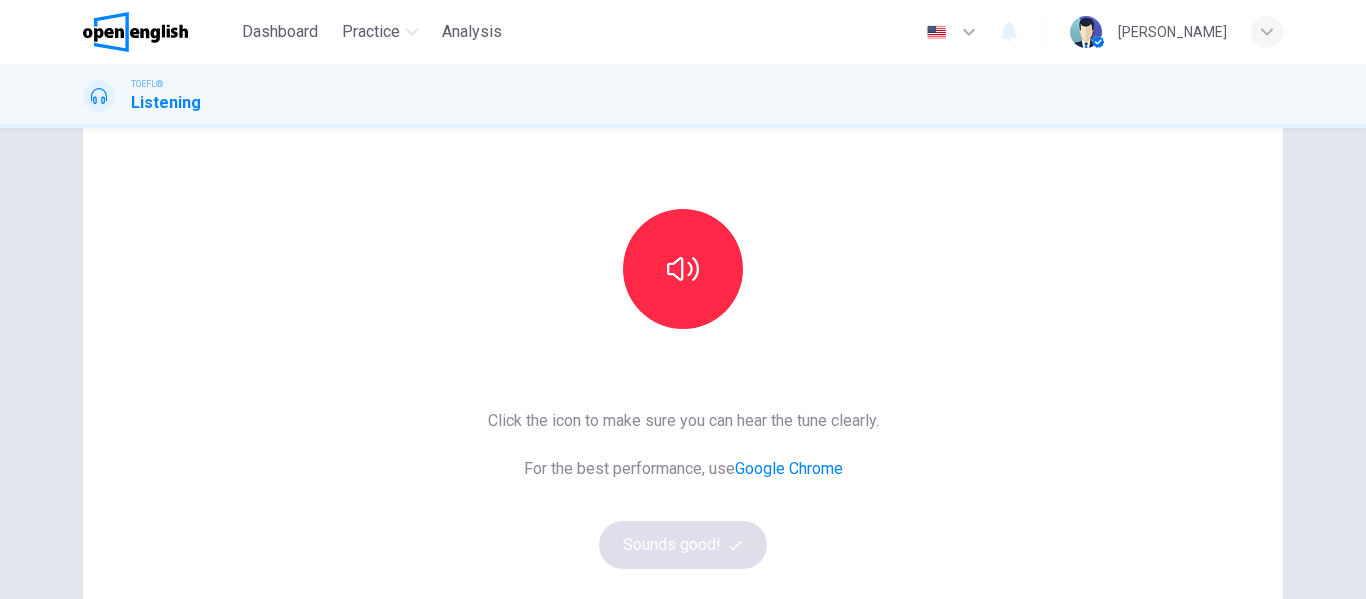 scroll, scrollTop: 149, scrollLeft: 0, axis: vertical 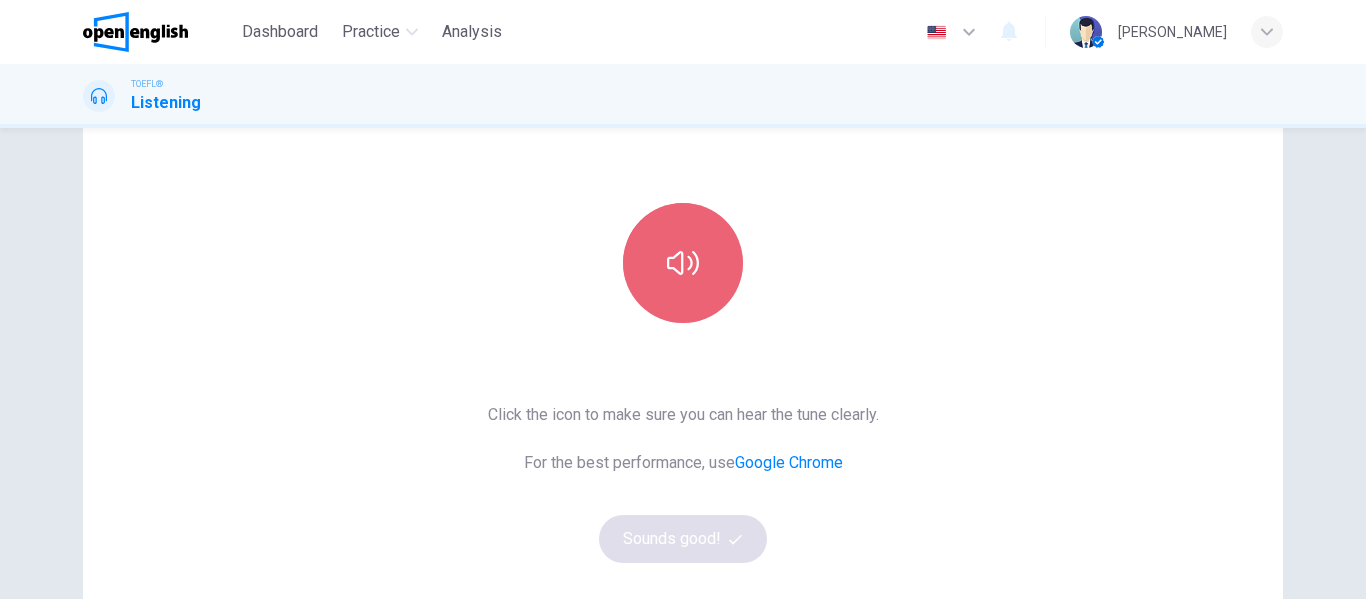 click at bounding box center (683, 263) 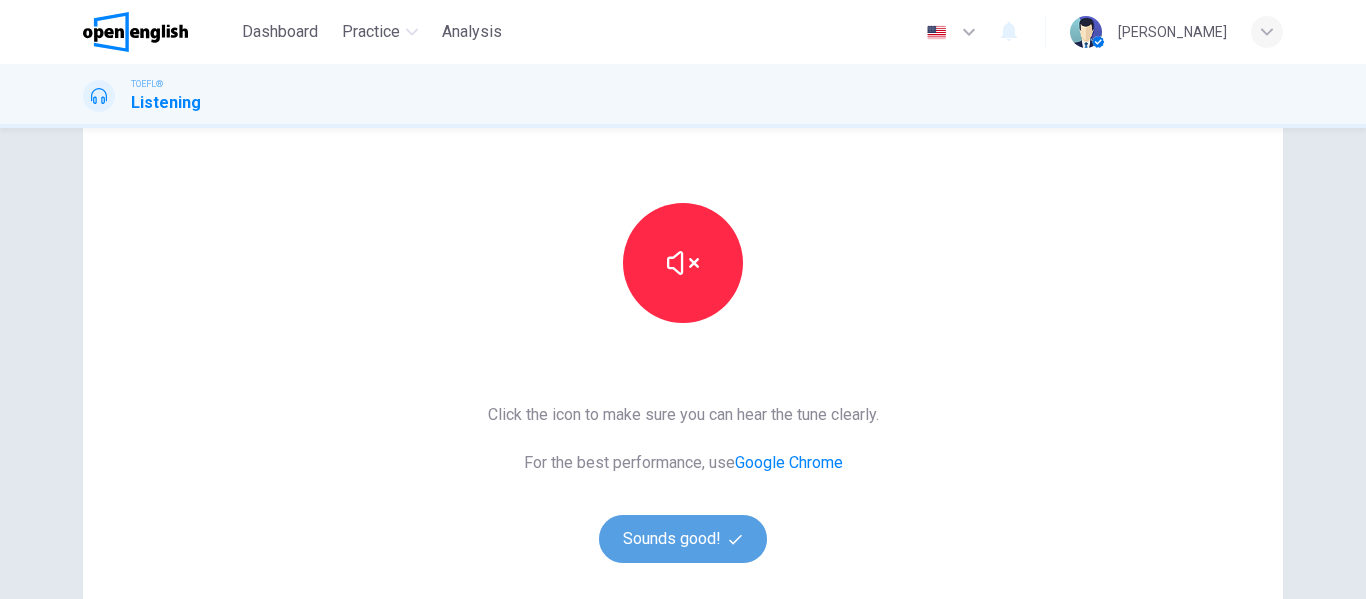 click on "Sounds good!" at bounding box center (683, 539) 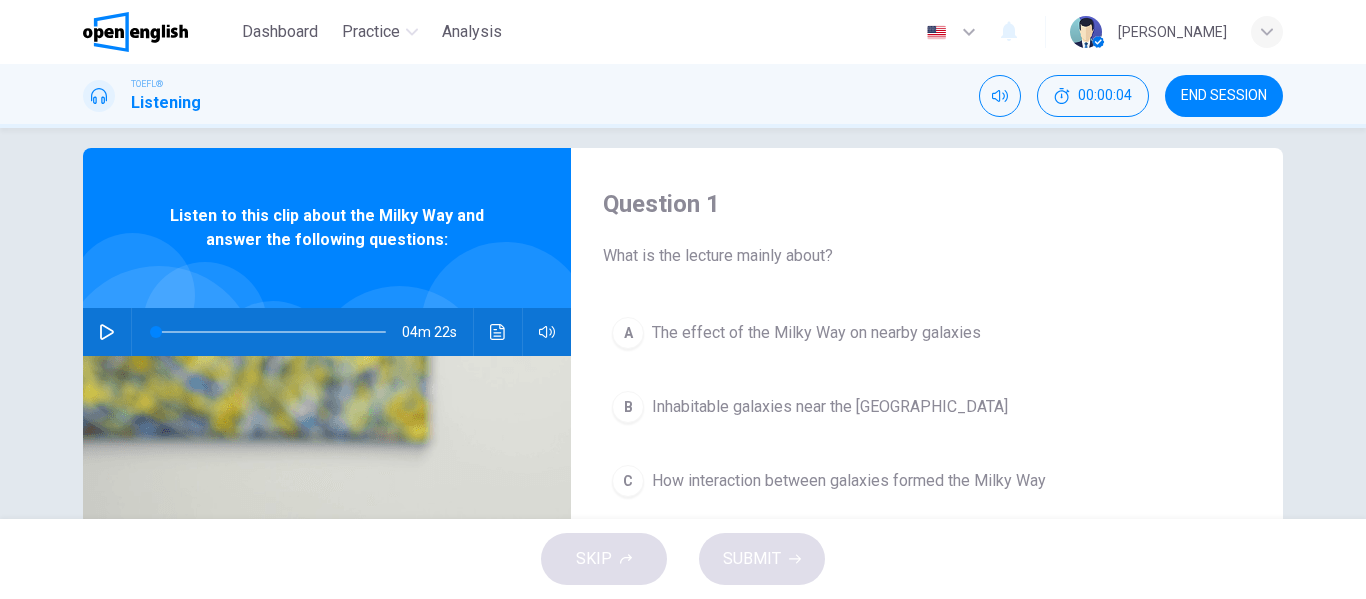 scroll, scrollTop: 0, scrollLeft: 0, axis: both 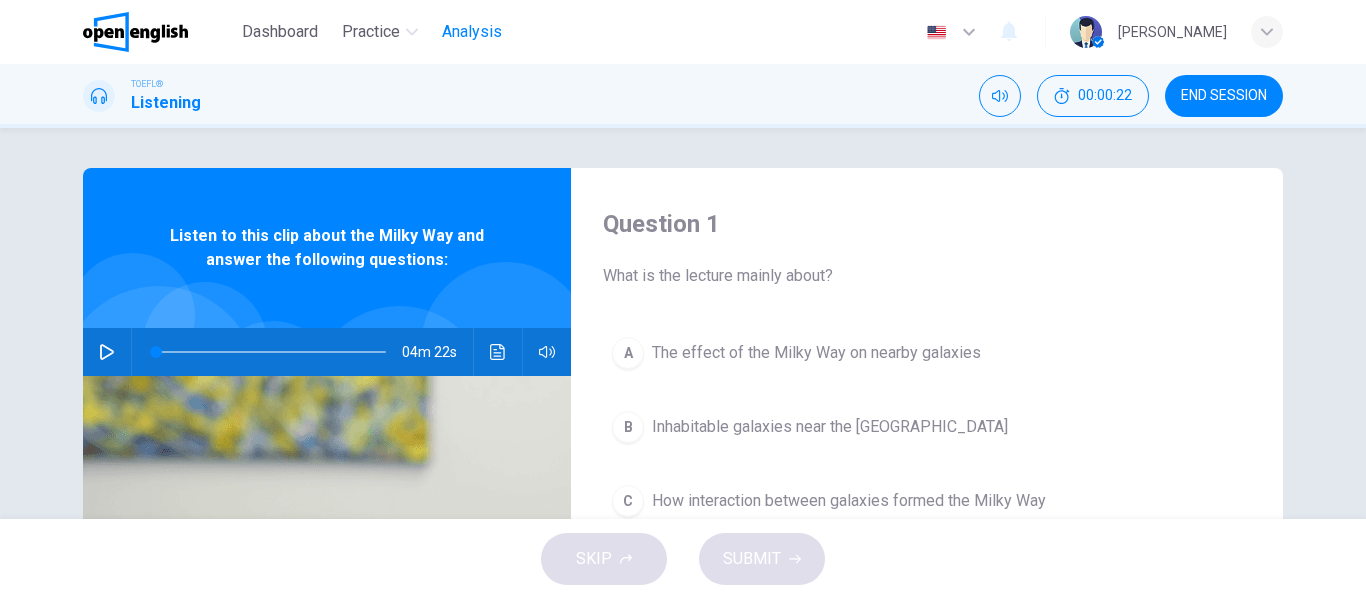 click on "Analysis" at bounding box center (472, 32) 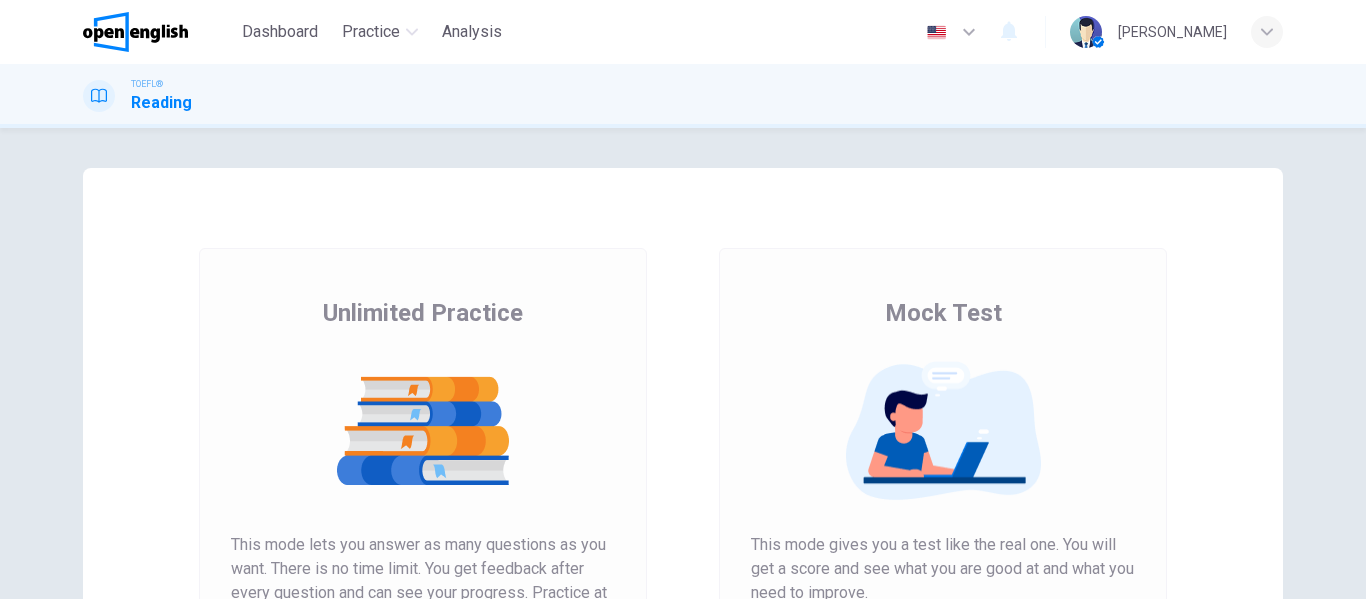 scroll, scrollTop: 0, scrollLeft: 0, axis: both 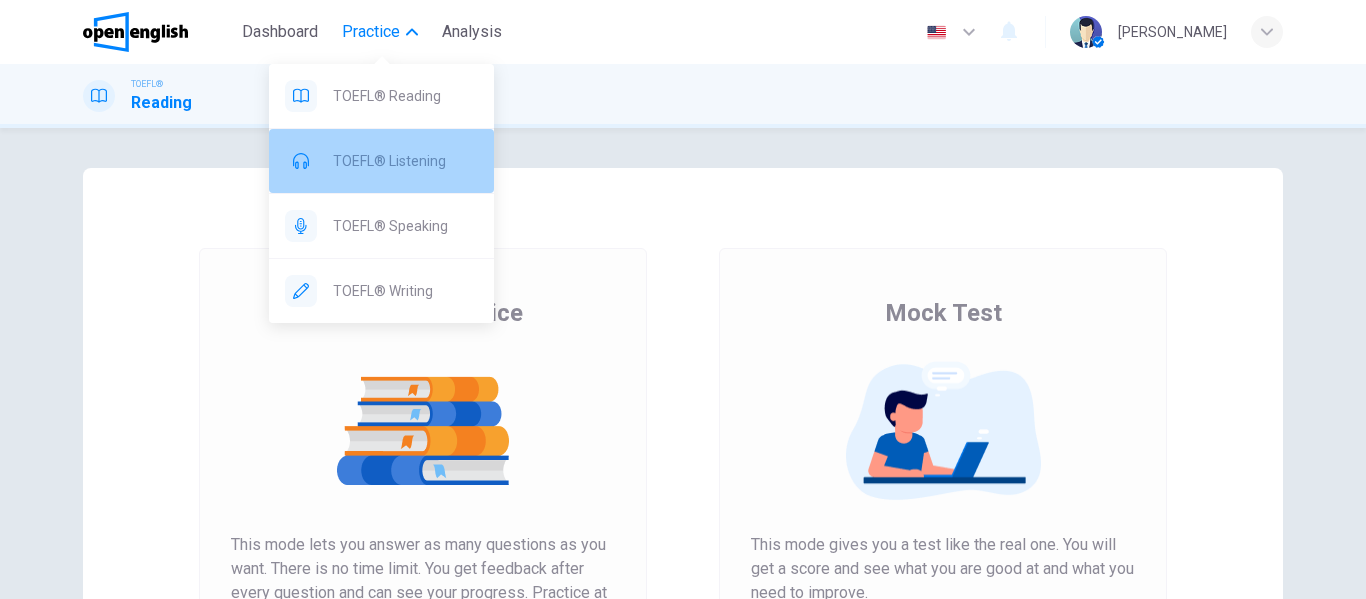 click on "TOEFL® Listening" at bounding box center (381, 161) 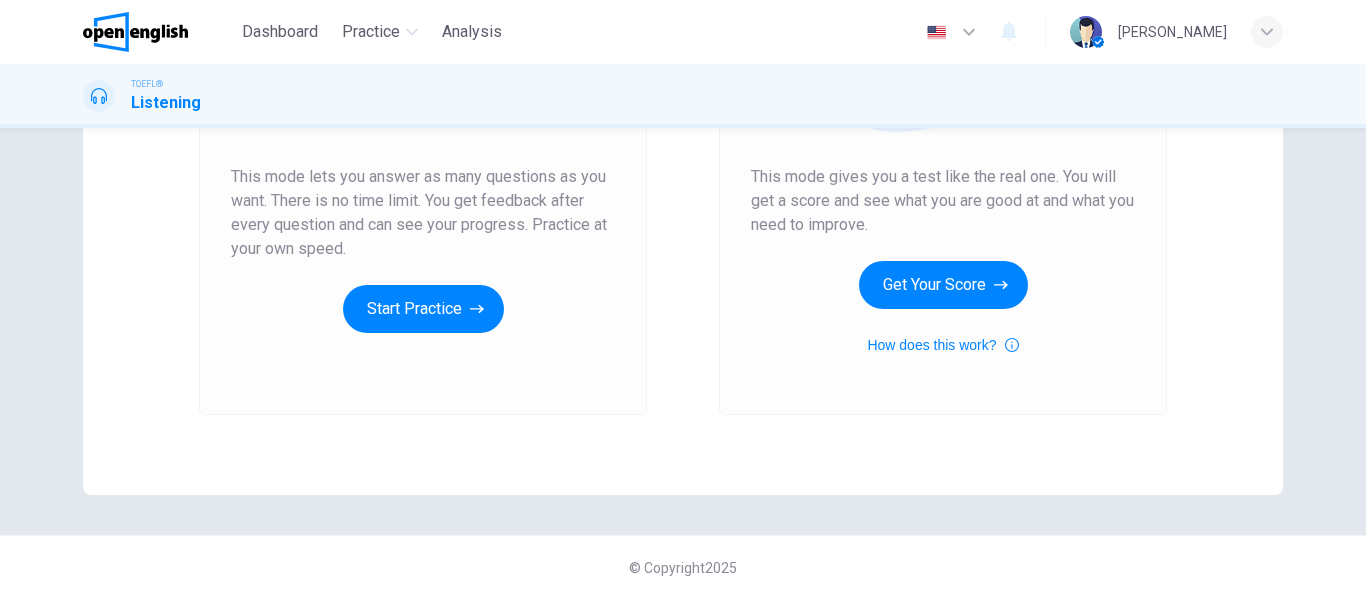 scroll, scrollTop: 0, scrollLeft: 0, axis: both 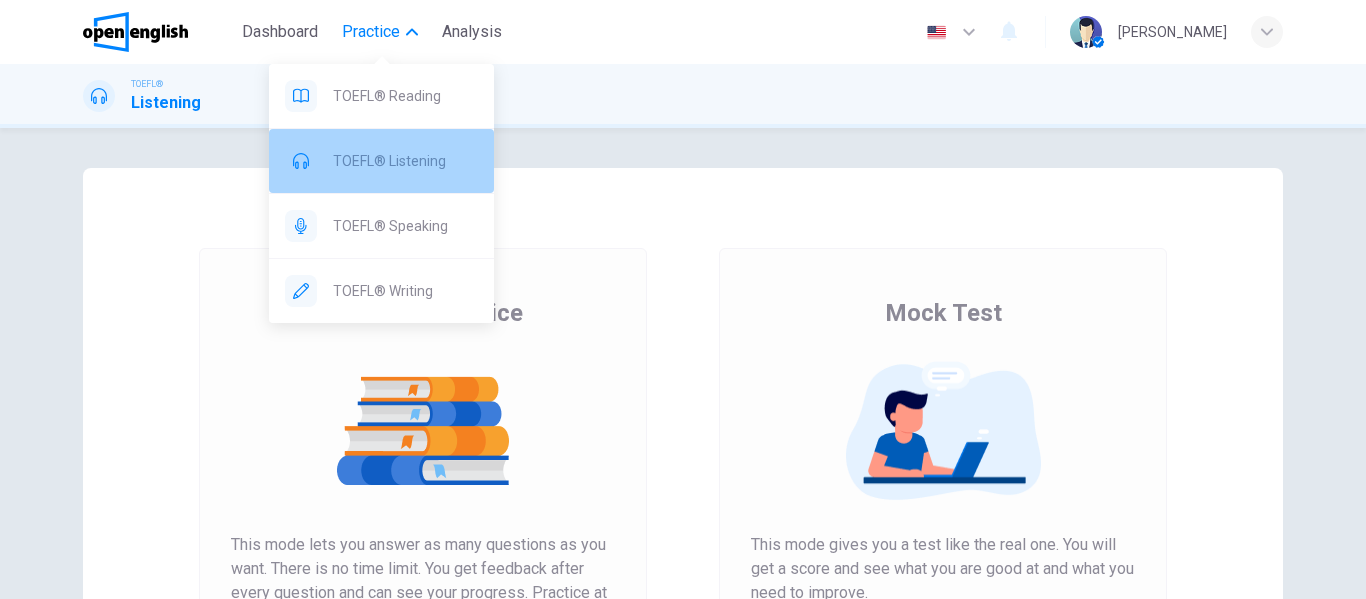 click on "TOEFL® Listening" at bounding box center [405, 161] 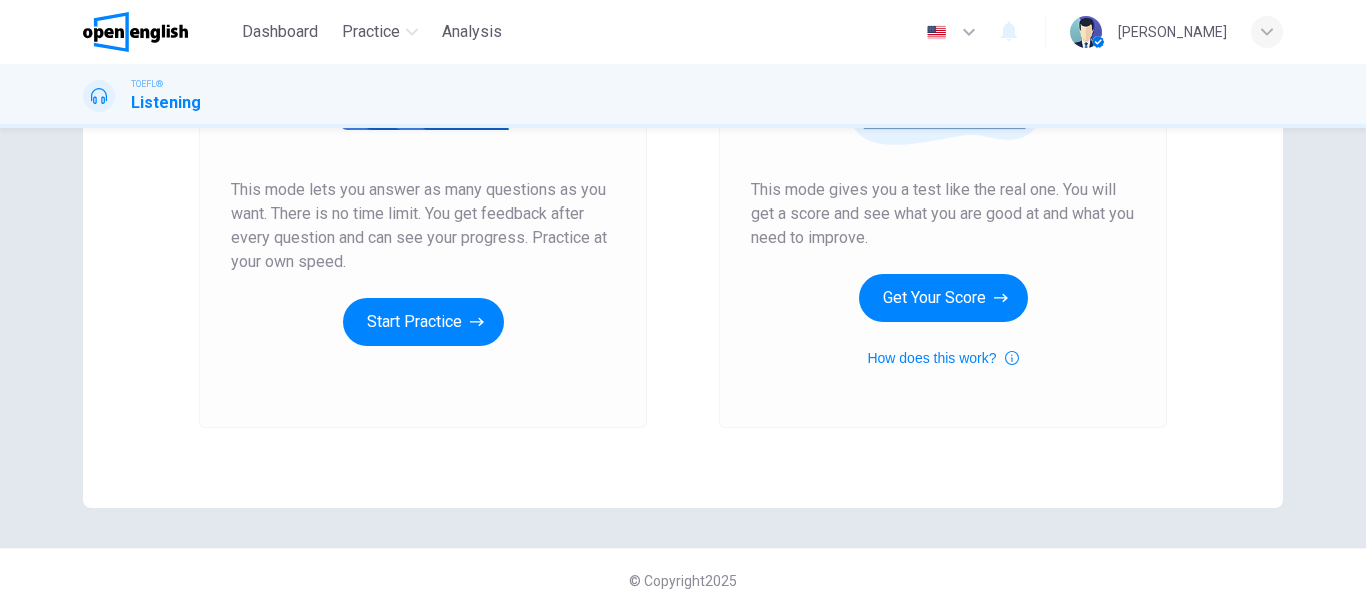 scroll, scrollTop: 368, scrollLeft: 0, axis: vertical 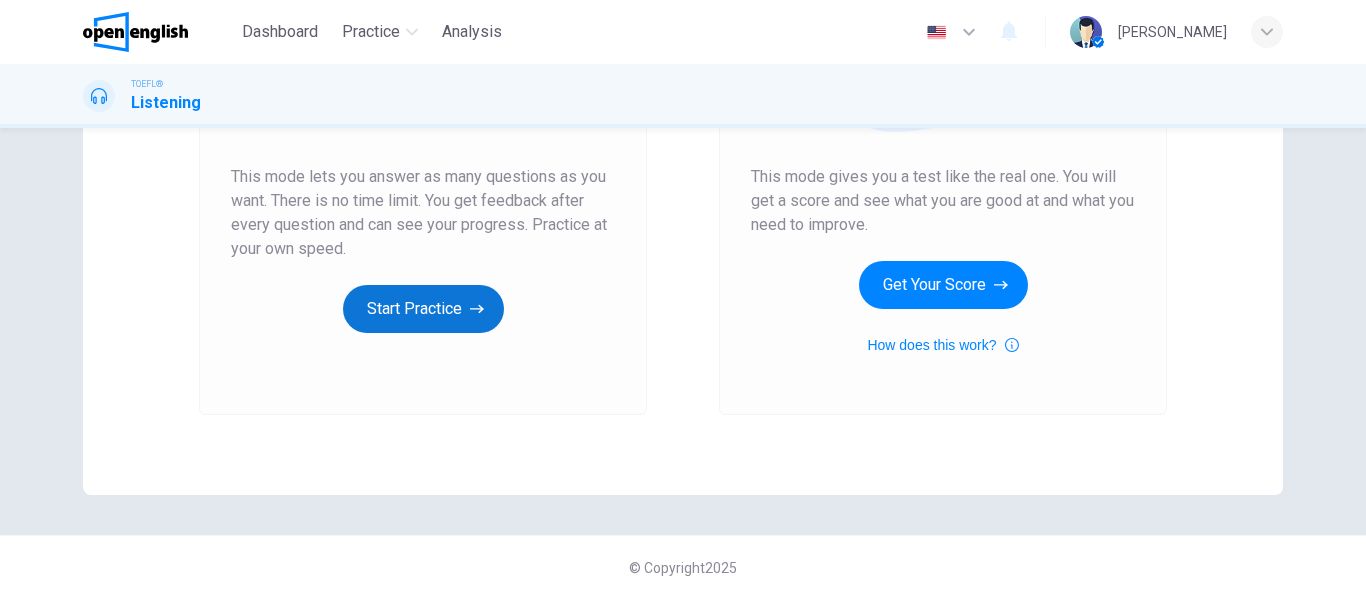 click on "Start Practice" at bounding box center [423, 309] 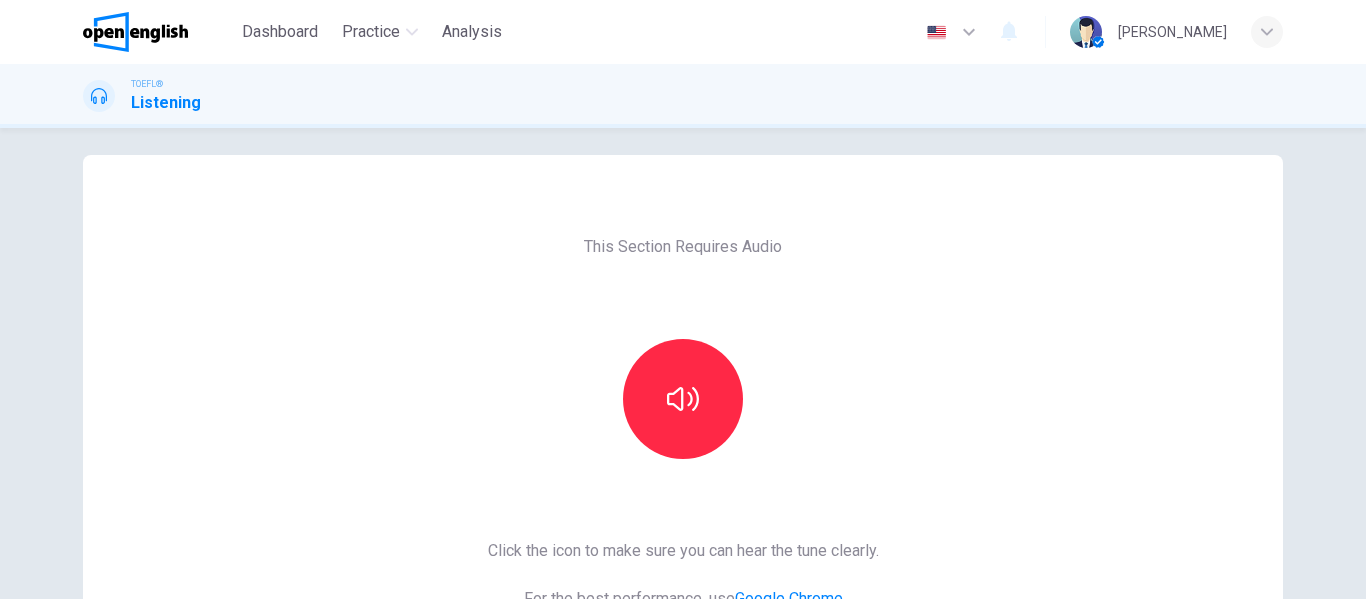 scroll, scrollTop: 0, scrollLeft: 0, axis: both 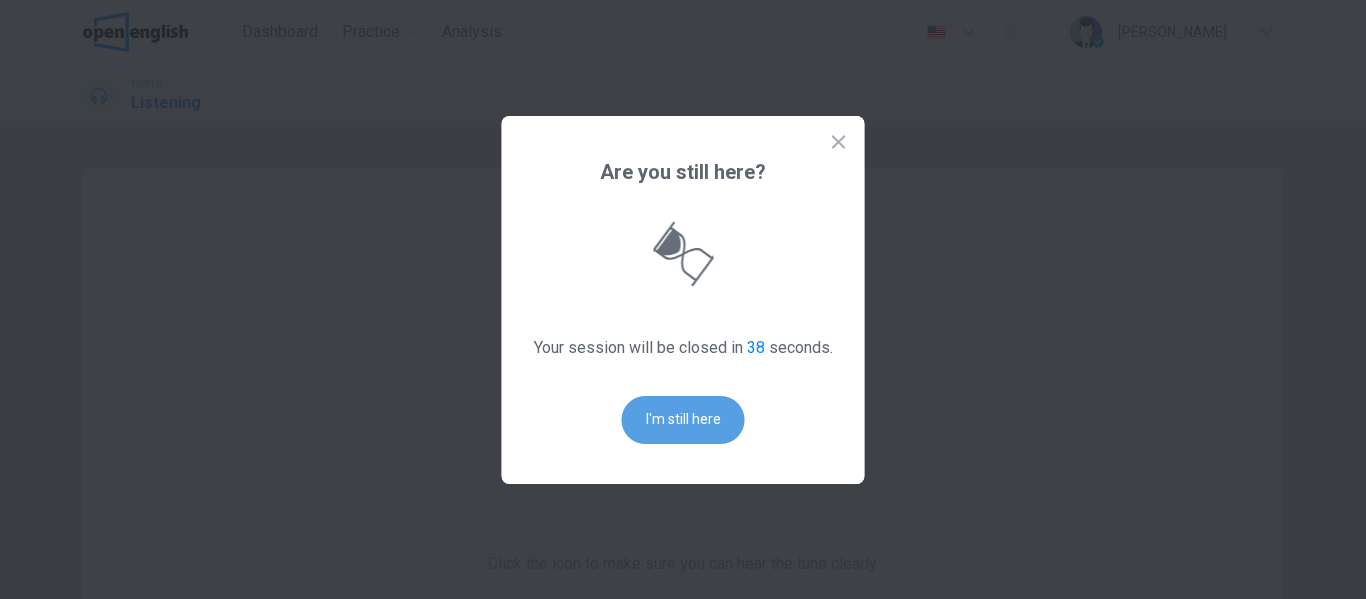 click on "I'm still here" at bounding box center [683, 420] 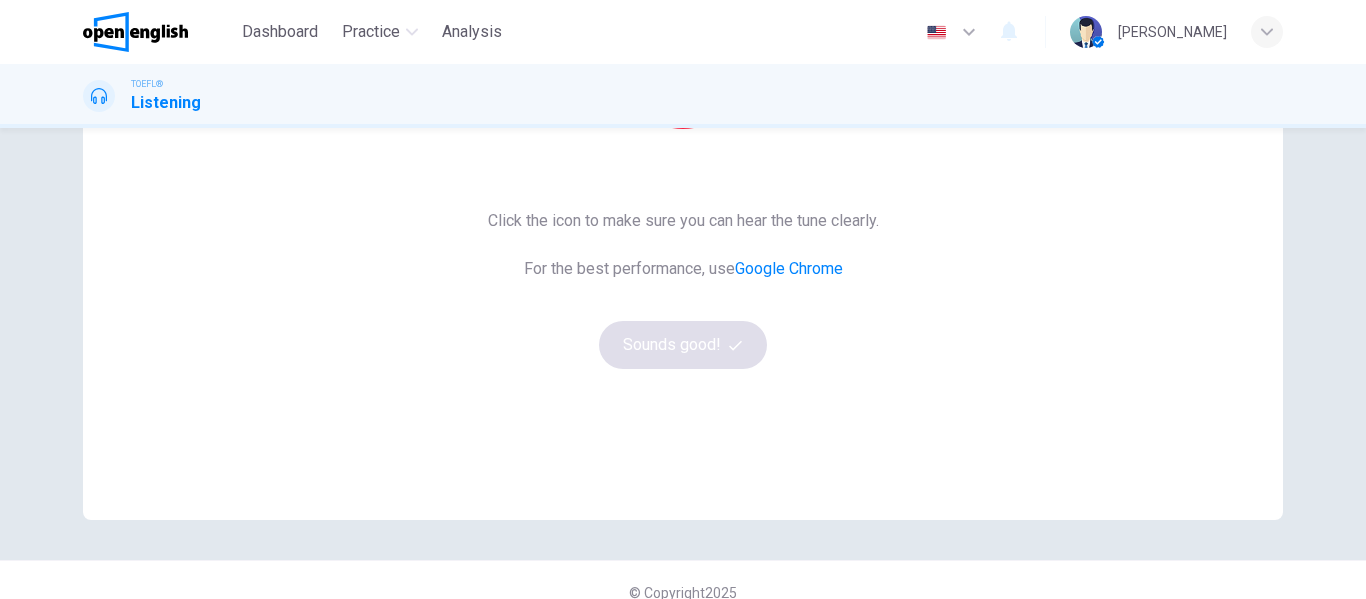 scroll, scrollTop: 368, scrollLeft: 0, axis: vertical 